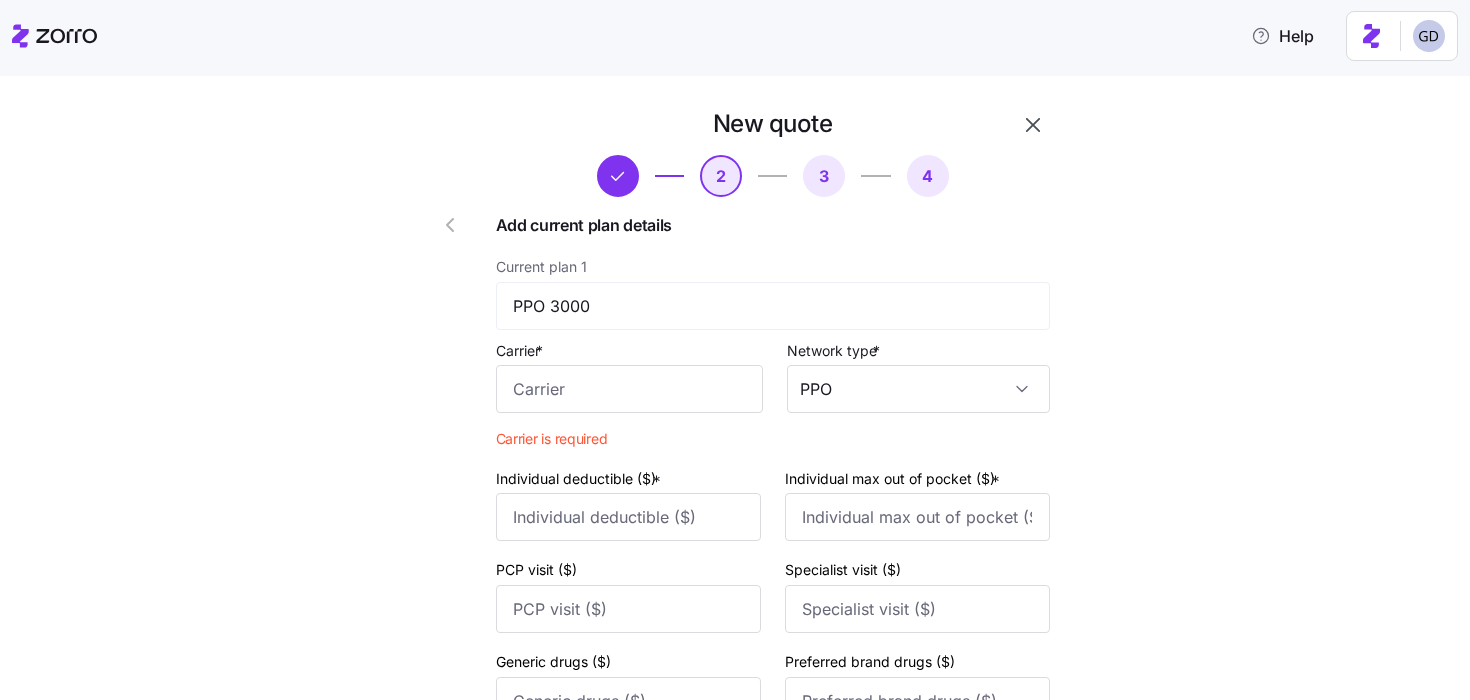 scroll, scrollTop: 0, scrollLeft: 0, axis: both 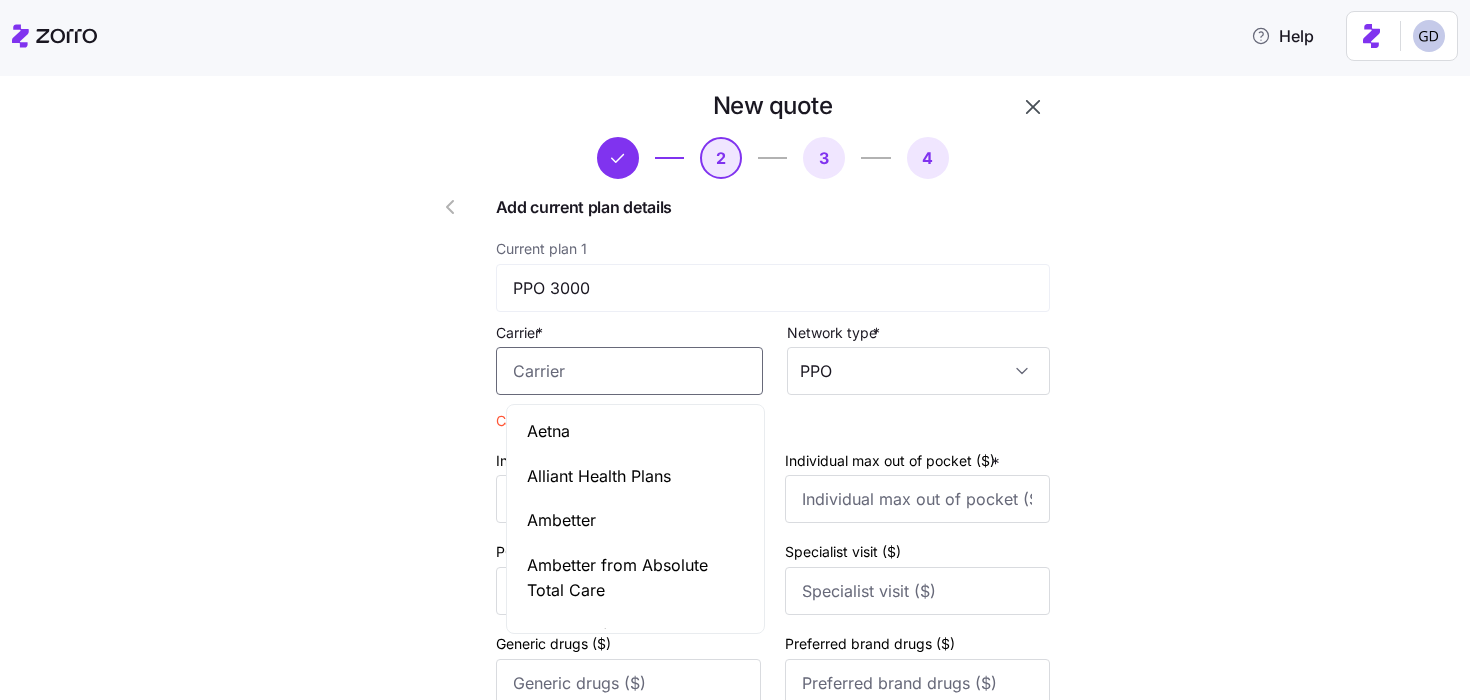 click on "Carrier  *" at bounding box center (629, 371) 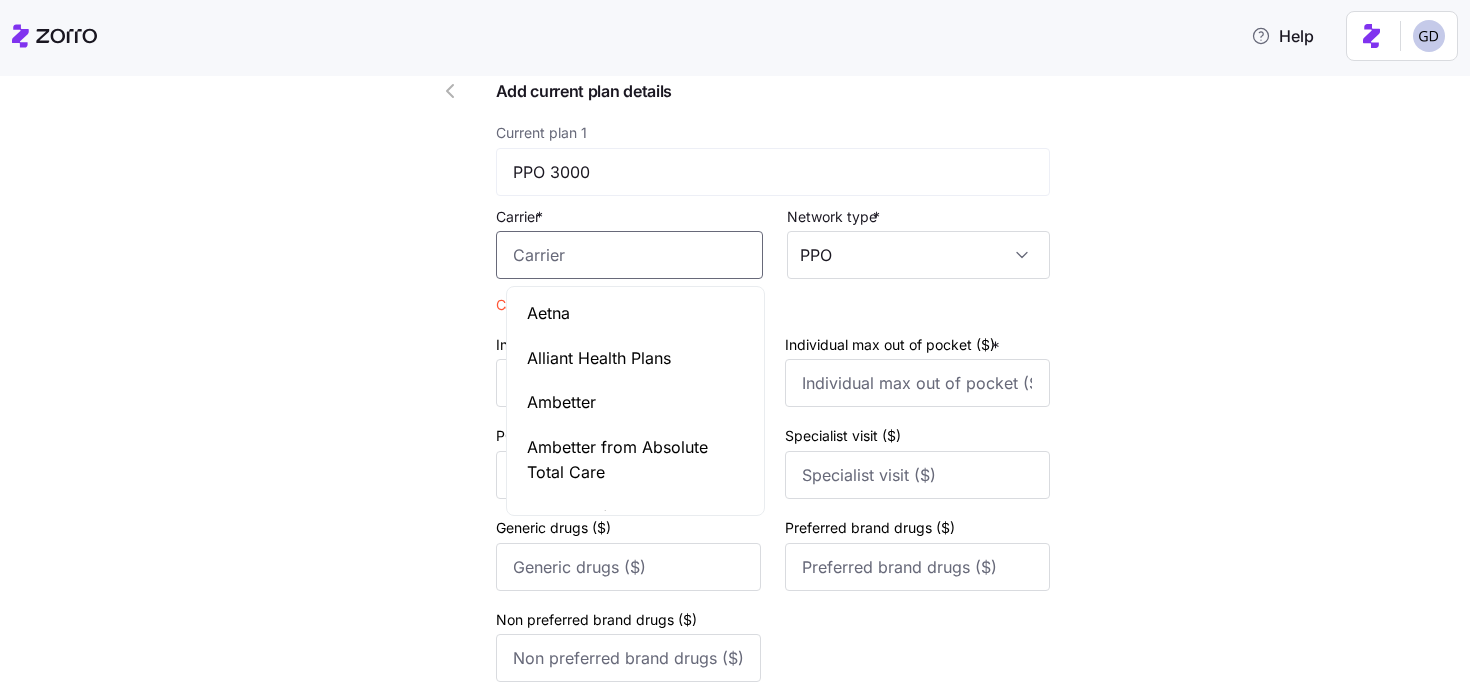 scroll, scrollTop: 152, scrollLeft: 0, axis: vertical 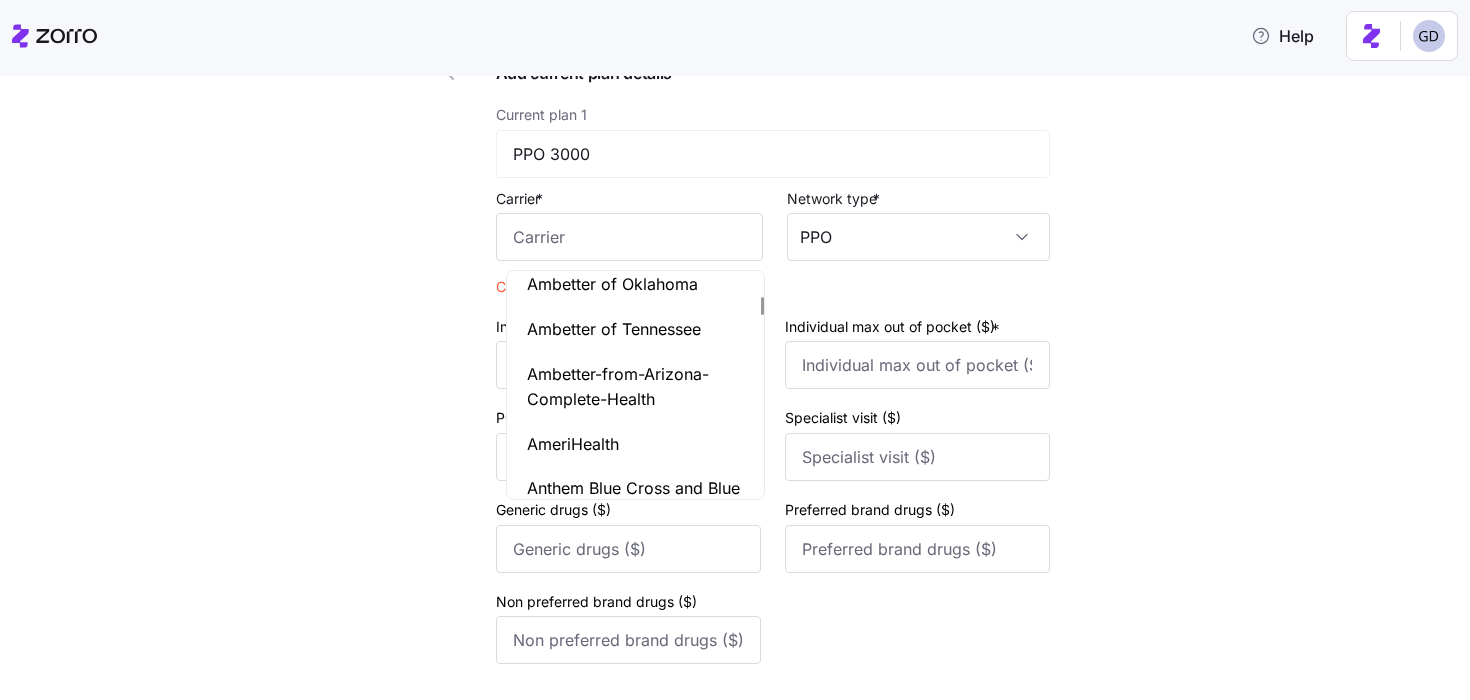 click on "New quote 2 3 4 Add current plan details Current plan 1 PPO 3000 Carrier  * Network type  * PPO Carrier is required Individual deductible ($)  * Individual max out of pocket ($)  * PCP visit ($) Specialist visit ($) Generic drugs ($) Preferred brand drugs ($) Non preferred brand drugs ($) Current plan 2 HDHP 5000 Carrier  * Network type  * Individual deductible ($)  * Individual max out of pocket ($)  * PCP visit ($) Specialist visit ($) Generic drugs ($) Preferred brand drugs ($) Non preferred brand drugs ($) Current plan 3 HDHP 3300-Solutions Carrier  * Network type  * Individual deductible ($)  * Individual max out of pocket ($)  * PCP visit ($) Specialist visit ($) Generic drugs ($) Preferred brand drugs ($) Non preferred brand drugs ($) Current plan 4 HDHP 3300-Connect Carrier  * Network type  * Individual deductible ($)  * Individual max out of pocket ($)  * PCP visit ($) Specialist visit ($) Generic drugs ($) Preferred brand drugs ($) Non preferred brand drugs ($) Next Skip" at bounding box center (749, 1283) 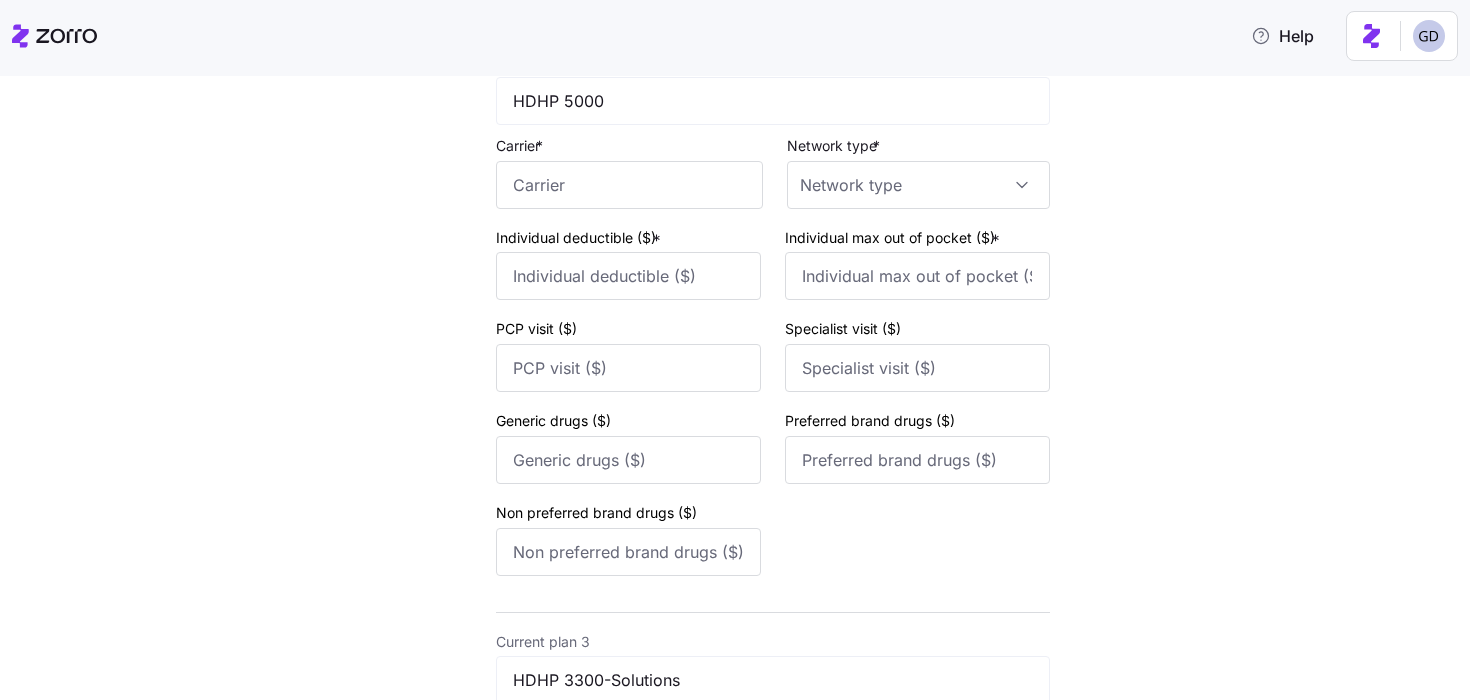 scroll, scrollTop: 194, scrollLeft: 0, axis: vertical 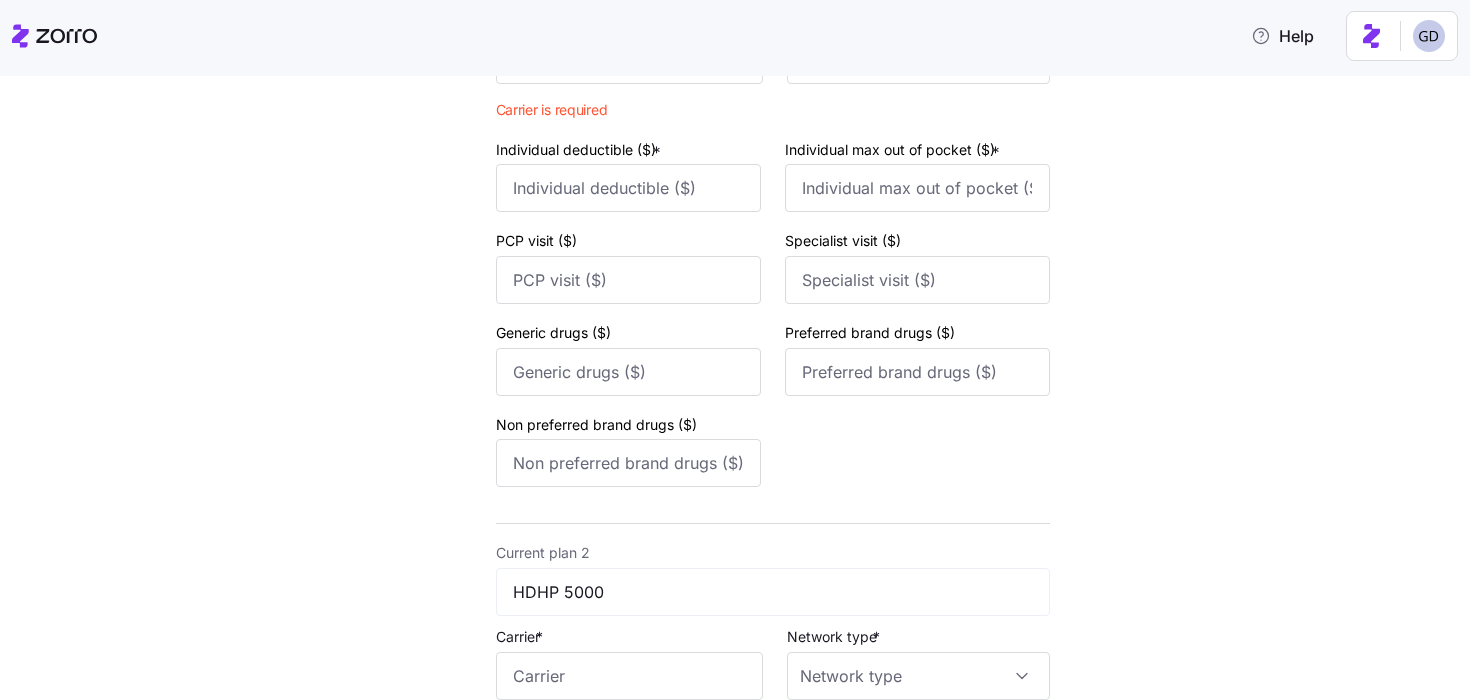 click on "New quote 2 3 4 Add current plan details Current plan 1 PPO 3000 Carrier  * Network type  * PPO Carrier is required Individual deductible ($)  * Individual max out of pocket ($)  * PCP visit ($) Specialist visit ($) Generic drugs ($) Preferred brand drugs ($) Non preferred brand drugs ($) Current plan 2 HDHP 5000 Carrier  * Network type  * Individual deductible ($)  * Individual max out of pocket ($)  * PCP visit ($) Specialist visit ($) Generic drugs ($) Preferred brand drugs ($) Non preferred brand drugs ($) Current plan 3 HDHP 3300-Solutions Carrier  * Network type  * Individual deductible ($)  * Individual max out of pocket ($)  * PCP visit ($) Specialist visit ($) Generic drugs ($) Preferred brand drugs ($) Non preferred brand drugs ($) Current plan 4 HDHP 3300-Connect Carrier  * Network type  * Individual deductible ($)  * Individual max out of pocket ($)  * PCP visit ($) Specialist visit ($) Generic drugs ($) Preferred brand drugs ($) Non preferred brand drugs ($) Next Skip" at bounding box center (749, 1106) 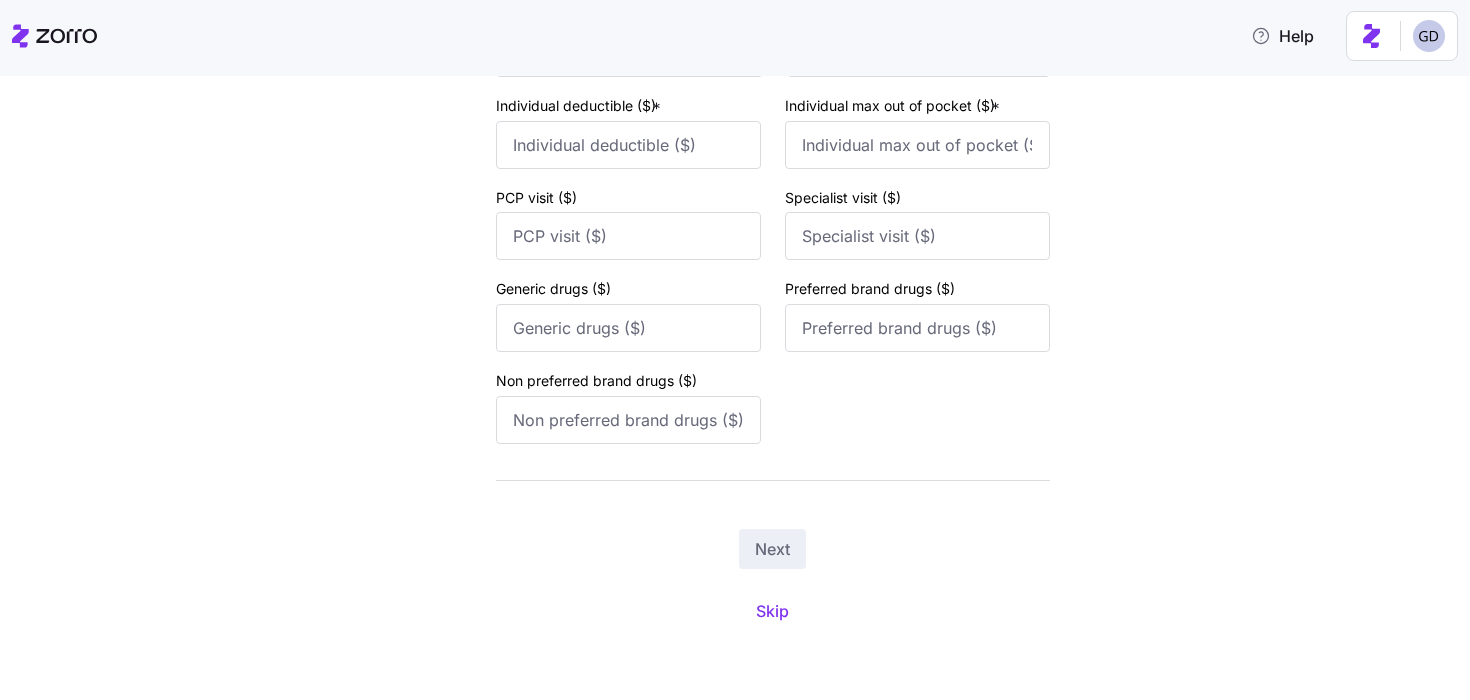 scroll, scrollTop: 2123, scrollLeft: 0, axis: vertical 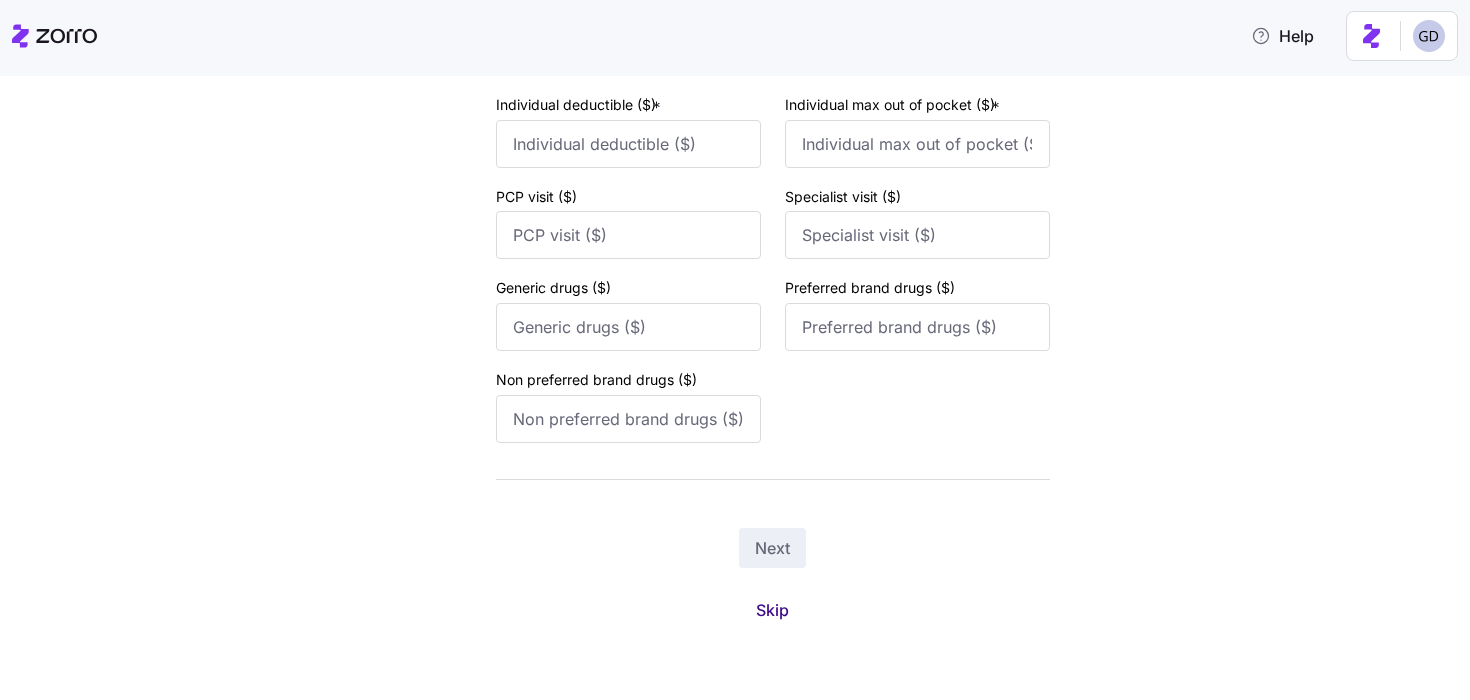 click on "Skip" at bounding box center (772, 610) 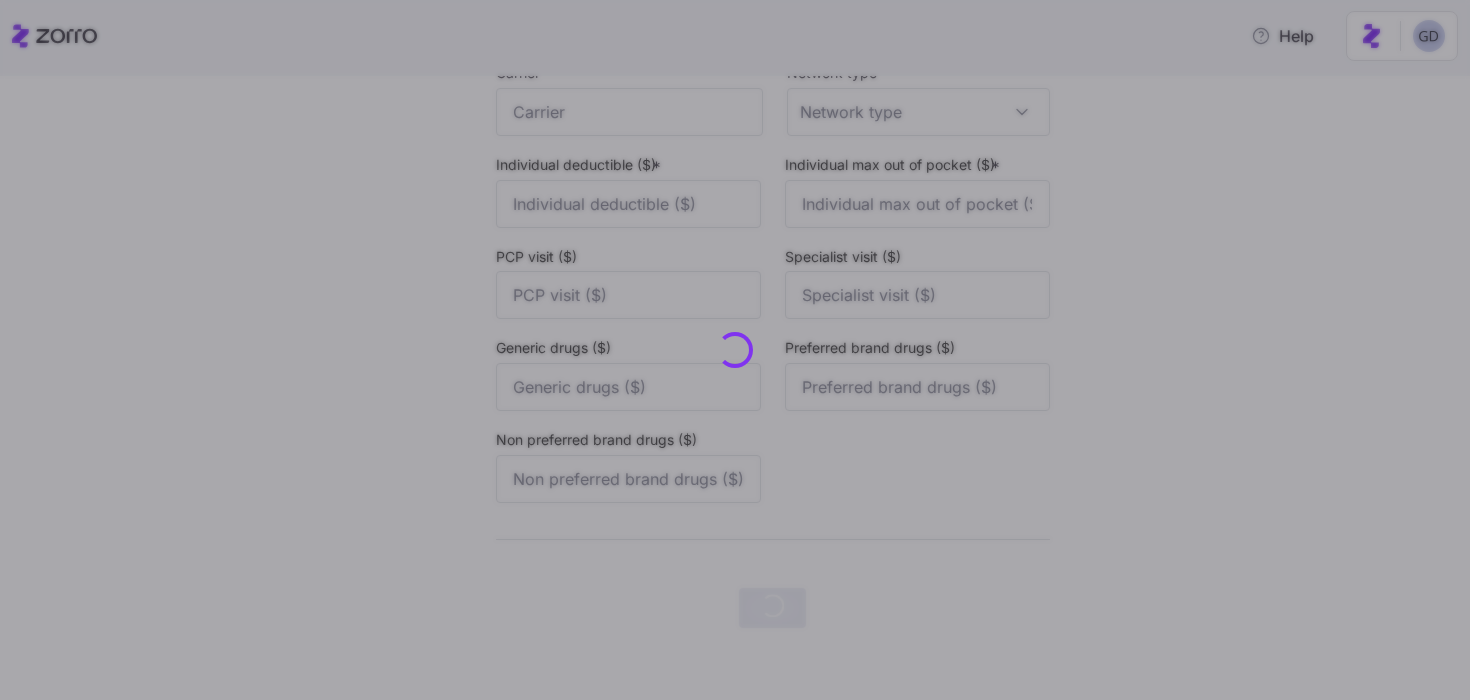 scroll, scrollTop: 0, scrollLeft: 0, axis: both 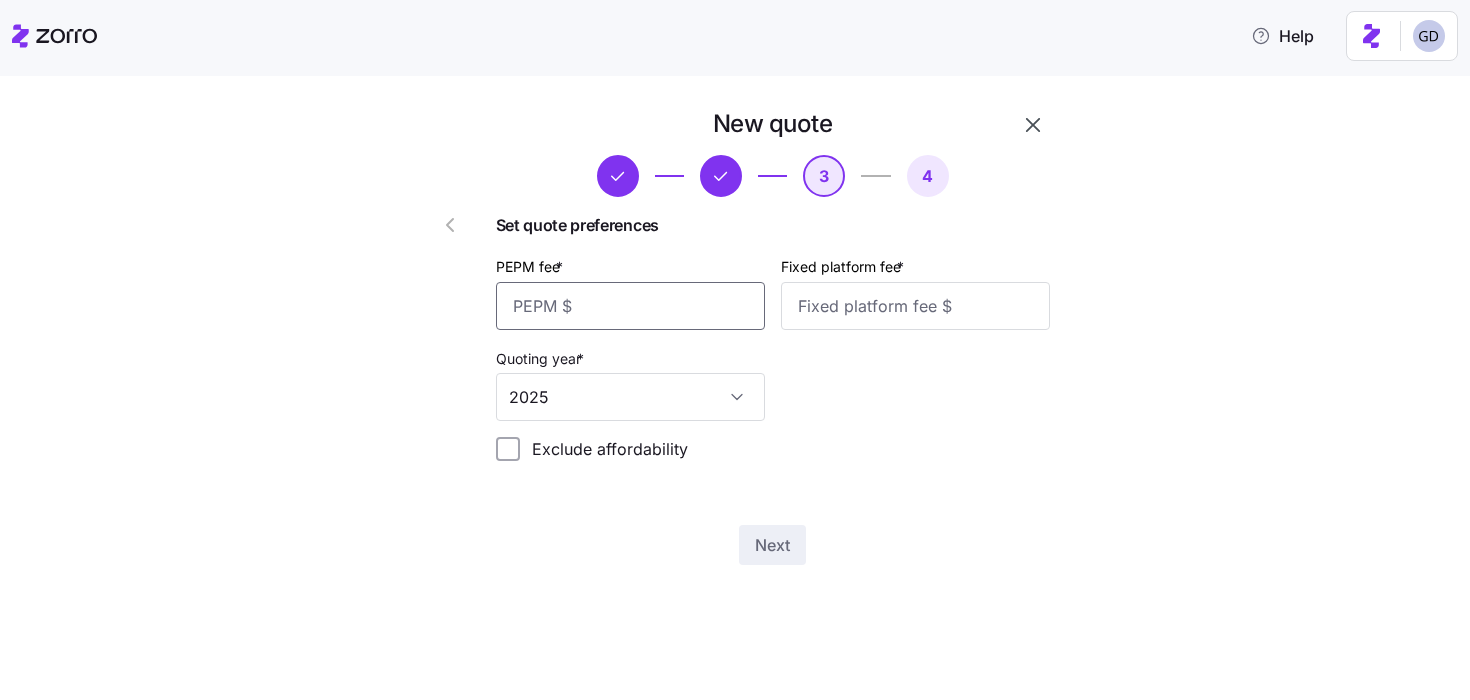 click on "PEPM fee  *" at bounding box center [630, 306] 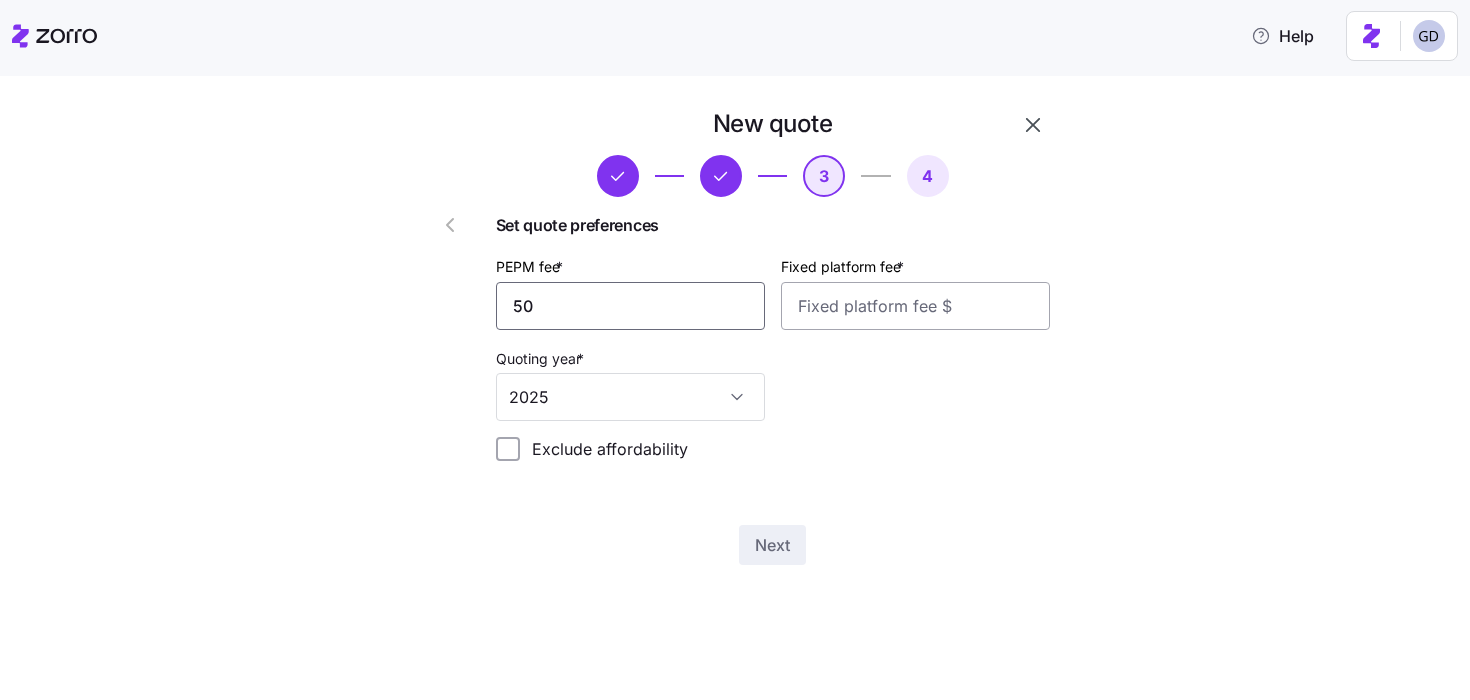 type on "50" 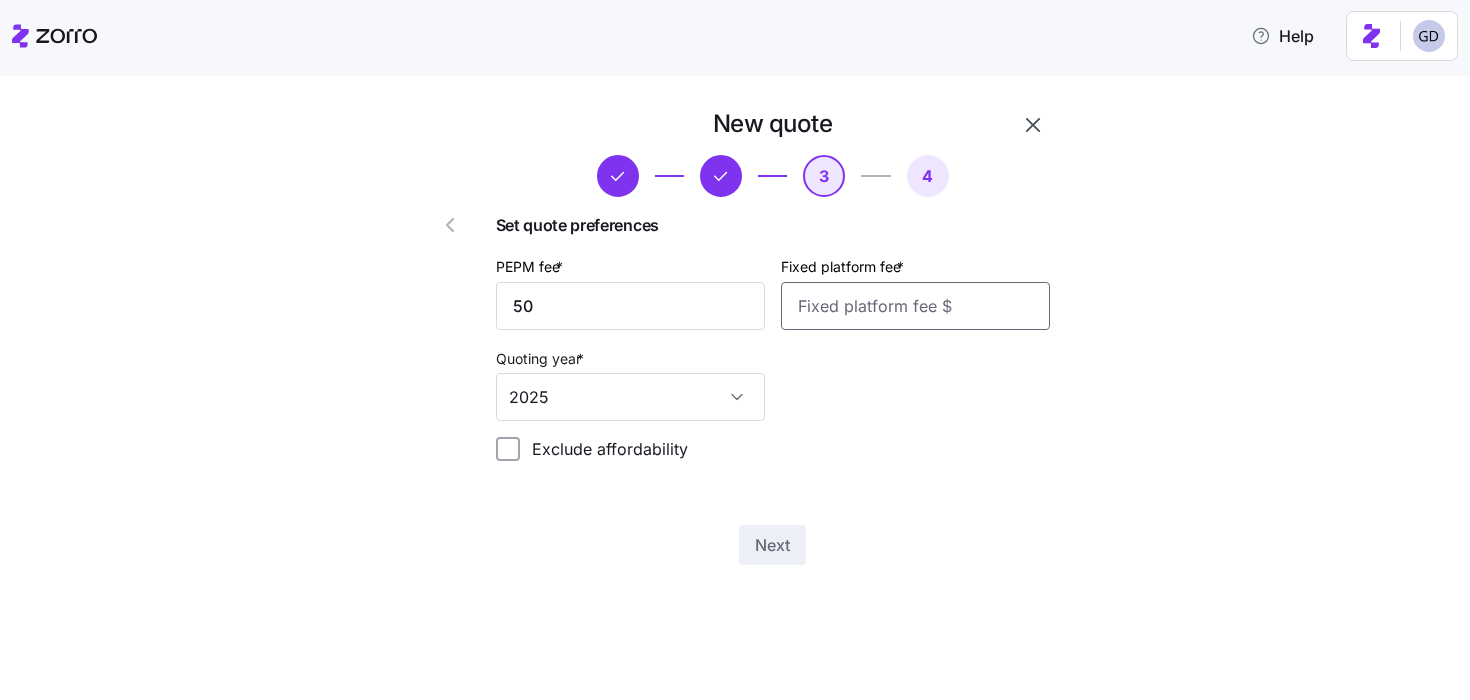 click on "Fixed platform fee  *" at bounding box center (915, 306) 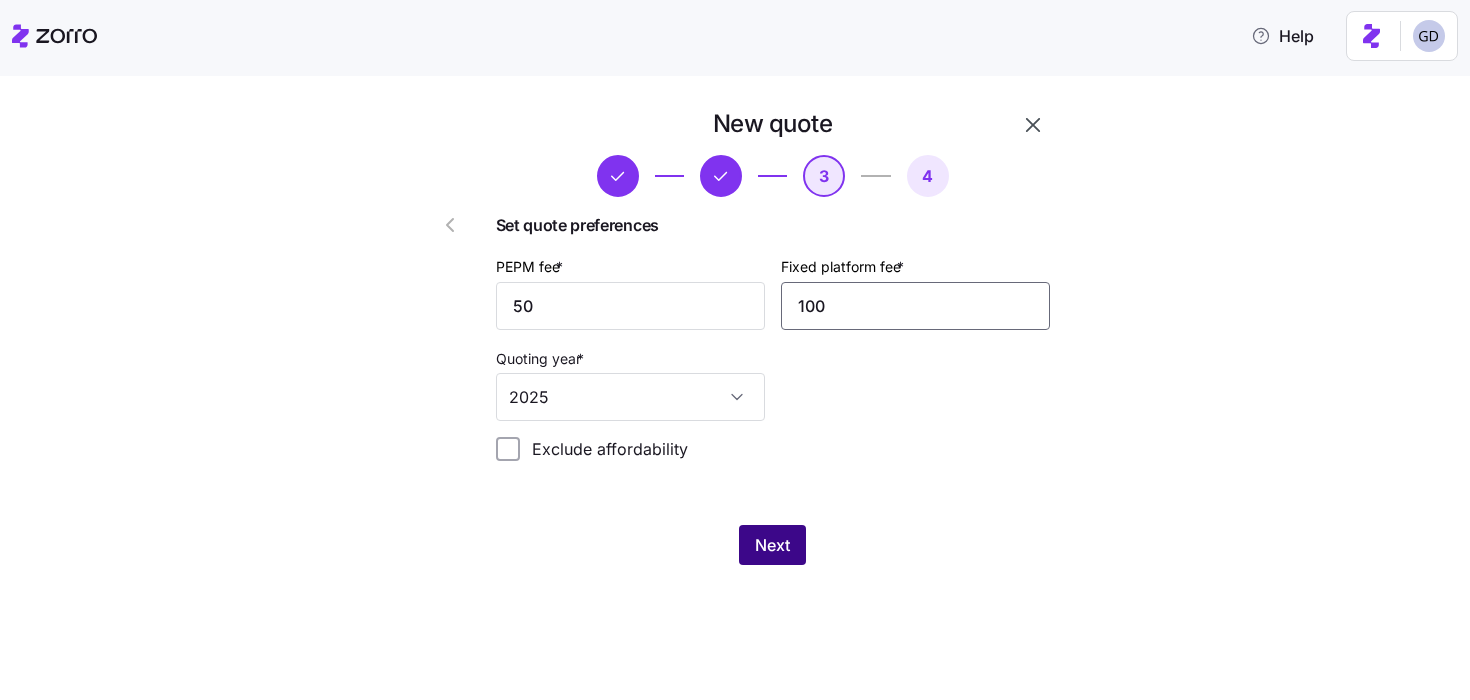 type on "100" 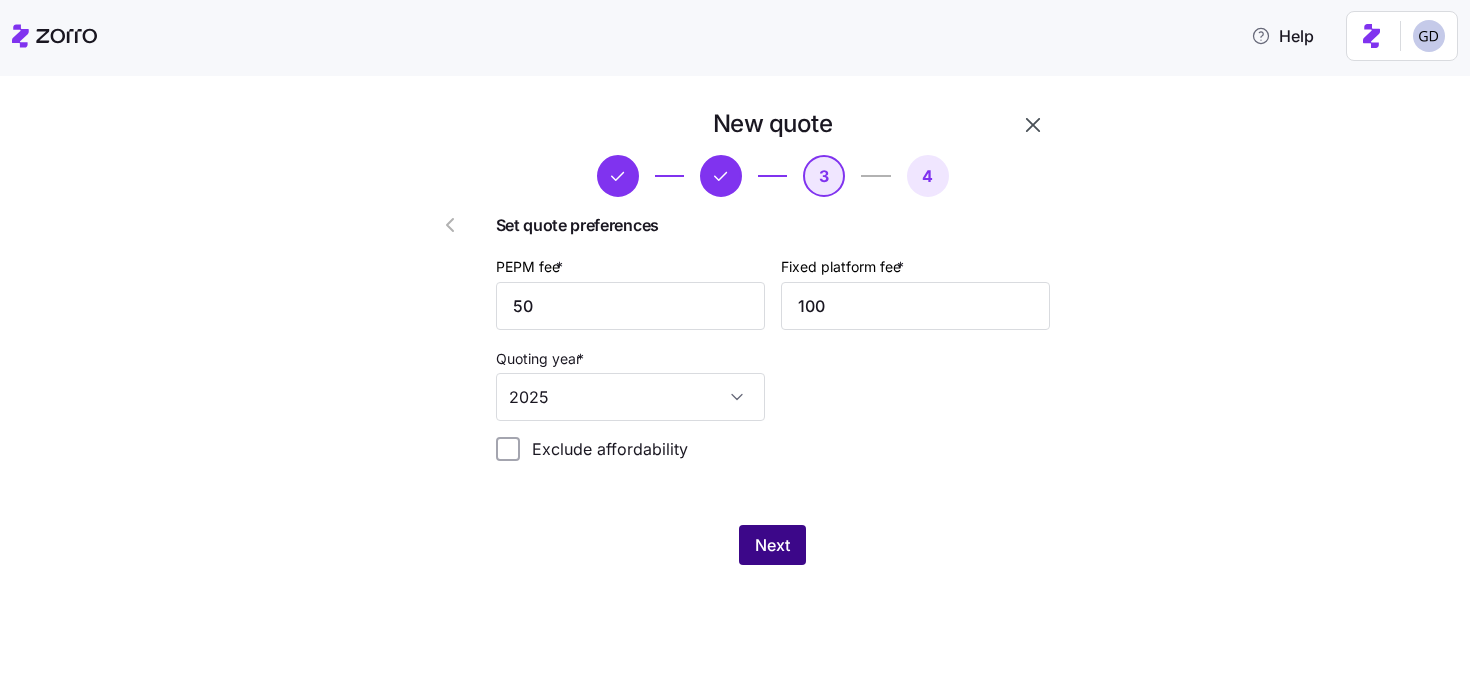 click on "Next" at bounding box center (772, 545) 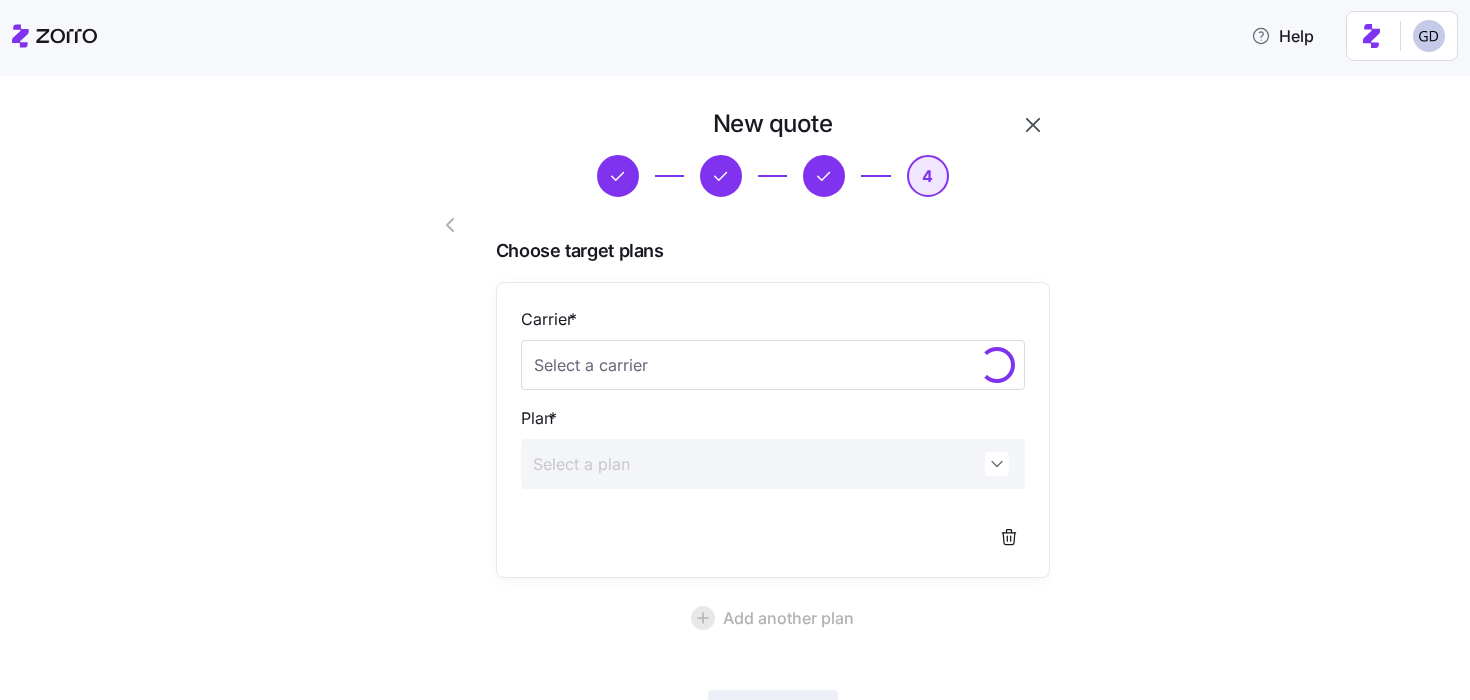 scroll, scrollTop: 161, scrollLeft: 0, axis: vertical 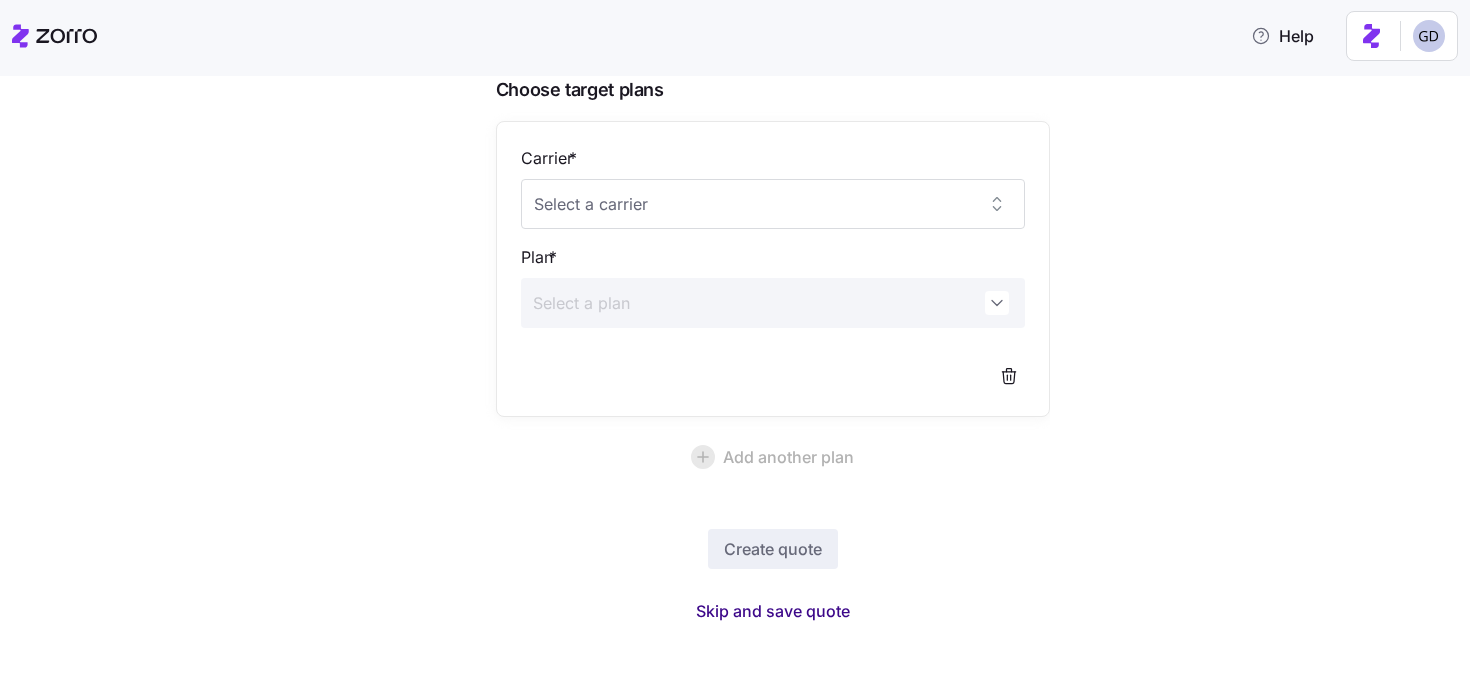 click on "Skip and save quote" at bounding box center (773, 611) 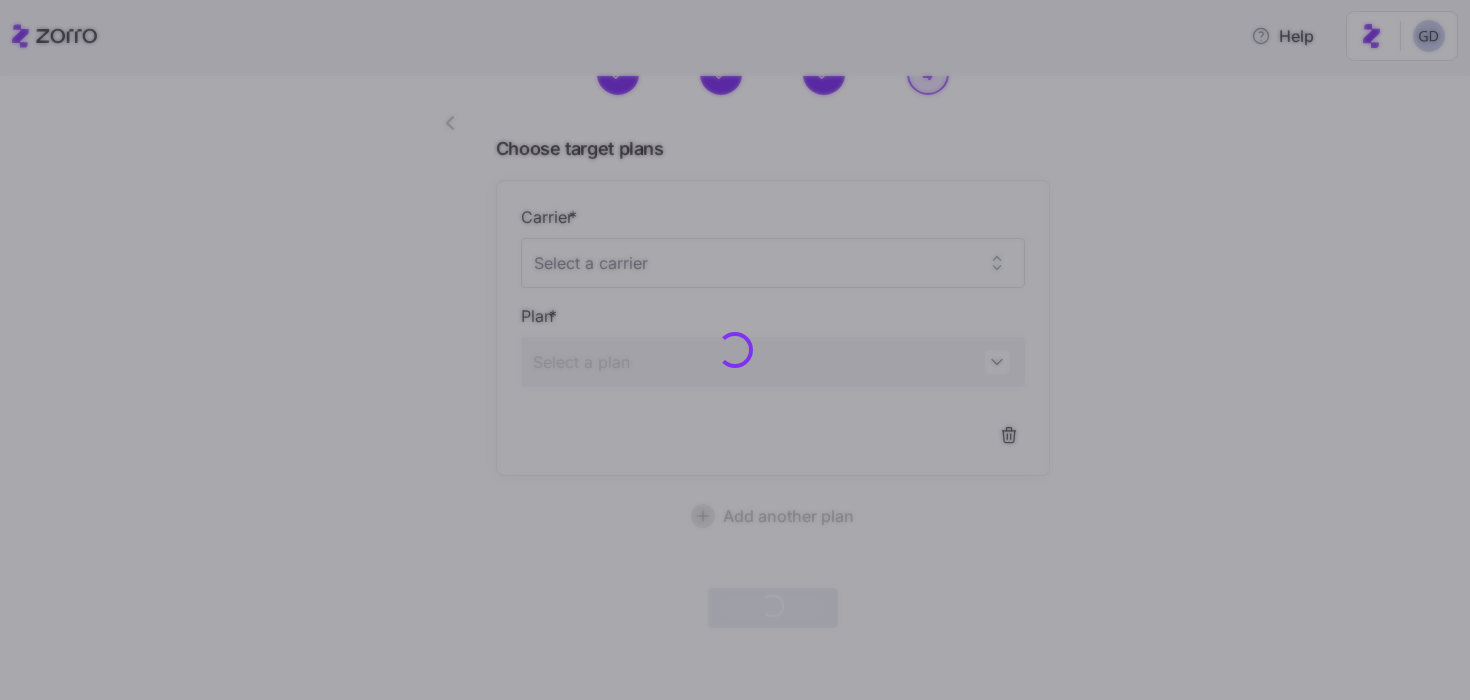 scroll, scrollTop: 101, scrollLeft: 0, axis: vertical 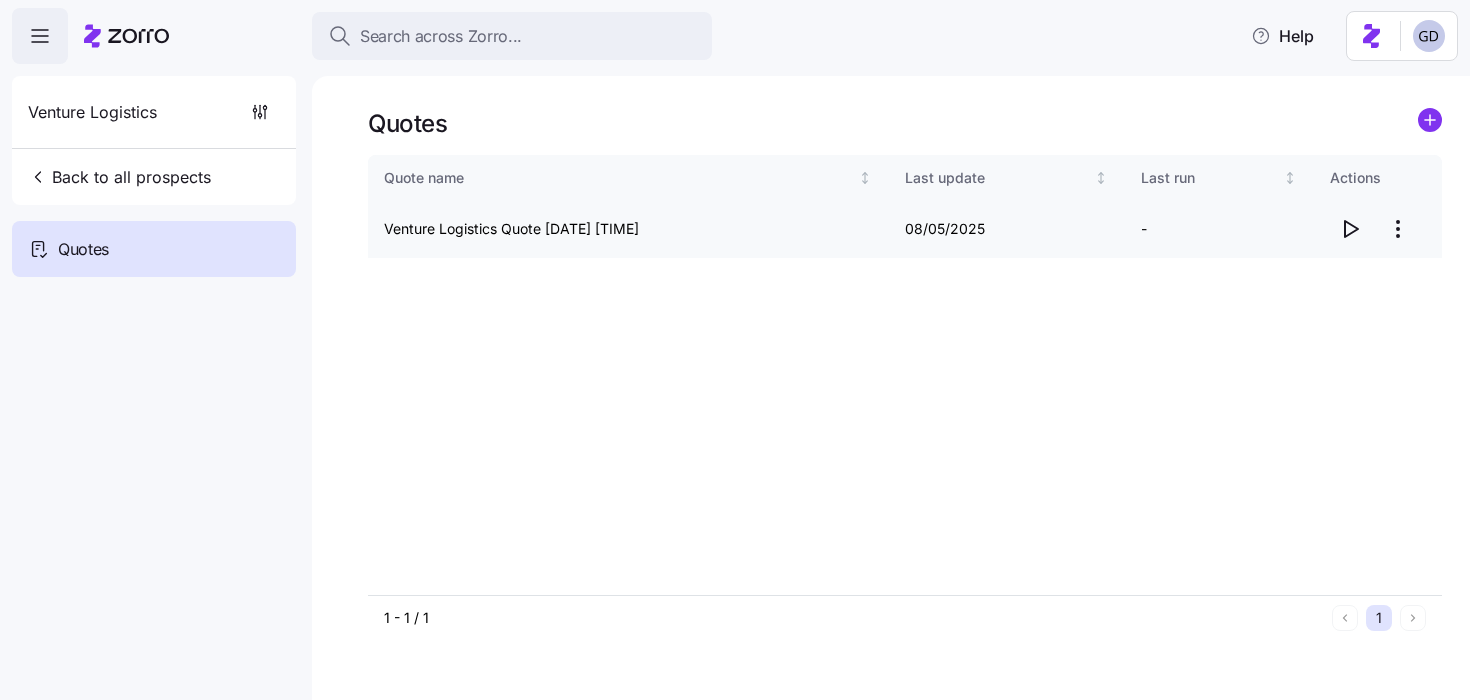 click 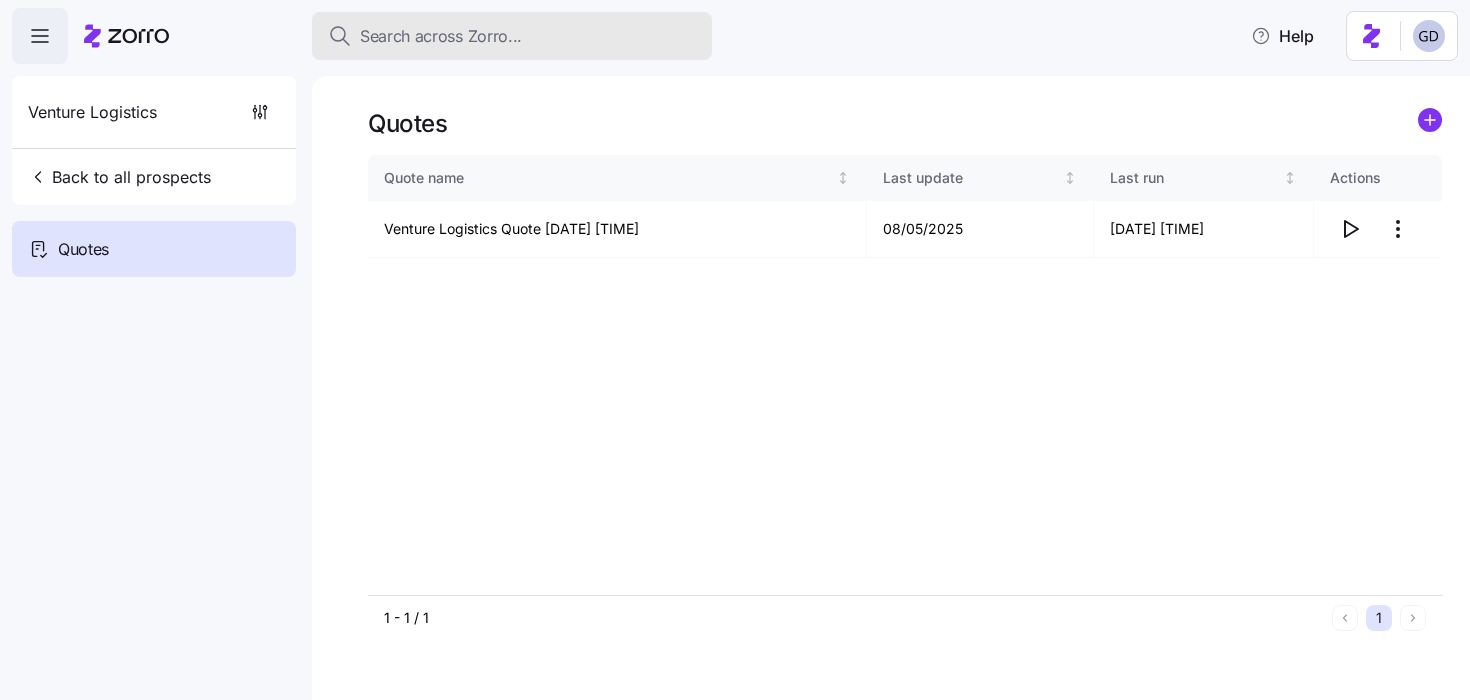 click on "Search across Zorro..." at bounding box center (441, 36) 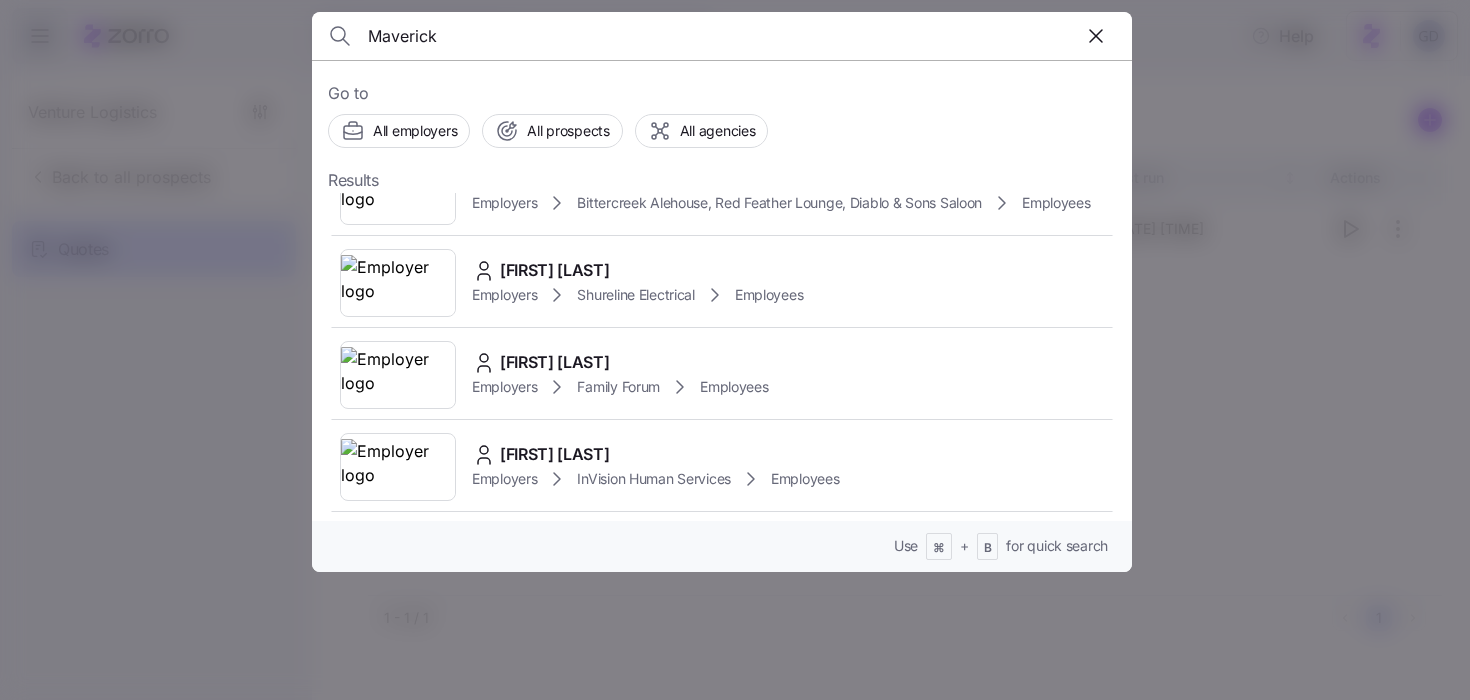 scroll, scrollTop: 0, scrollLeft: 0, axis: both 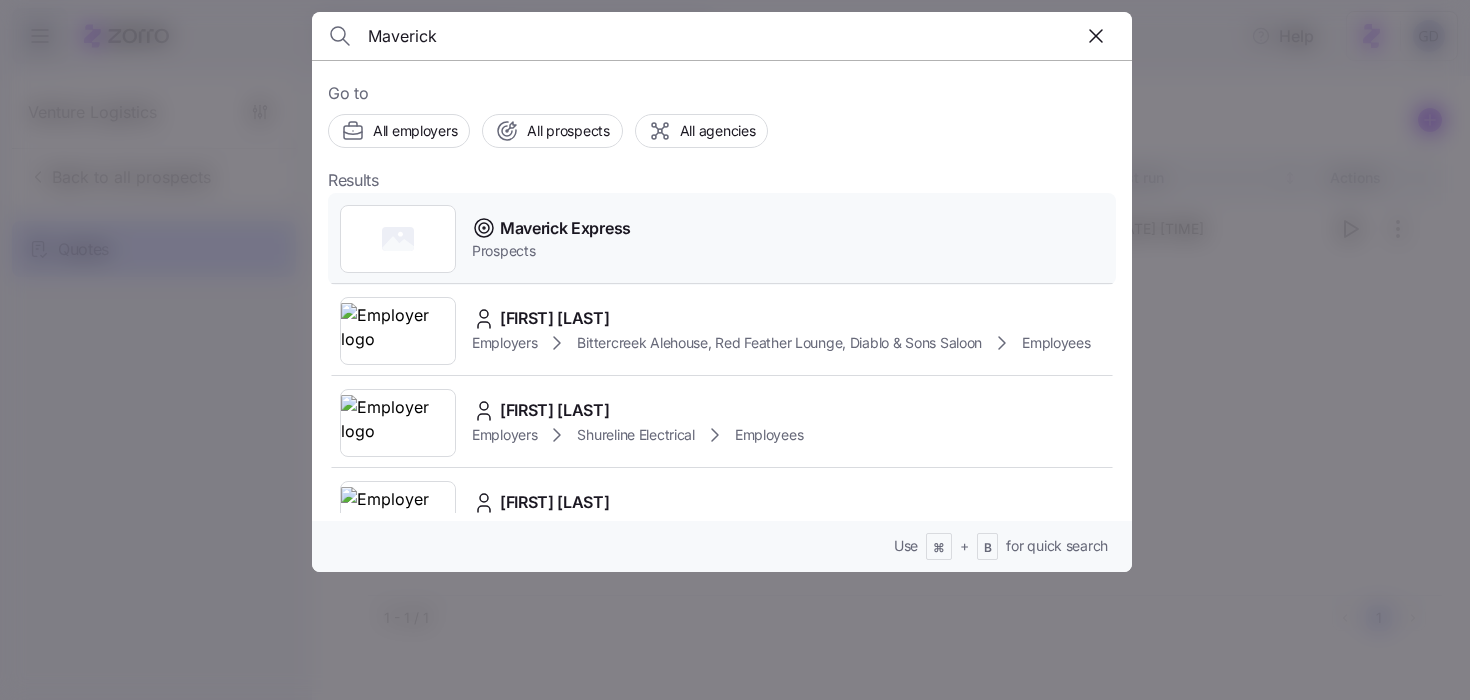 type on "Maverick" 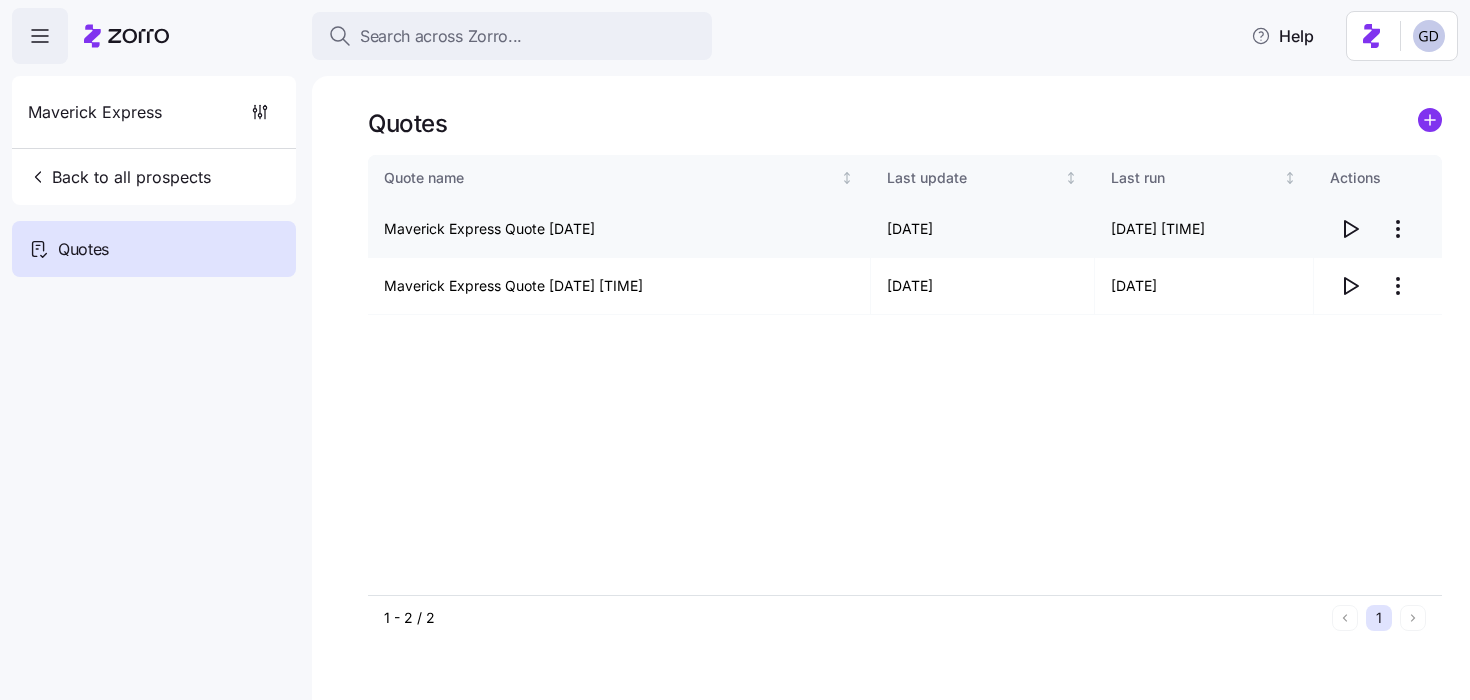 click 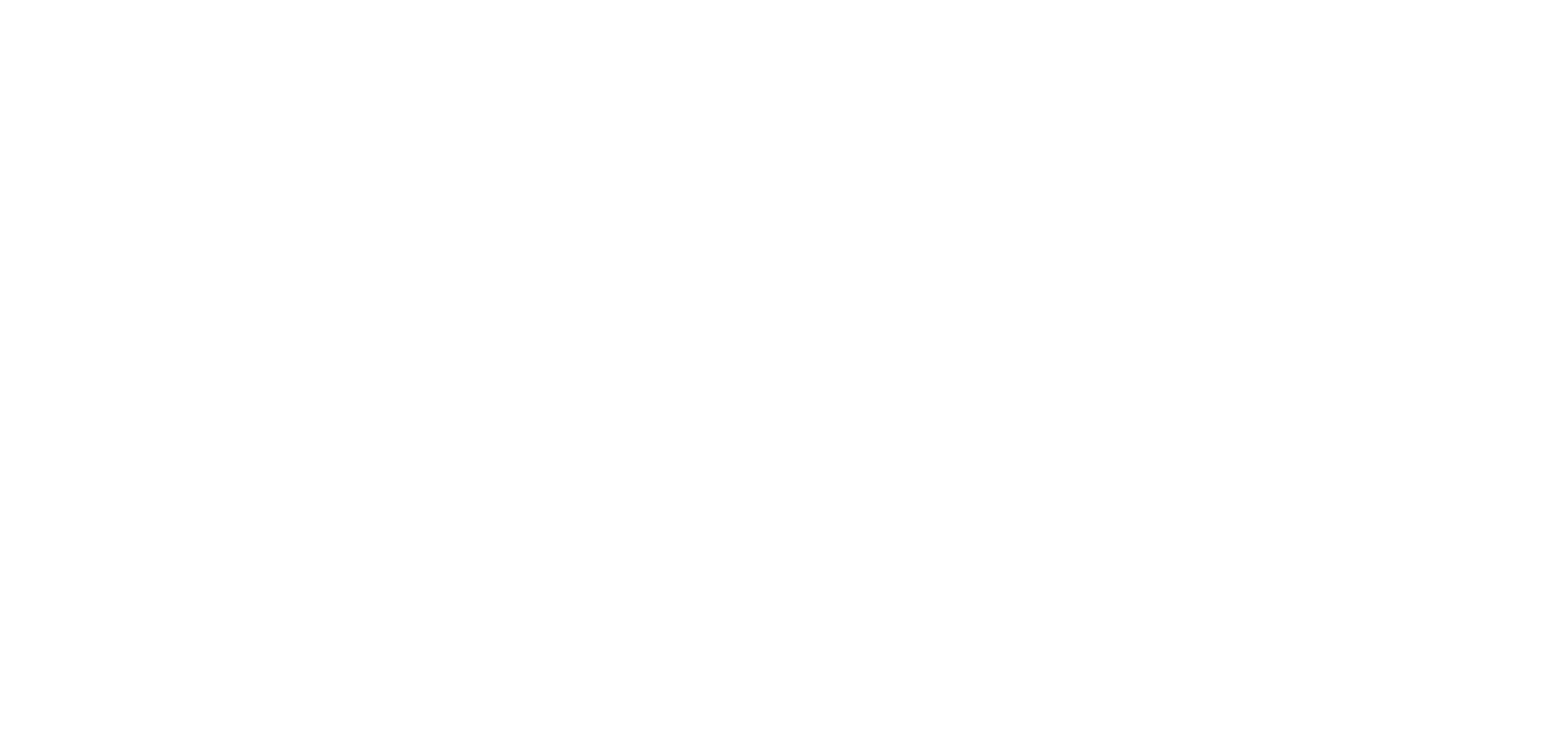 scroll, scrollTop: 0, scrollLeft: 0, axis: both 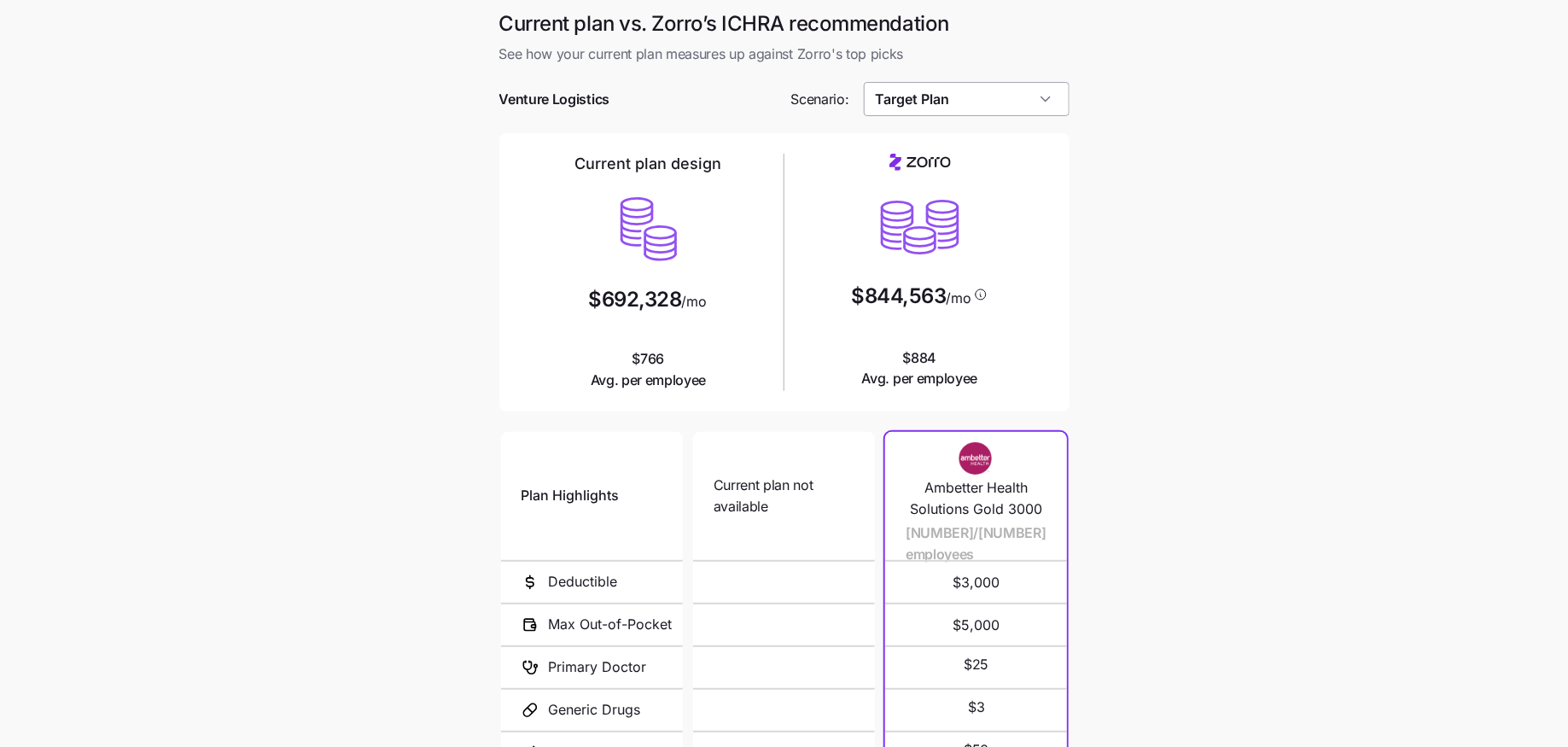 click on "Target Plan" at bounding box center [966, 99] 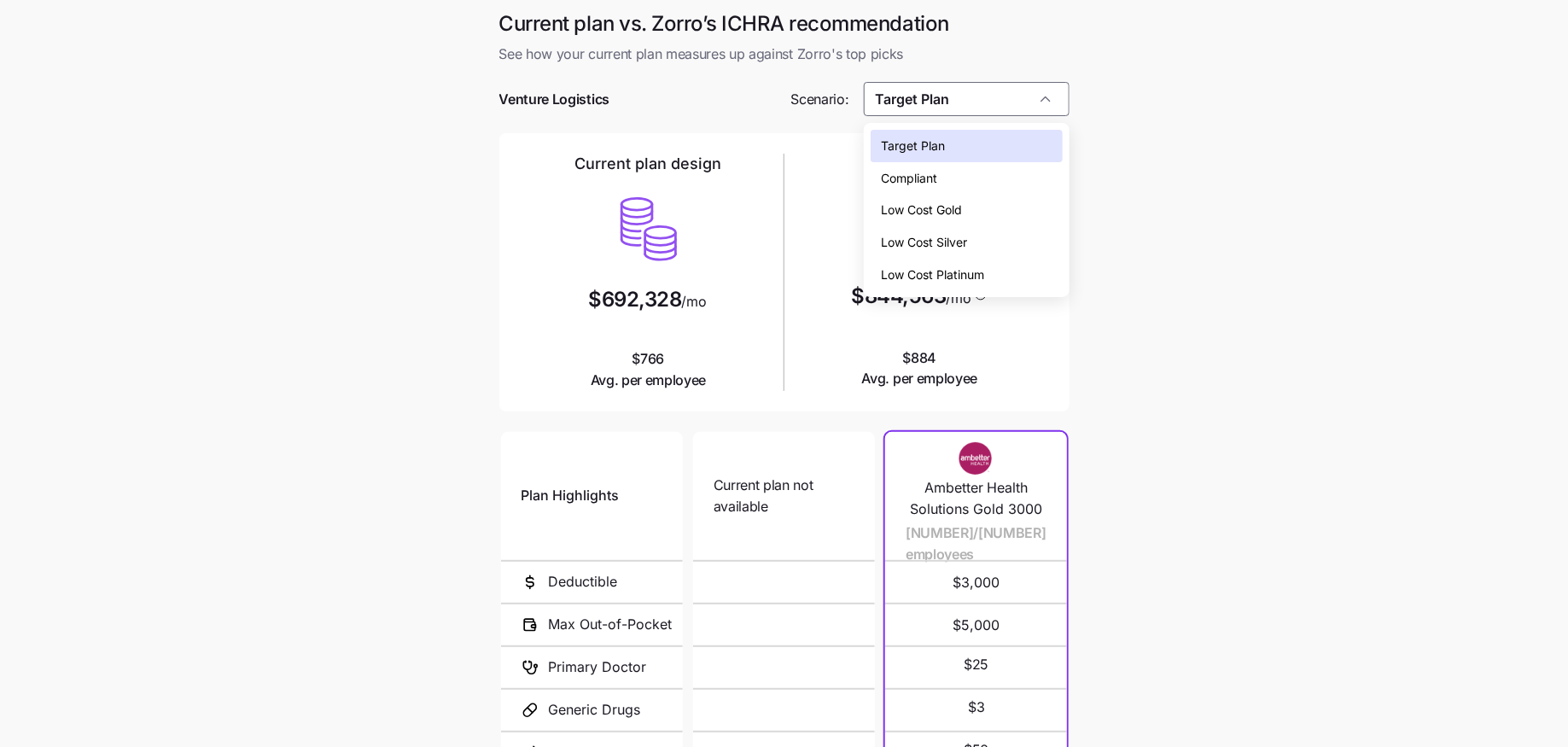 click on "Low Cost Silver" at bounding box center (924, 242) 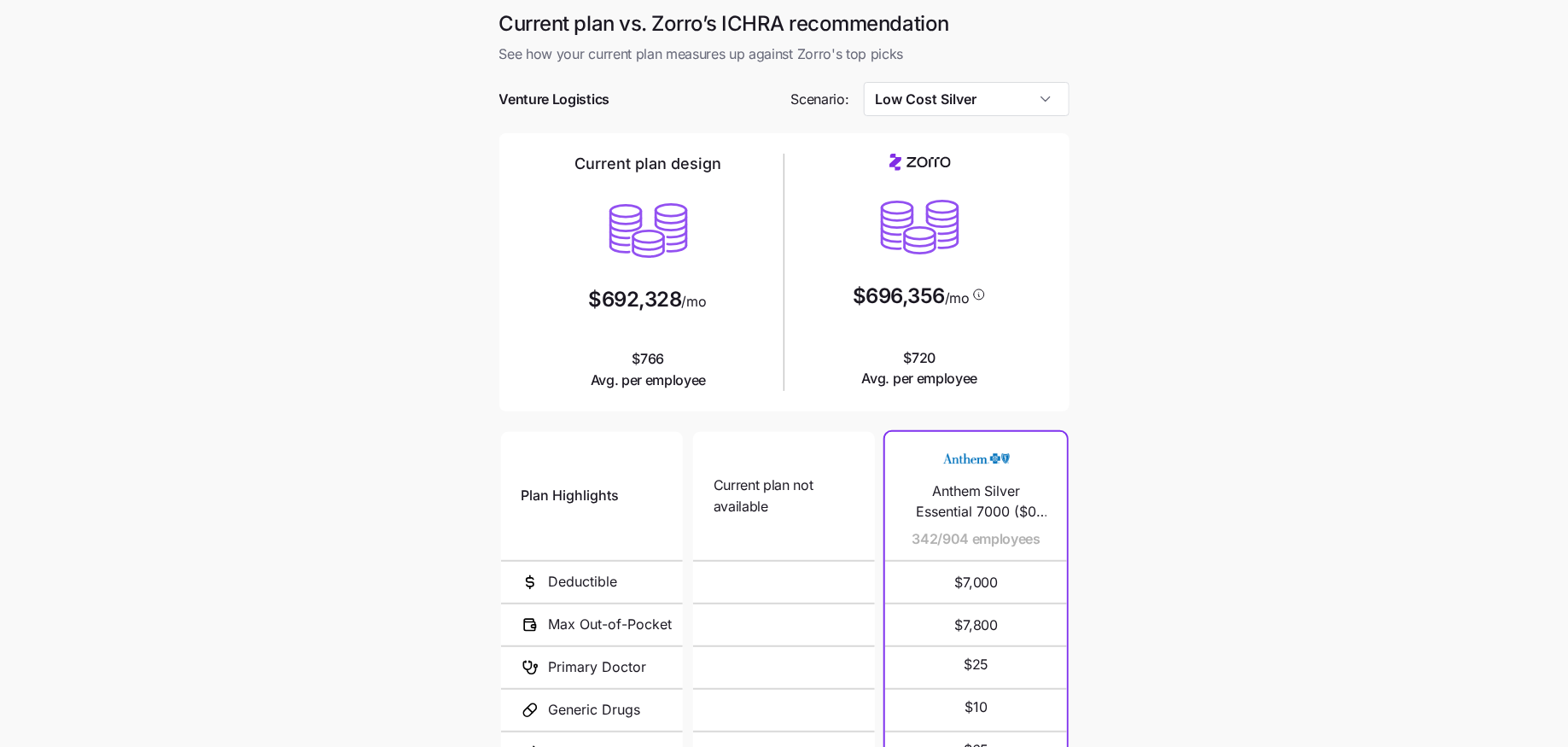 click on "Current plan vs. Zorro’s ICHRA recommendation See how your current plan measures up against Zorro's top picks Venture Logistics Scenario: Low Cost Silver Current plan design $692,328 /mo $766 Avg. per employee $696,356 /mo $720 Avg. per employee Plan Highlights Deductible Max Out-of-Pocket Primary Doctor Generic Drugs Specialist Visit Current plan not available N/A N/A Anthem Silver Essential 7000 ($0 Virtual PCP + $0 Select Drugs + Incentives) 342/904 employees $7,000 $7,800 $25 $10 $65 Ambetter Health Solutions Silver 5000 87/904 employees $5,000 $7,750 $40 not covered $80 Silver 201 HSA 61/904 employees $5,800 $5,800 not covered not covered not covered Silver 201 HSA 46/904 employees $5,800 $5,800 not covered not covered not covered Ambetter Health Solutions Silver Copay HSA 4000 28/904 employees $4,000 $7,000 not covered not covered not covered Silver 201 HSA 27/904 employees $5,800 $5,800 not covered not covered not covered Silver 201 HSA 26/904 employees $5,800 $5,800 not covered not covered $3,600 $3" at bounding box center (784, 466) 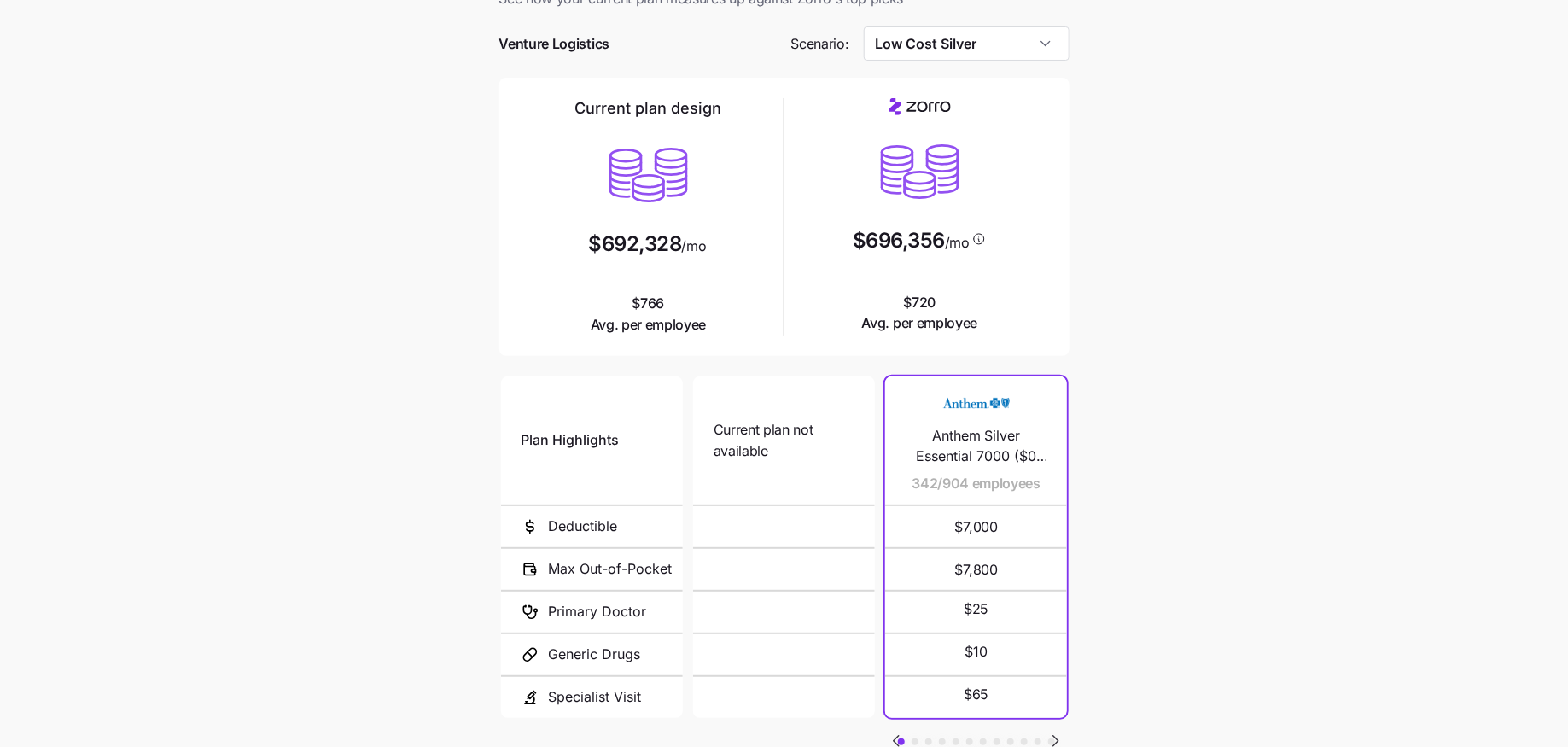 scroll, scrollTop: 49, scrollLeft: 0, axis: vertical 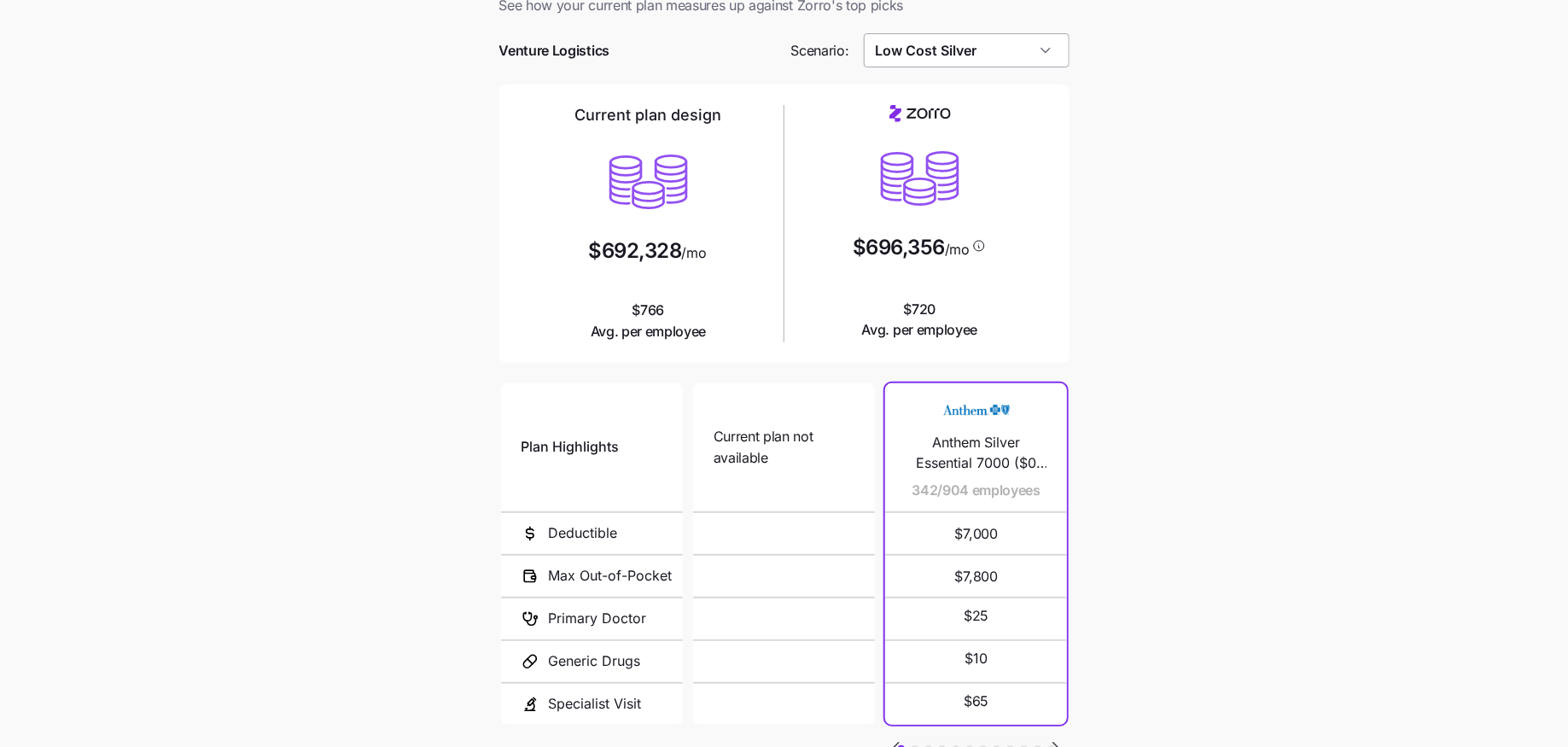 click on "Low Cost Silver" at bounding box center [966, 50] 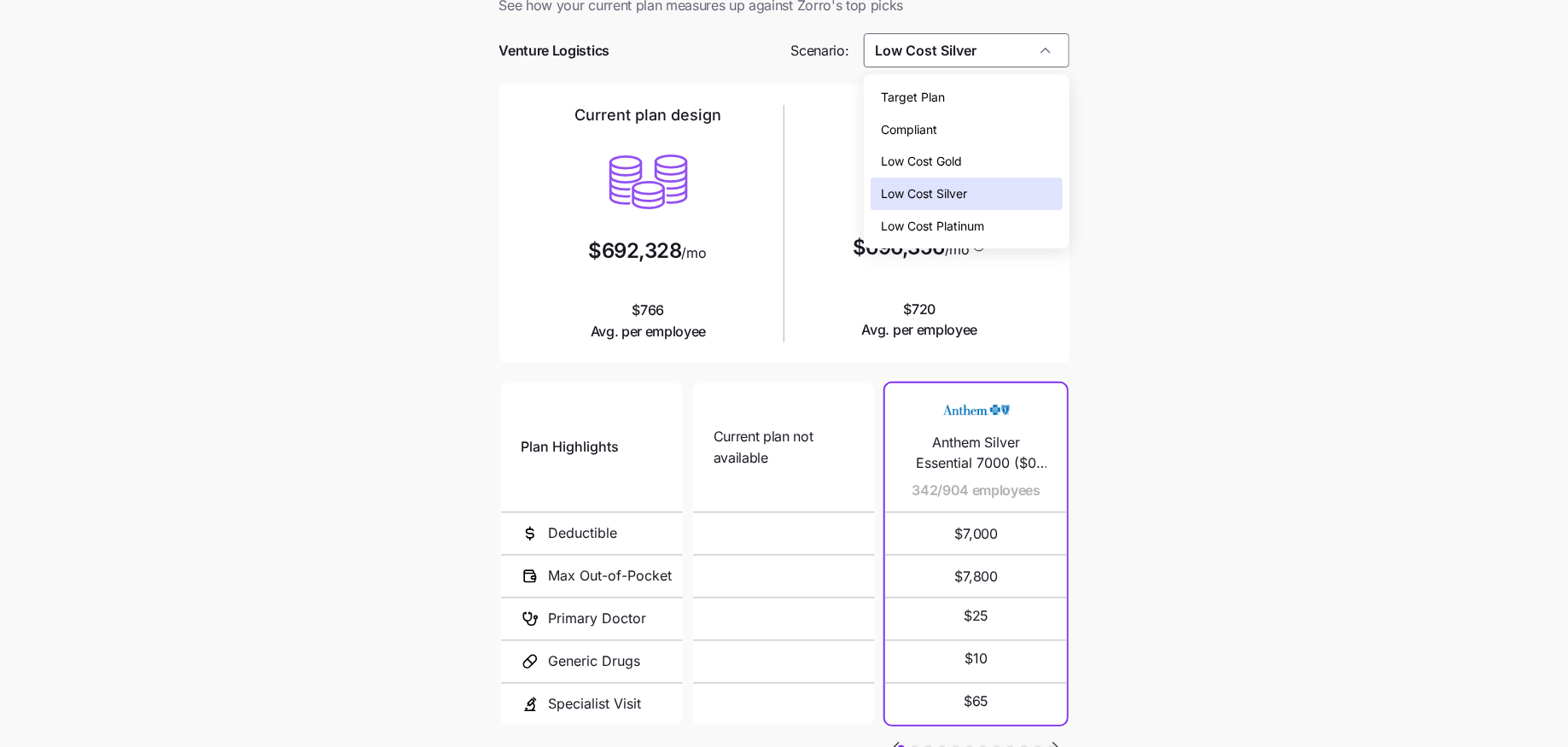 click on "Low Cost Gold" at bounding box center (921, 161) 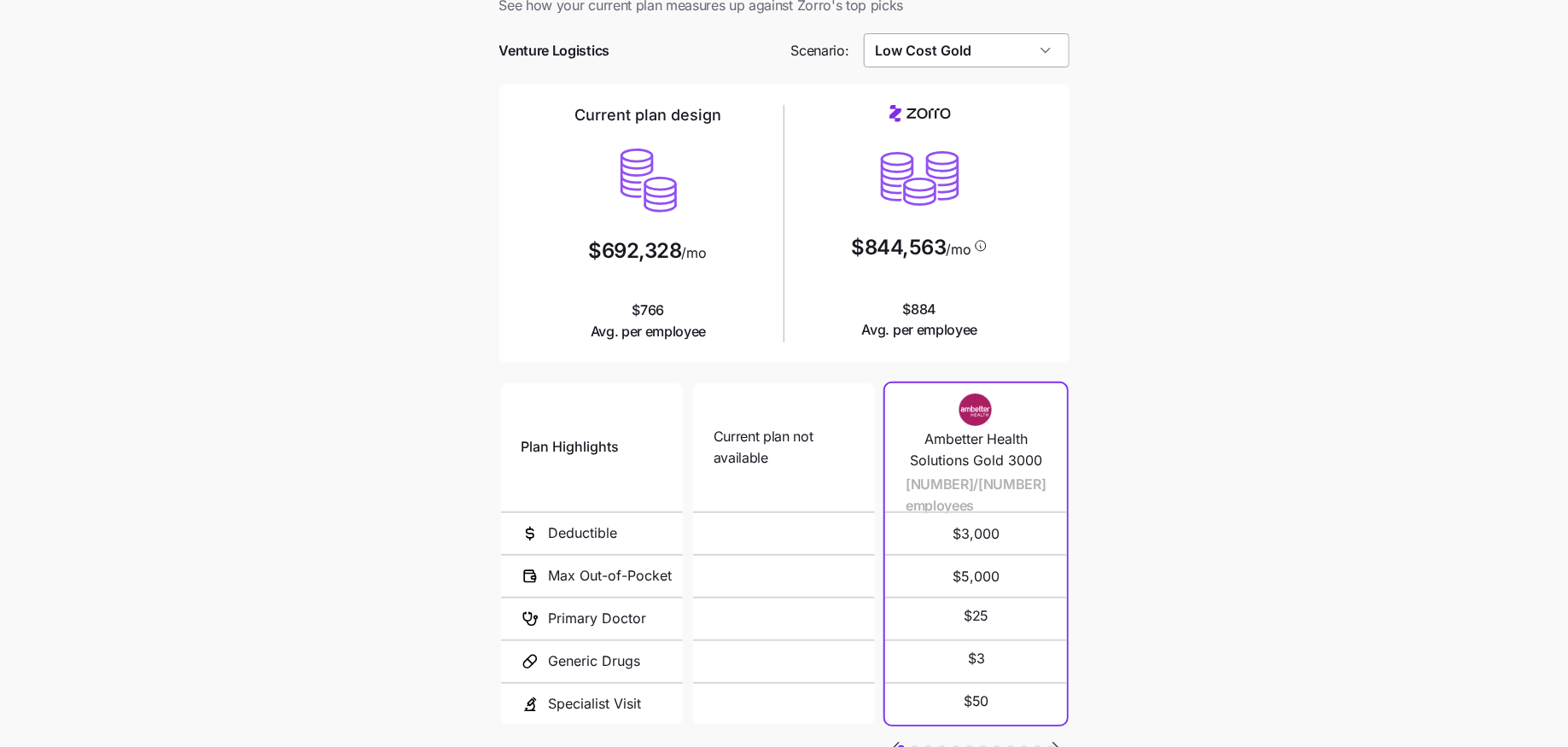 click on "Low Cost Gold" at bounding box center (966, 50) 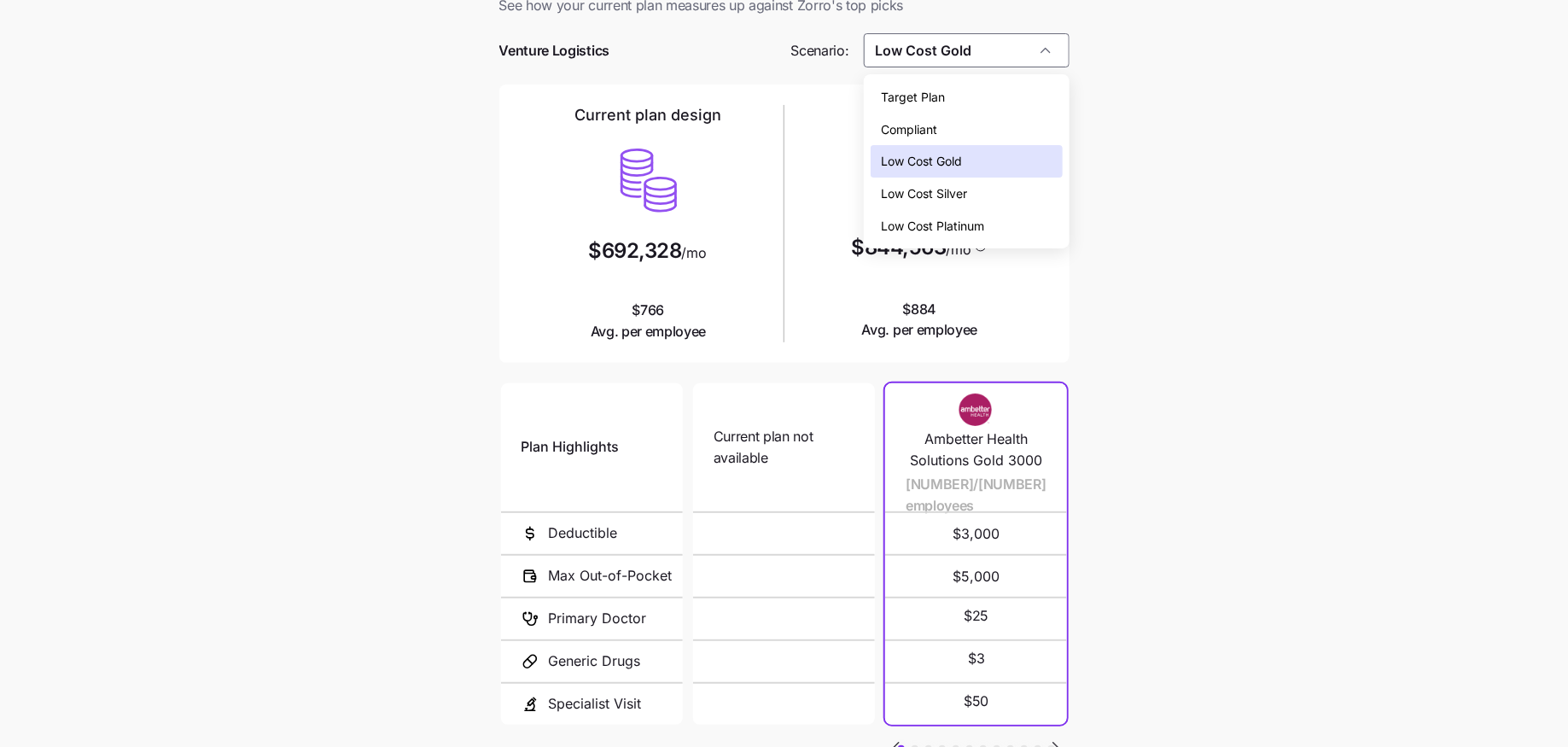click on "Low Cost Silver" at bounding box center (924, 194) 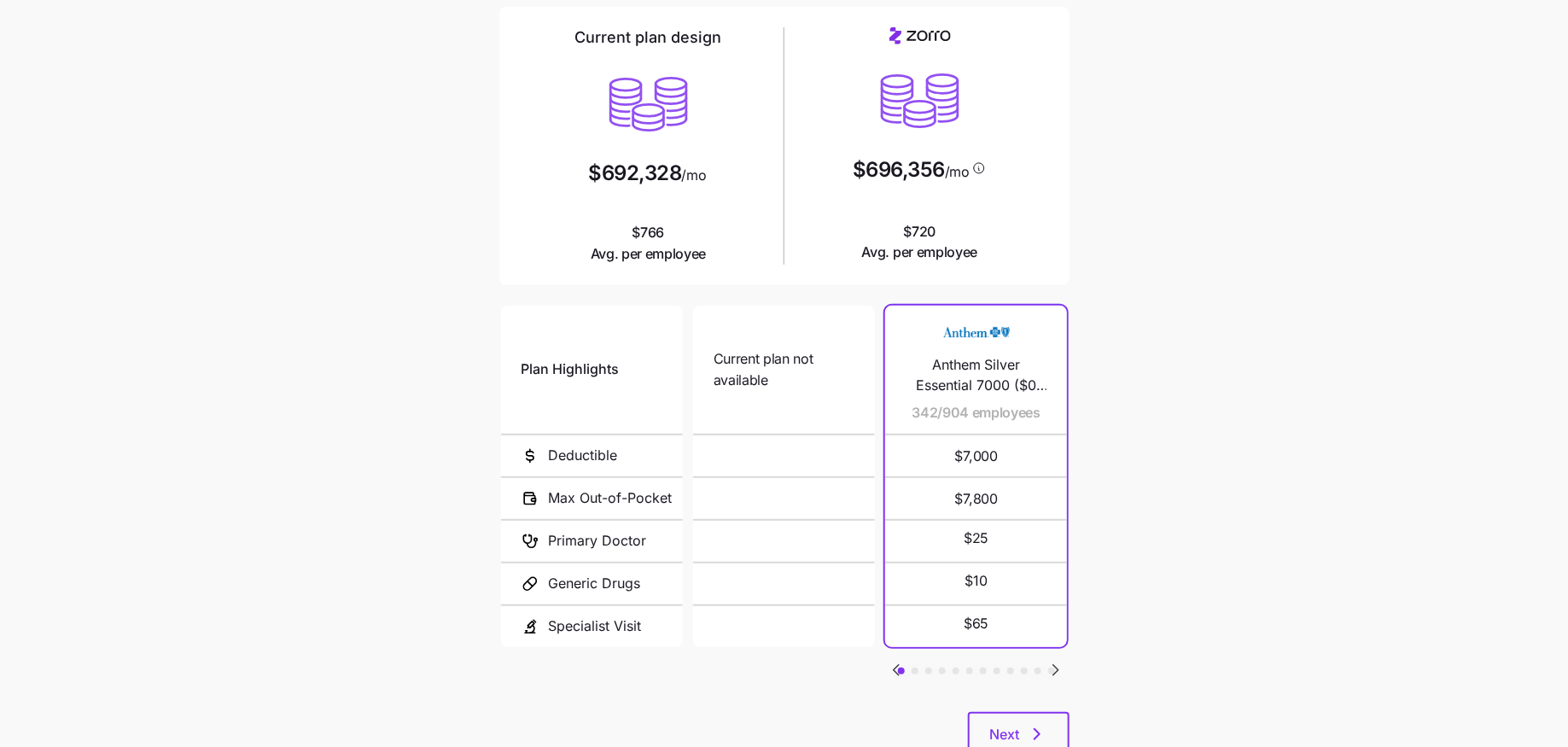 scroll, scrollTop: 184, scrollLeft: 0, axis: vertical 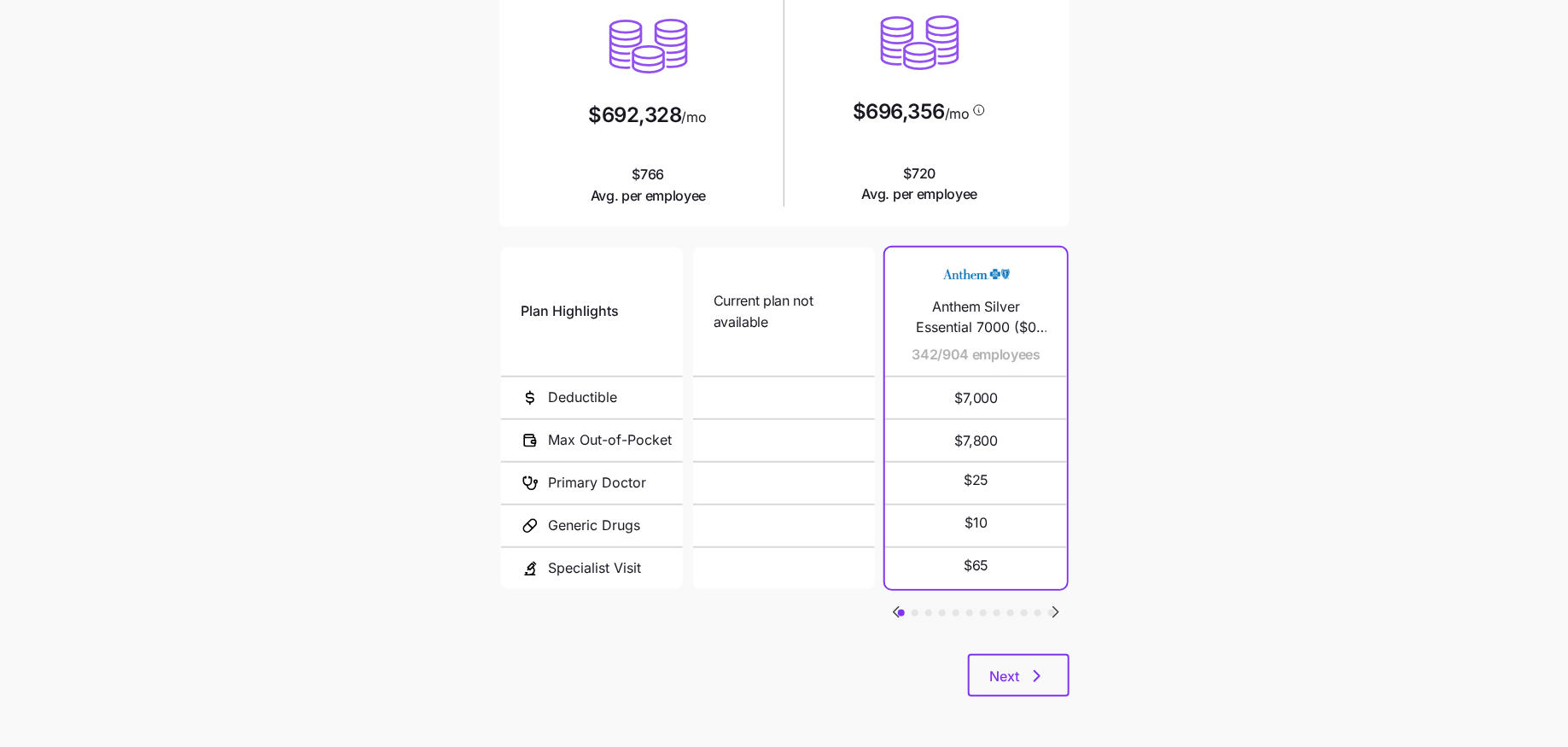 click 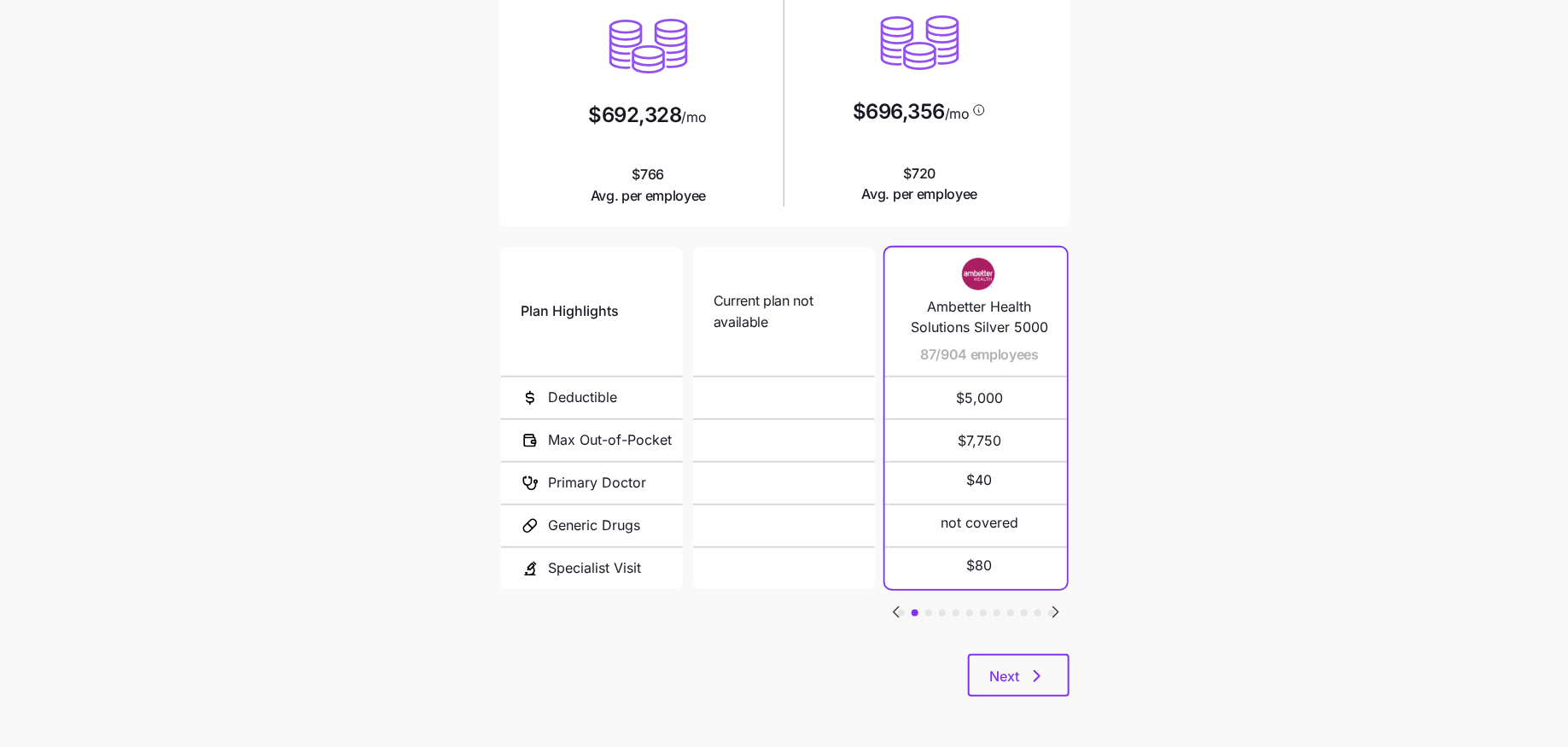 click 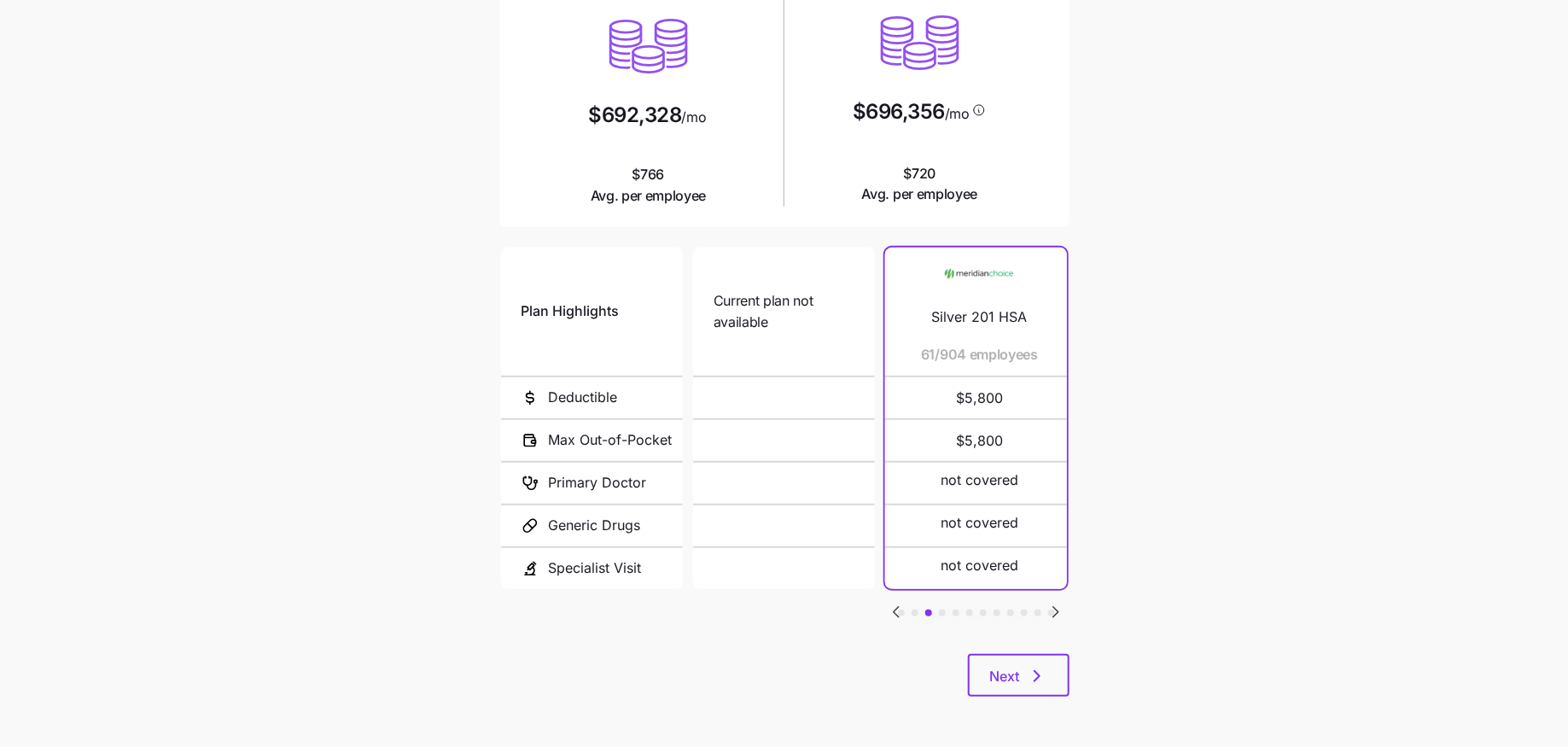 click 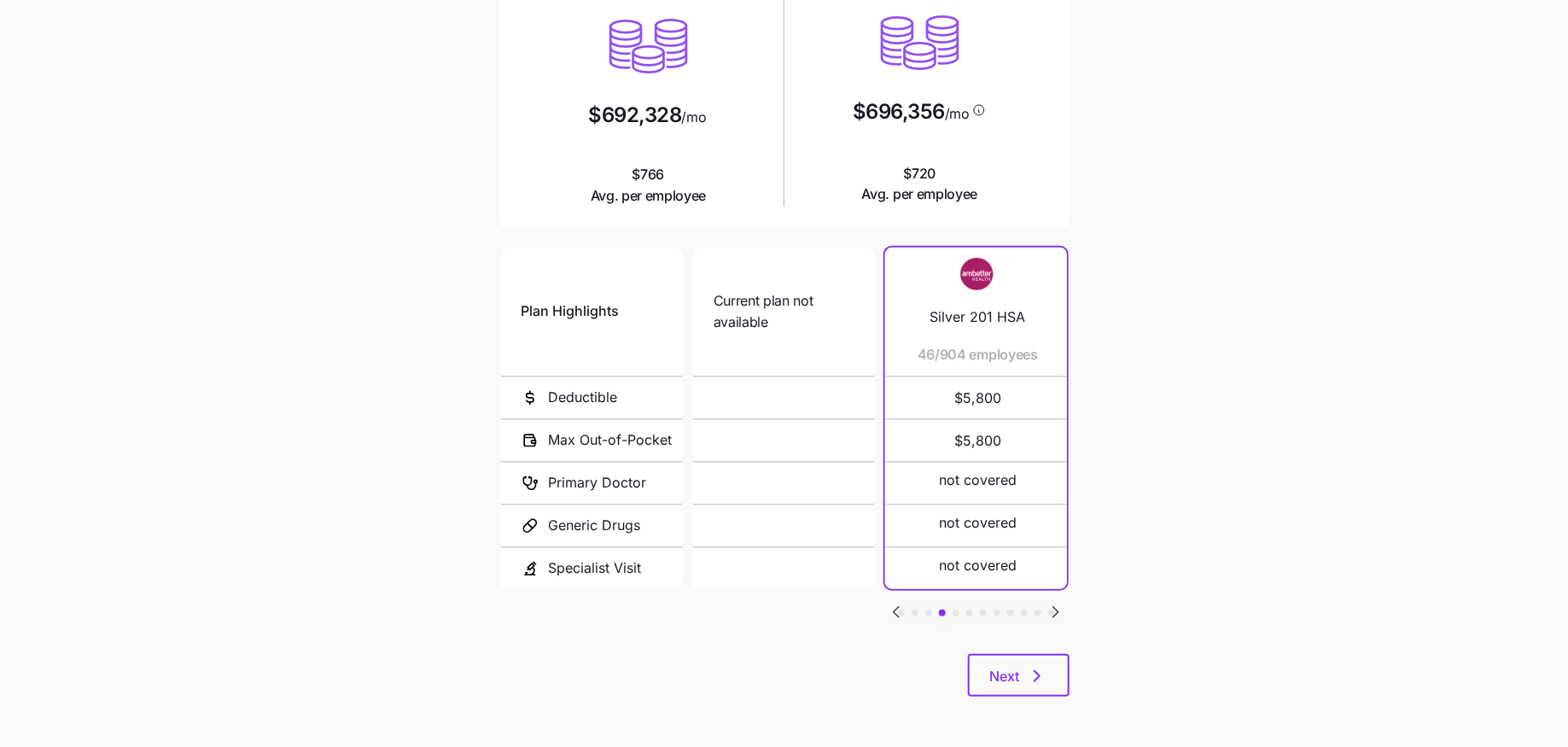 scroll, scrollTop: 0, scrollLeft: 0, axis: both 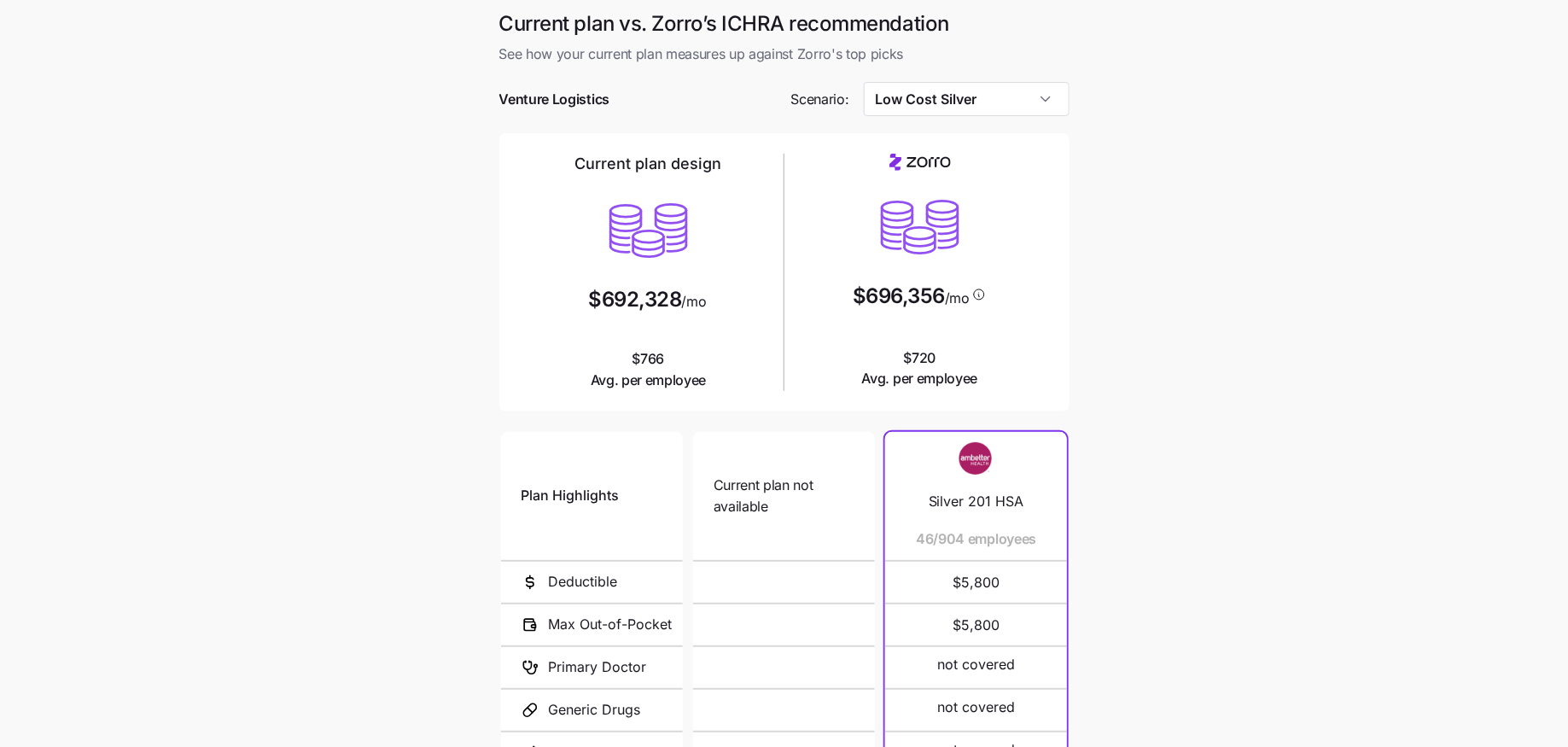 click on "Current plan vs. Zorro’s ICHRA recommendation See how your current plan measures up against Zorro's top picks Venture Logistics Scenario: Low Cost Silver Current plan design $692,328 /mo $766 Avg. per employee $696,356 /mo $720 Avg. per employee Plan Highlights Deductible Max Out-of-Pocket Primary Doctor Generic Drugs Specialist Visit Current plan not available N/A N/A Anthem Silver Essential 7000 ($0 Virtual PCP + $0 Select Drugs + Incentives) 342/904 employees $7,000 $7,800 $25 $10 $65 Ambetter Health Solutions Silver 5000 87/904 employees $5,000 $7,750 $40 not covered $80 Silver 201 HSA 61/904 employees $5,800 $5,800 not covered not covered not covered Silver 201 HSA 46/904 employees $5,800 $5,800 not covered not covered not covered Ambetter Health Solutions Silver Copay HSA 4000 28/904 employees $4,000 $7,000 not covered not covered not covered Silver 201 HSA 27/904 employees $5,800 $5,800 not covered not covered not covered Silver 201 HSA 26/904 employees $5,800 $5,800 not covered not covered $3,600 $3" at bounding box center [784, 466] 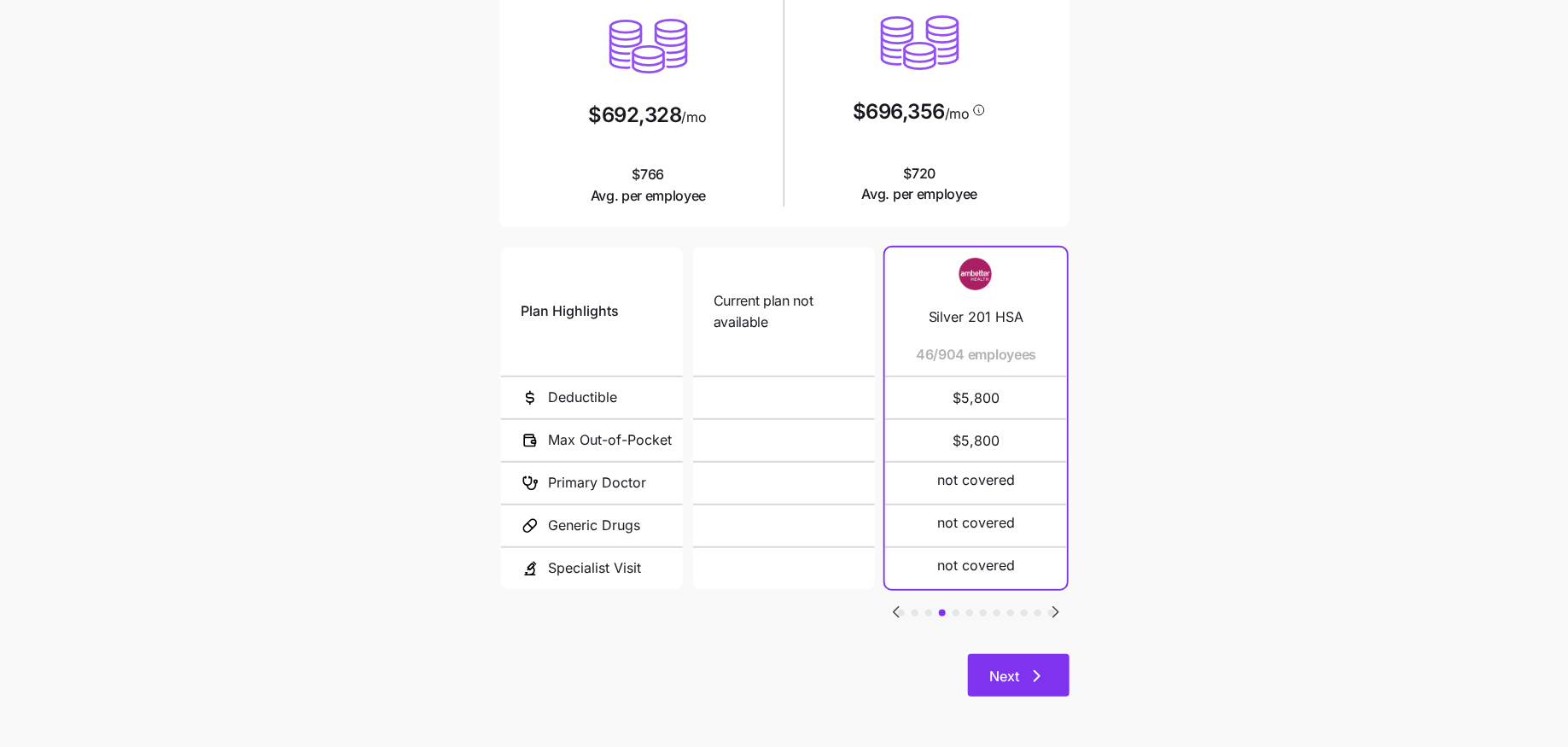 click 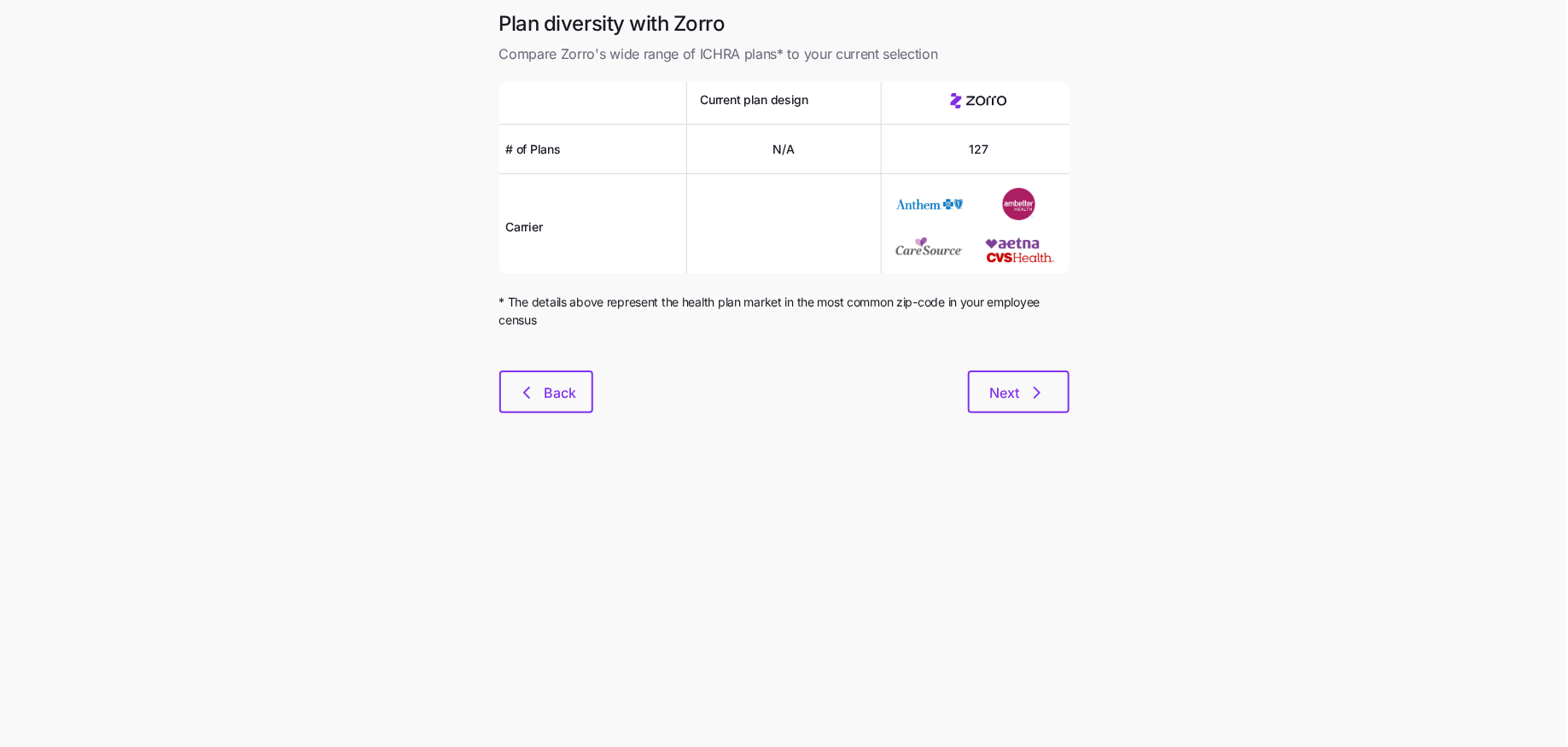 scroll, scrollTop: 0, scrollLeft: 0, axis: both 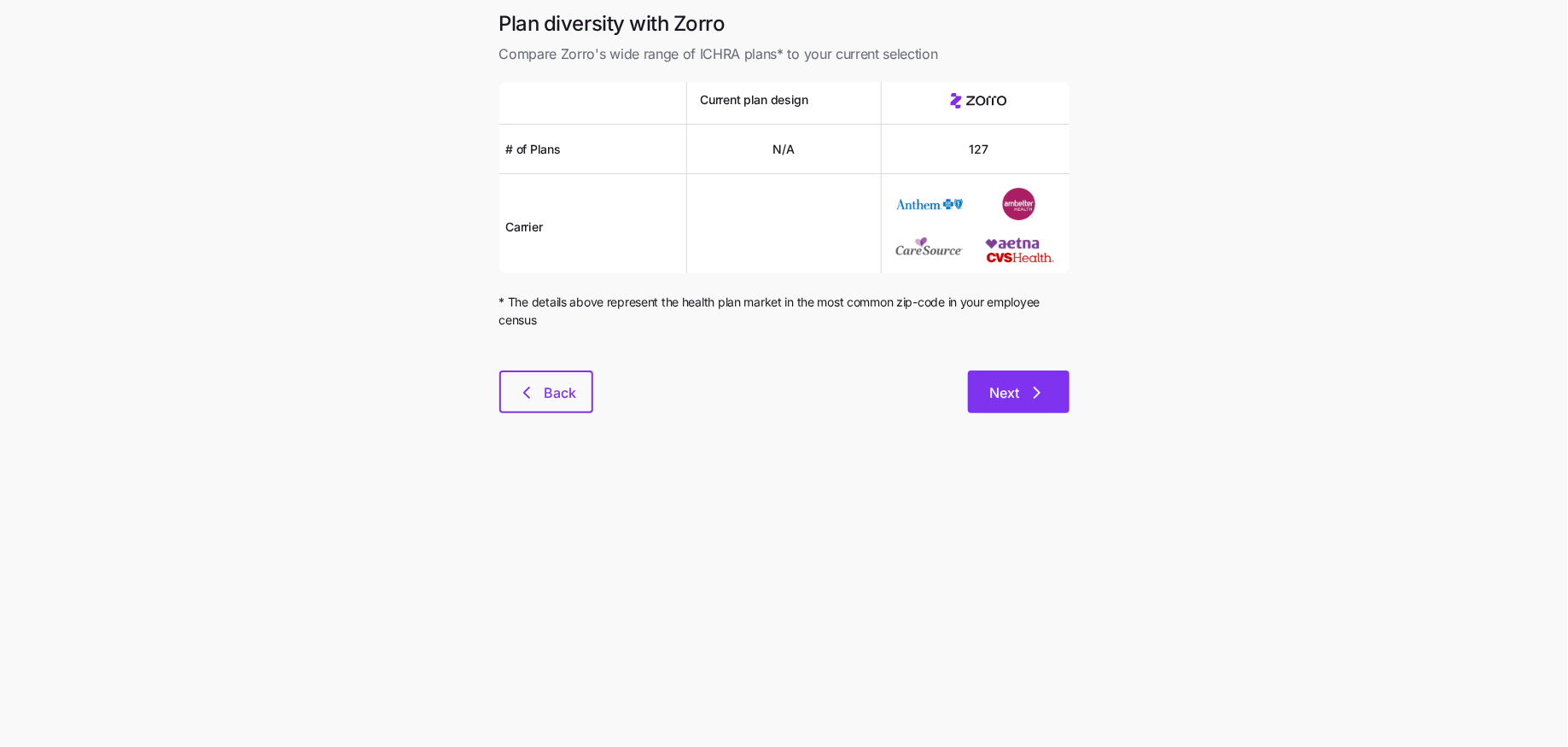 click 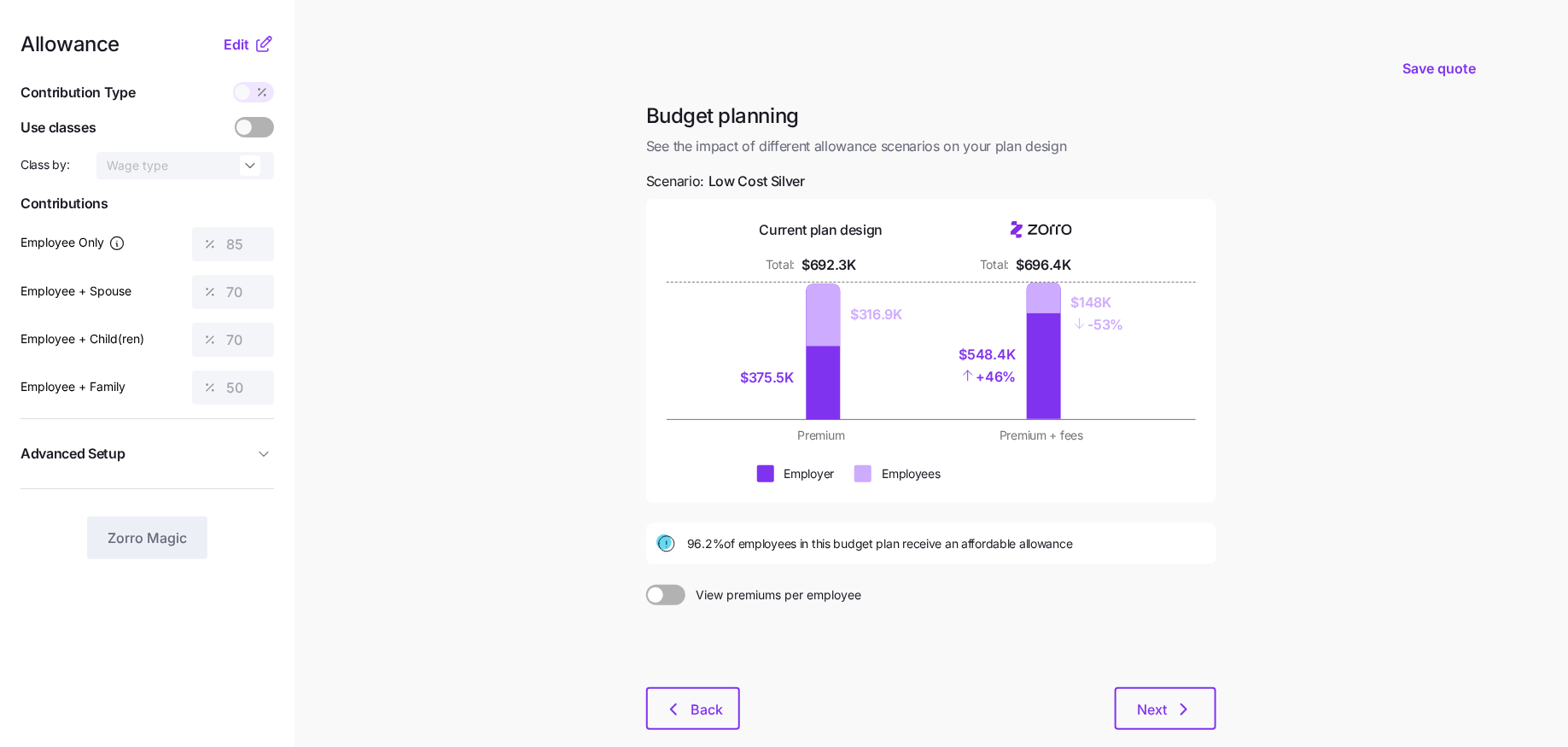 click on "Allowance Edit Contribution Type Use classes Class by: Wage type Contributions Employee Only 85 Employee + Spouse 70 Employee + Child(ren) 70 Employee + Family 50 Advanced Setup Geo distribution off Family Units 8 units Zorro Magic" at bounding box center (147, 419) 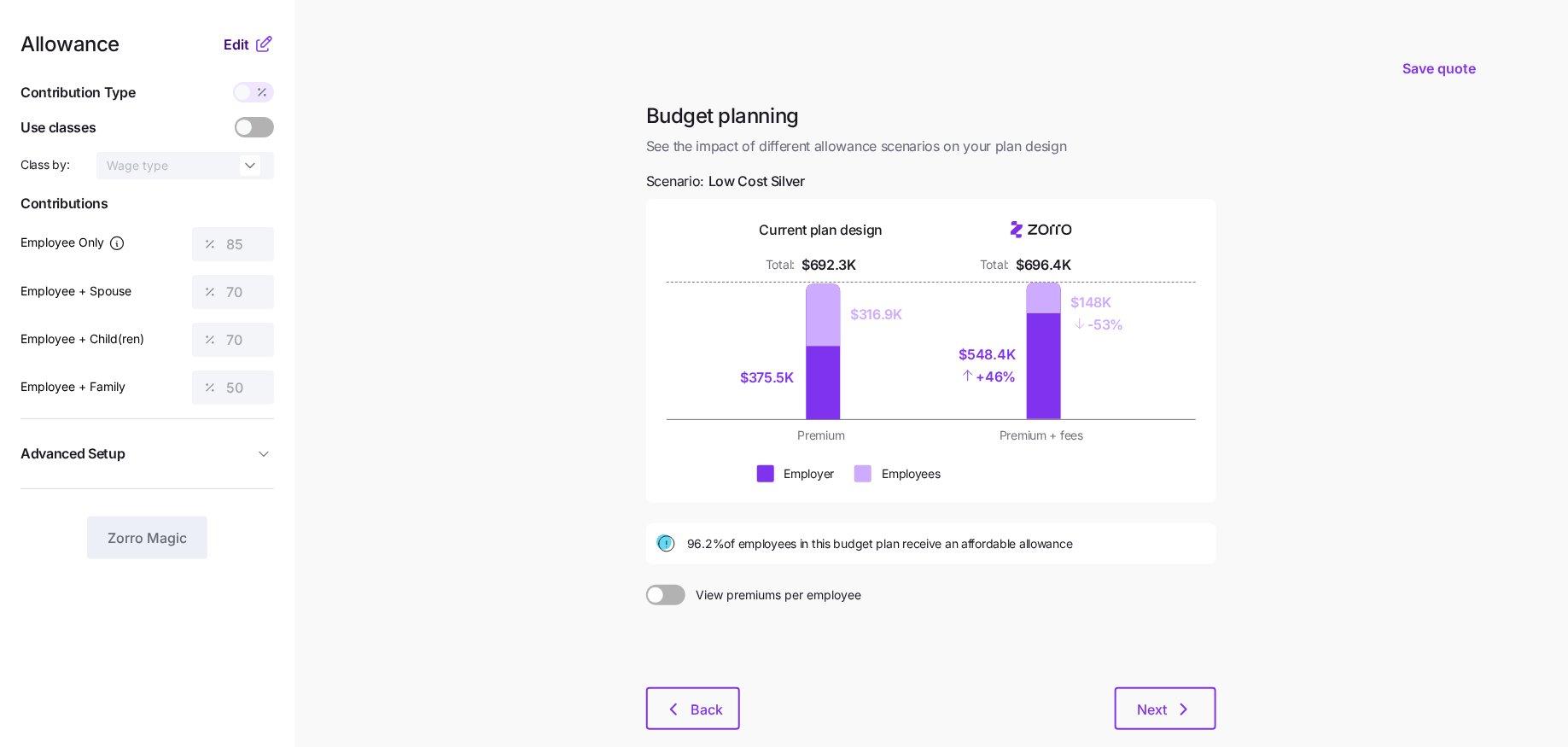 click on "Edit" at bounding box center (236, 44) 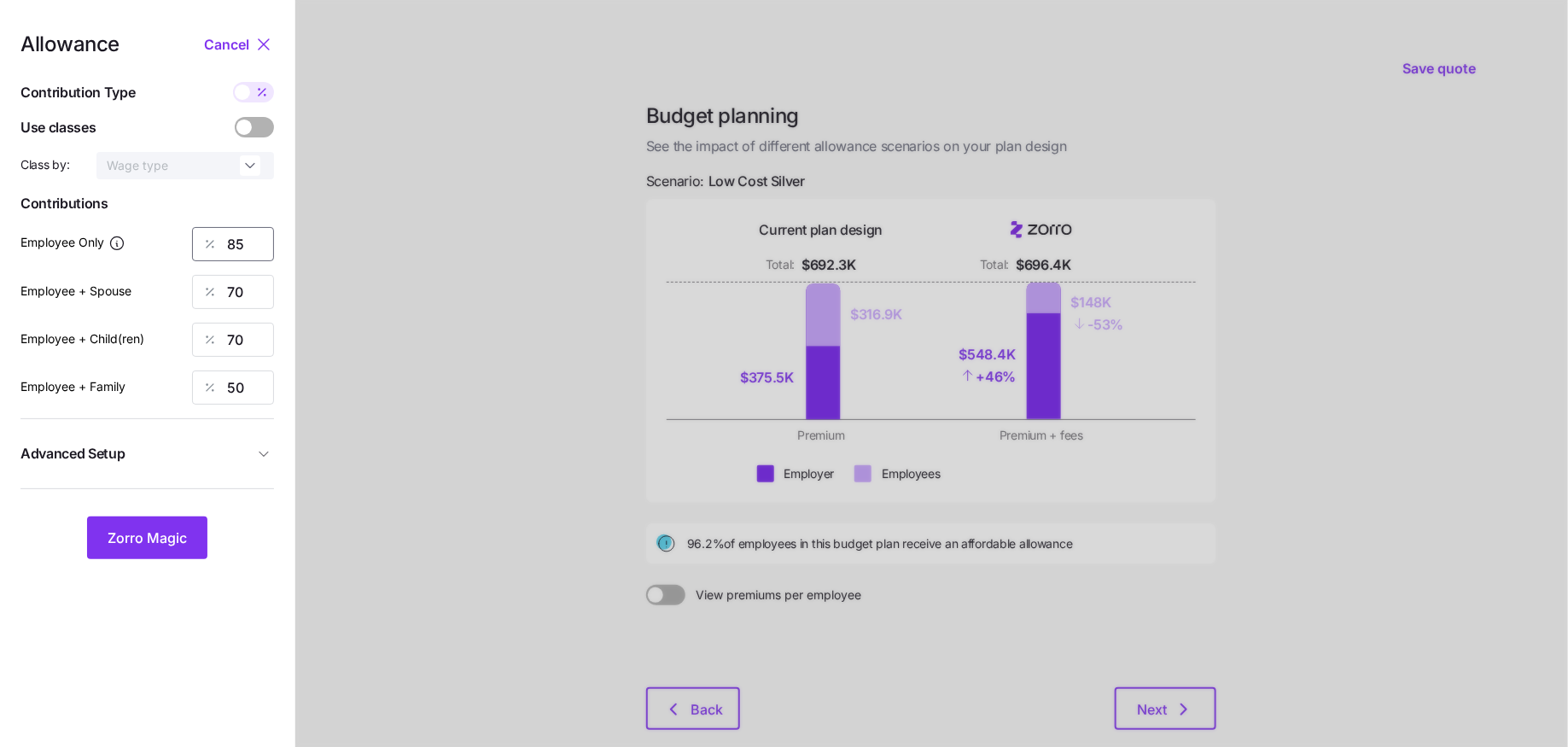 drag, startPoint x: 253, startPoint y: 243, endPoint x: 176, endPoint y: 243, distance: 77 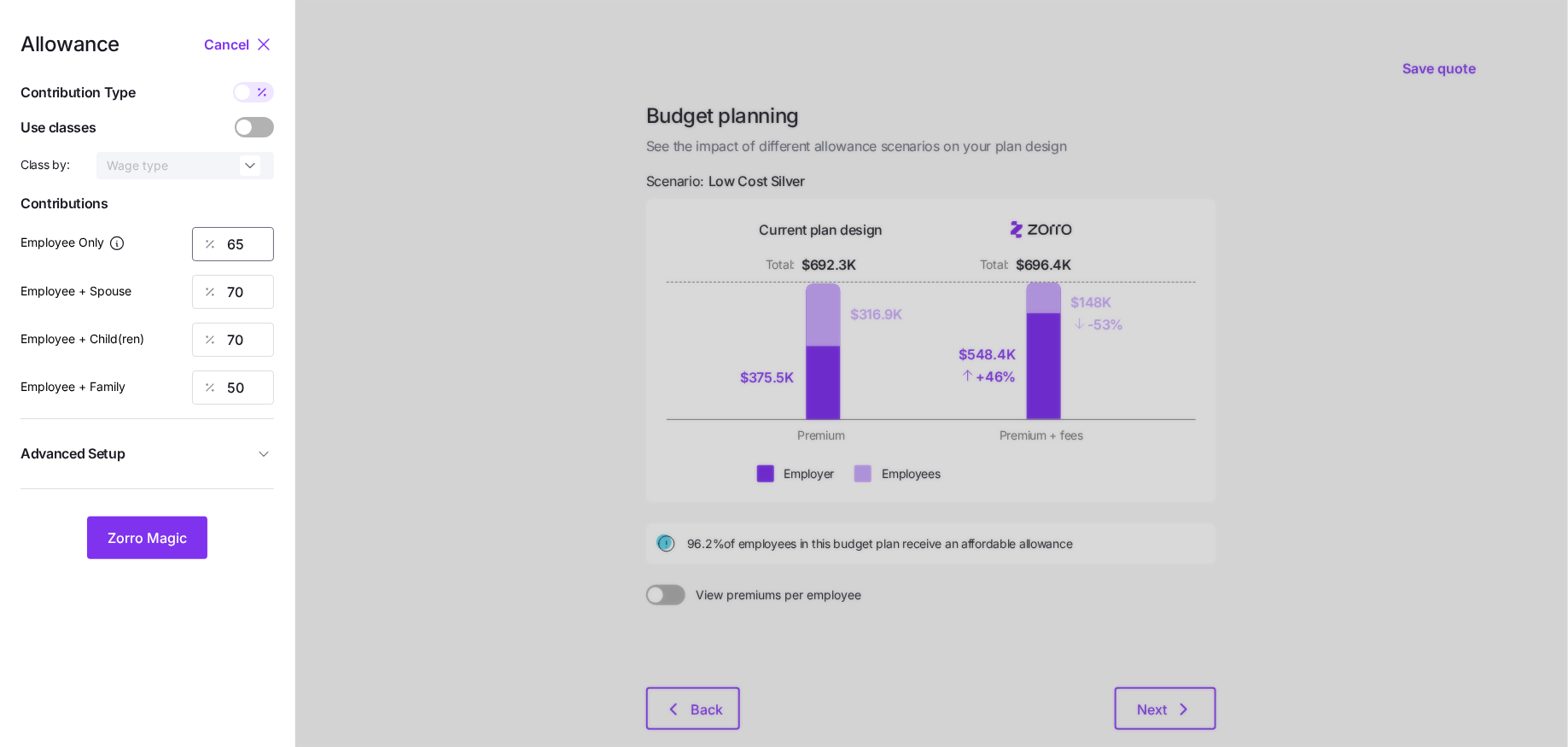 type on "65" 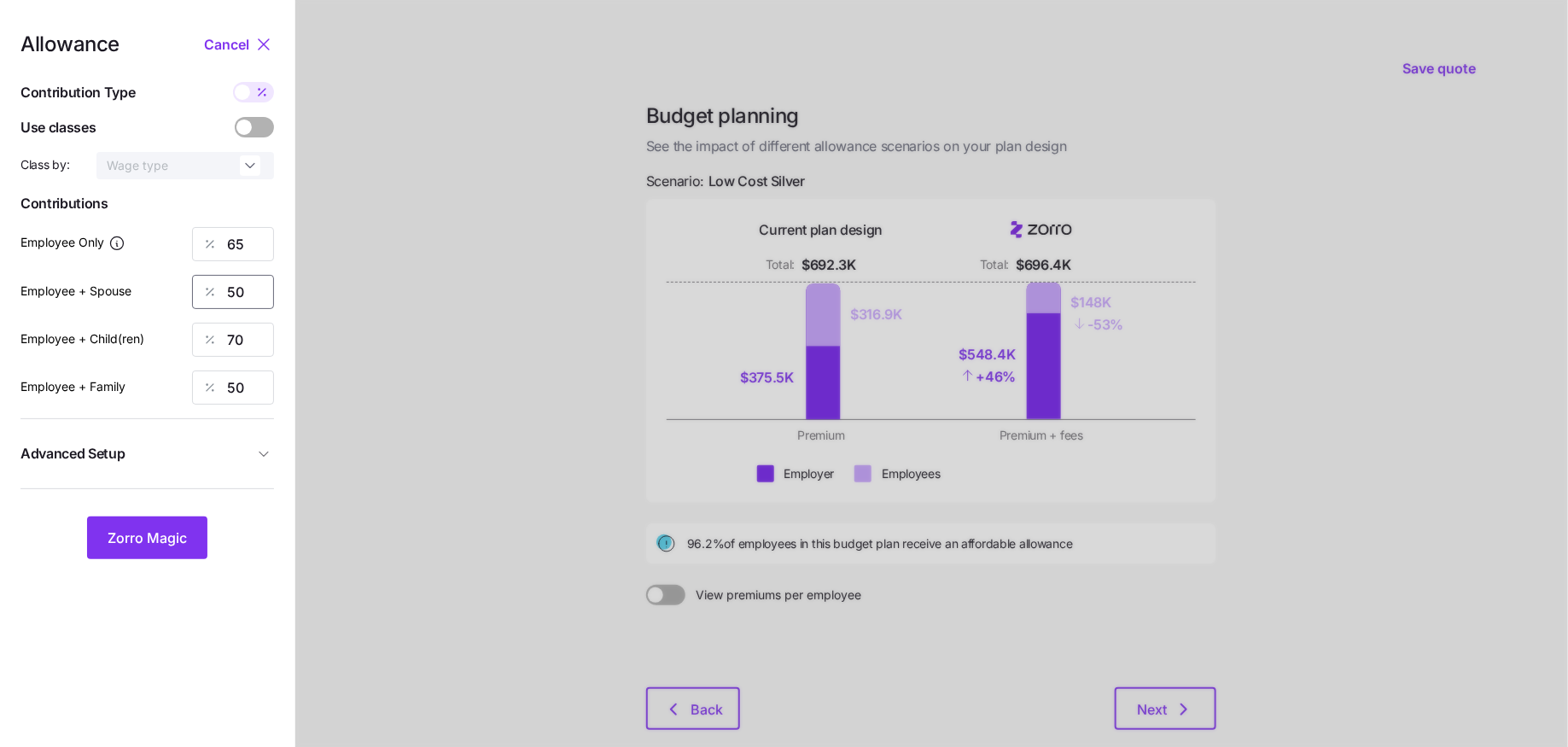 type on "50" 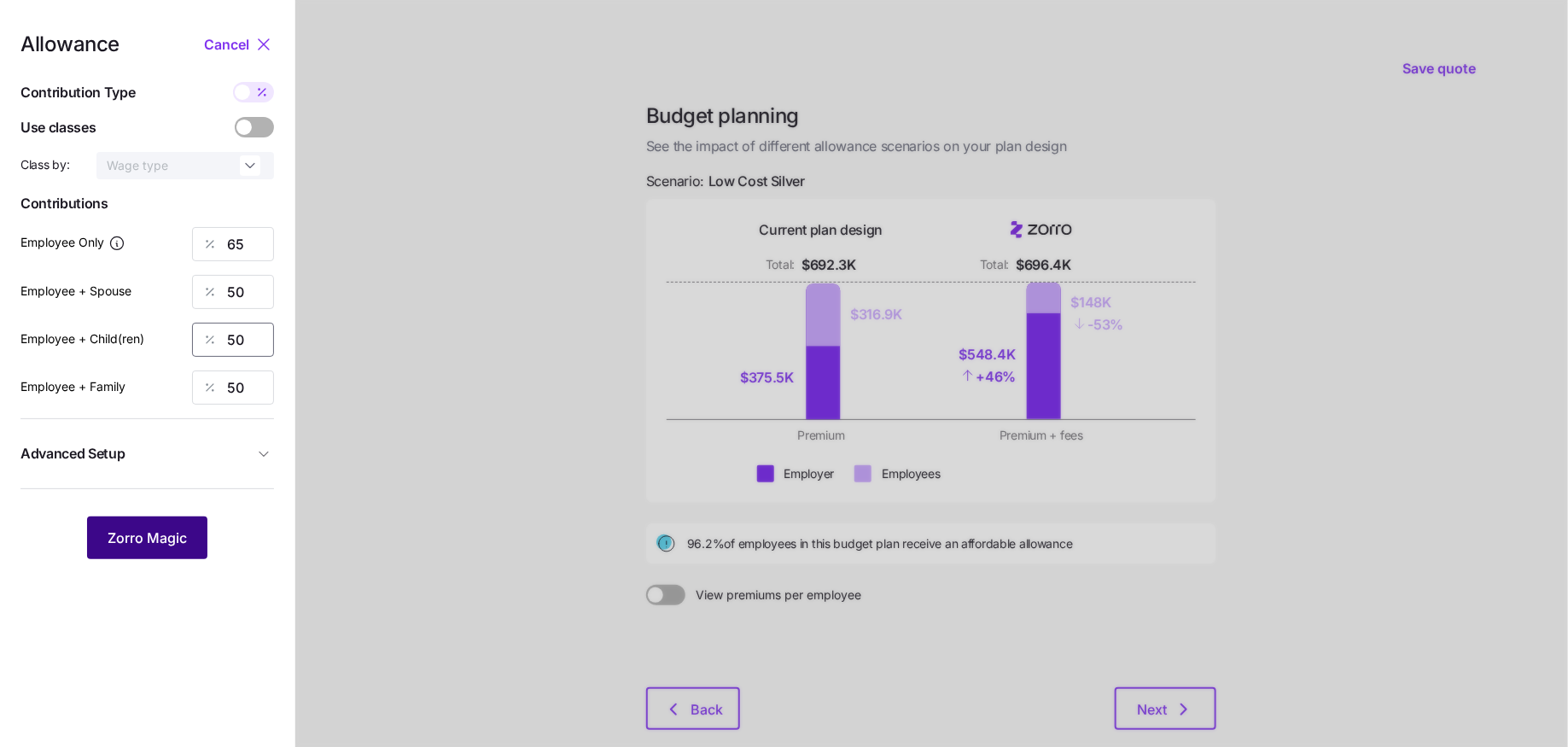 type on "50" 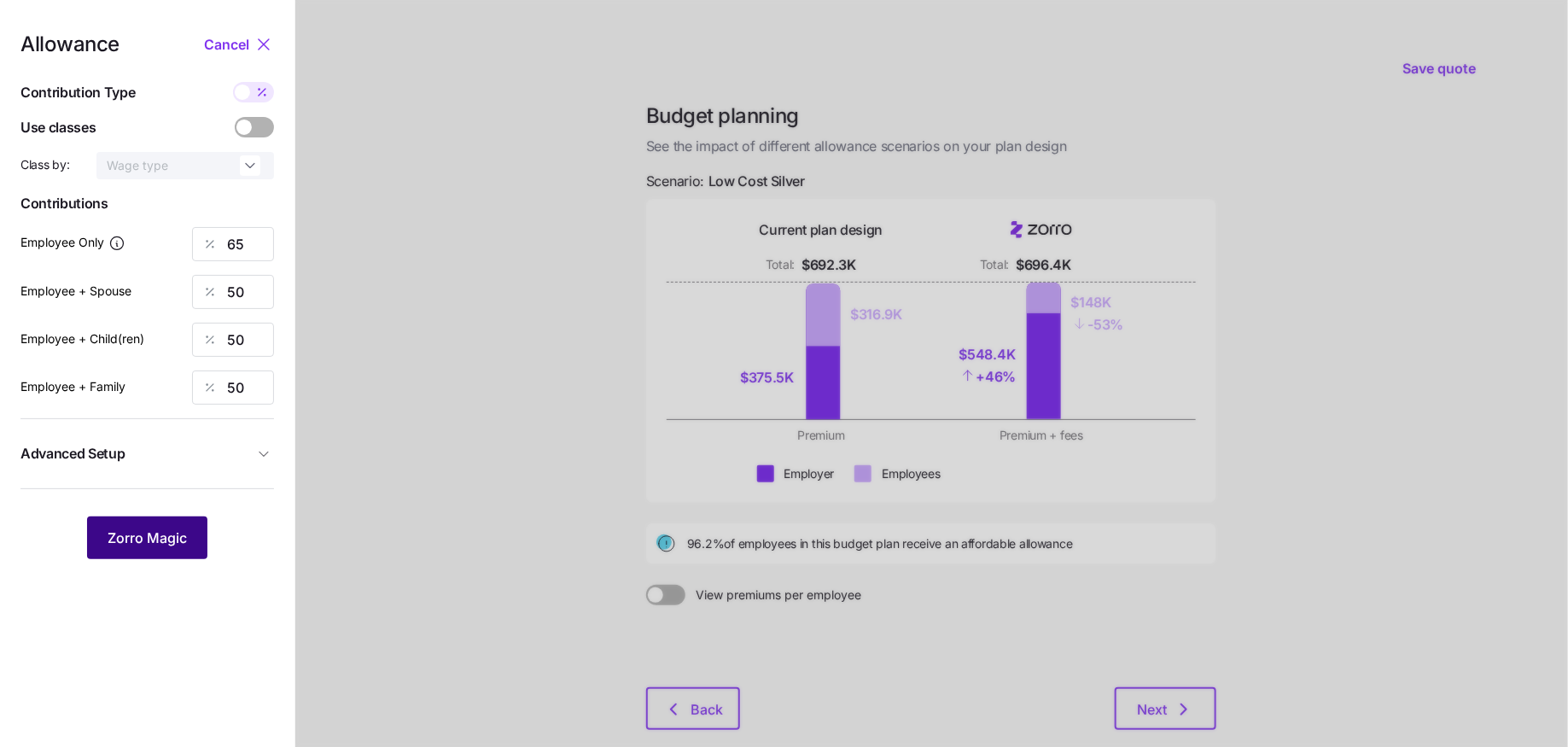 click on "Zorro Magic" at bounding box center [147, 538] 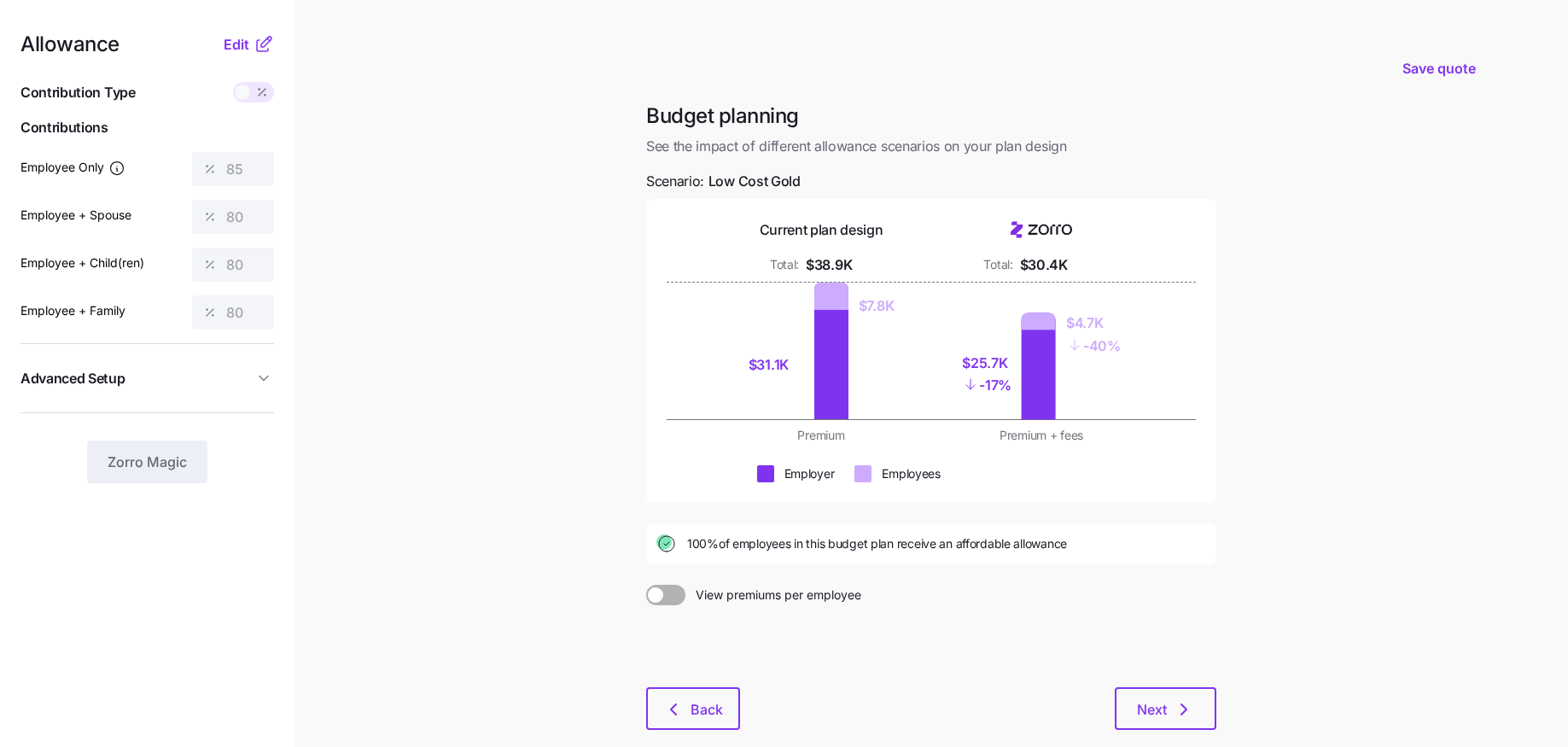 scroll, scrollTop: 0, scrollLeft: 0, axis: both 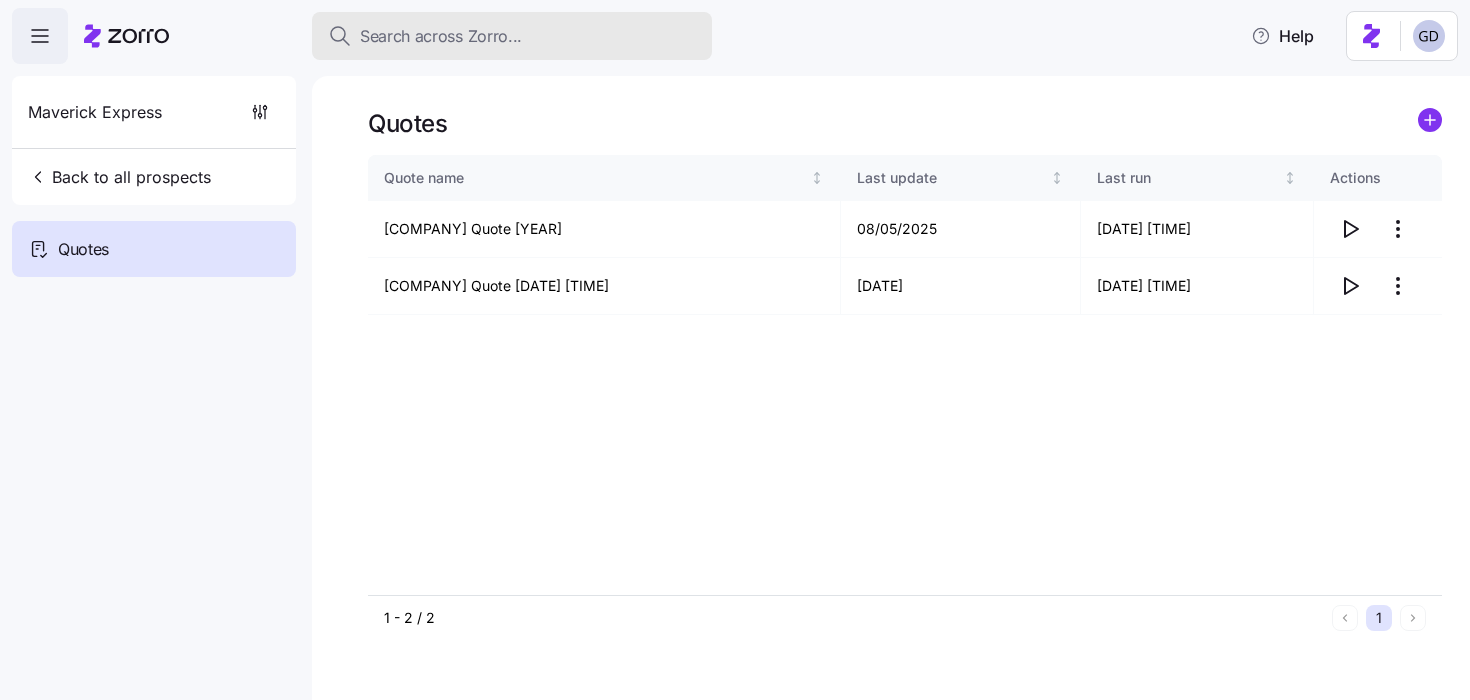 click on "Search across Zorro..." at bounding box center [441, 36] 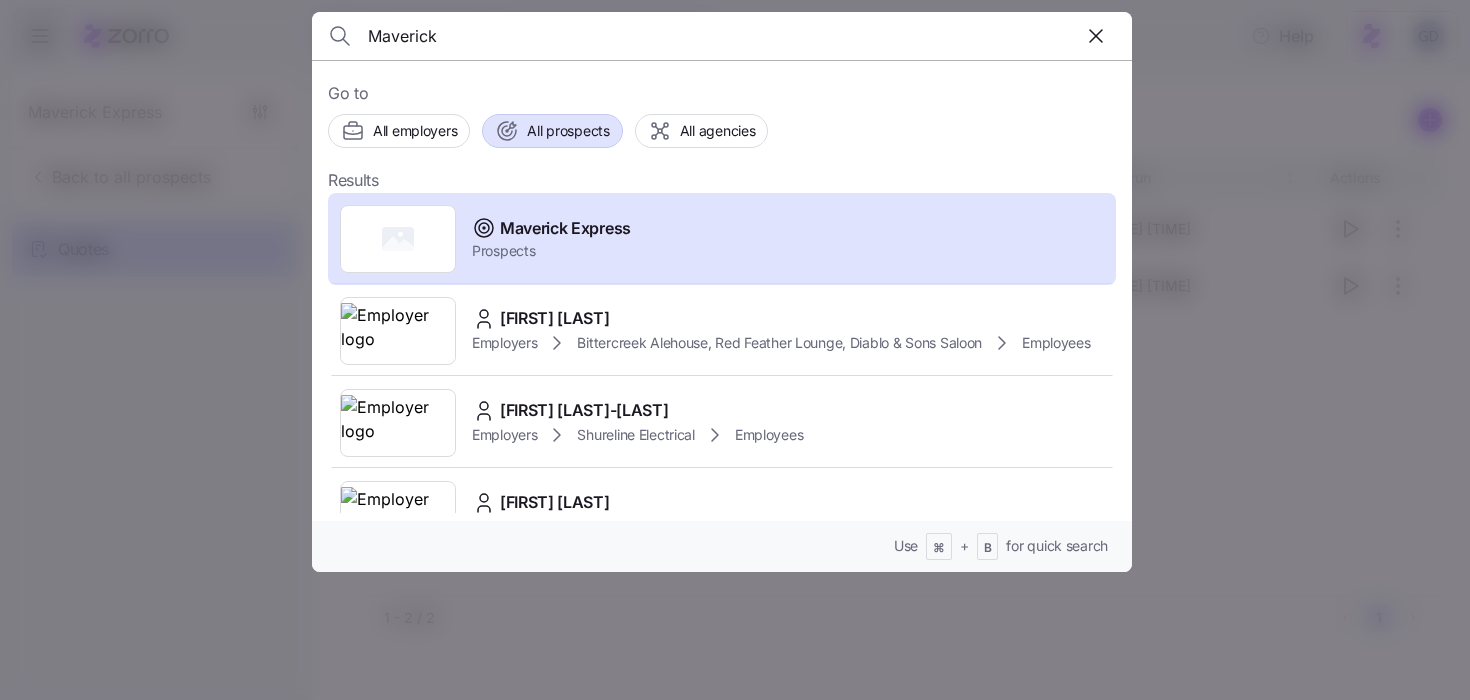 click on "All prospects" at bounding box center (568, 131) 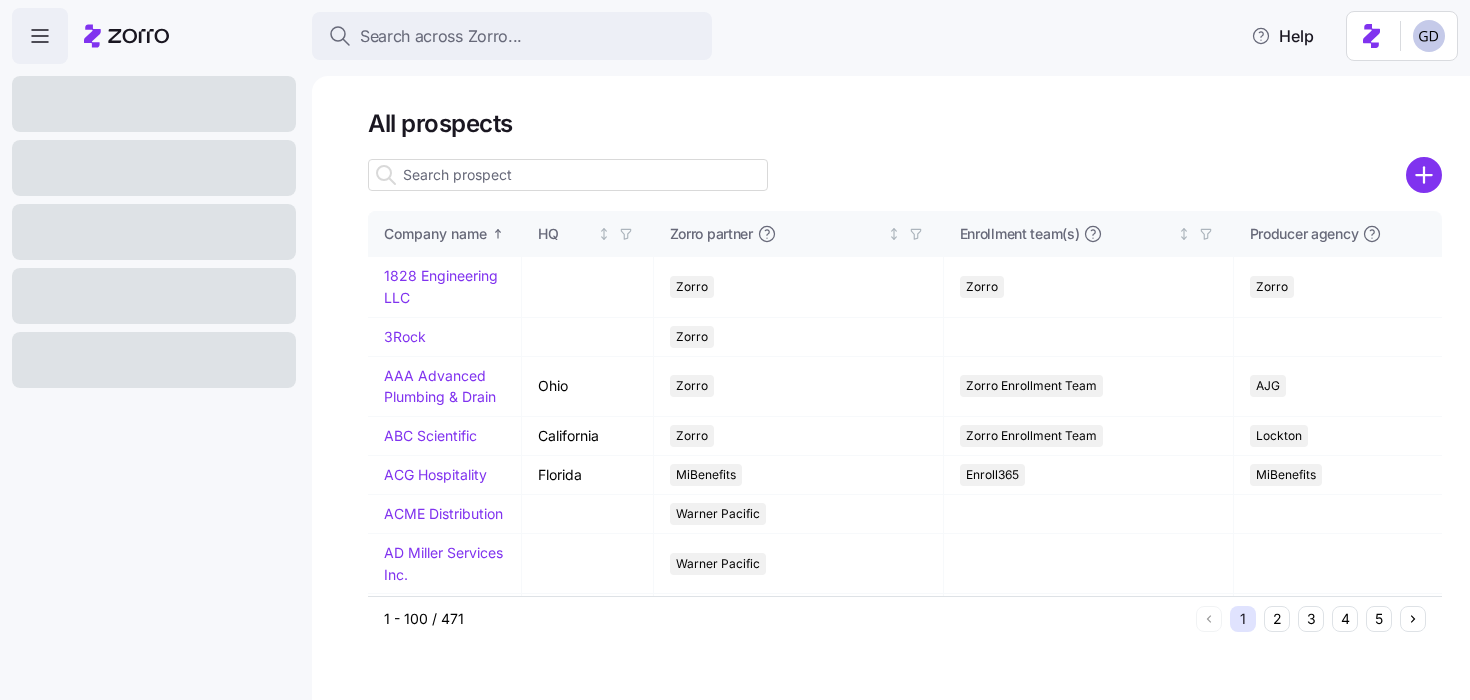 click 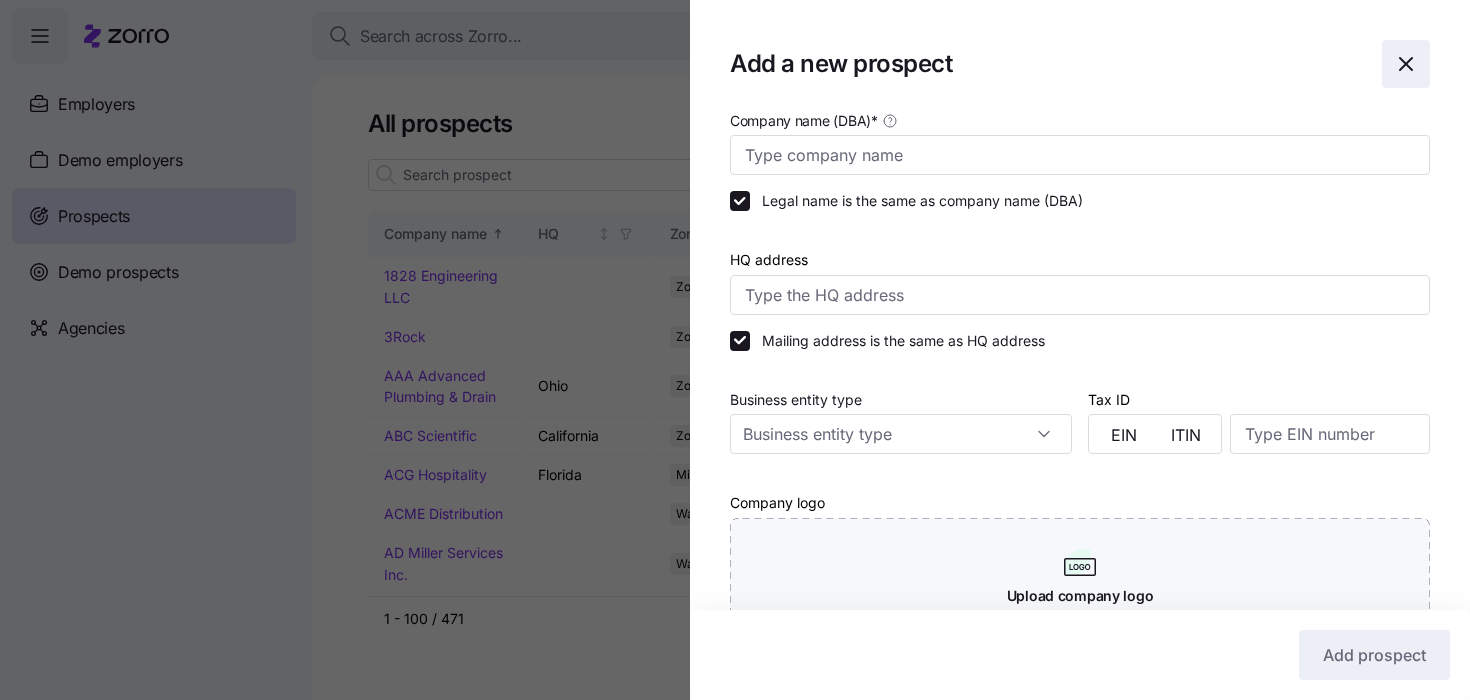 click 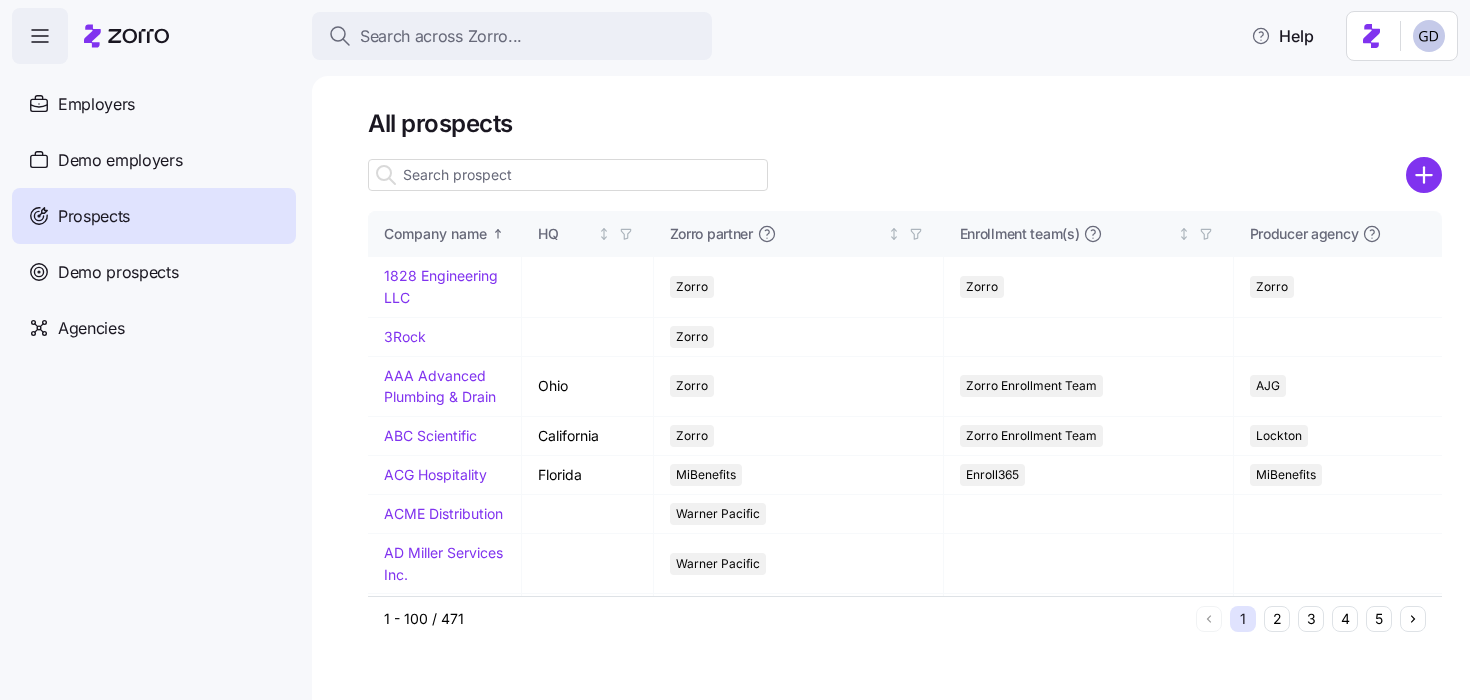 click at bounding box center [568, 175] 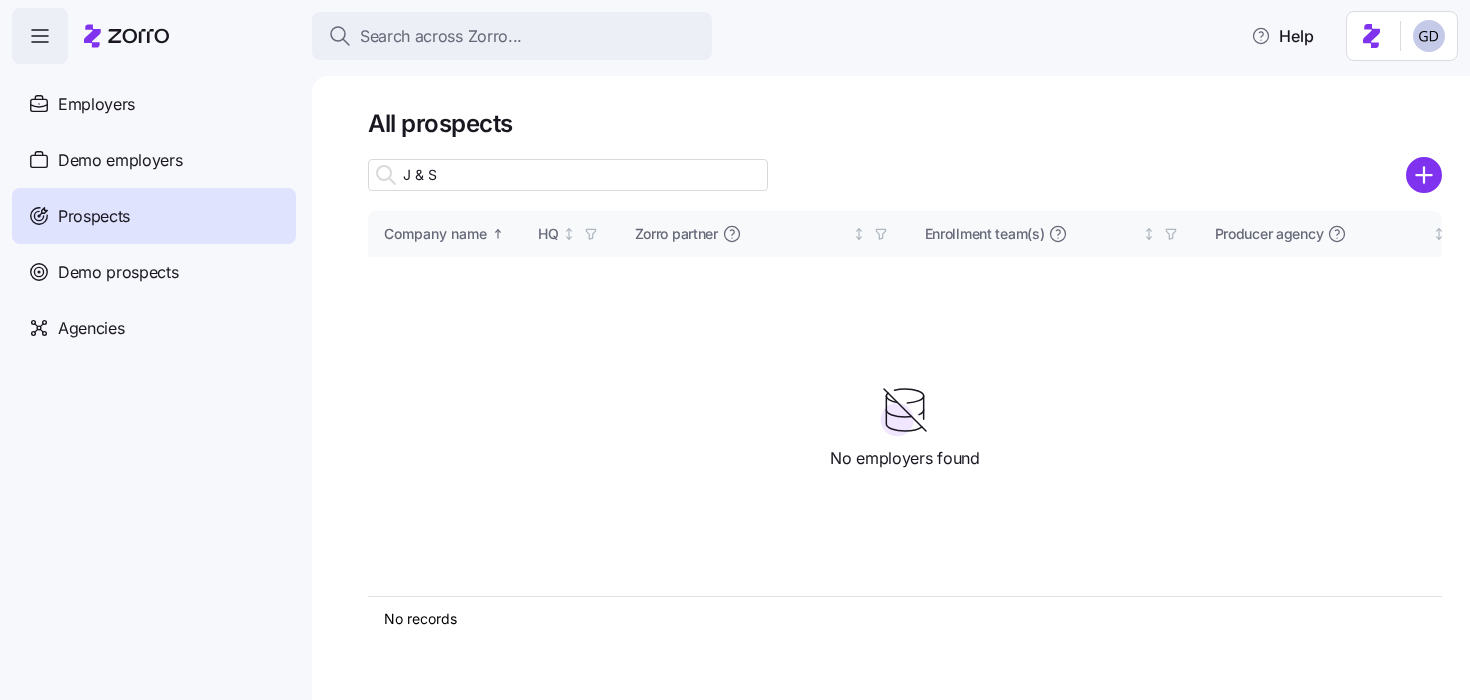 type on "J & S" 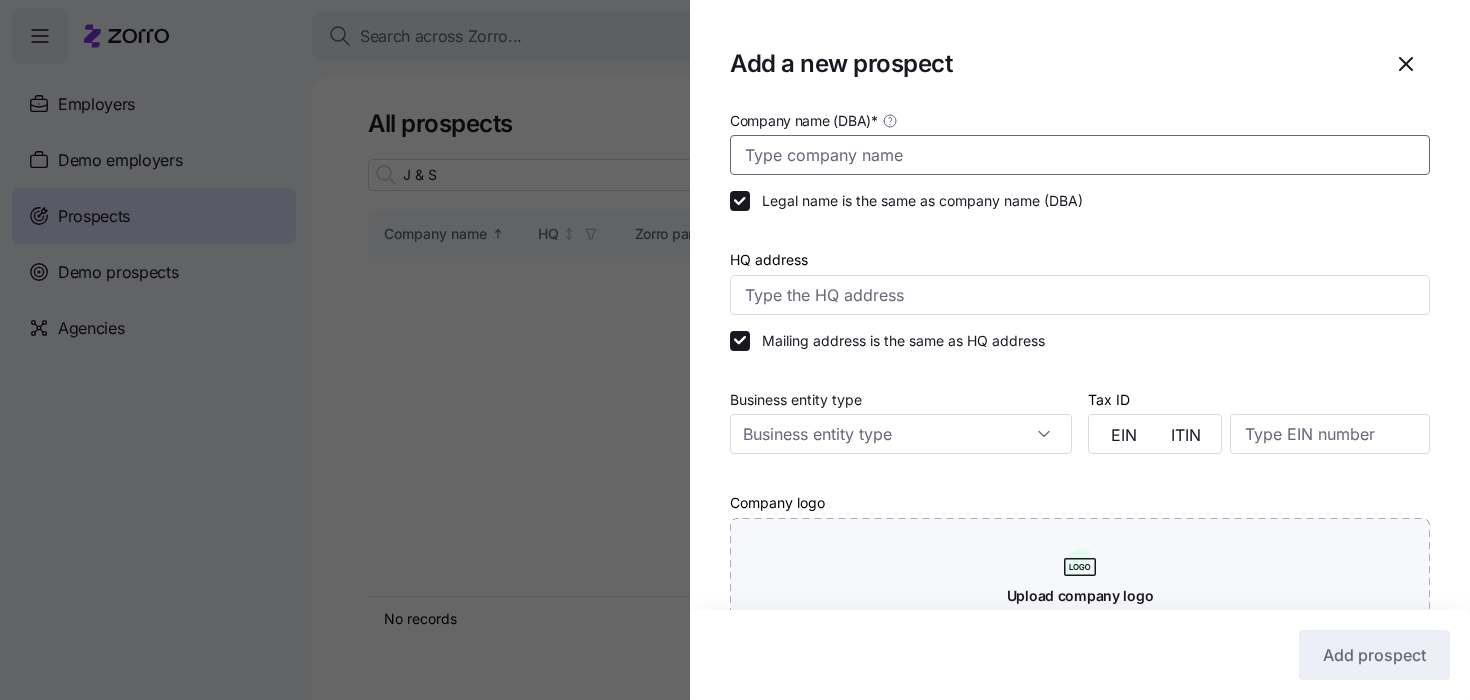 click on "Company name (DBA)  *" at bounding box center [1080, 155] 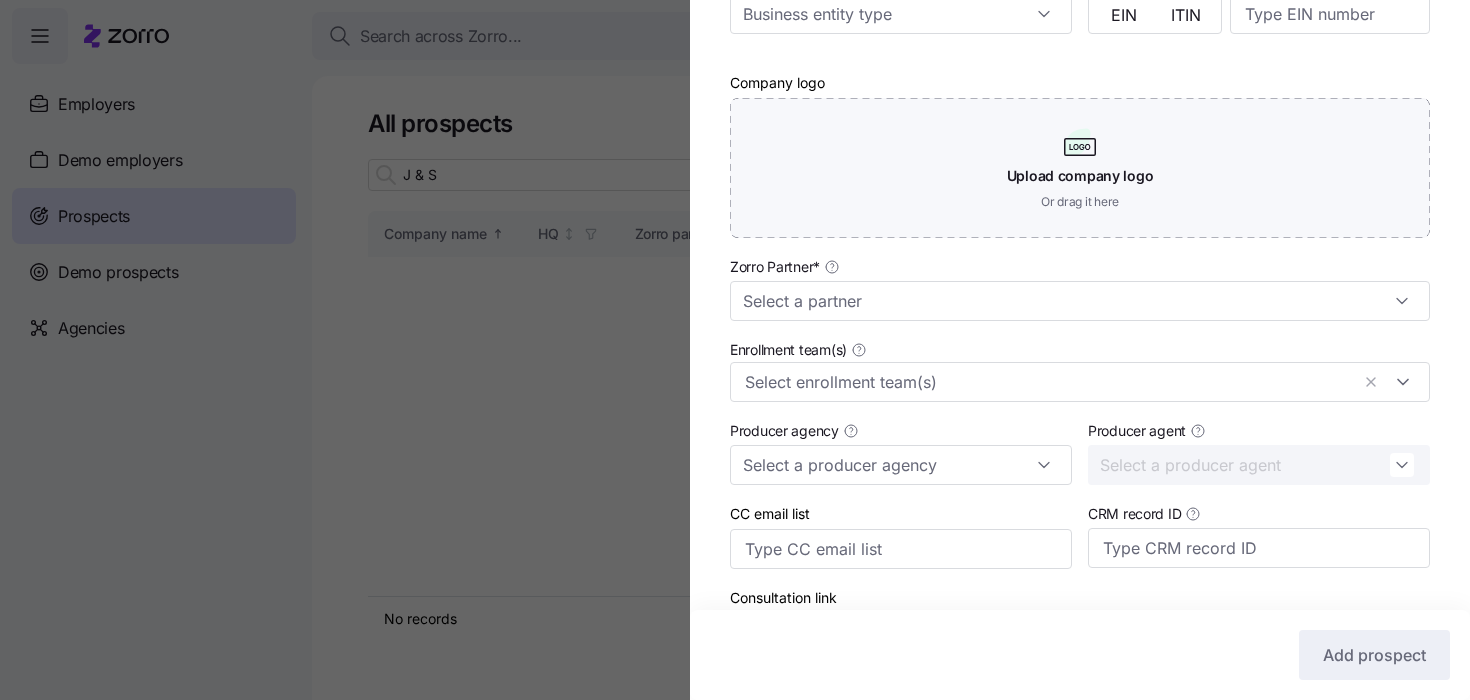 scroll, scrollTop: 432, scrollLeft: 0, axis: vertical 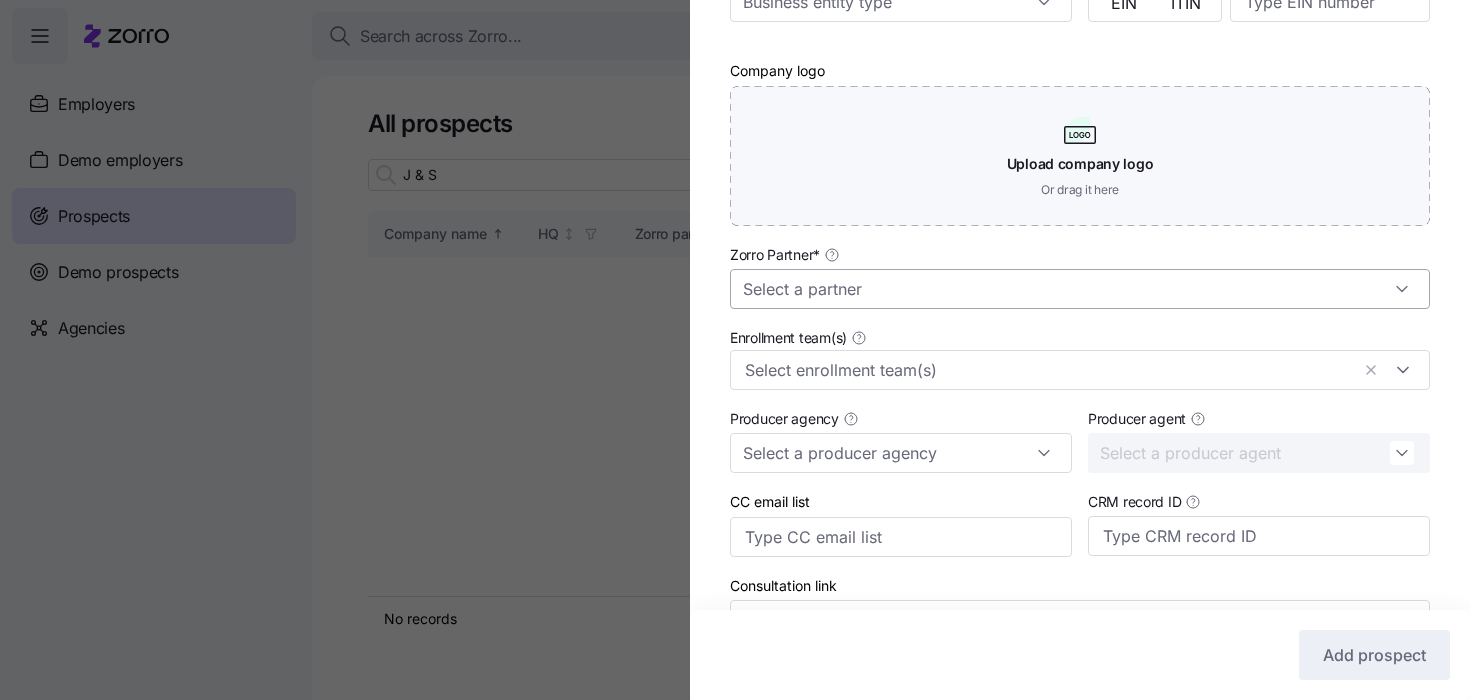 type on "J & S Siding" 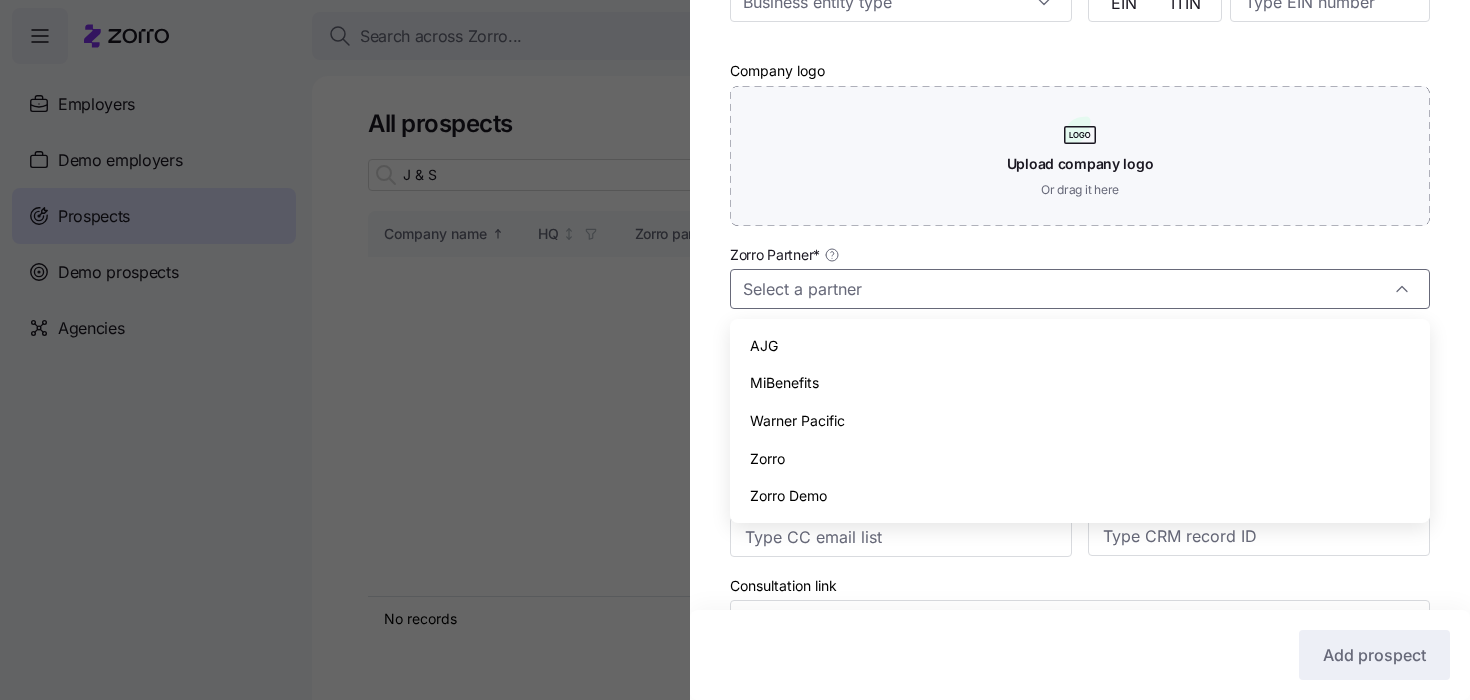 click on "Zorro" at bounding box center (1080, 459) 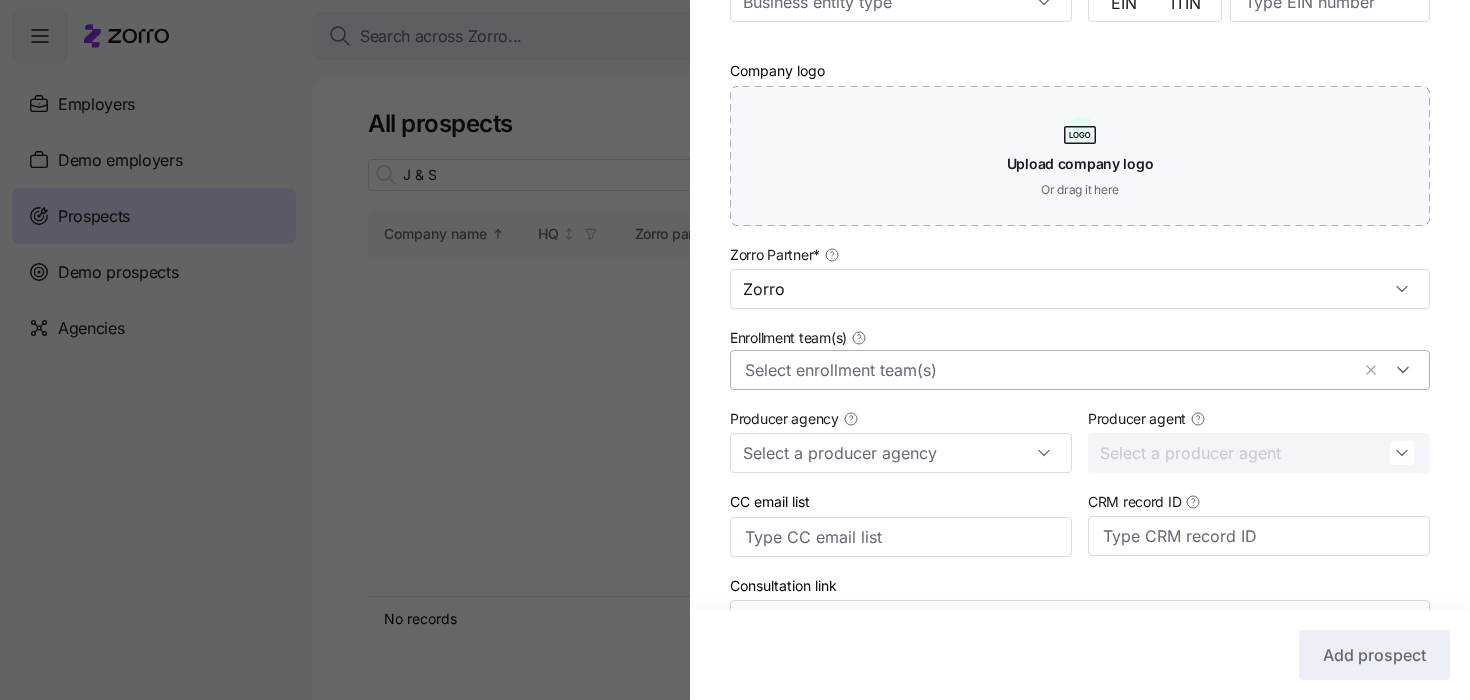click on "Enrollment team(s)" at bounding box center [1047, 370] 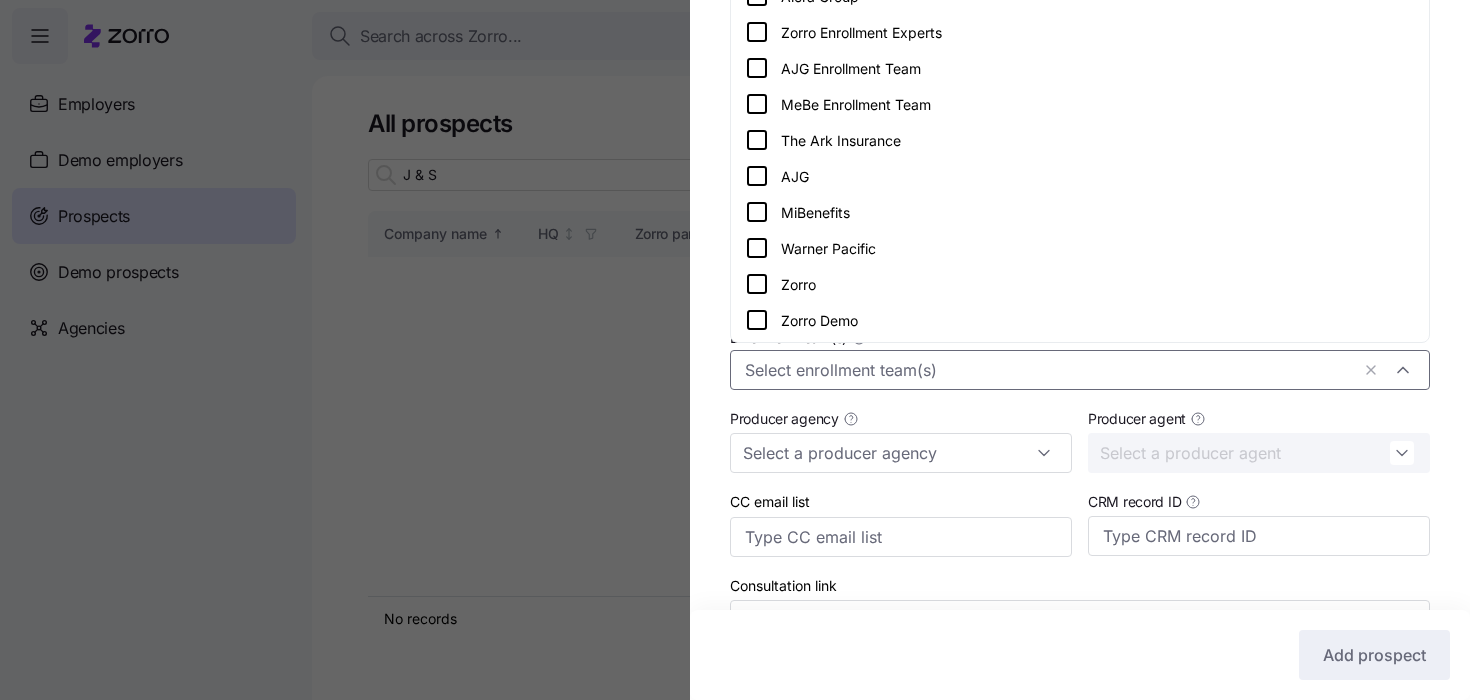 click on "Enrollment team(s)" at bounding box center [1047, 370] 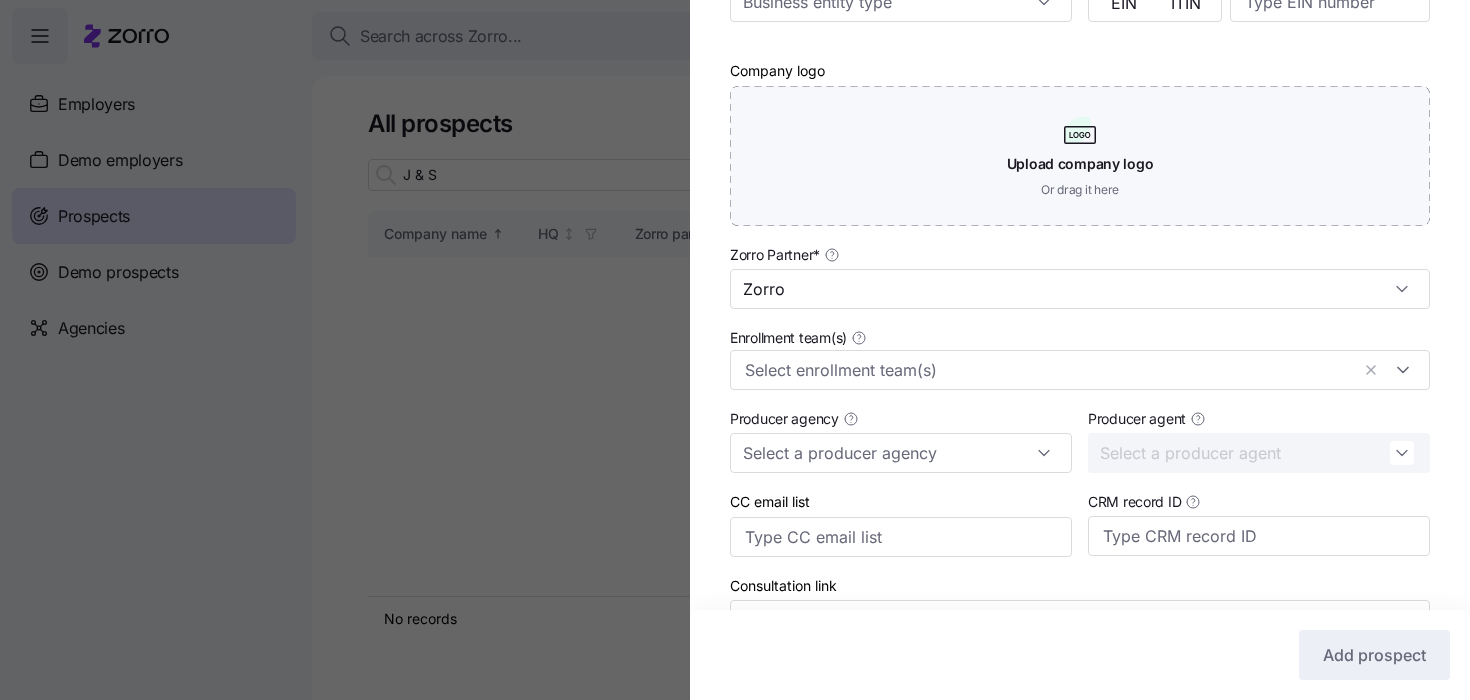 click on "Producer agency" at bounding box center (901, 439) 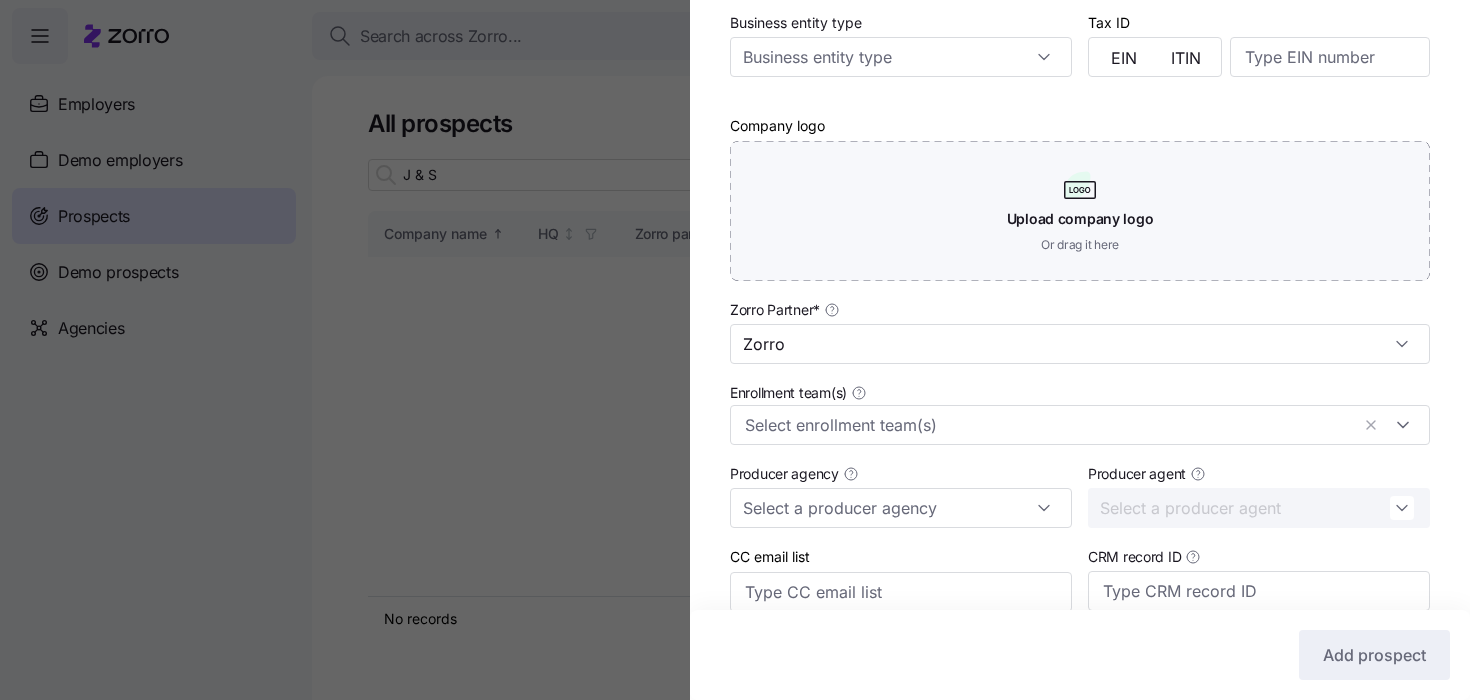 scroll, scrollTop: 530, scrollLeft: 0, axis: vertical 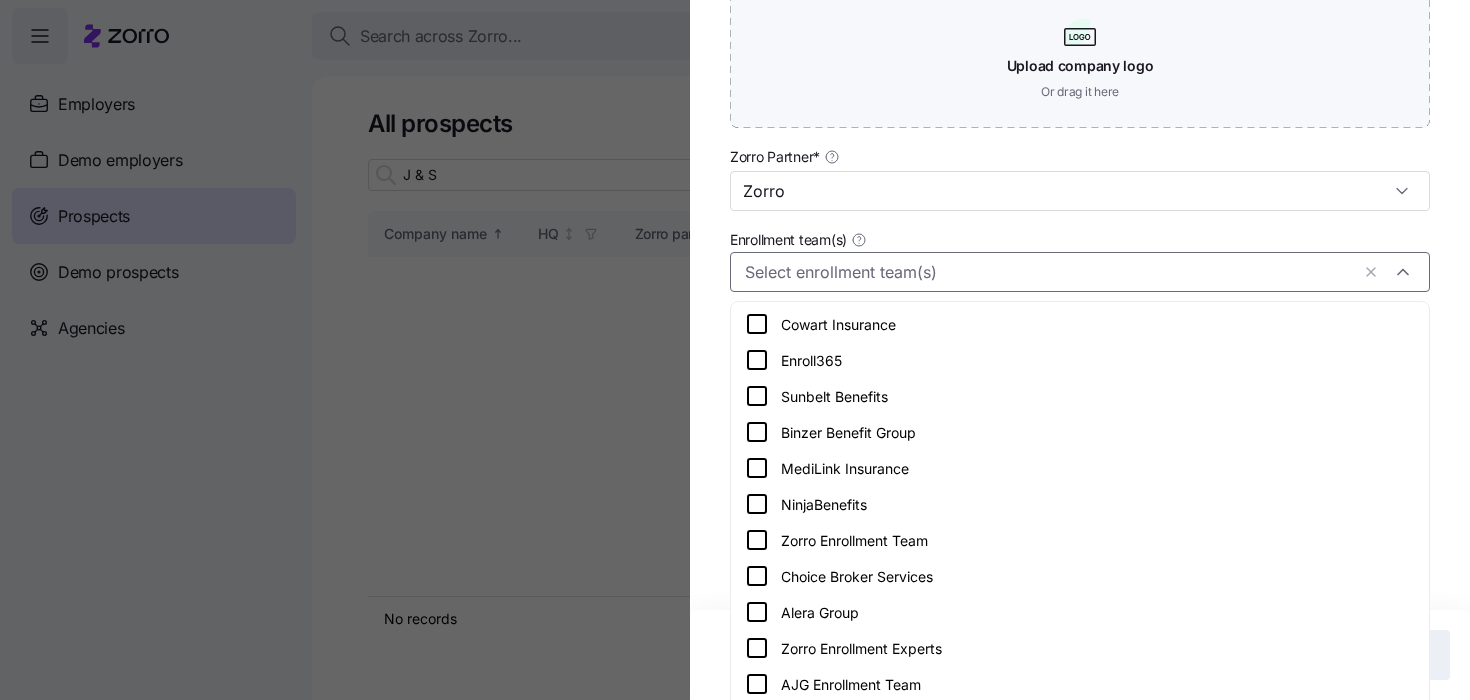 click on "Enrollment team(s)" at bounding box center [1047, 272] 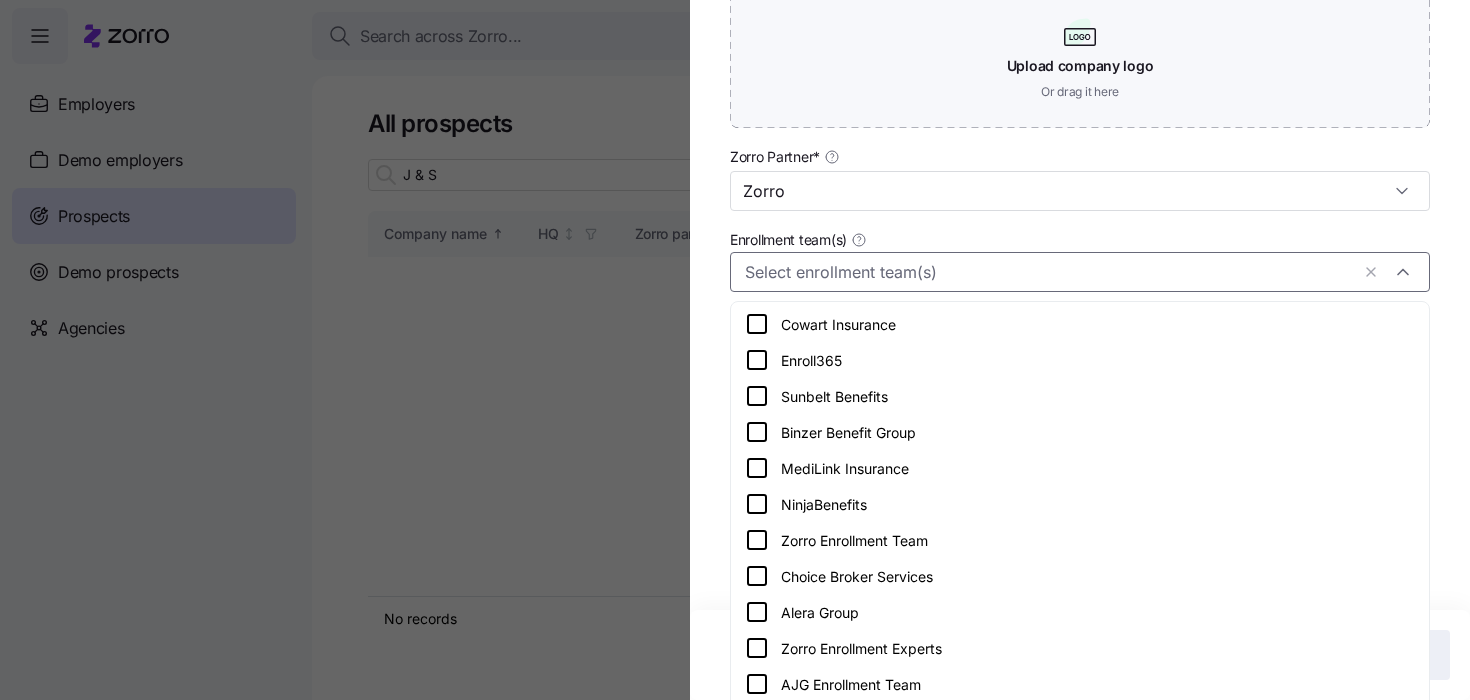 click 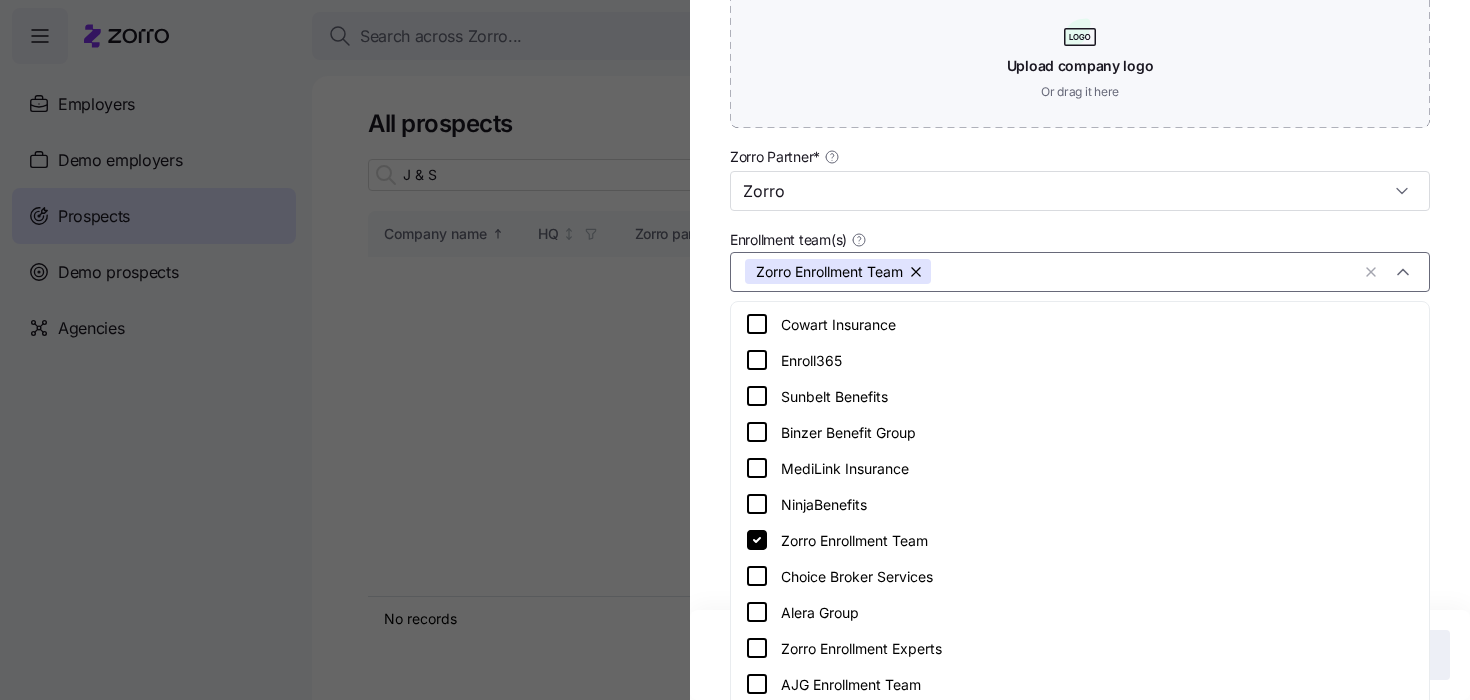 click on "Company name (DBA)  * J & S Siding Legal name is the same as company name (DBA) HQ address Mailing address is the same as HQ address Business entity type Tax ID EIN ITIN   Company logo Upload company logo Or drag it here Zorro Partner  * Zorro Enrollment team(s)   Zorro Enrollment Team Producer agency Producer agent CC email list CRM record ID Consultation link Monthly SEP deadline  * Last day of the month Coverage start date  * Coverage start date   Estimated employees Estimated participation rate (%)" at bounding box center (1080, 205) 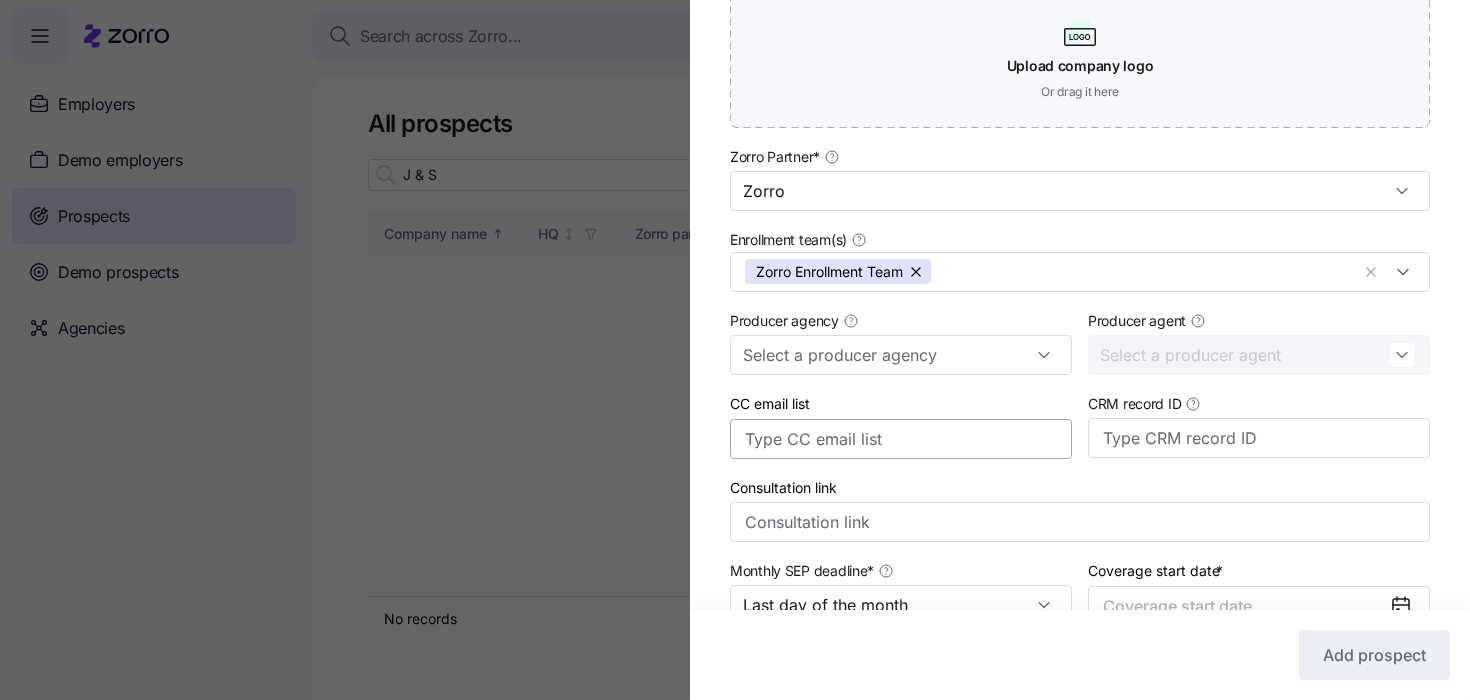scroll, scrollTop: 776, scrollLeft: 0, axis: vertical 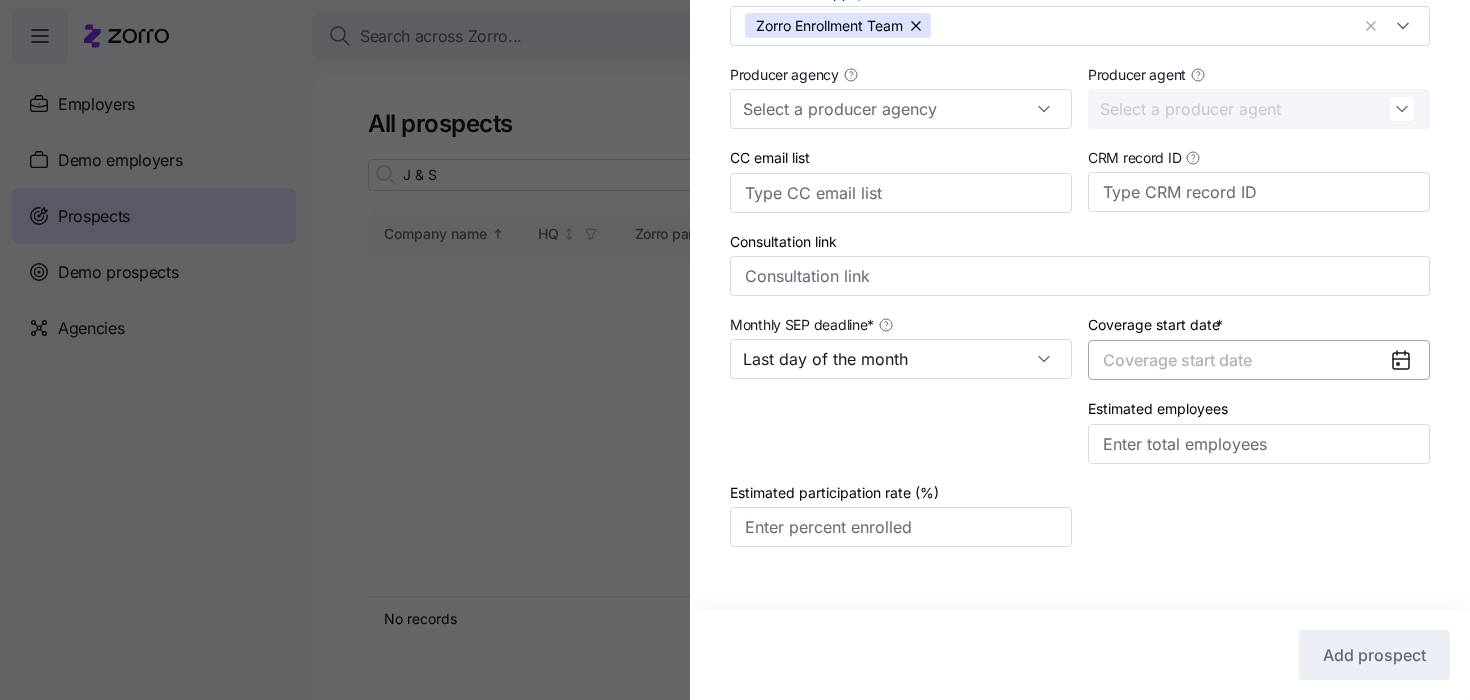 click on "Coverage start date" at bounding box center (1259, 360) 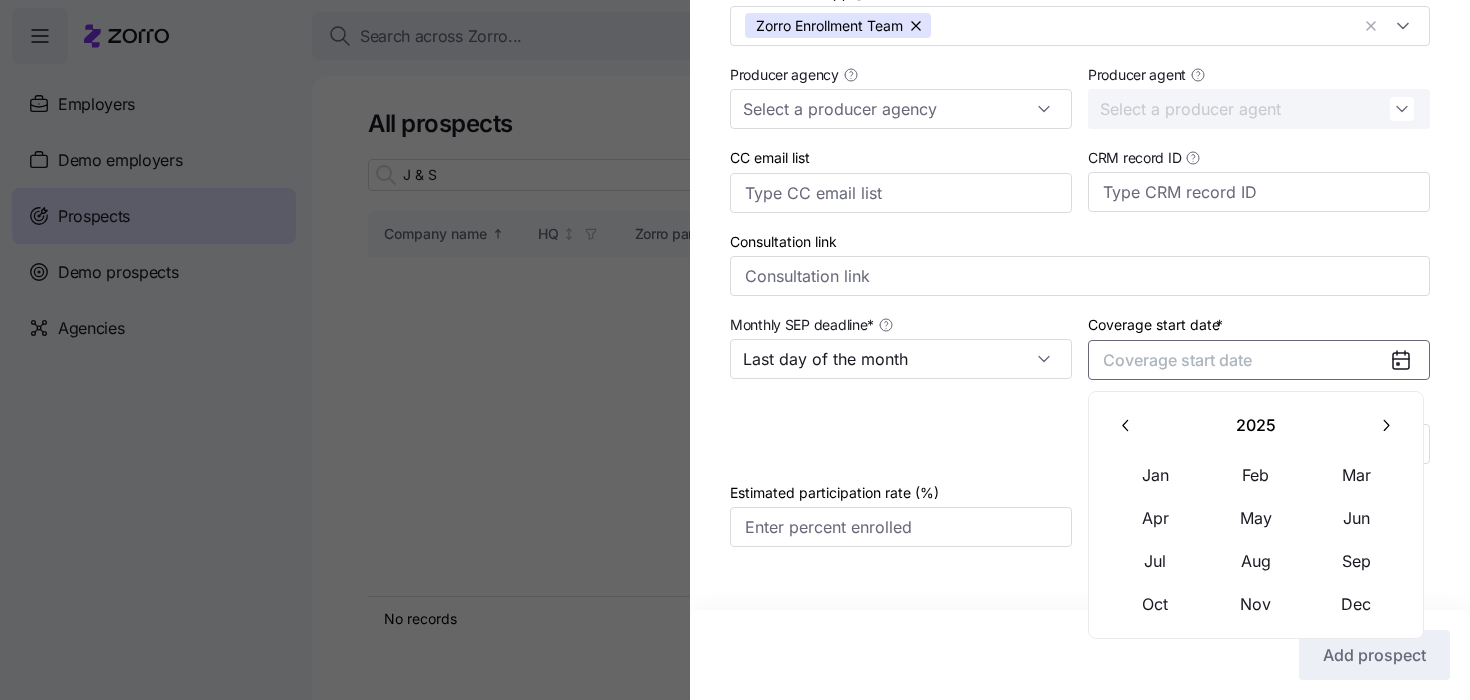 click 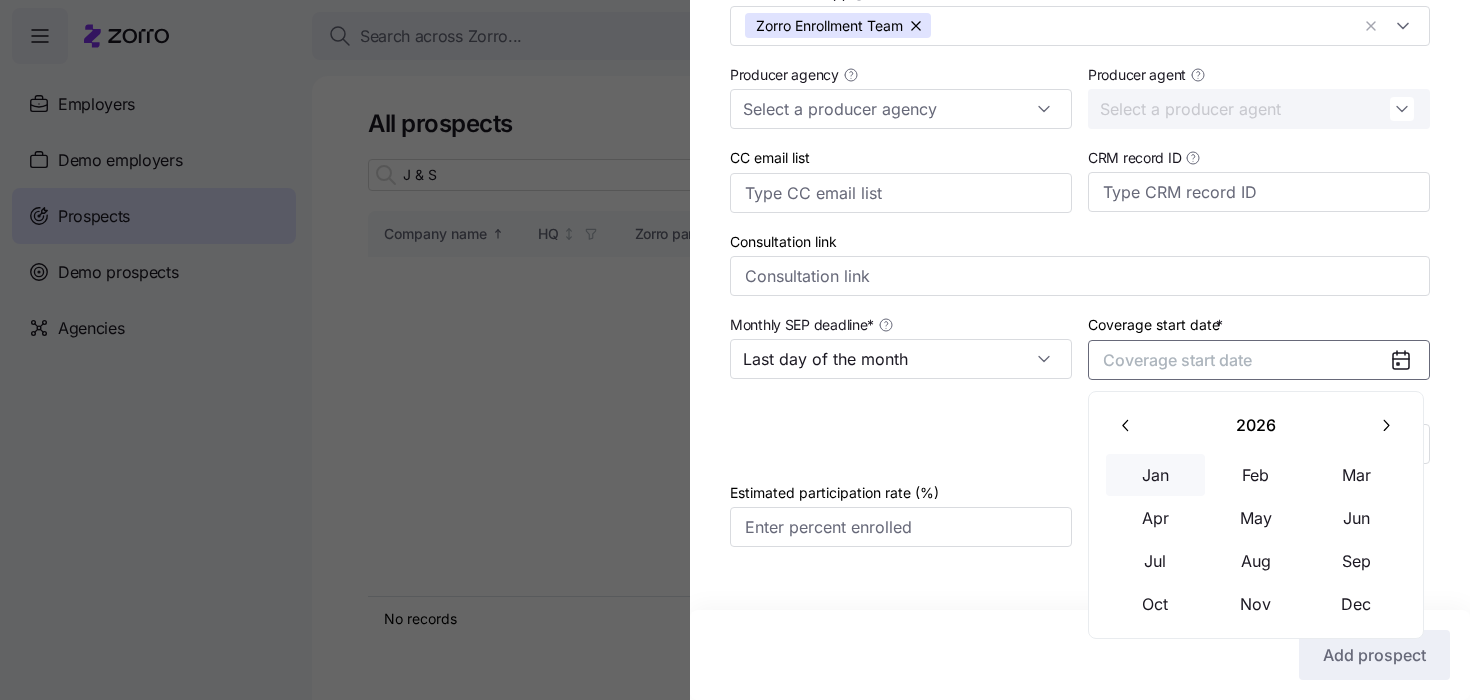 click on "Jan" at bounding box center [1156, 475] 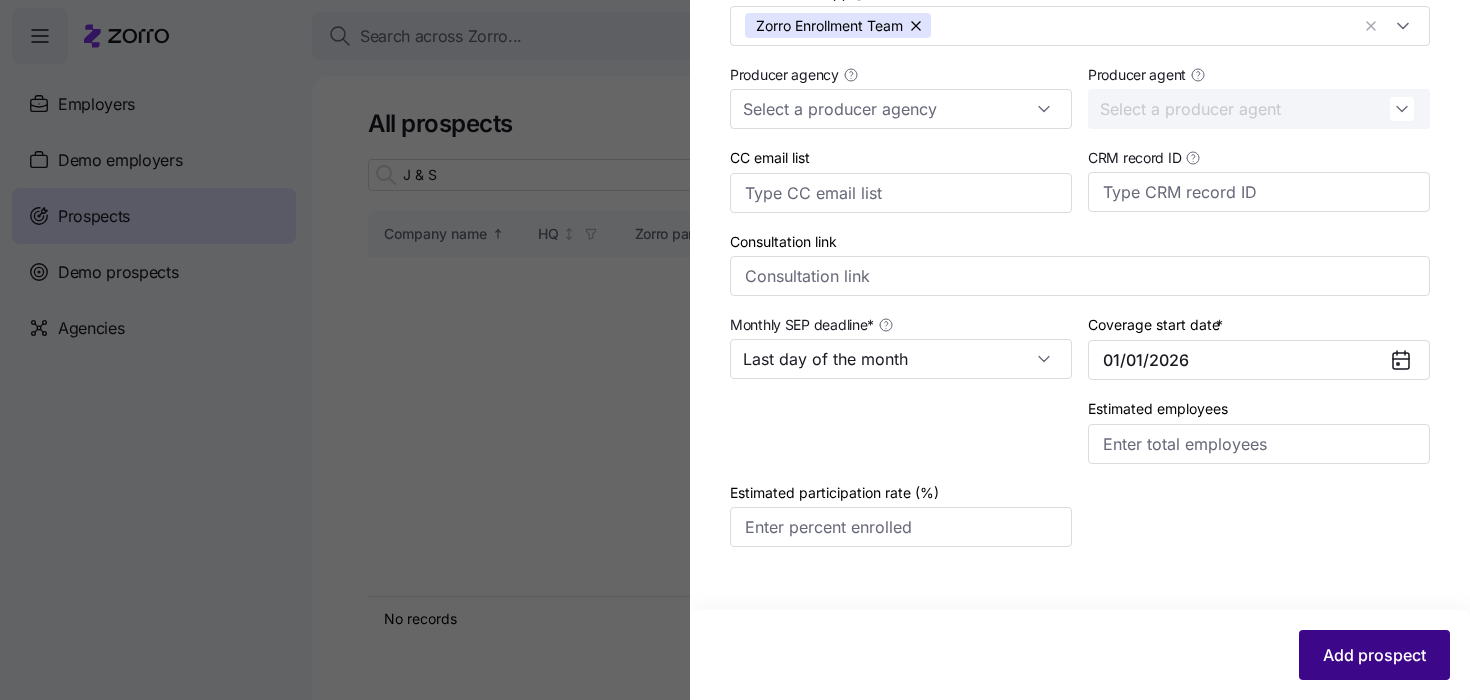 click on "Add prospect" at bounding box center [1374, 655] 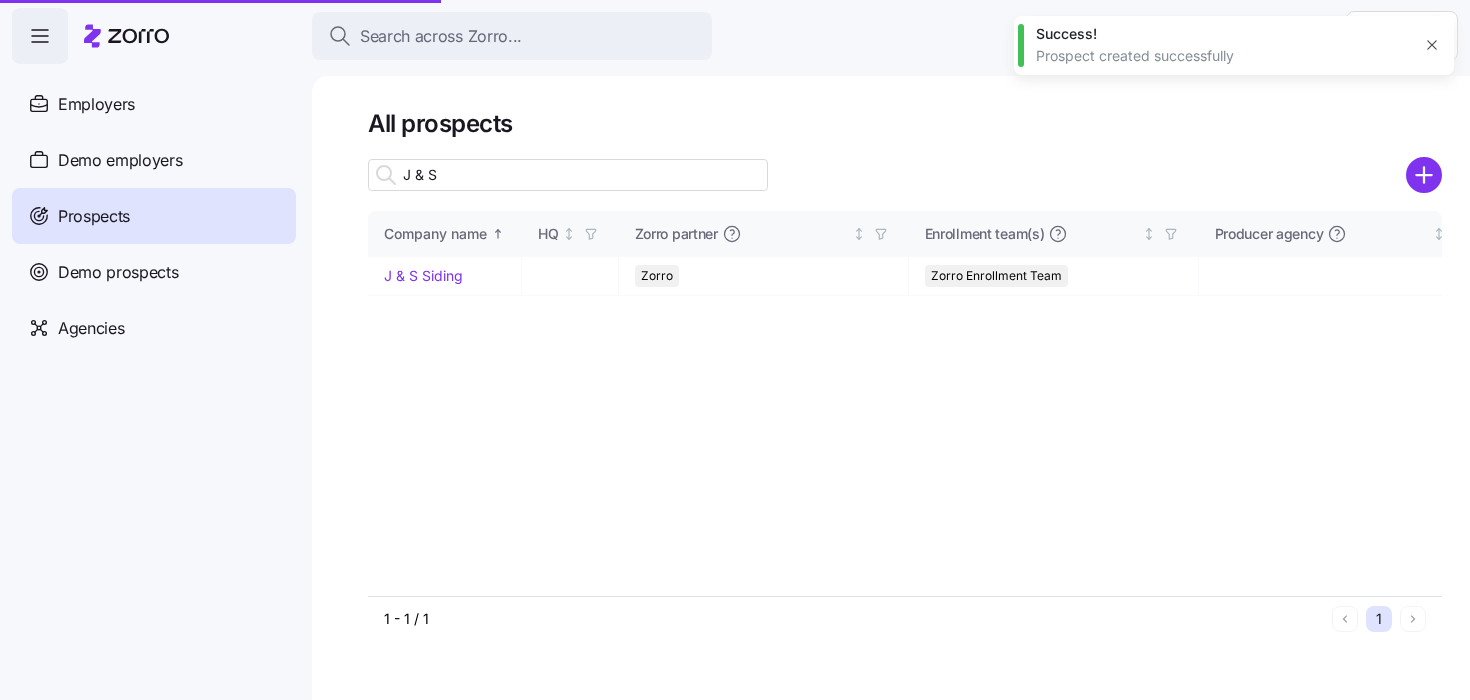 click on "J & S Siding" at bounding box center (423, 275) 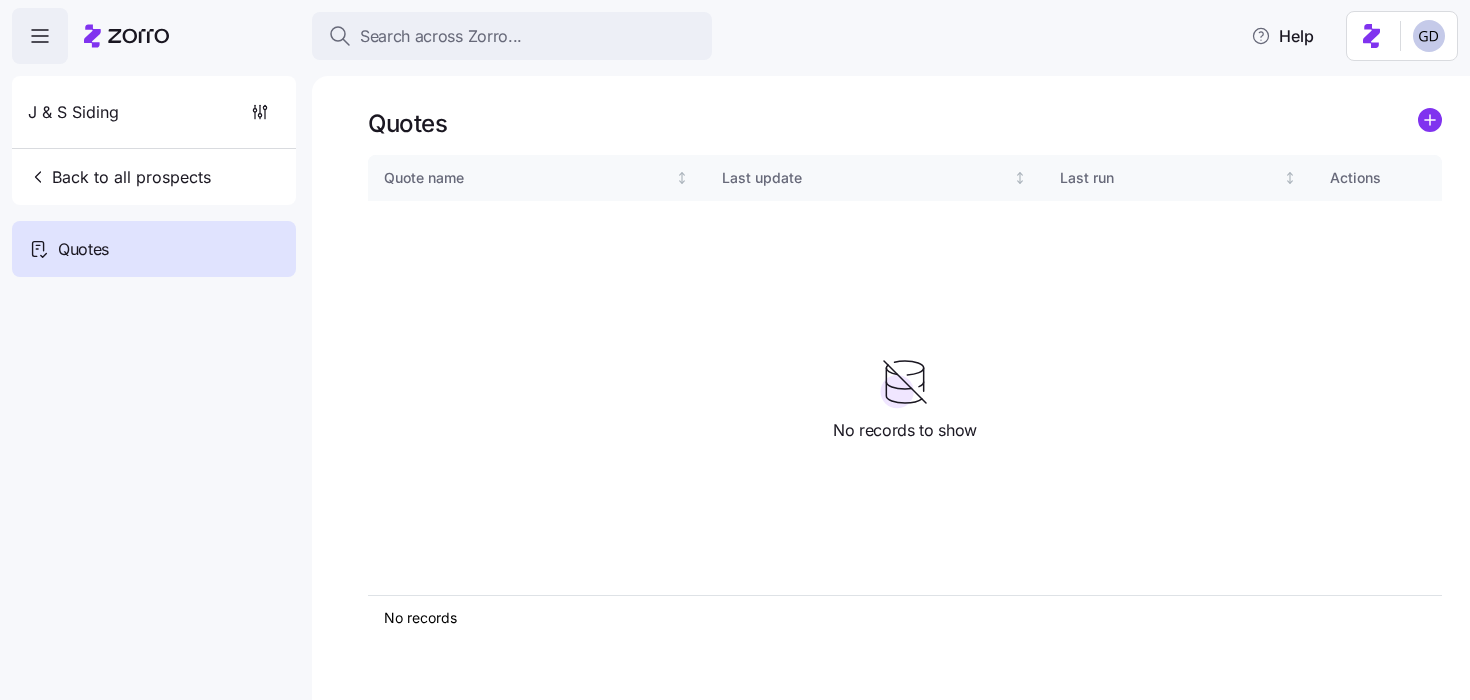 click 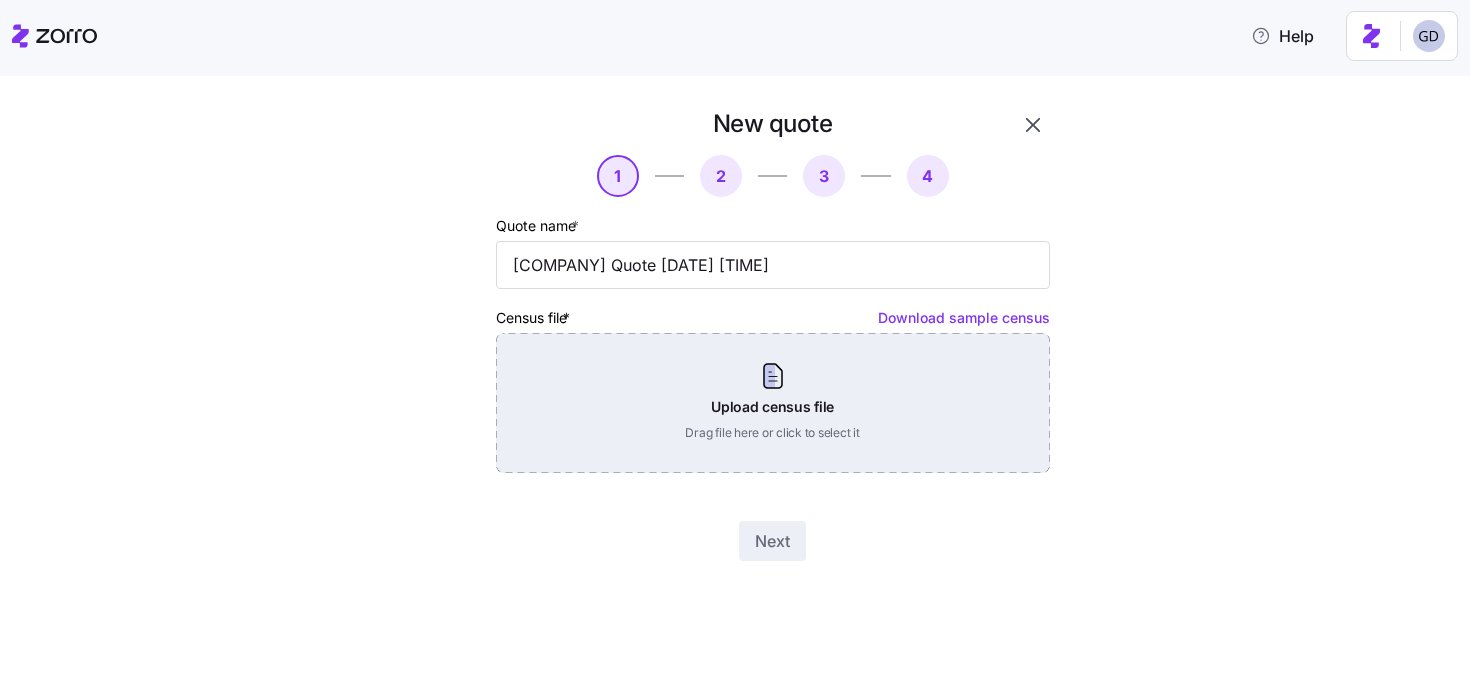 click on "Upload census file Drag file here or click to select it" at bounding box center (773, 403) 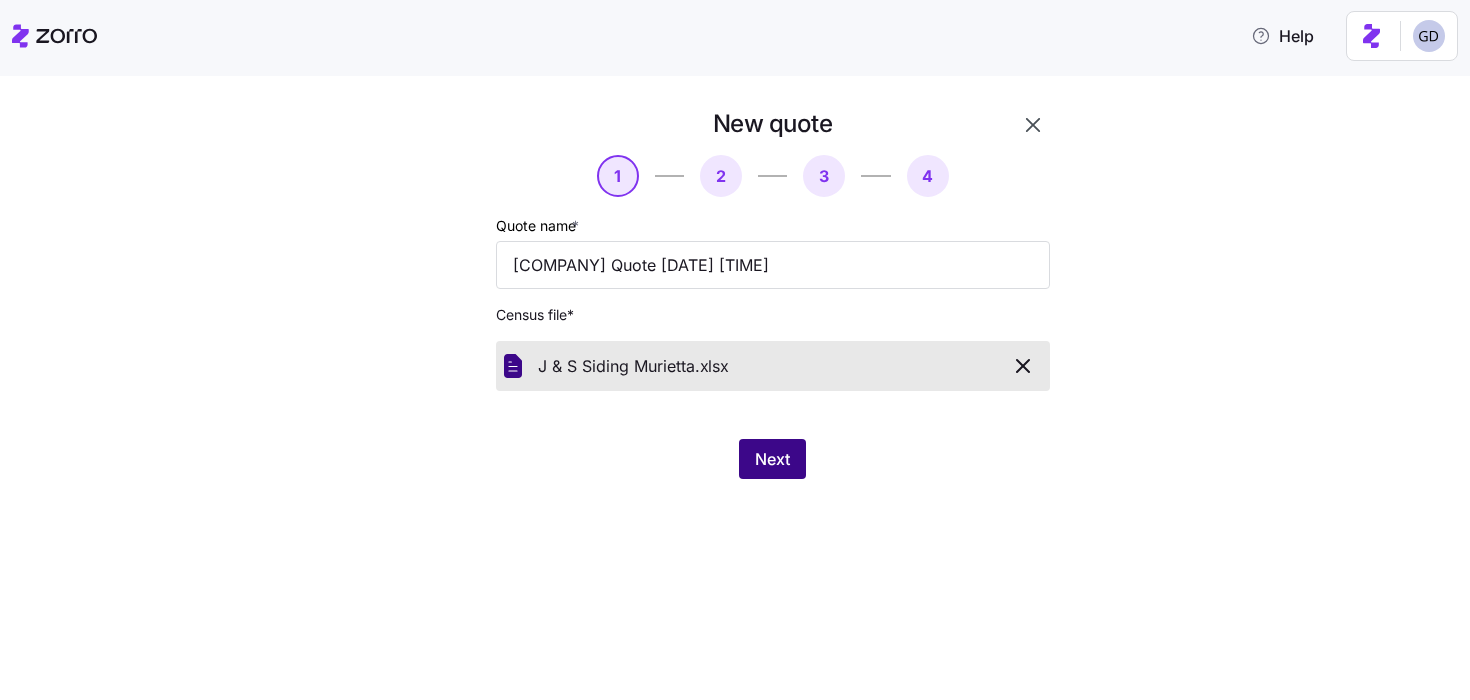click on "Next" at bounding box center [772, 459] 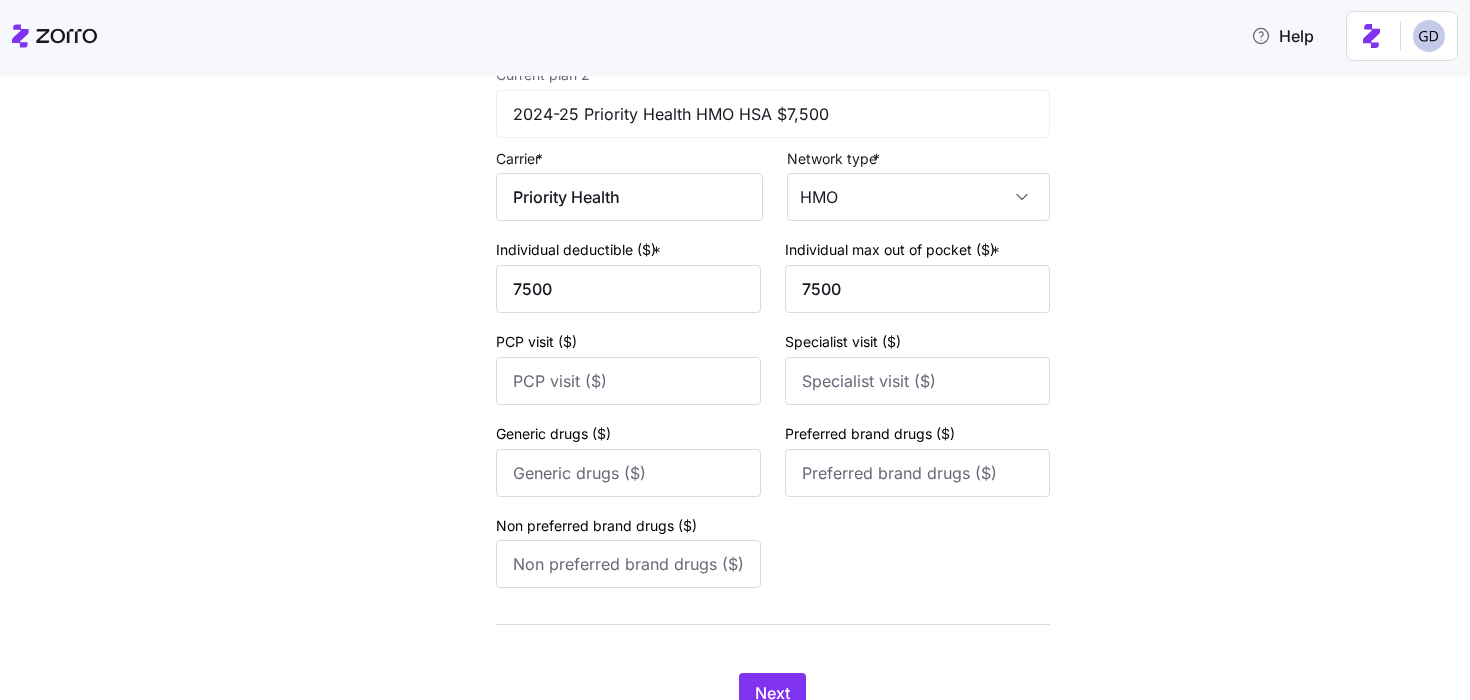 scroll, scrollTop: 862, scrollLeft: 0, axis: vertical 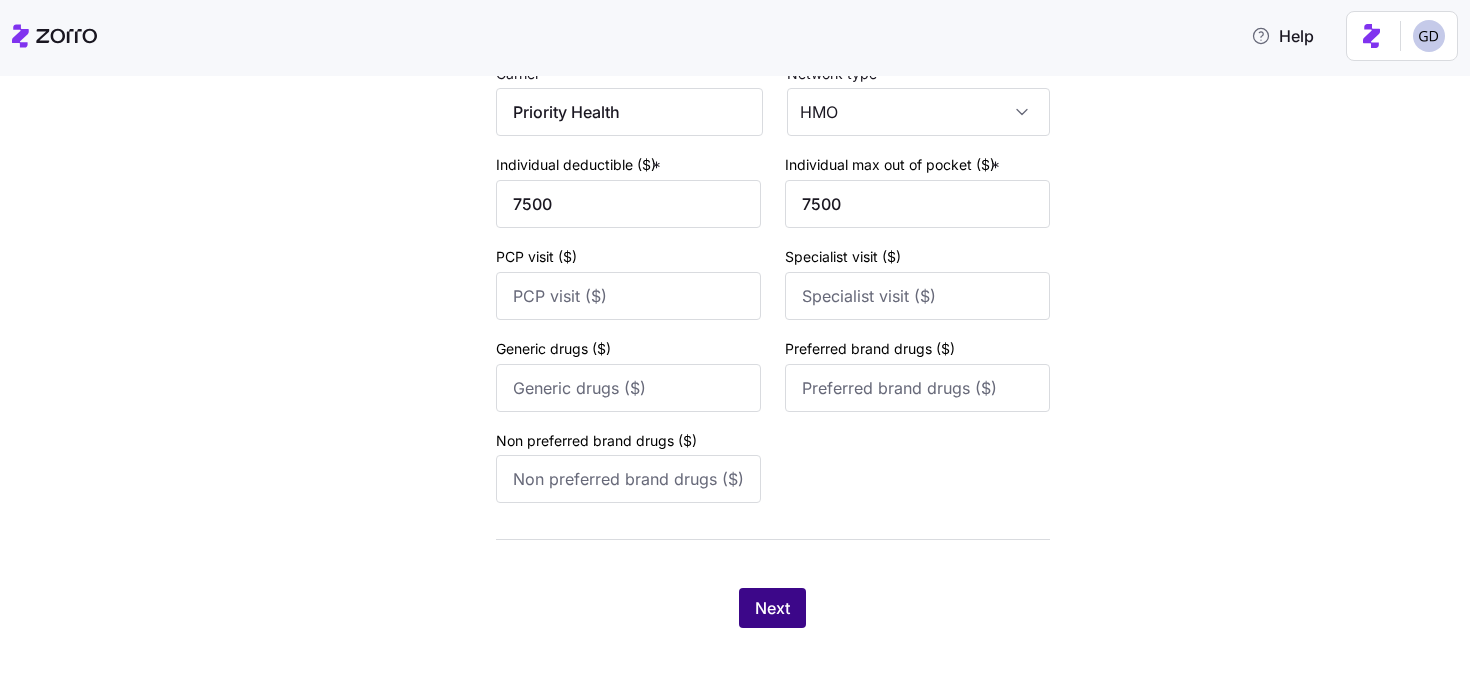 click on "Next" at bounding box center (772, 608) 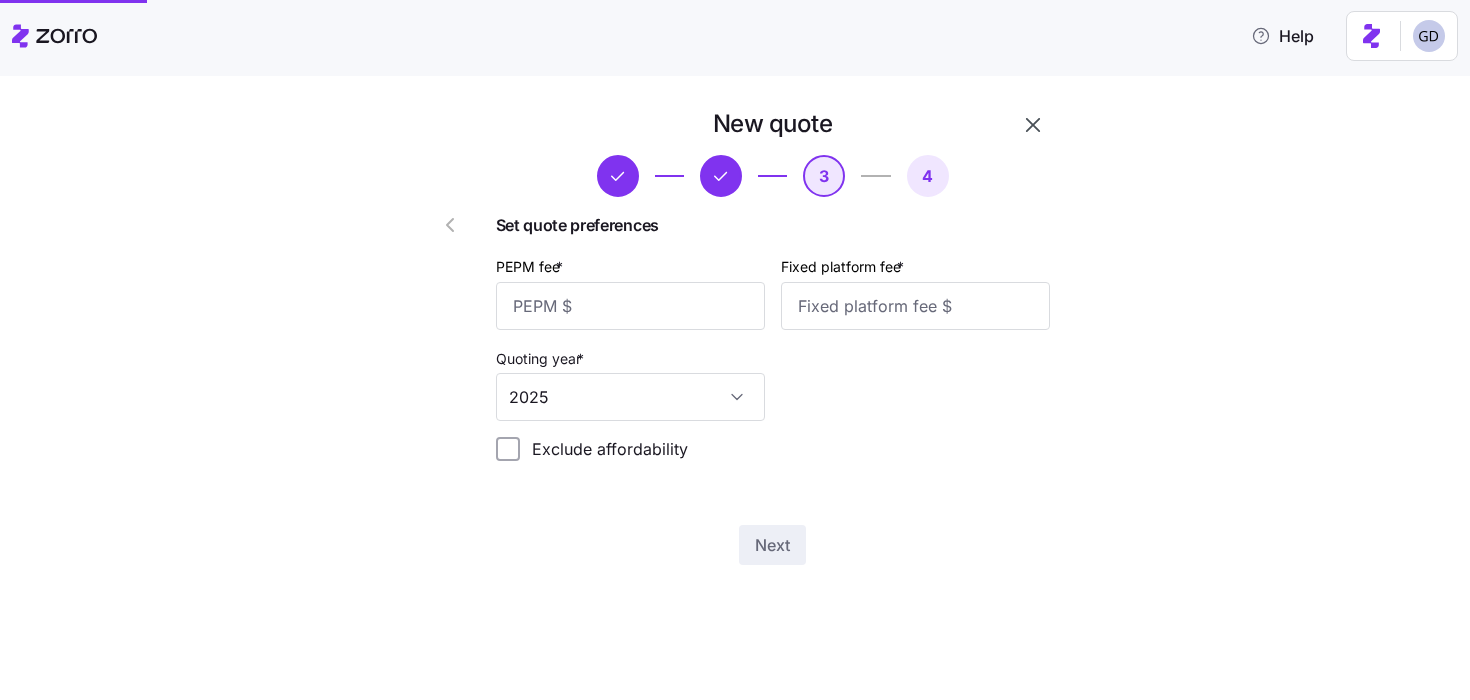 scroll, scrollTop: 0, scrollLeft: 0, axis: both 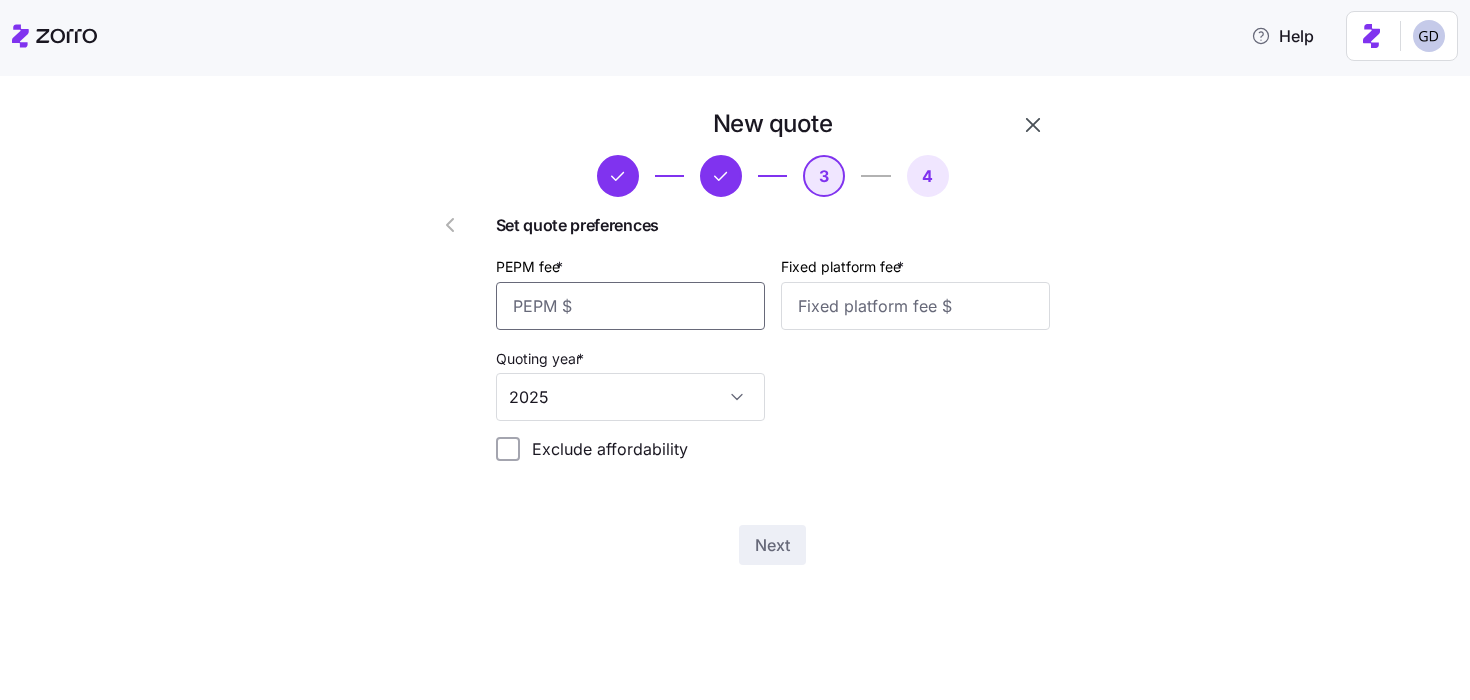 click on "PEPM fee  *" at bounding box center (630, 306) 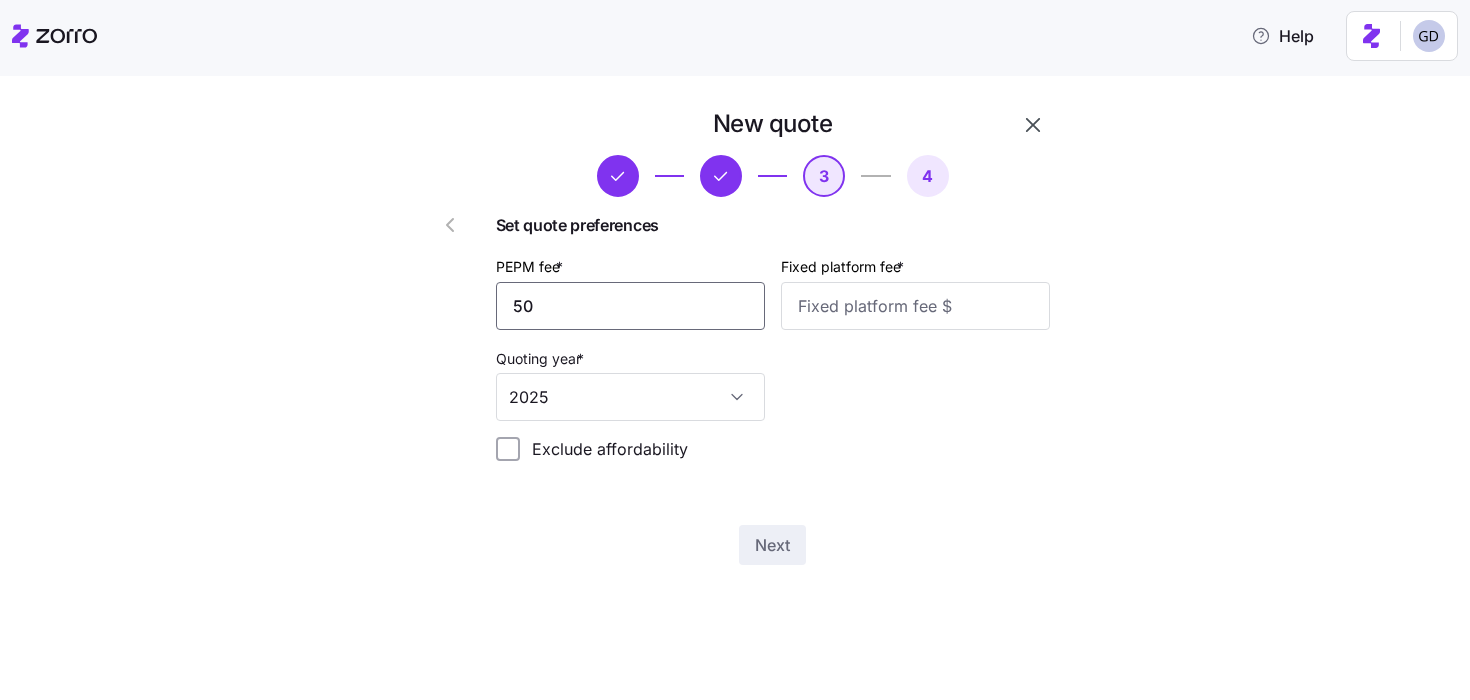 type on "50" 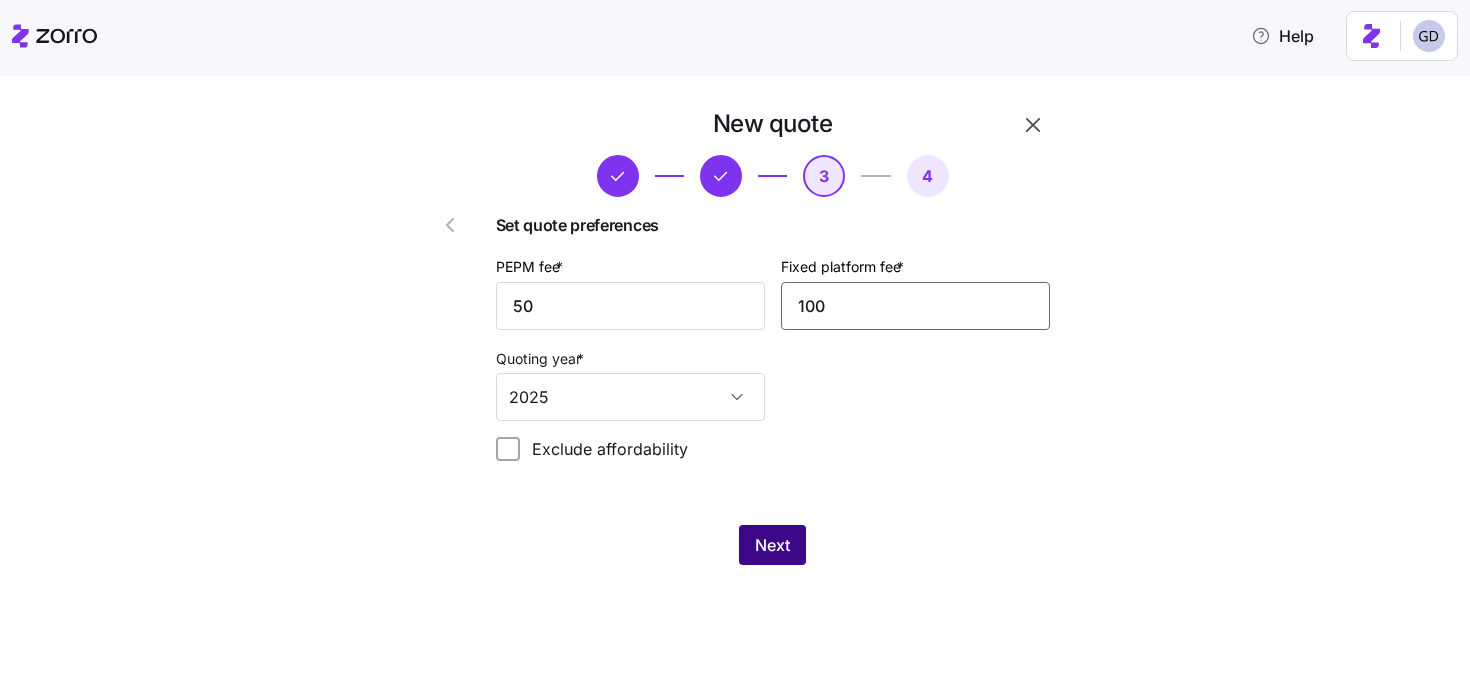 type on "100" 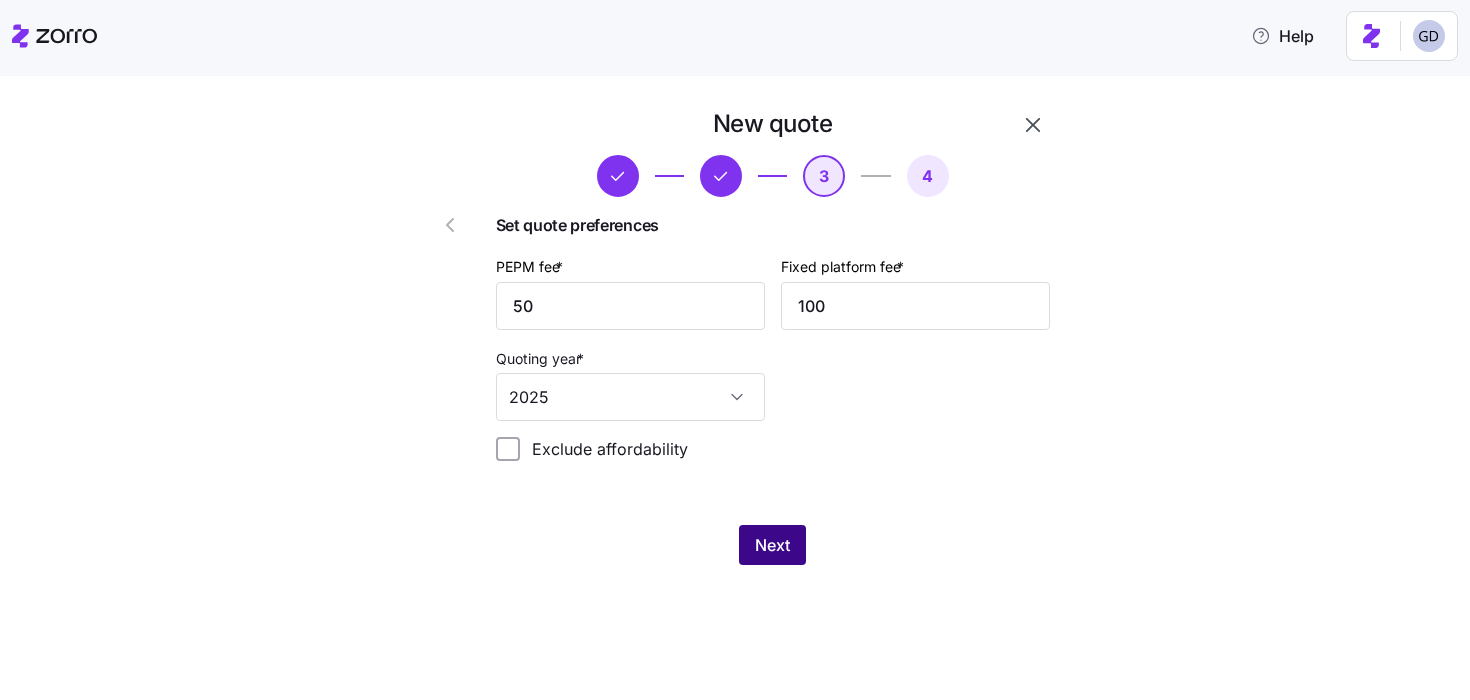 click on "Next" at bounding box center (772, 545) 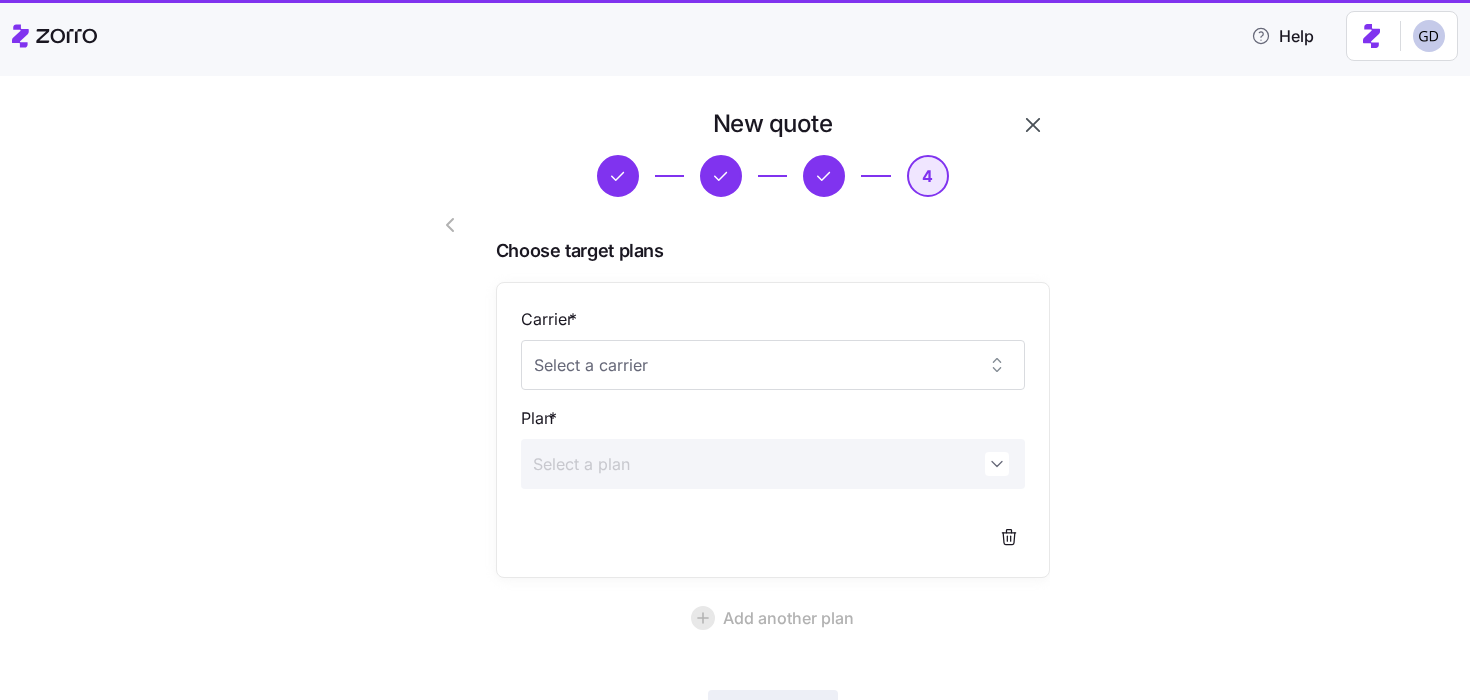 scroll, scrollTop: 161, scrollLeft: 0, axis: vertical 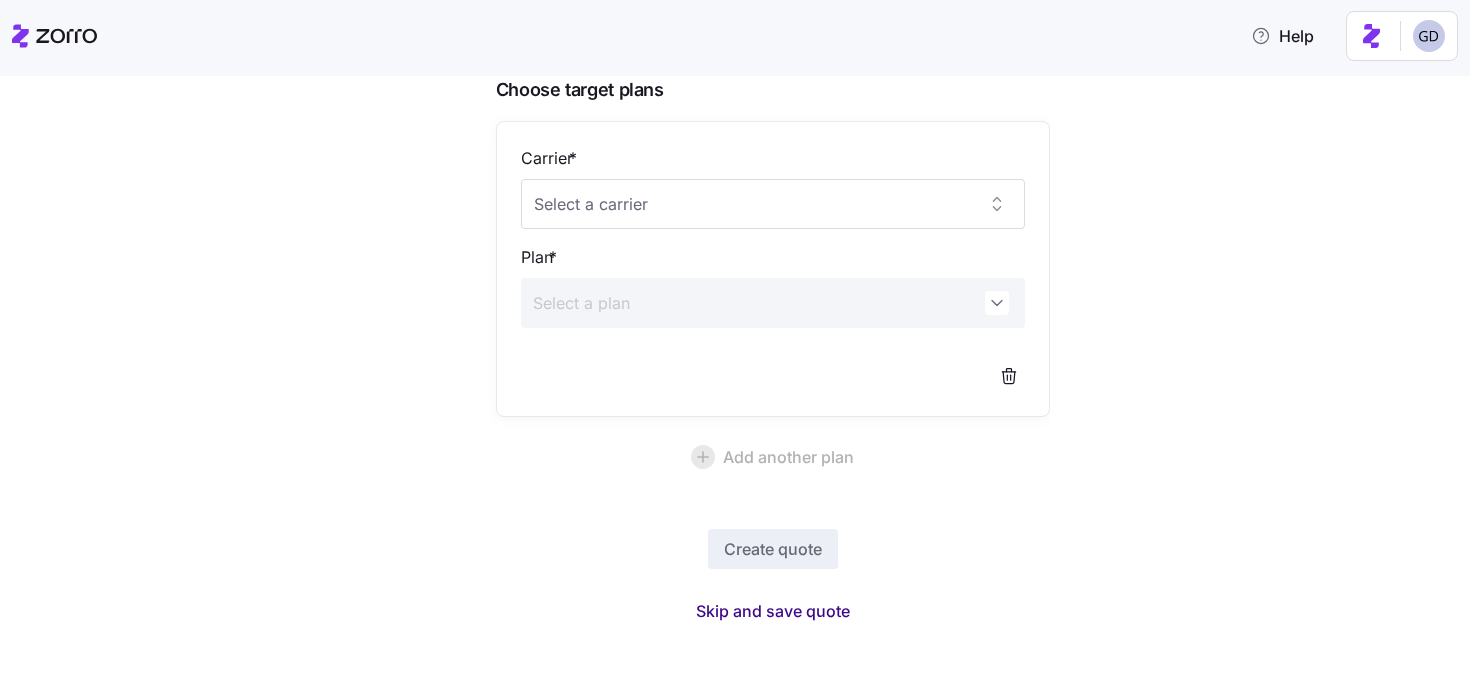 click on "Skip and save quote" at bounding box center (773, 611) 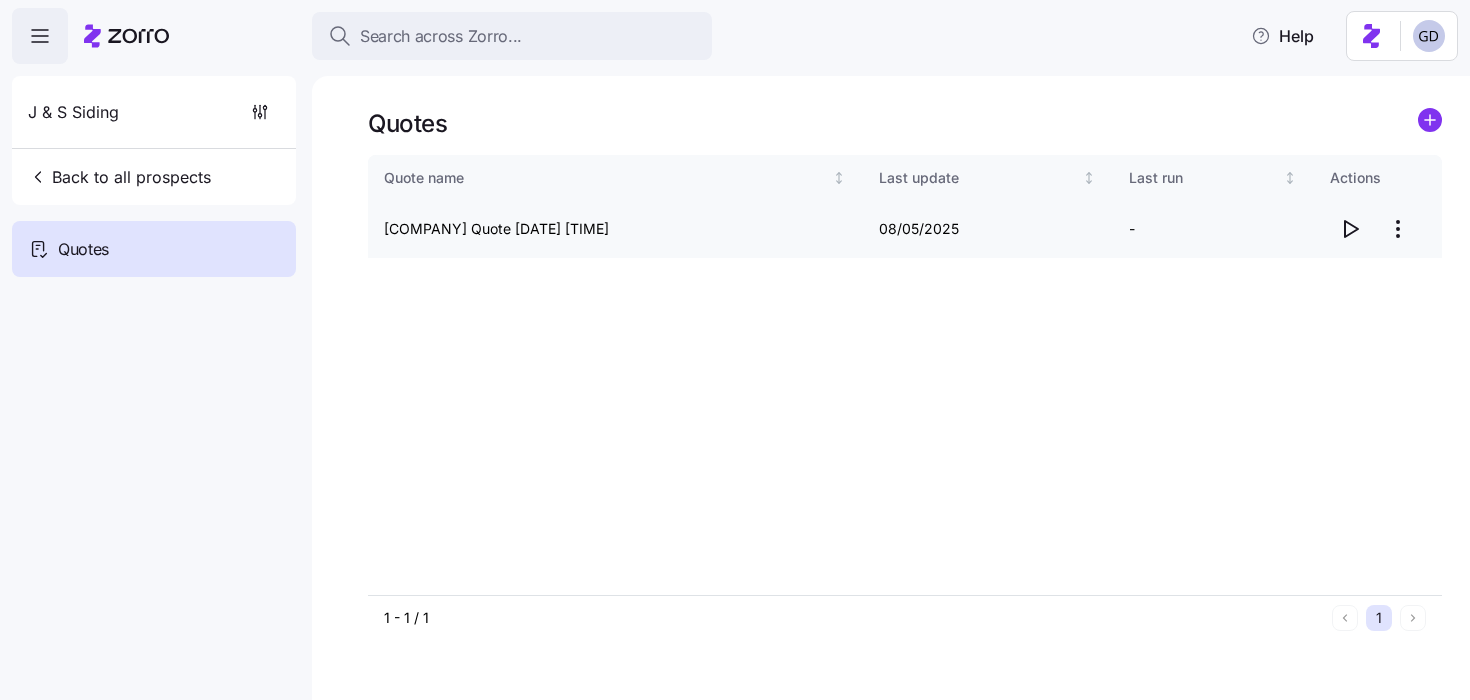click 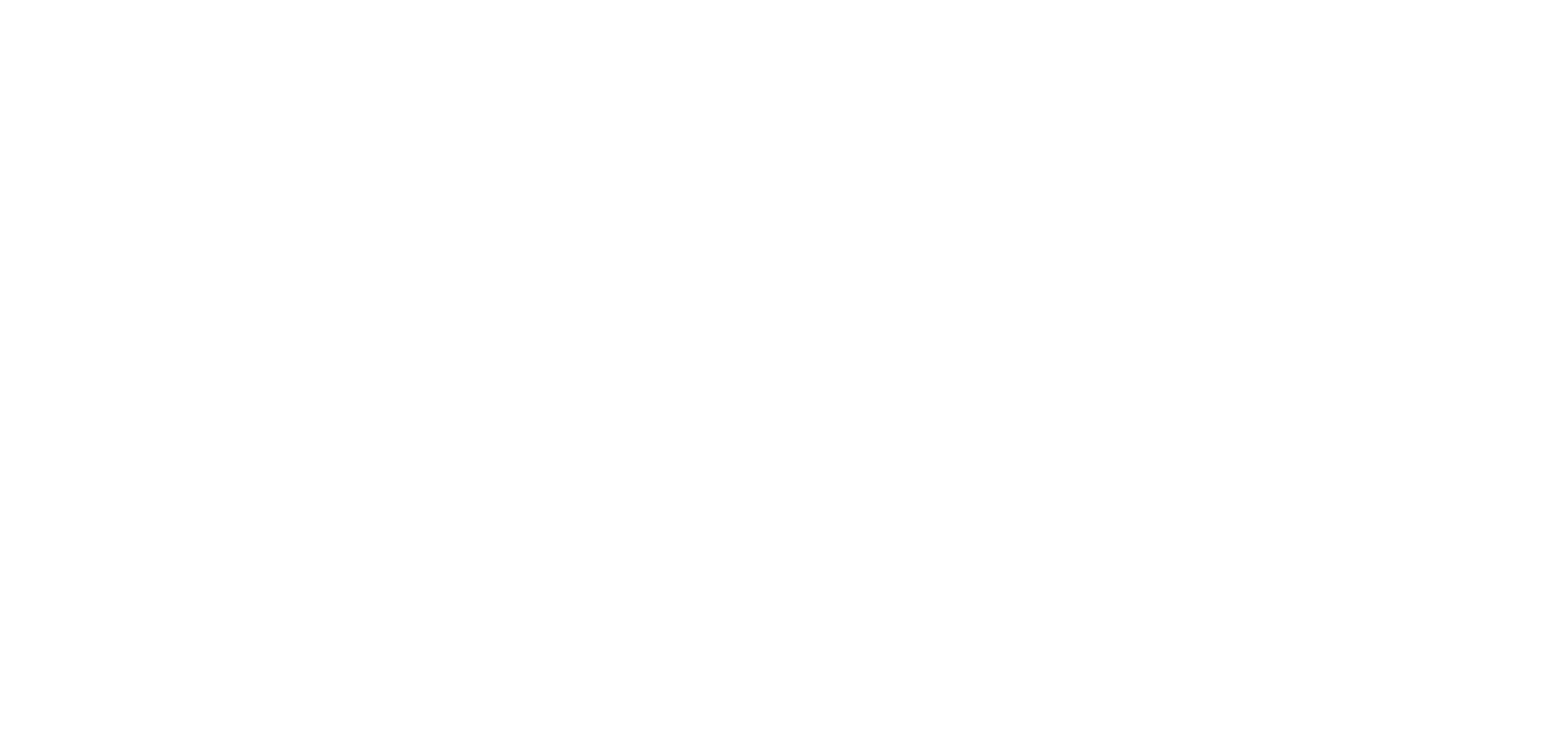 scroll, scrollTop: 0, scrollLeft: 0, axis: both 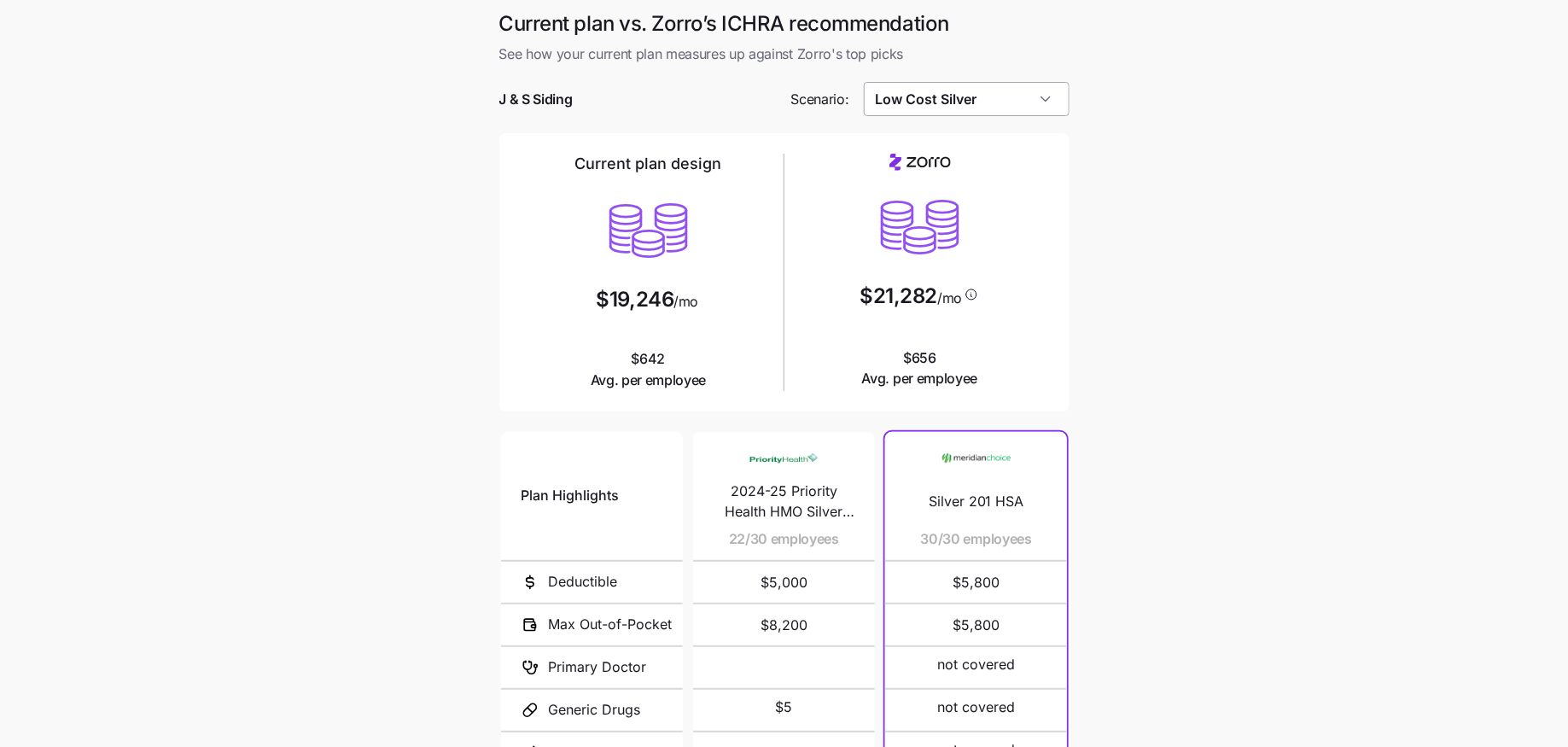 click on "Low Cost Silver" at bounding box center [966, 99] 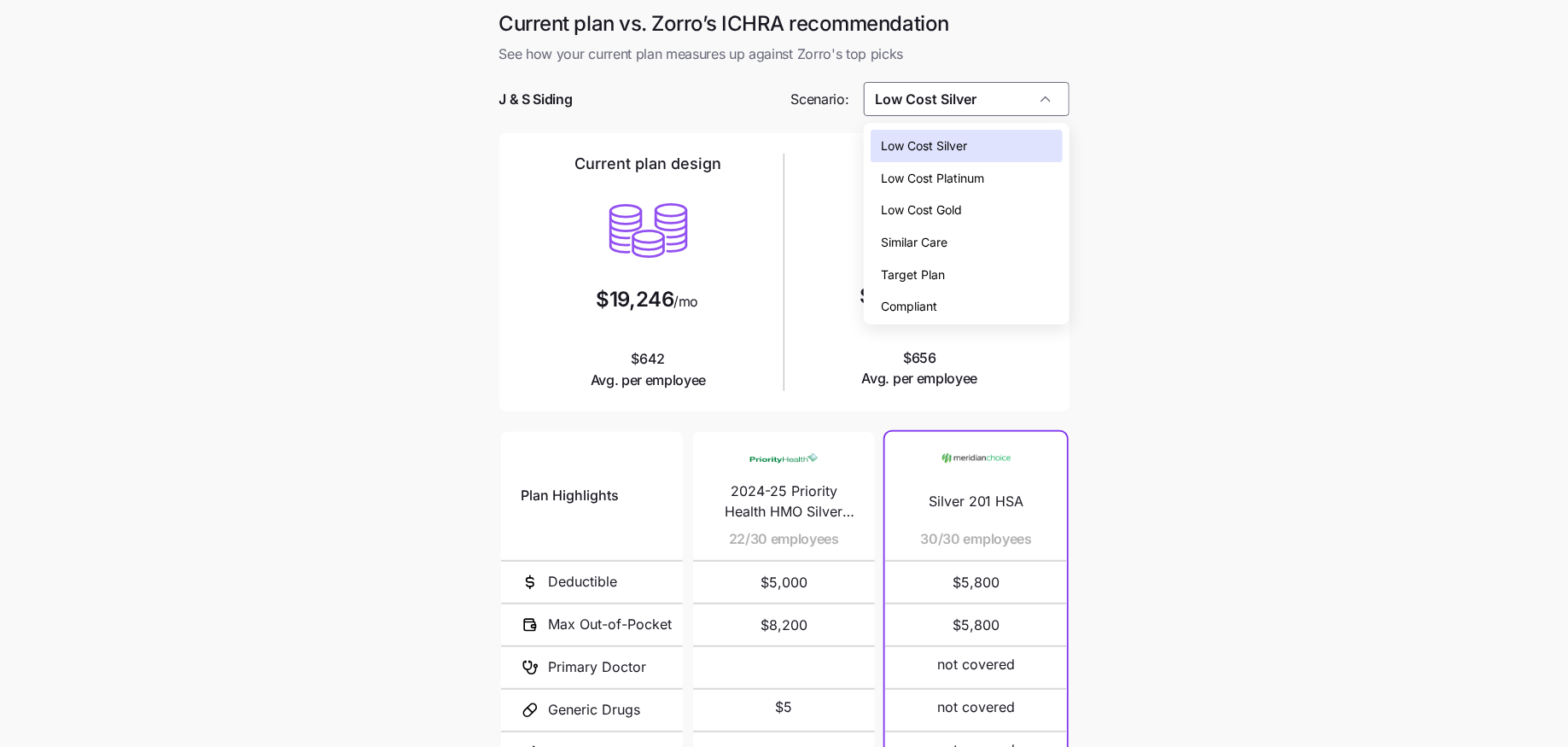 click on "Low Cost Gold" at bounding box center (966, 210) 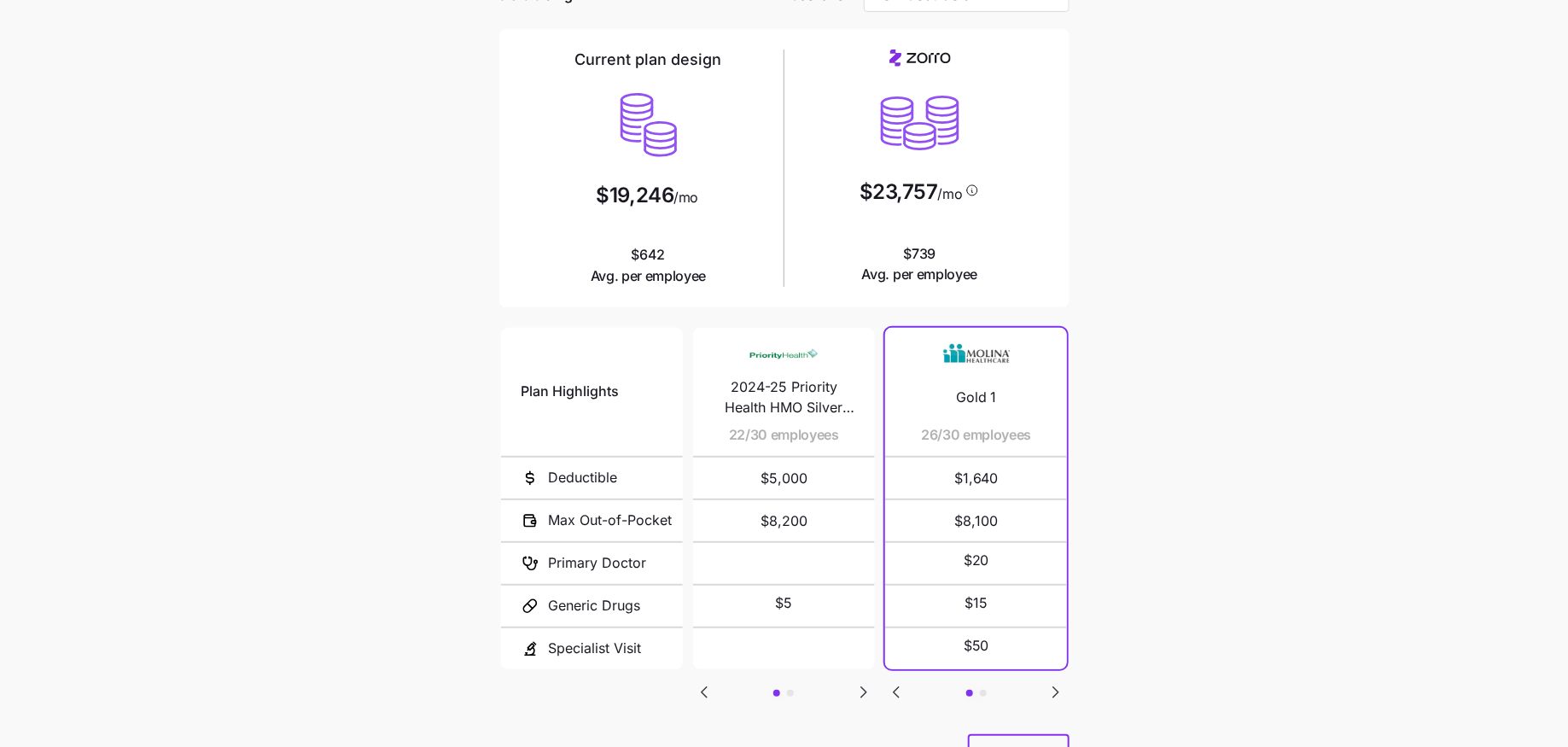 scroll, scrollTop: 94, scrollLeft: 0, axis: vertical 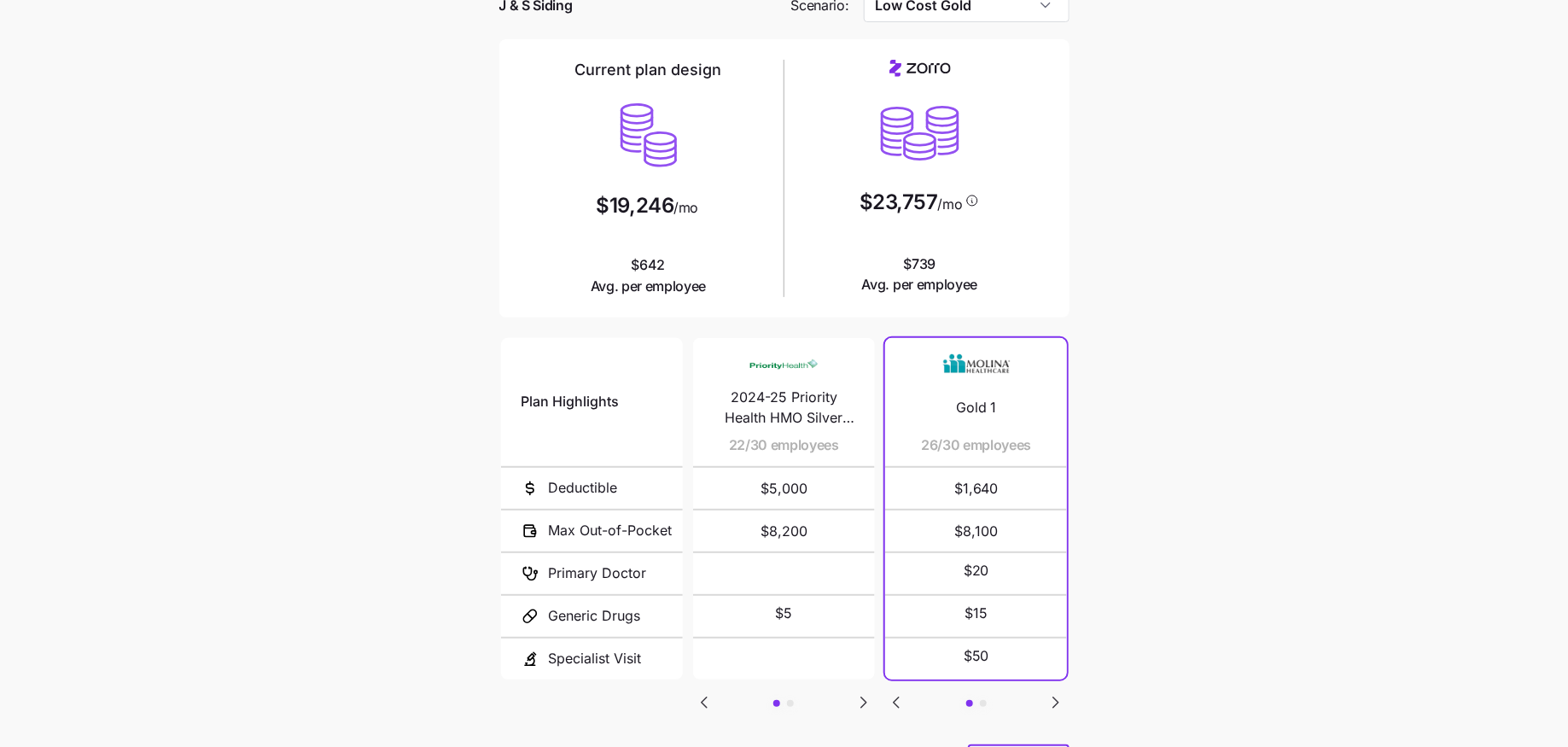 click 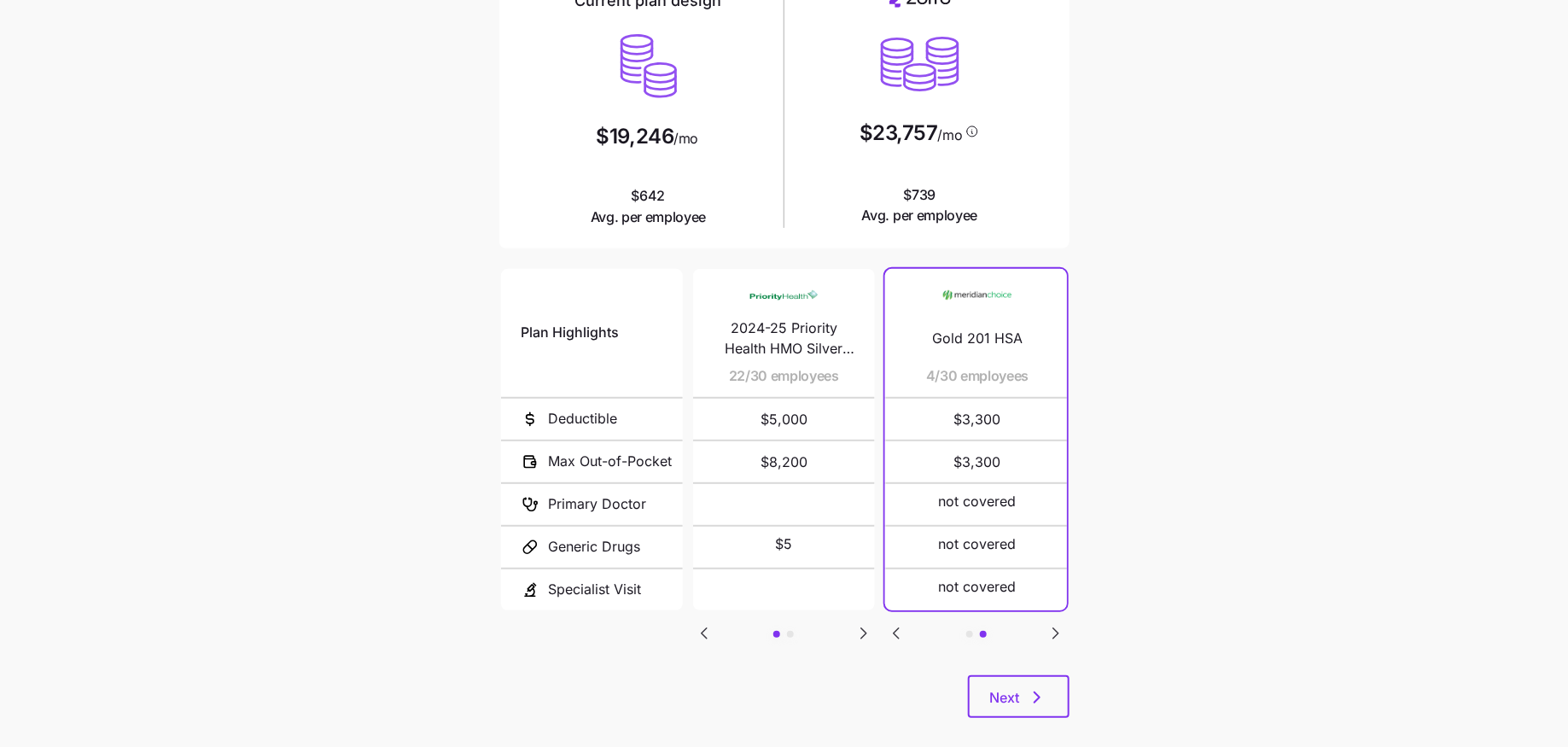 scroll, scrollTop: 184, scrollLeft: 0, axis: vertical 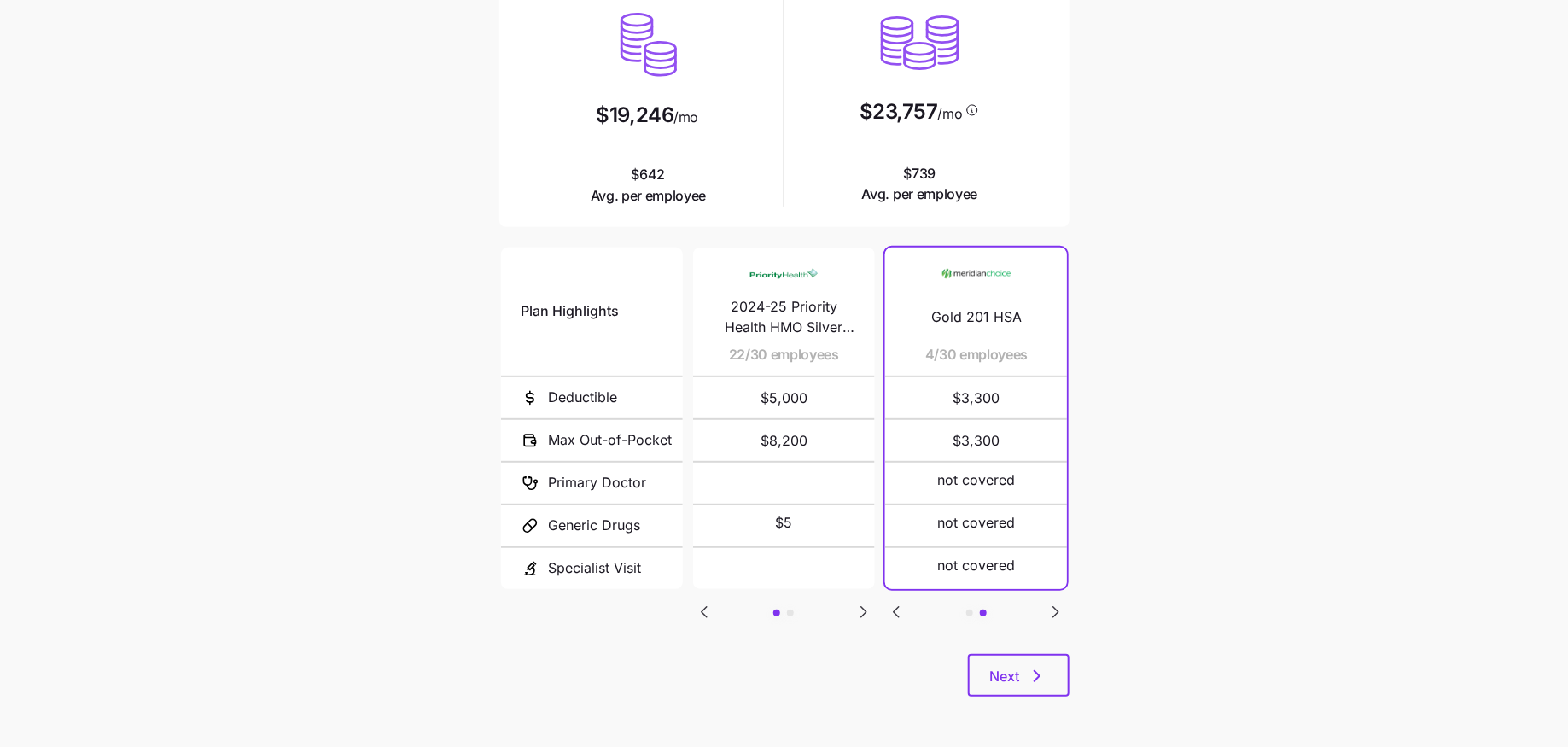 click 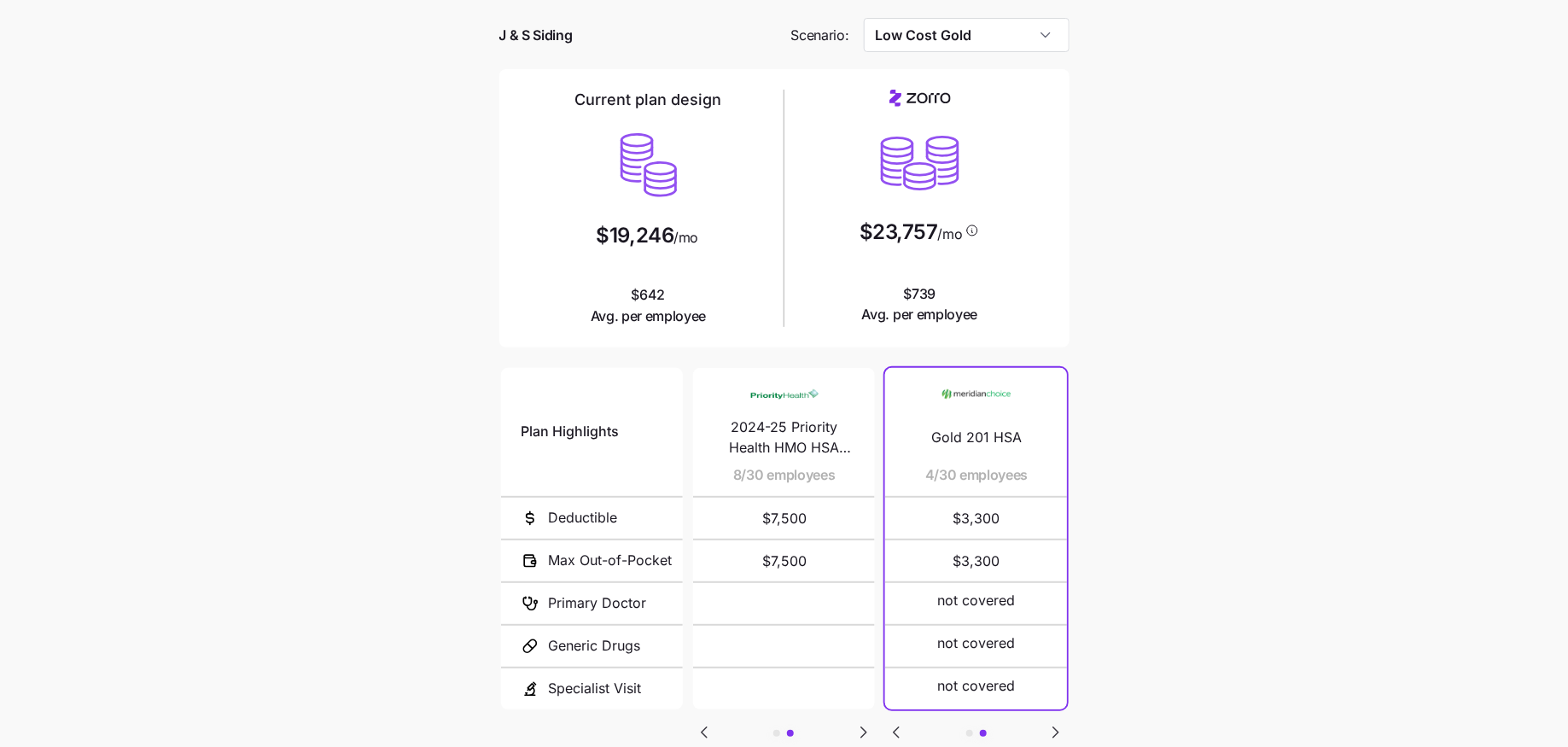 scroll, scrollTop: 44, scrollLeft: 0, axis: vertical 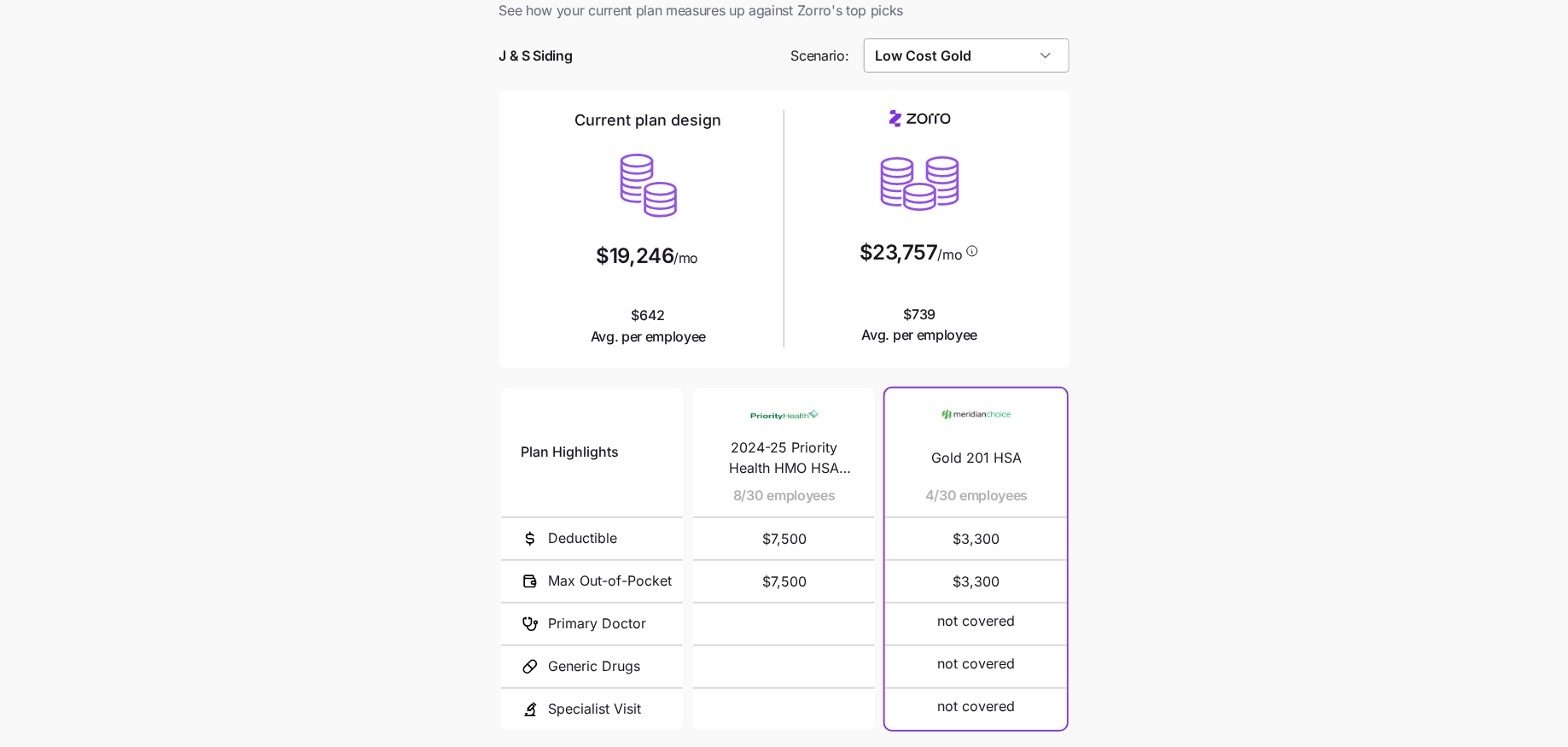 click on "Low Cost Gold" at bounding box center [966, 55] 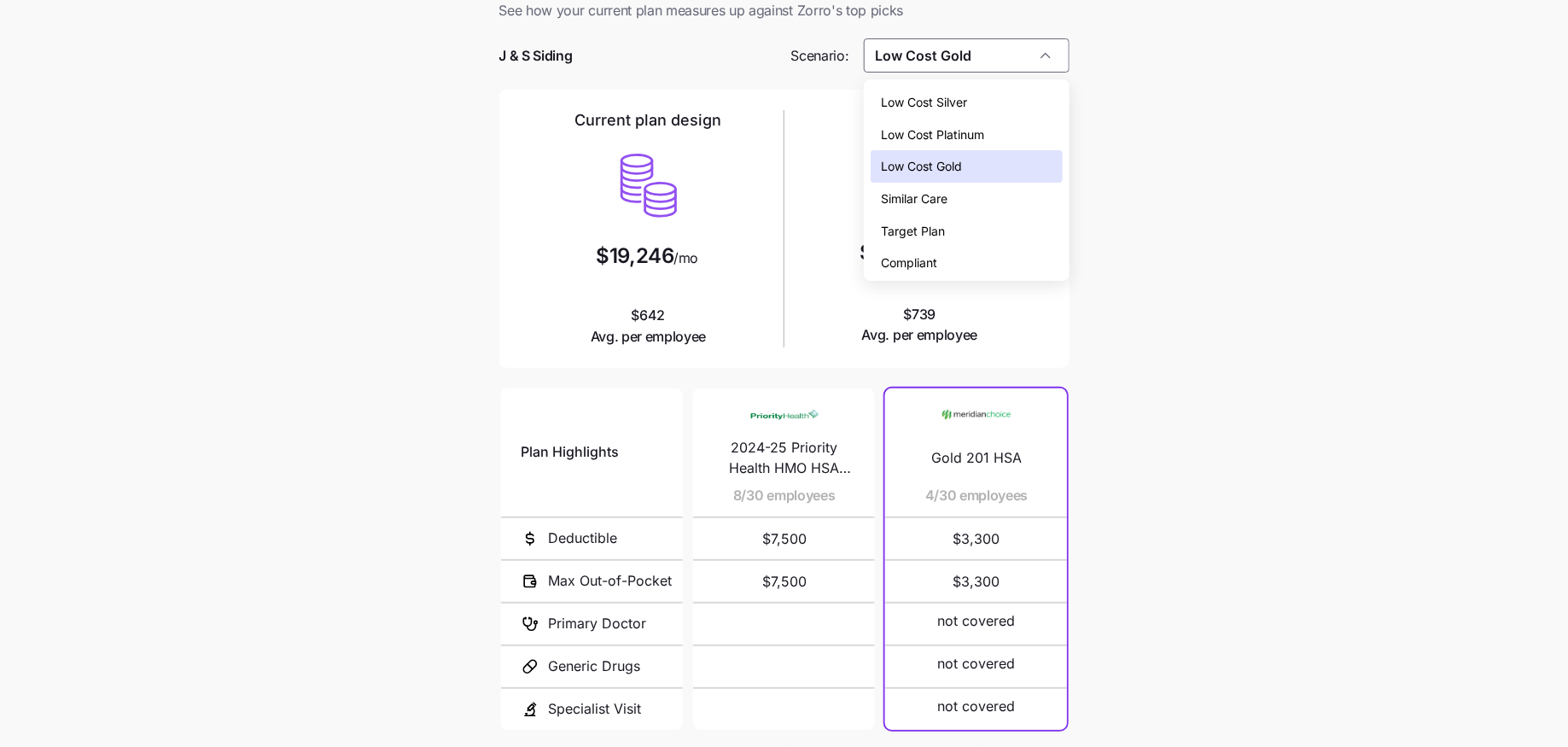 click on "Low Cost Silver" at bounding box center (924, 102) 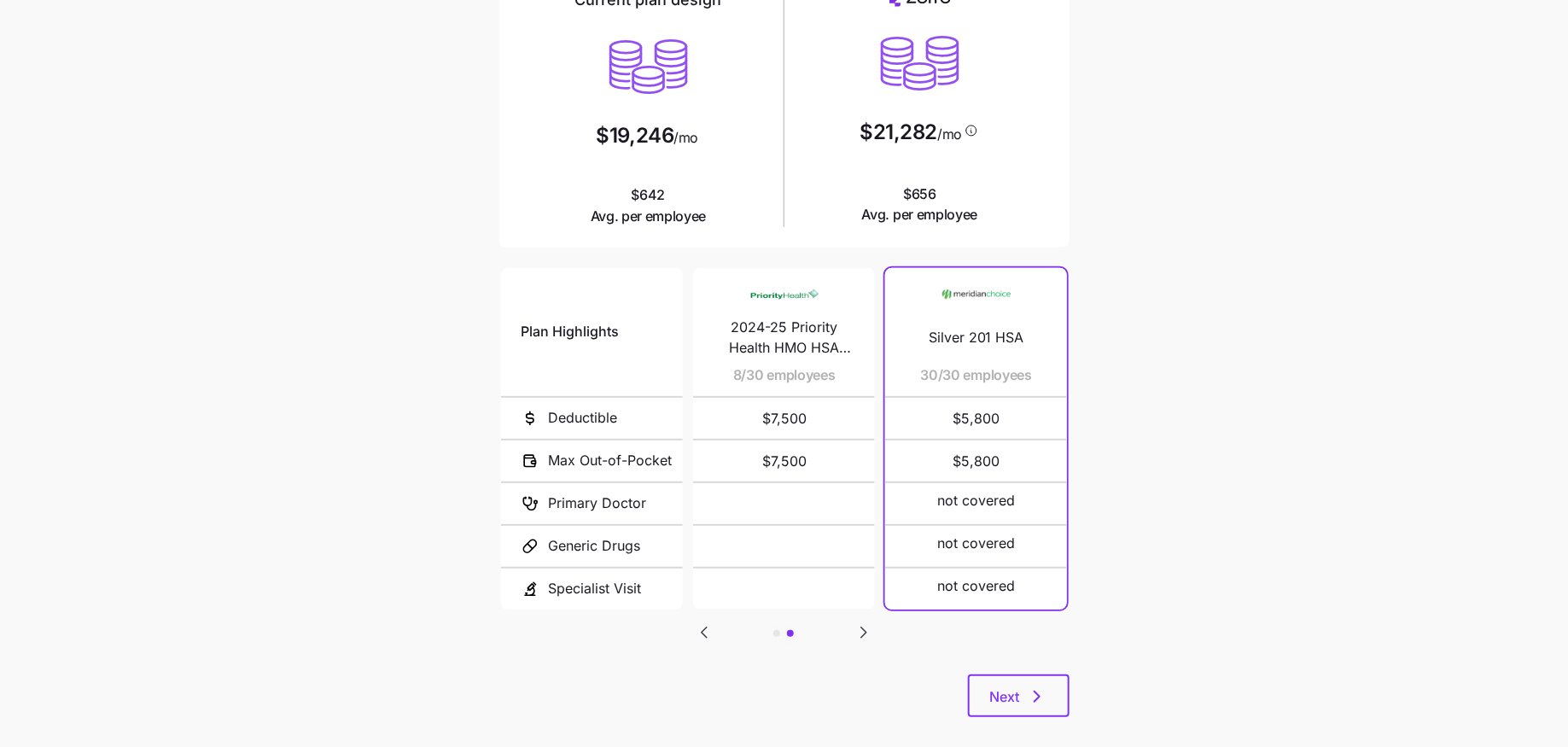 scroll, scrollTop: 165, scrollLeft: 0, axis: vertical 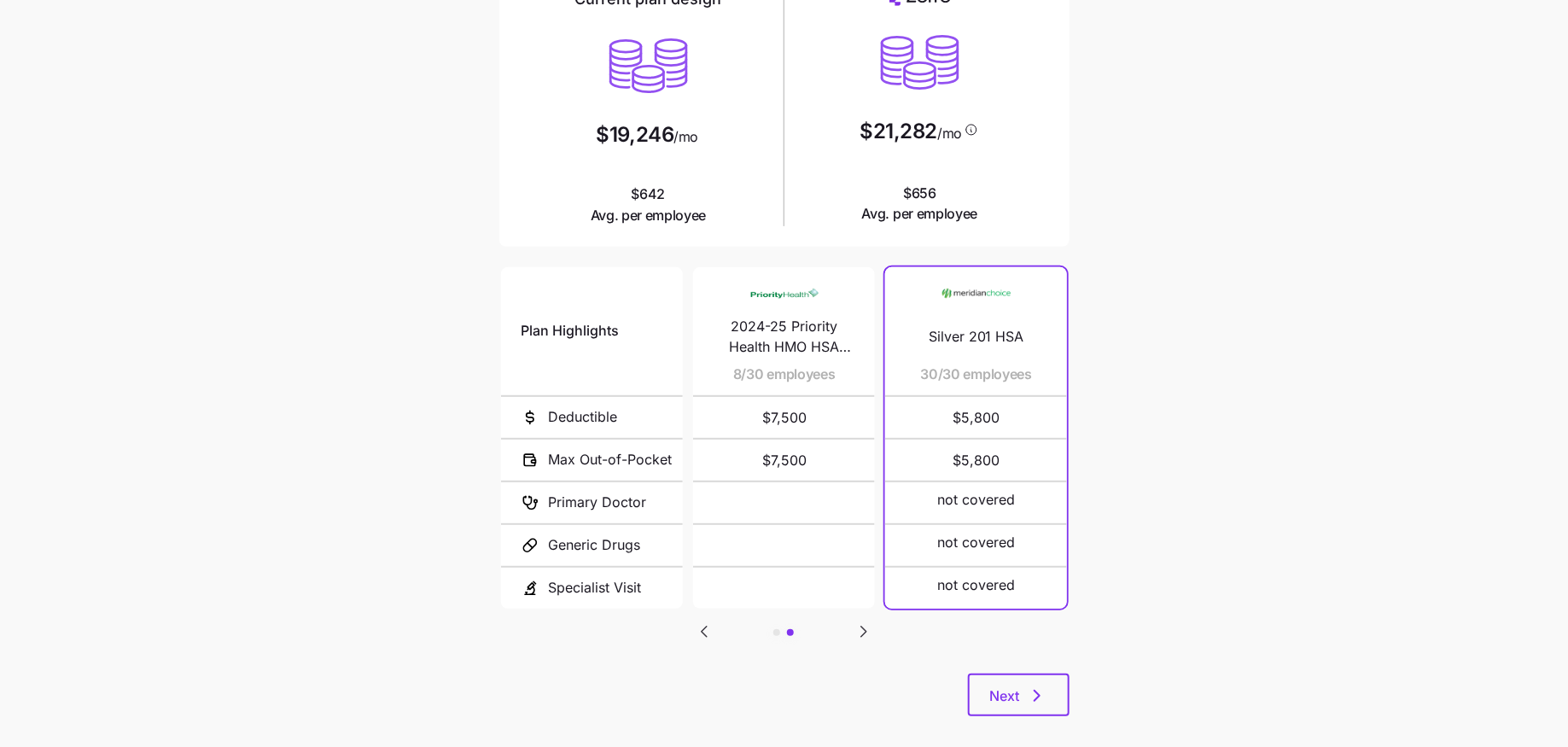 click 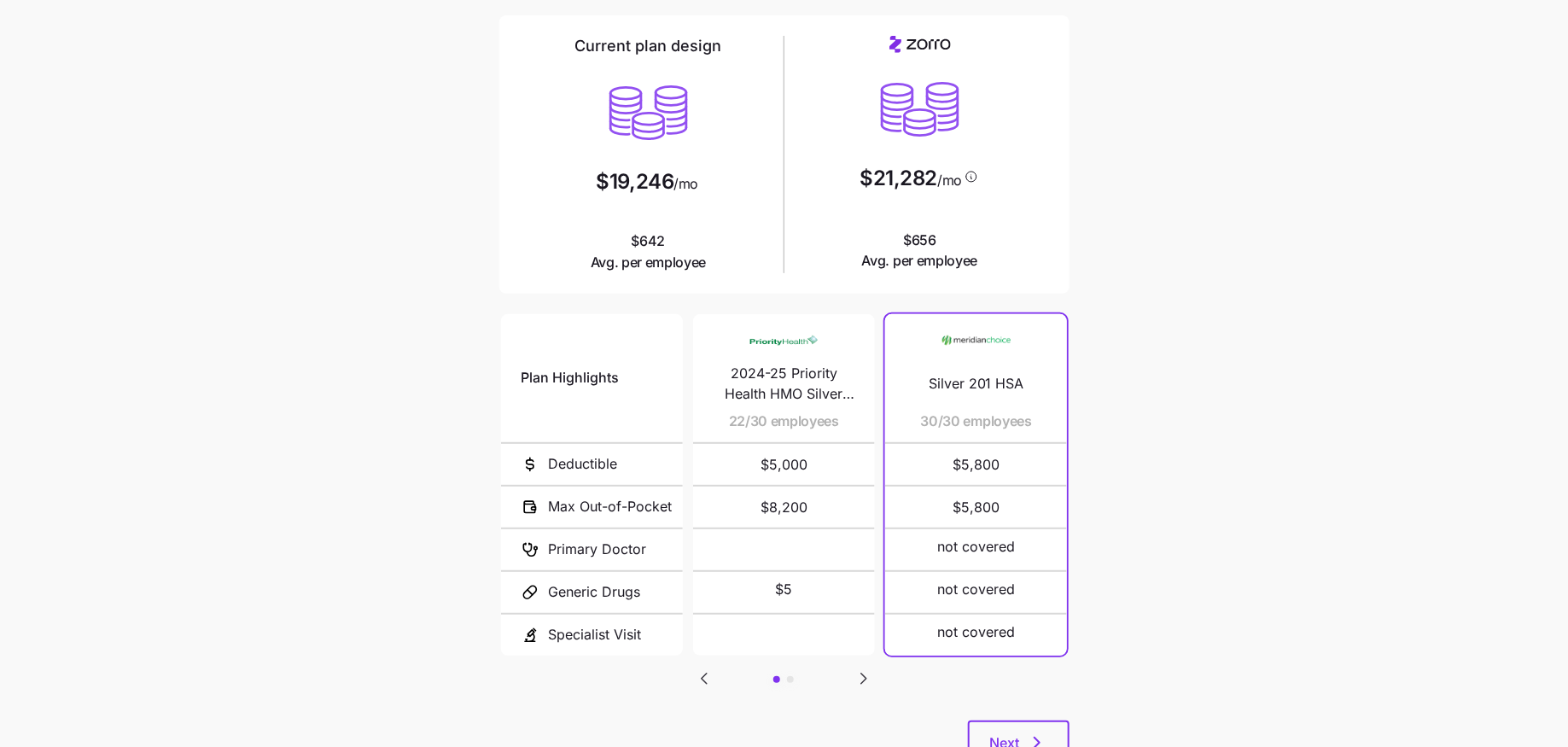 scroll, scrollTop: 184, scrollLeft: 0, axis: vertical 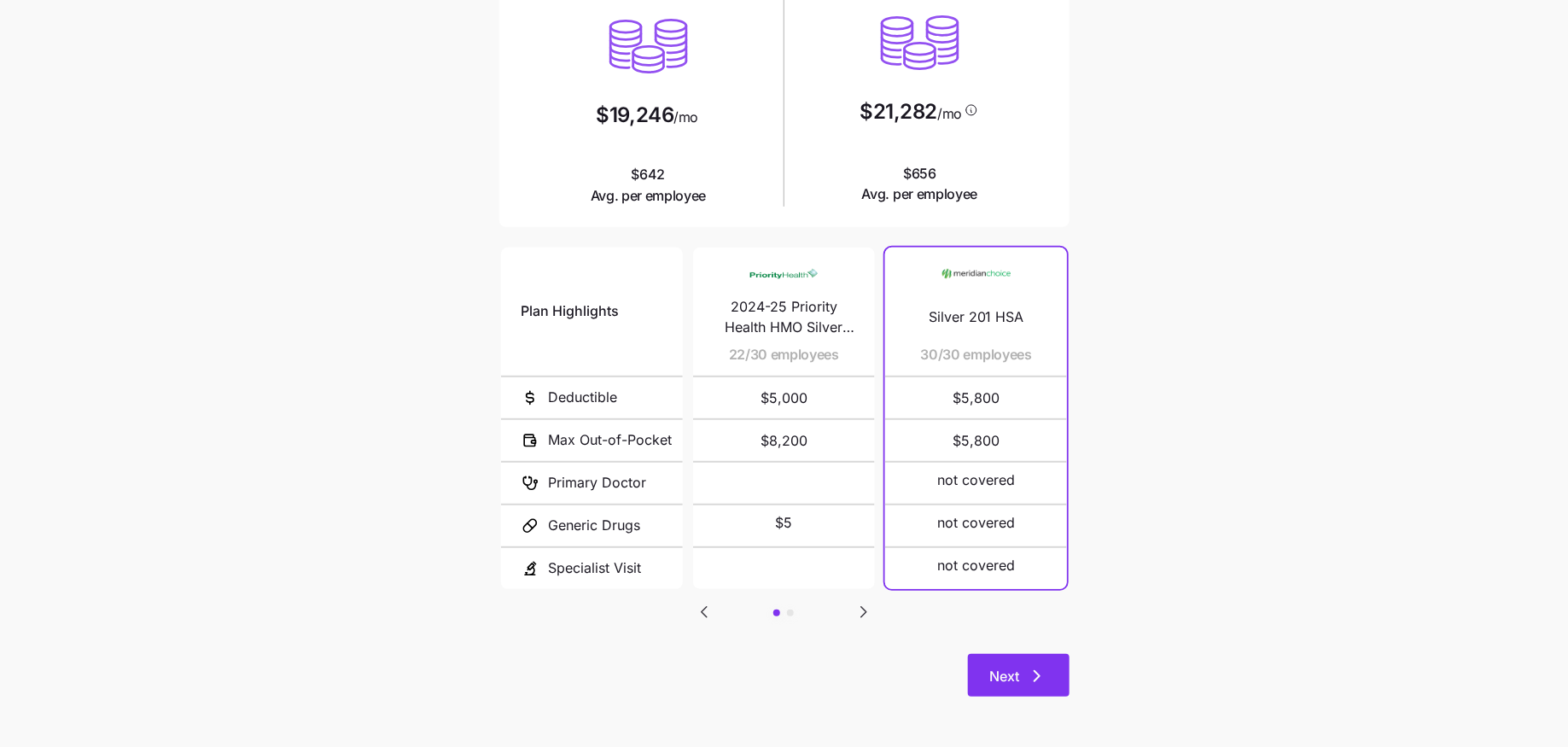 click 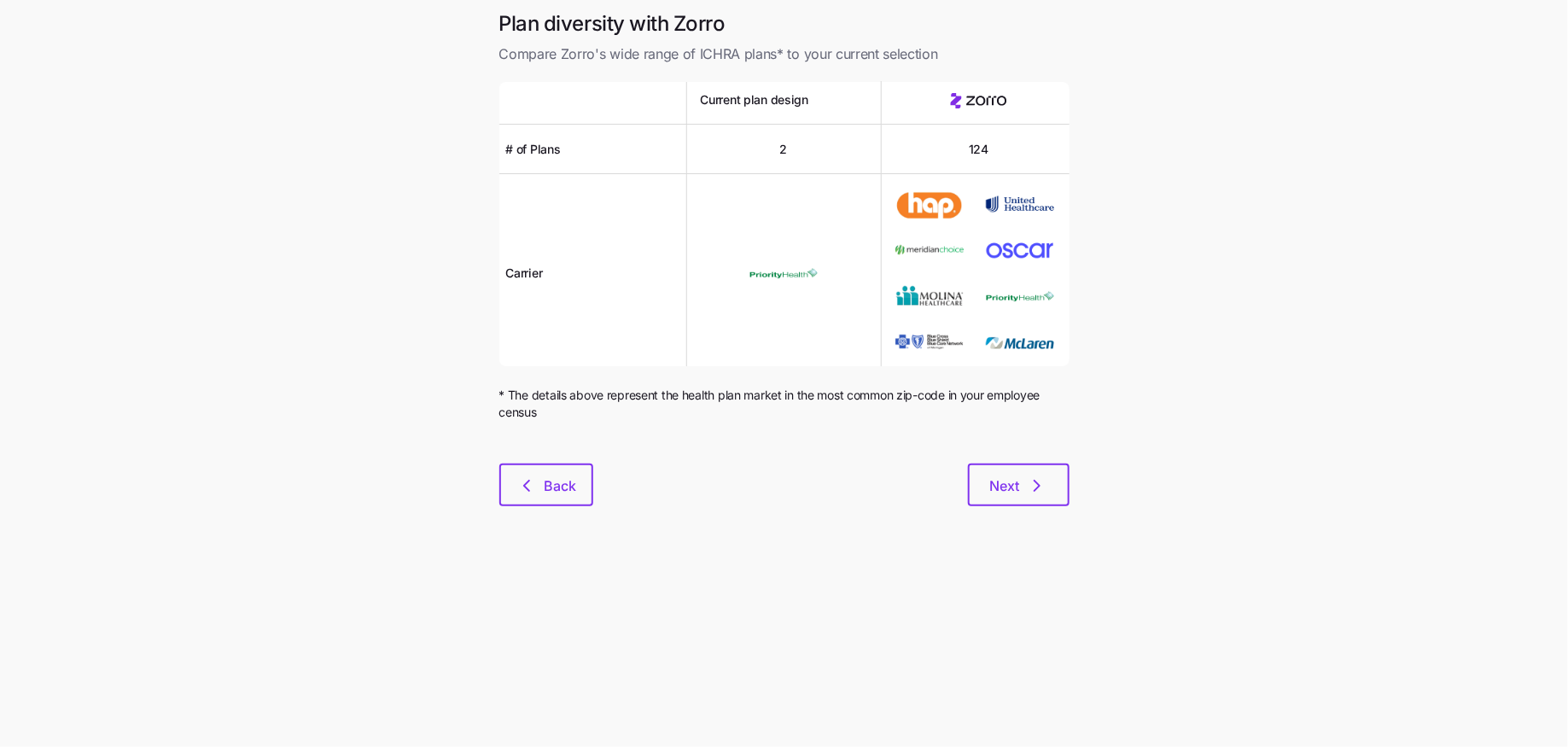 scroll, scrollTop: 0, scrollLeft: 0, axis: both 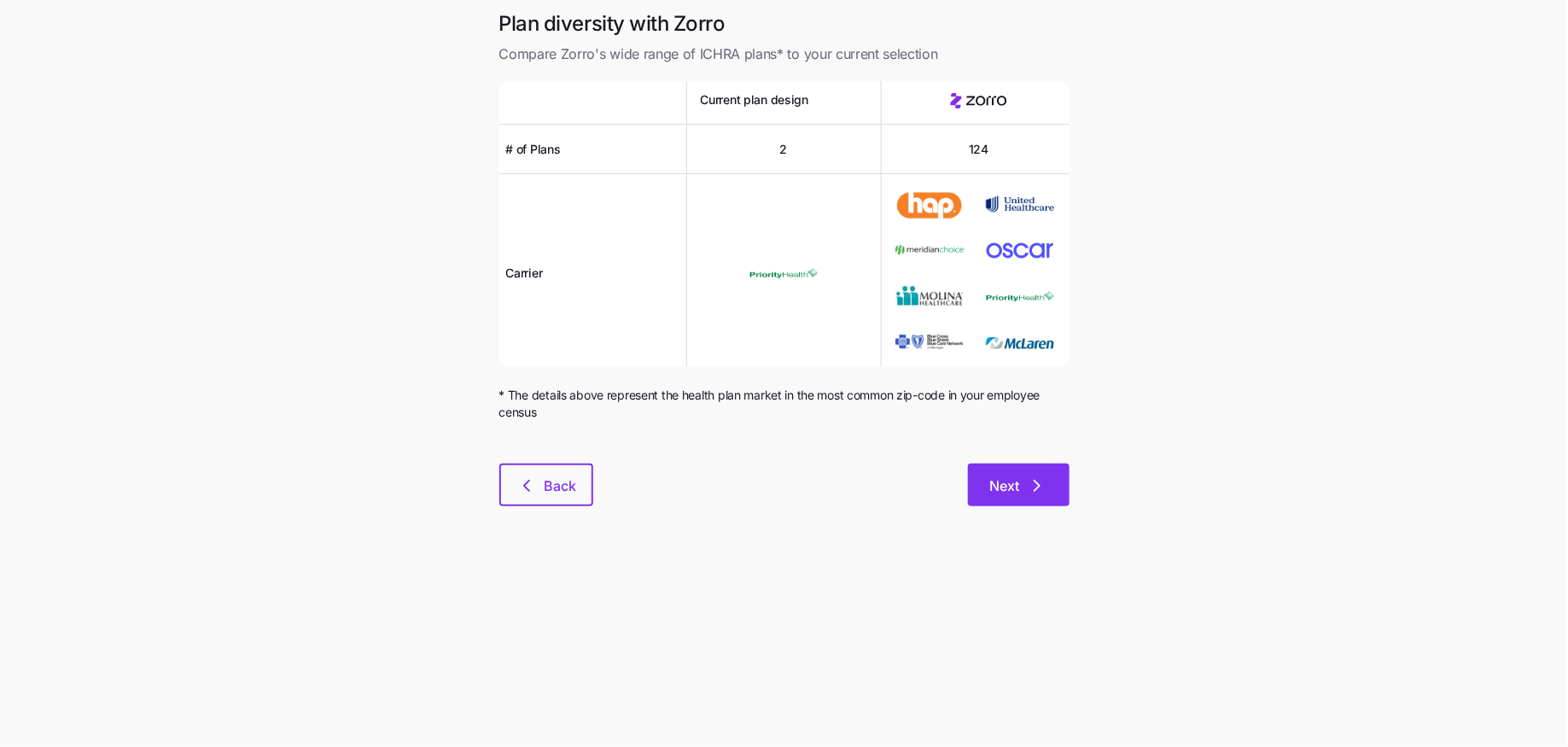 click on "Next" at bounding box center (1018, 485) 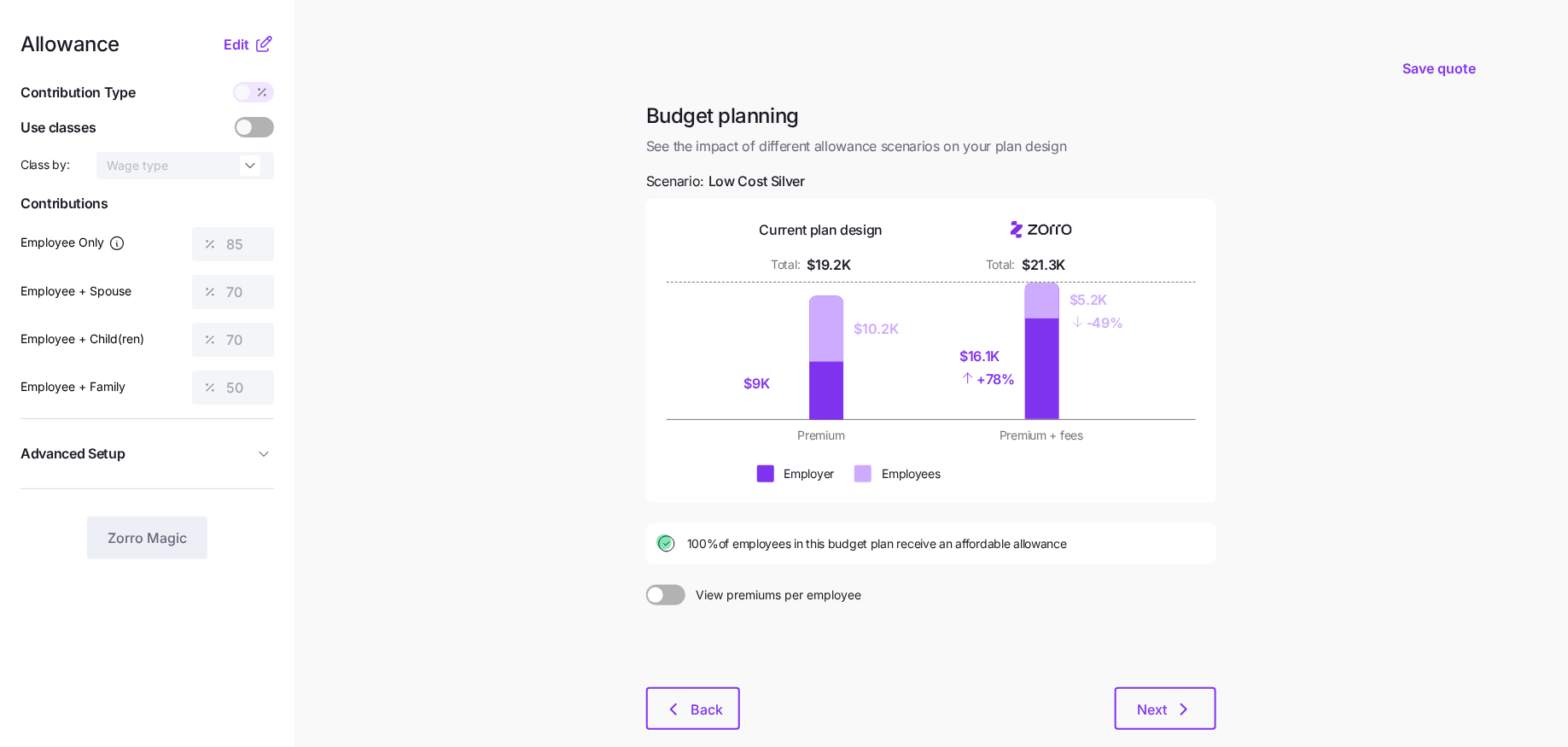 click 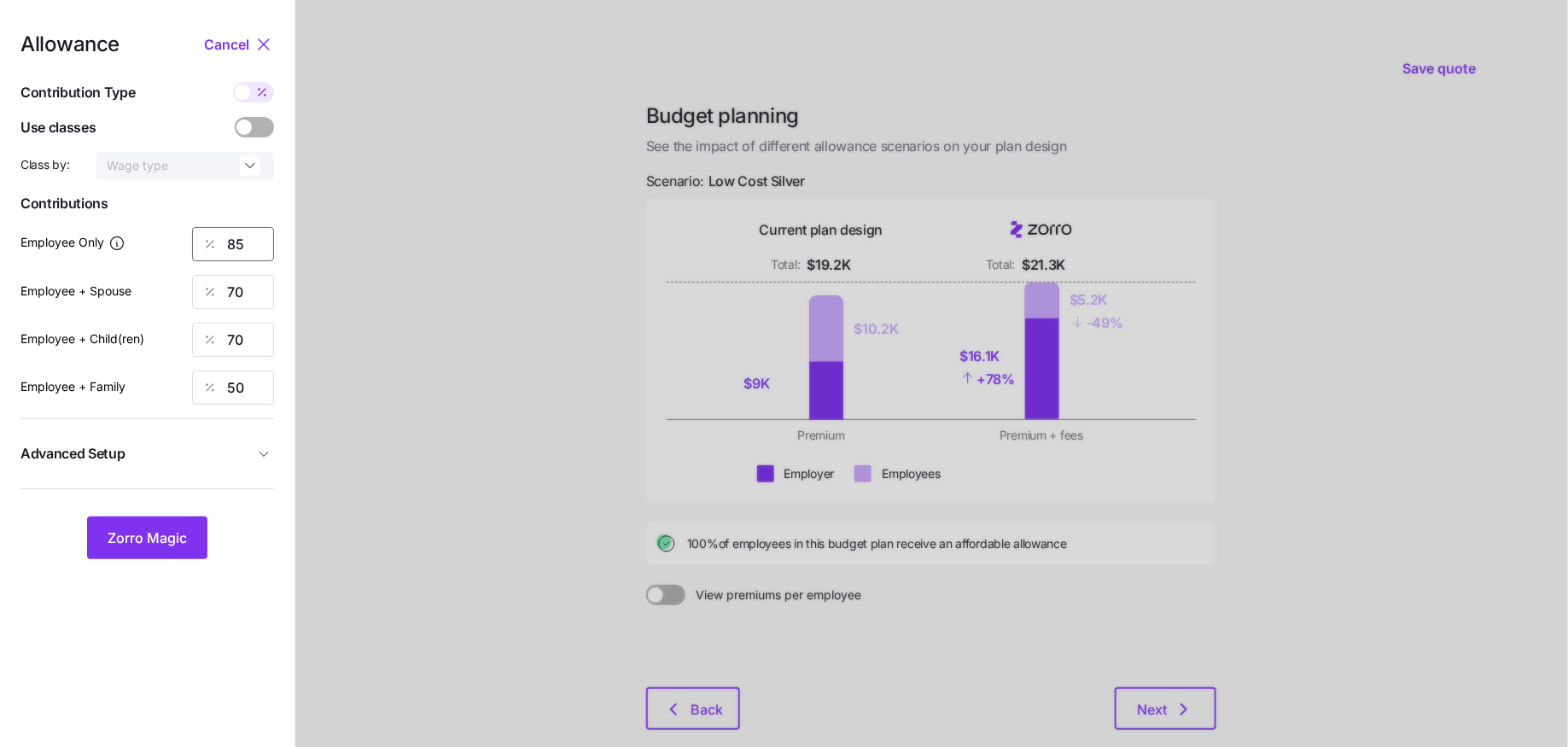 drag, startPoint x: 248, startPoint y: 241, endPoint x: 90, endPoint y: 241, distance: 158 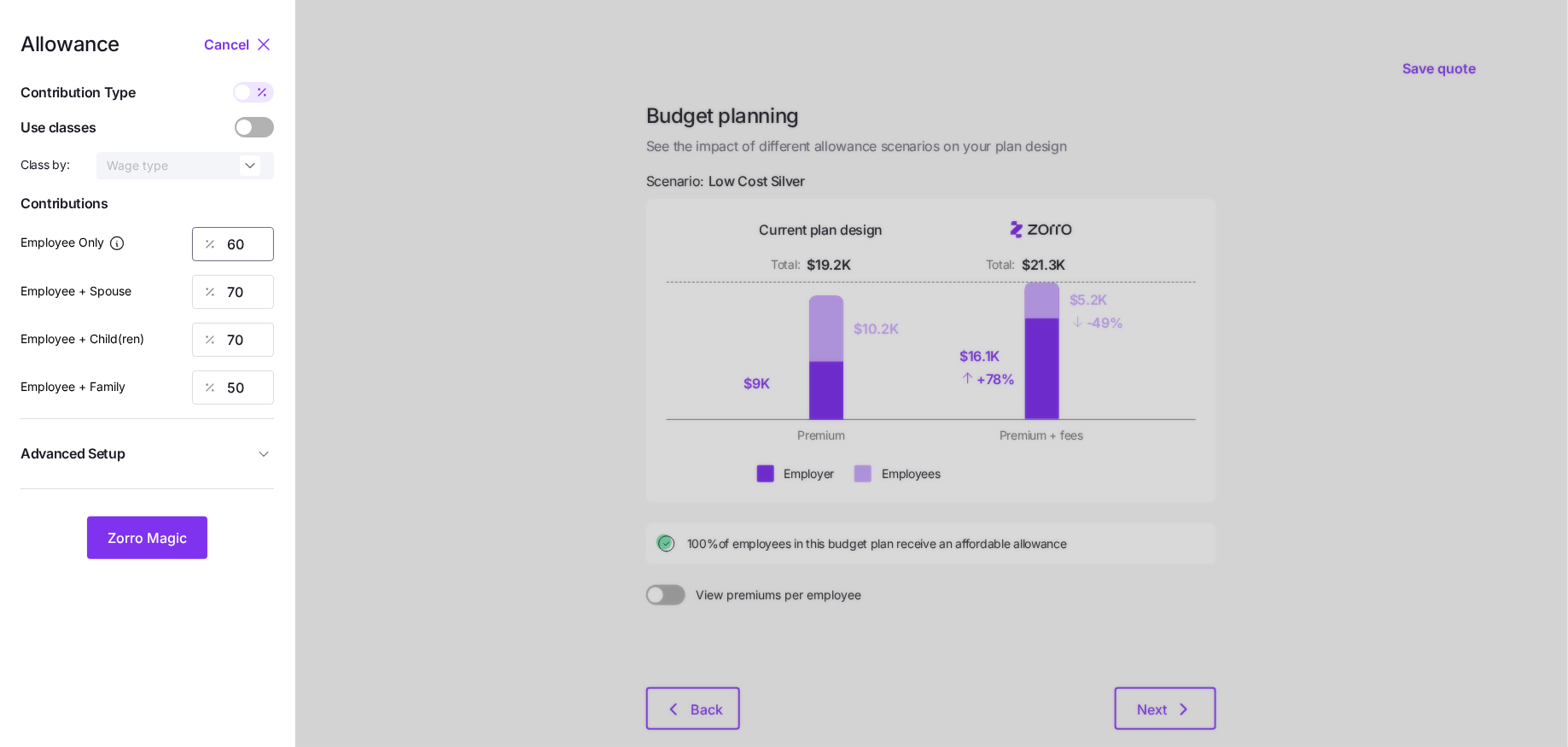 type on "60" 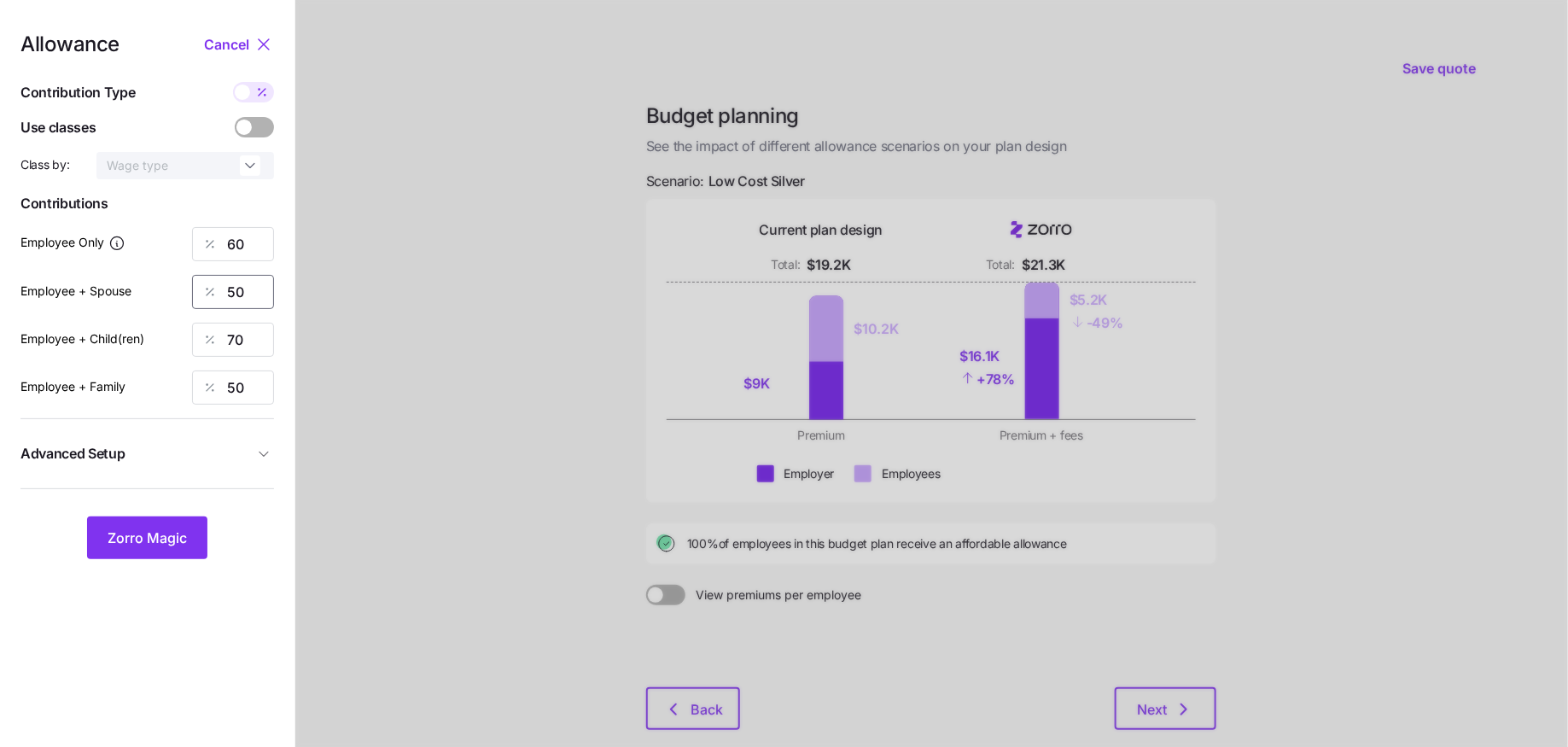 type on "50" 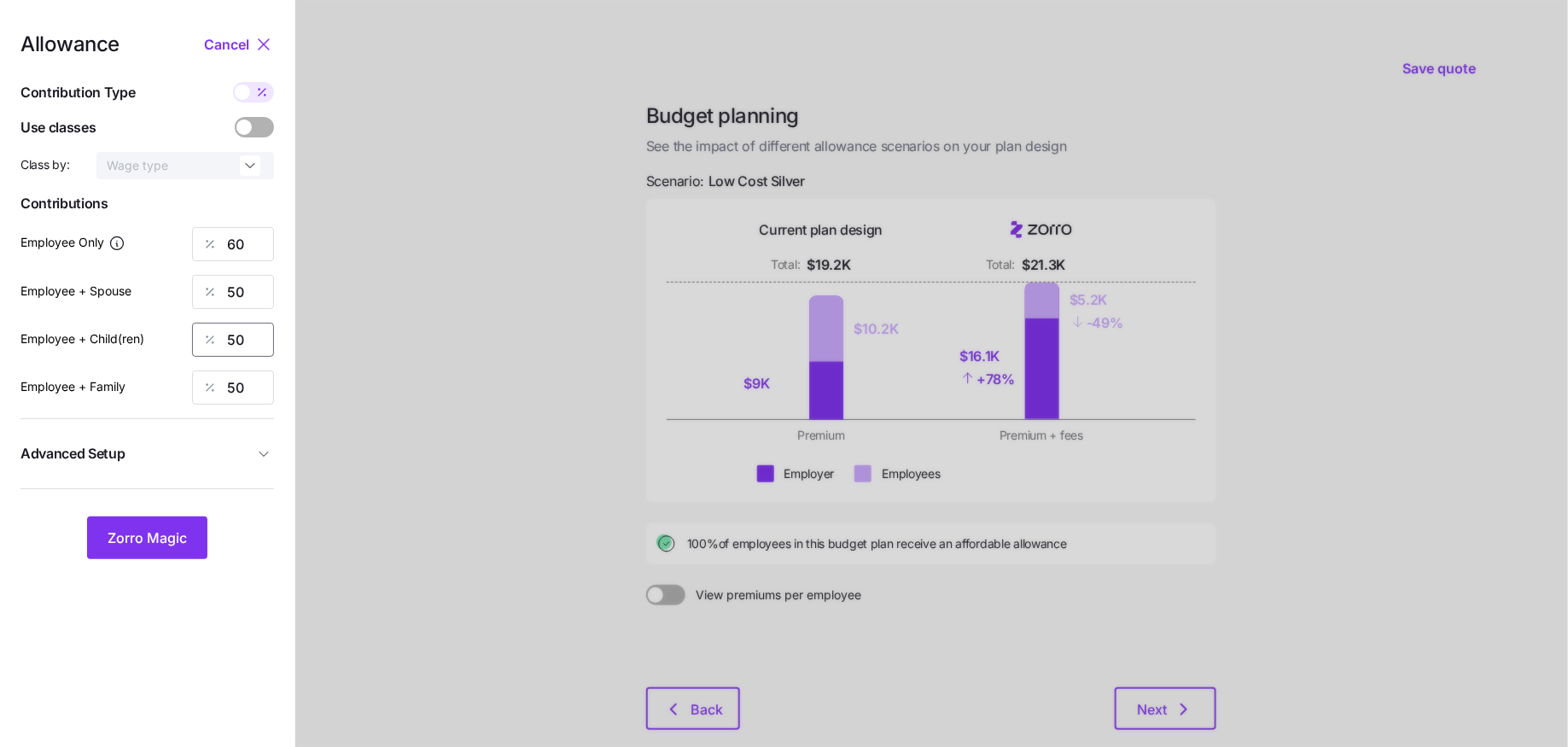 type on "50" 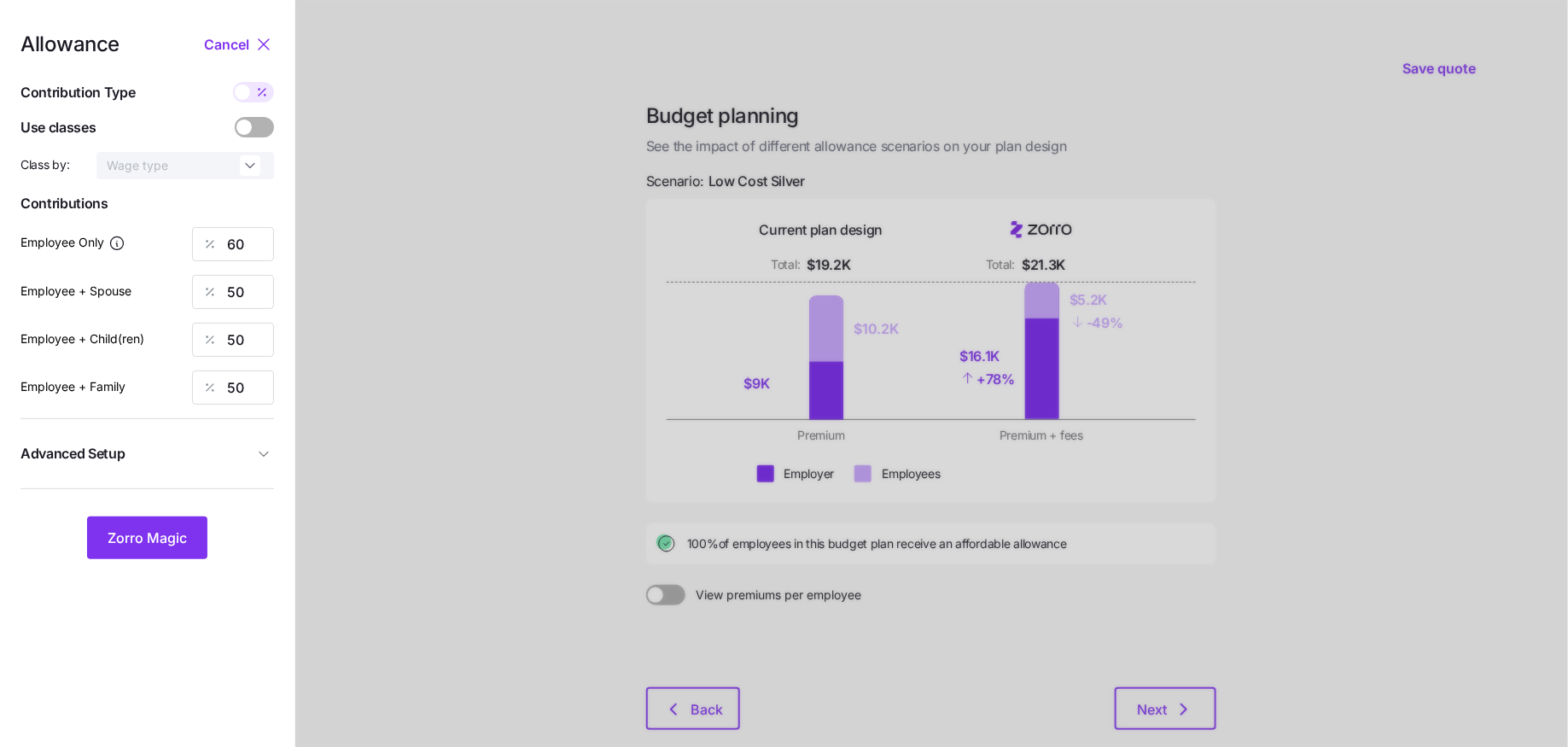 click on "Advanced Setup" at bounding box center [147, 453] 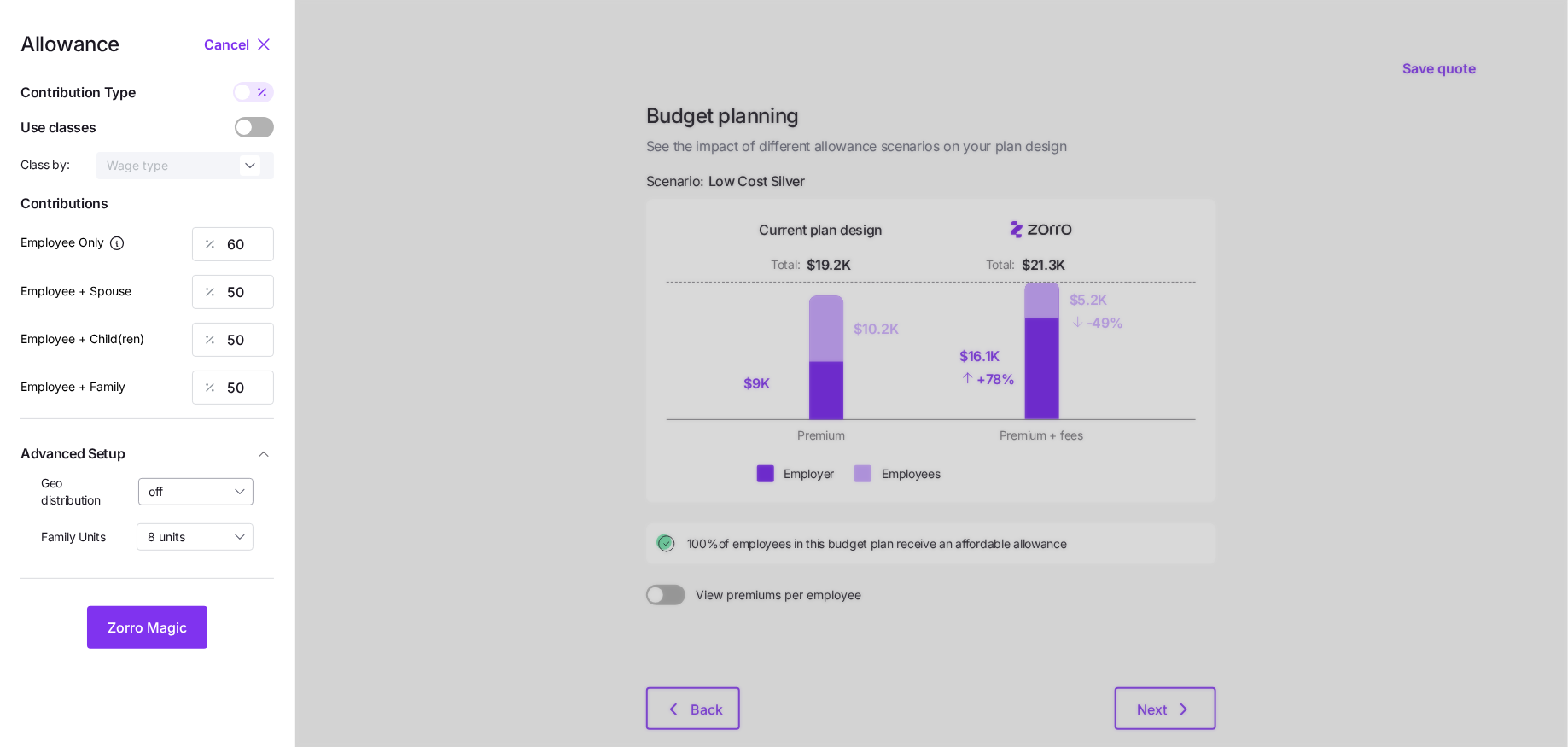 click on "off" at bounding box center [196, 492] 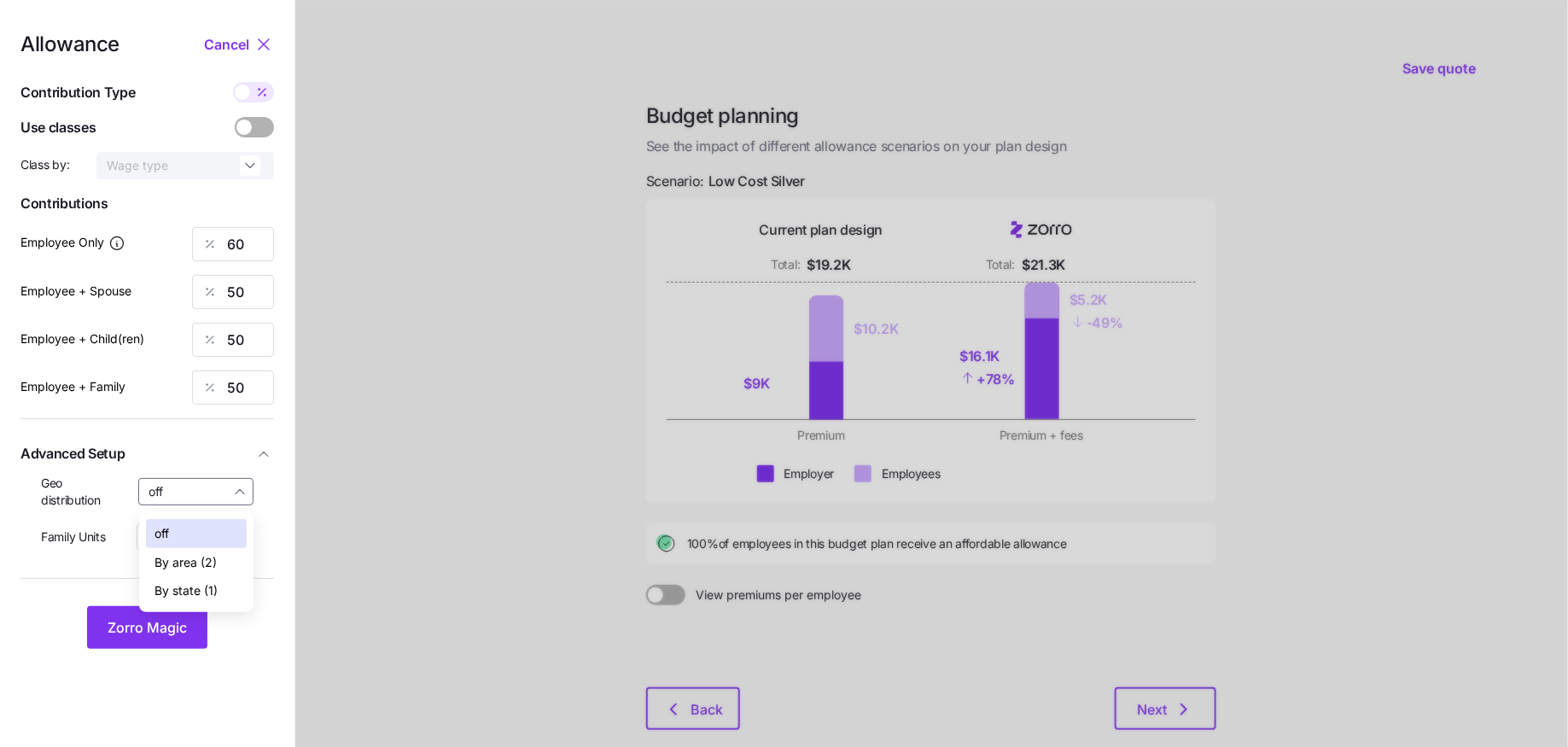 click on "By state (1)" at bounding box center [186, 591] 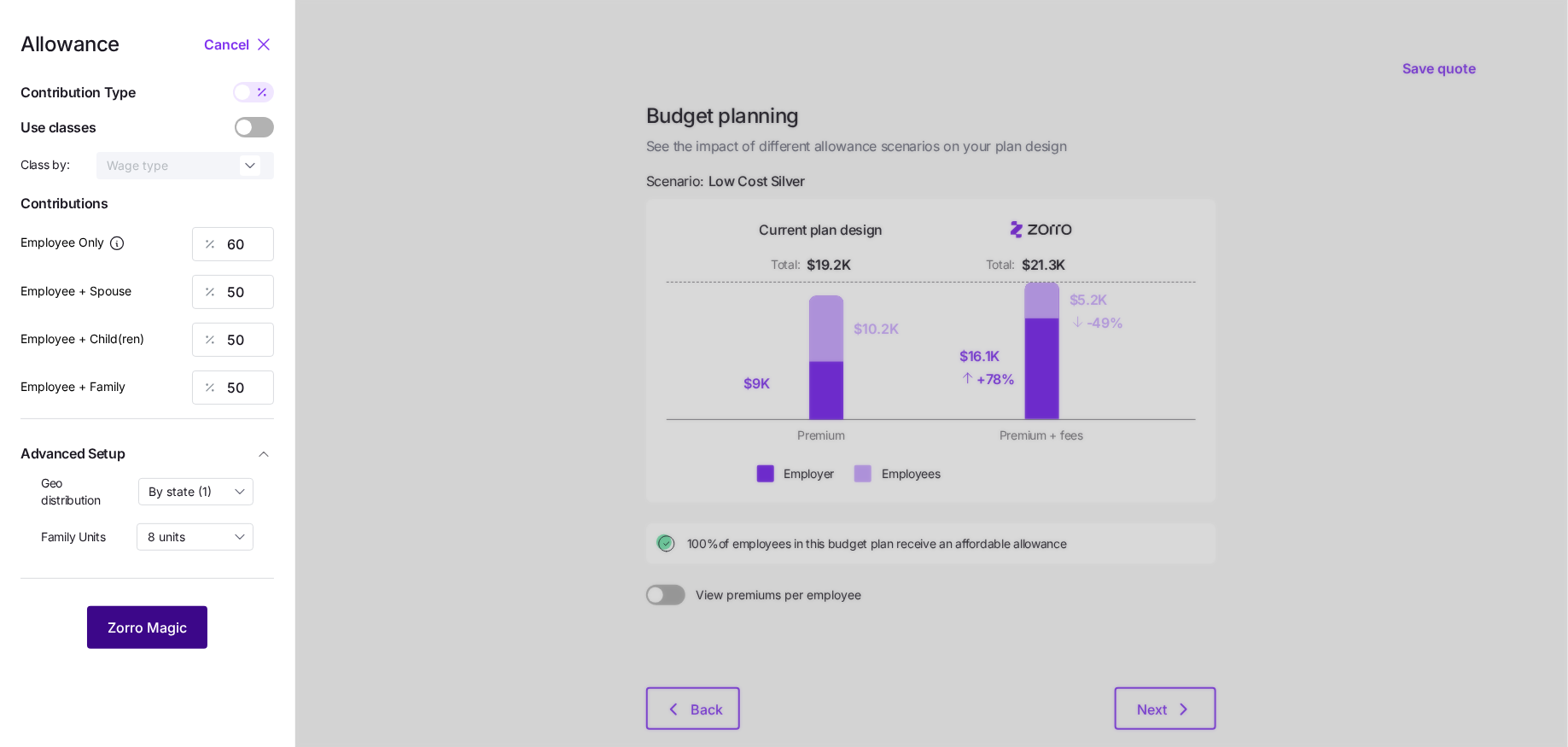 click on "Zorro Magic" at bounding box center [147, 627] 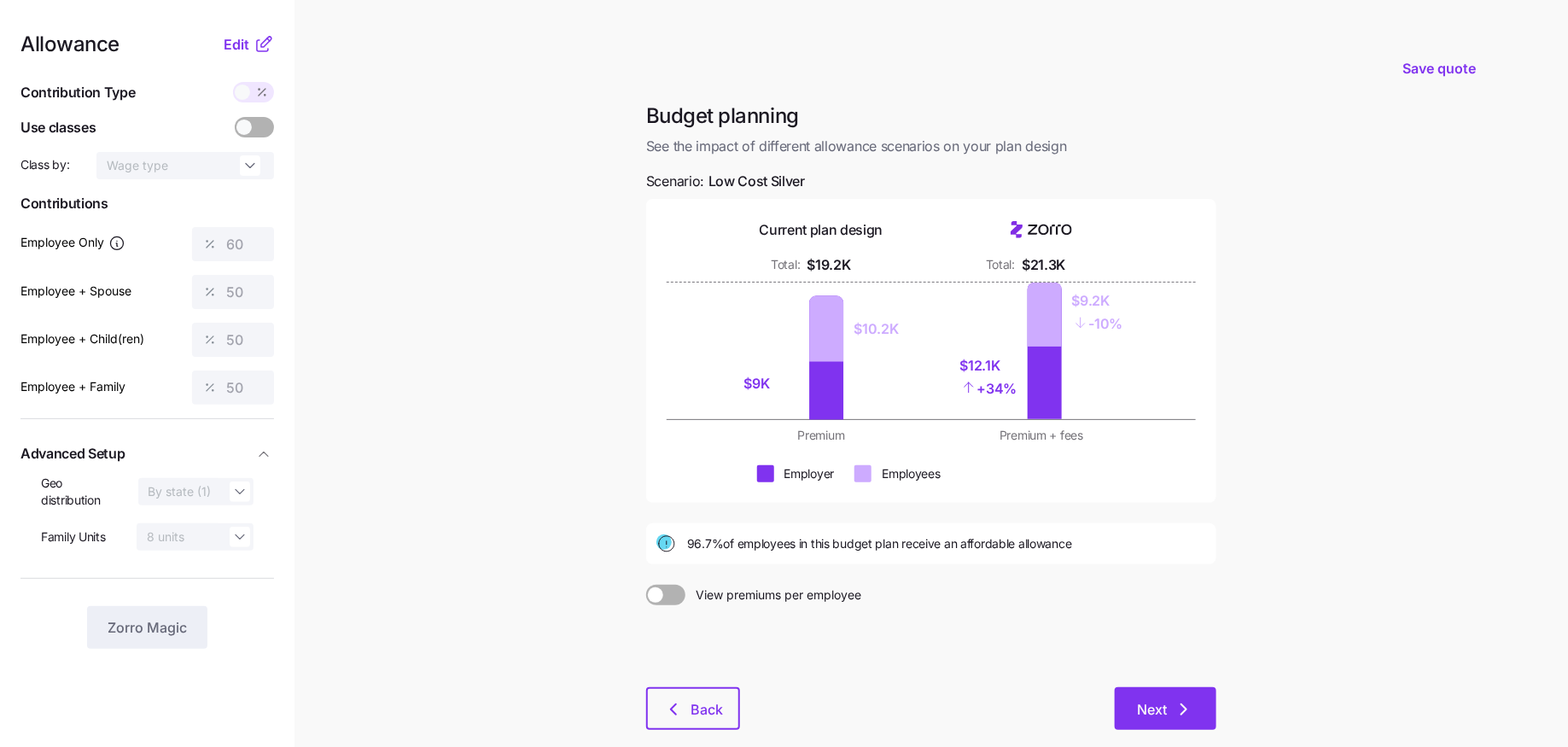 click 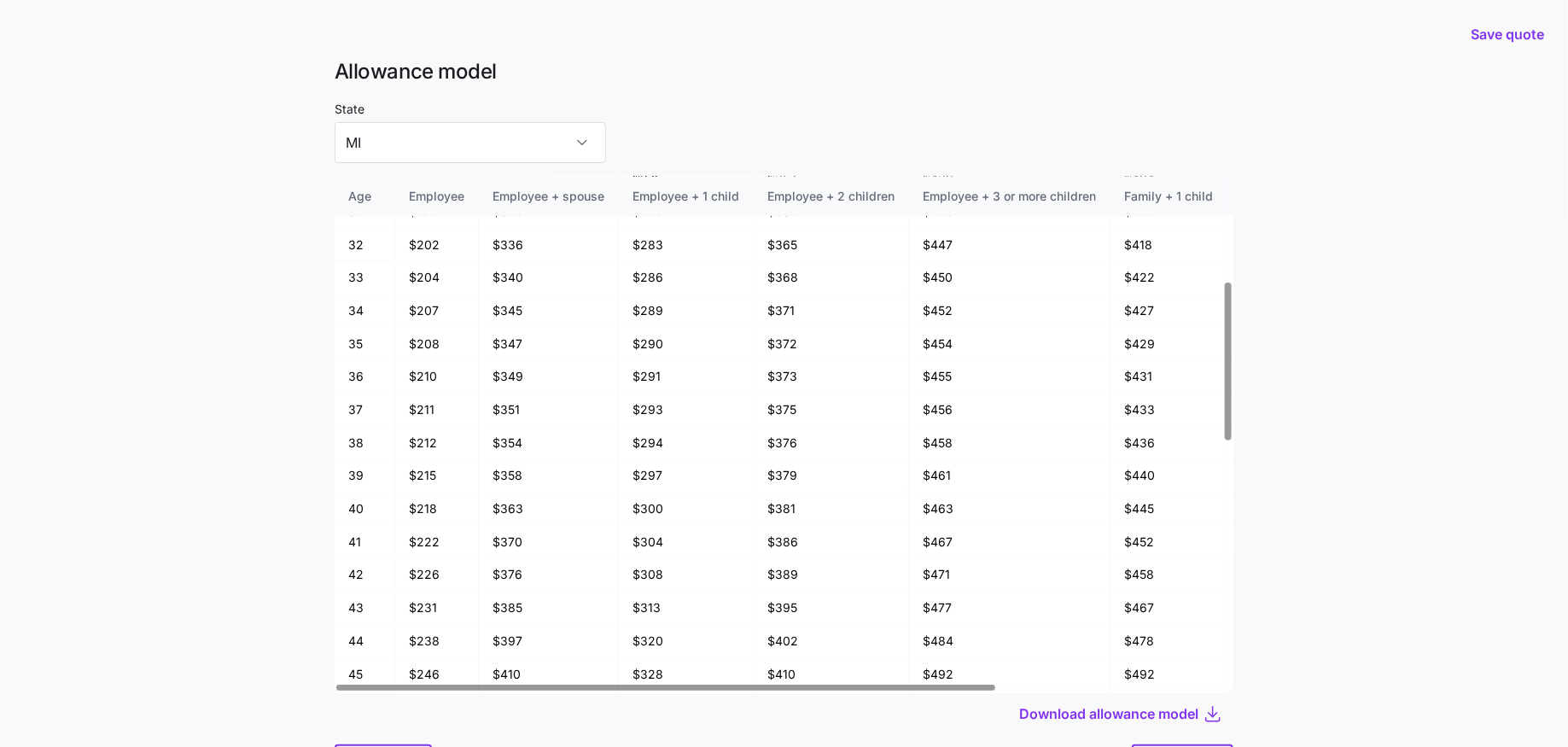 scroll, scrollTop: 534, scrollLeft: 0, axis: vertical 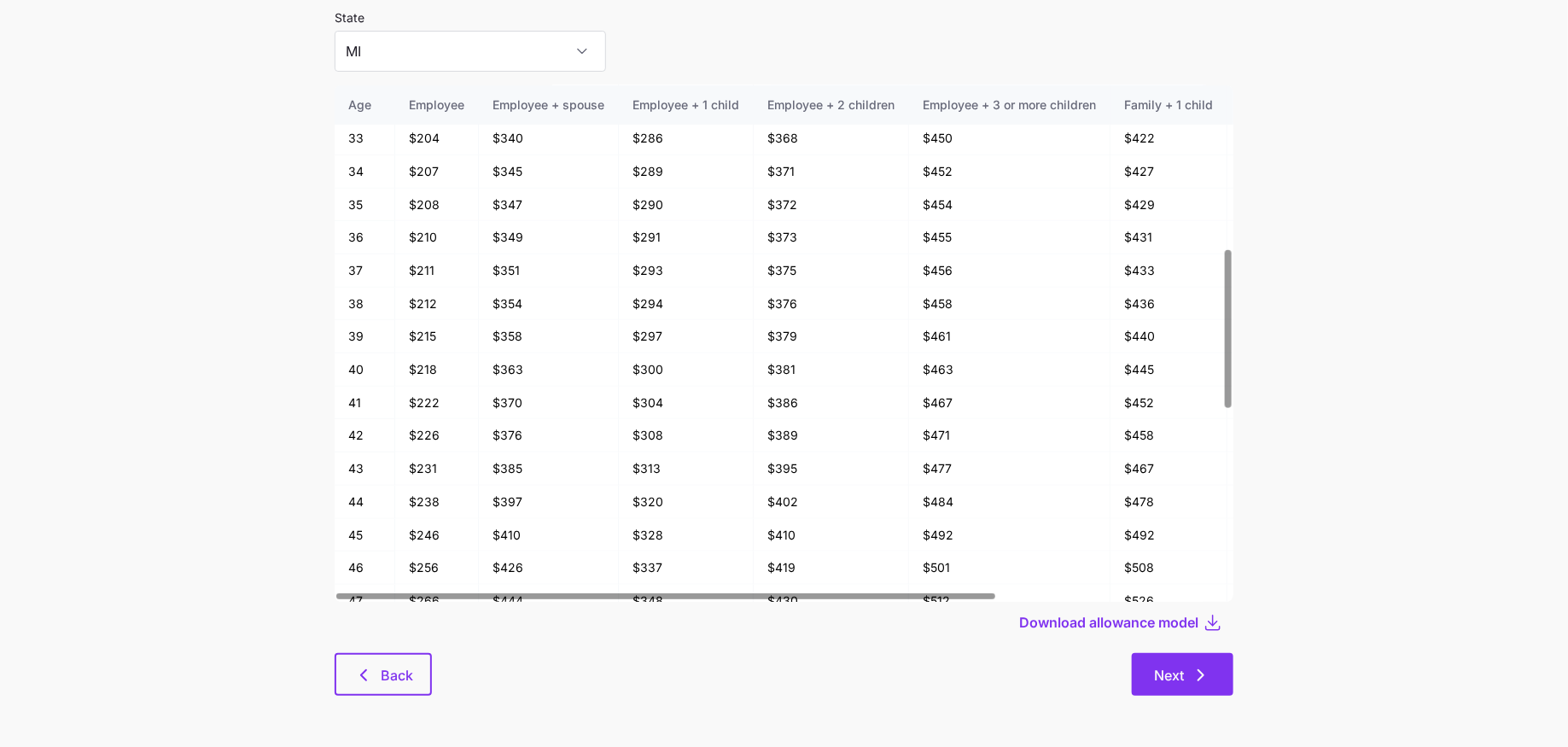 click on "Next" at bounding box center (1169, 675) 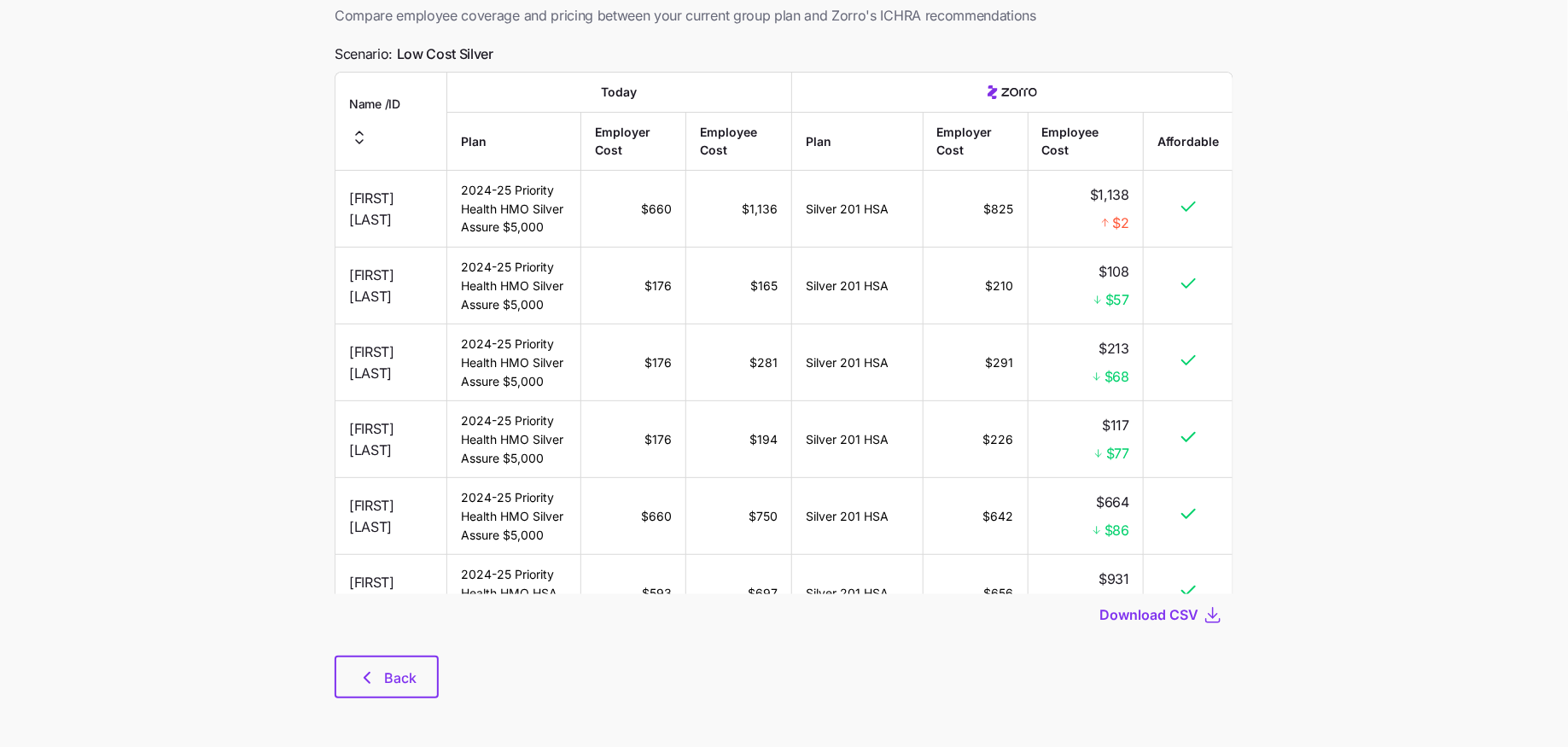 scroll, scrollTop: 109, scrollLeft: 0, axis: vertical 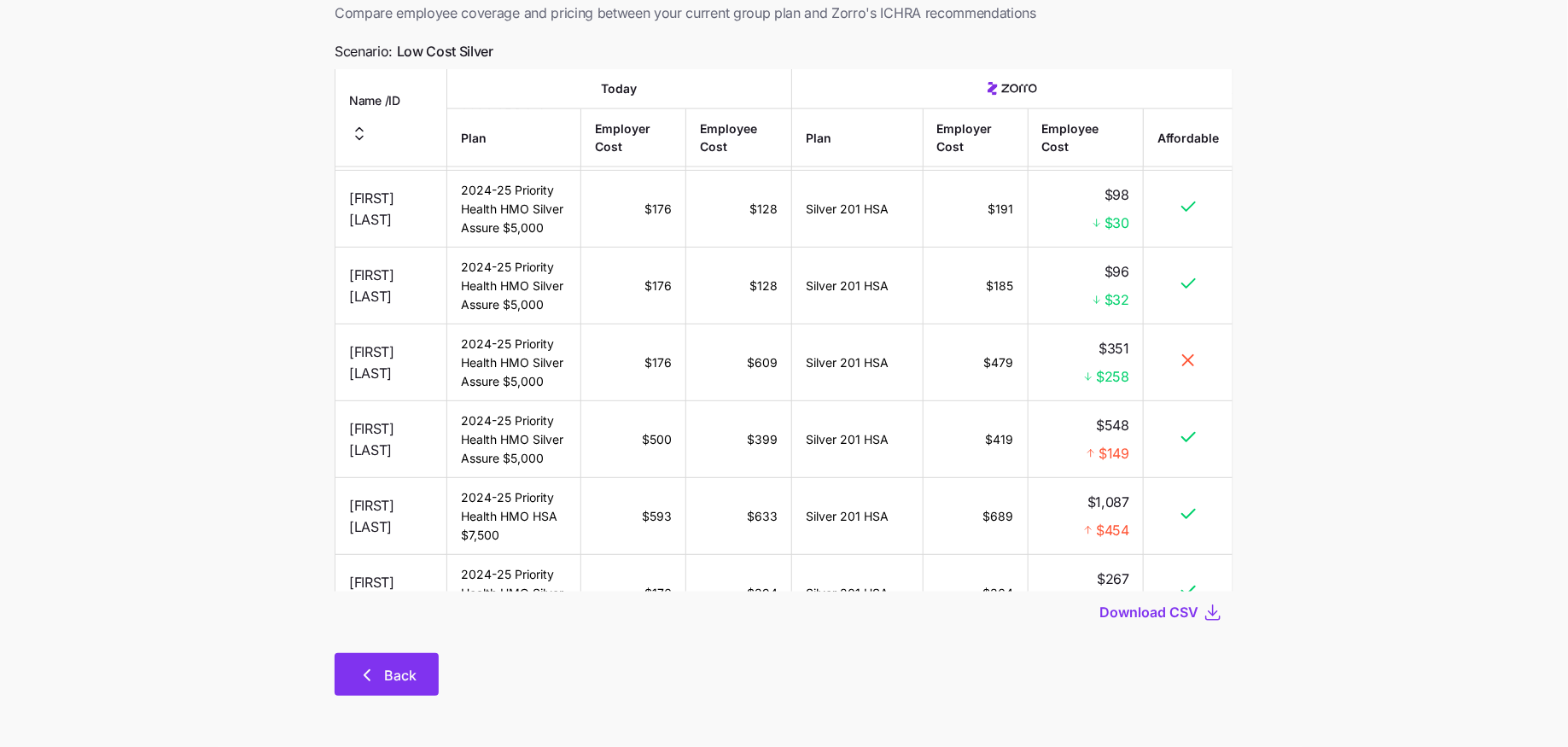 click on "Back" at bounding box center [400, 675] 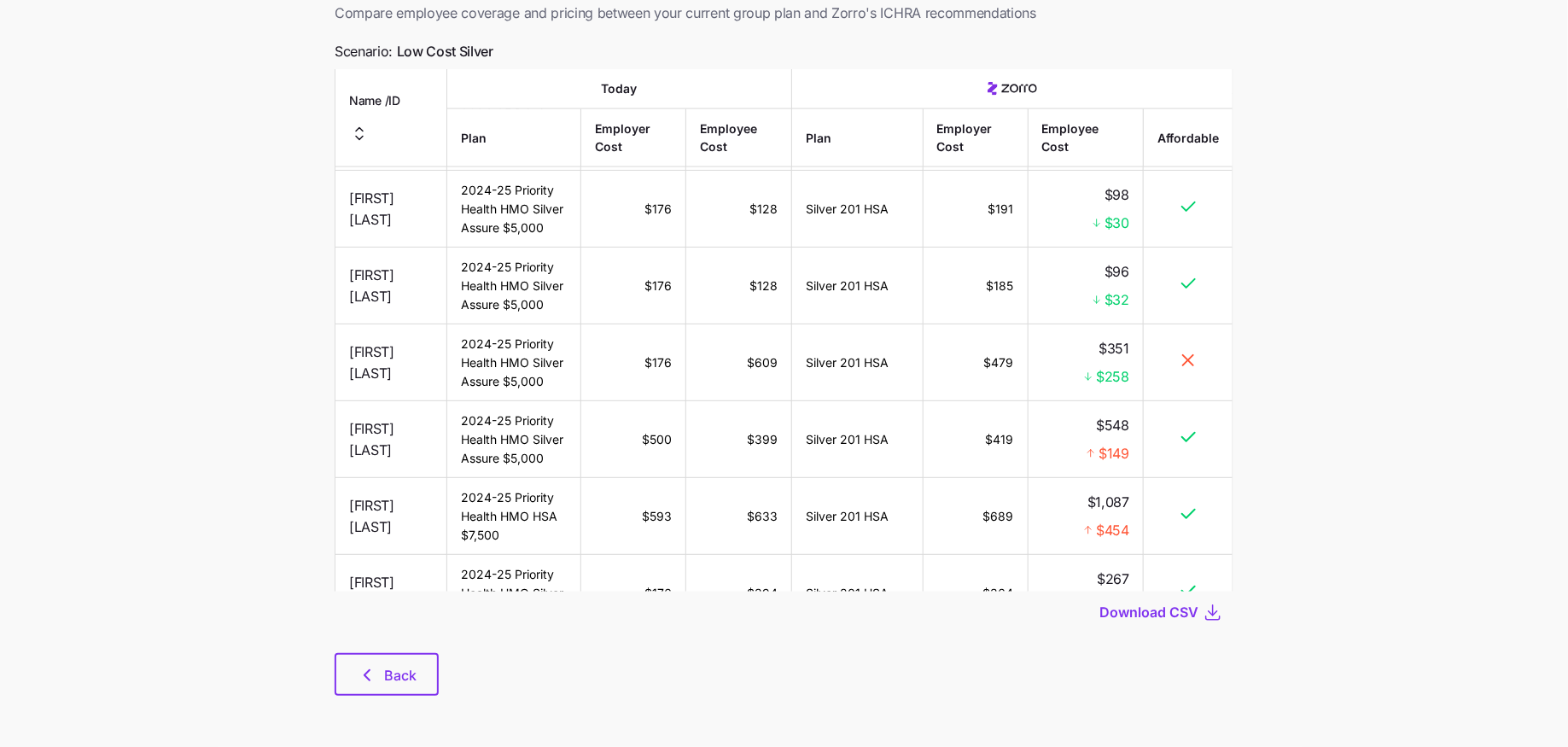 scroll, scrollTop: 0, scrollLeft: 0, axis: both 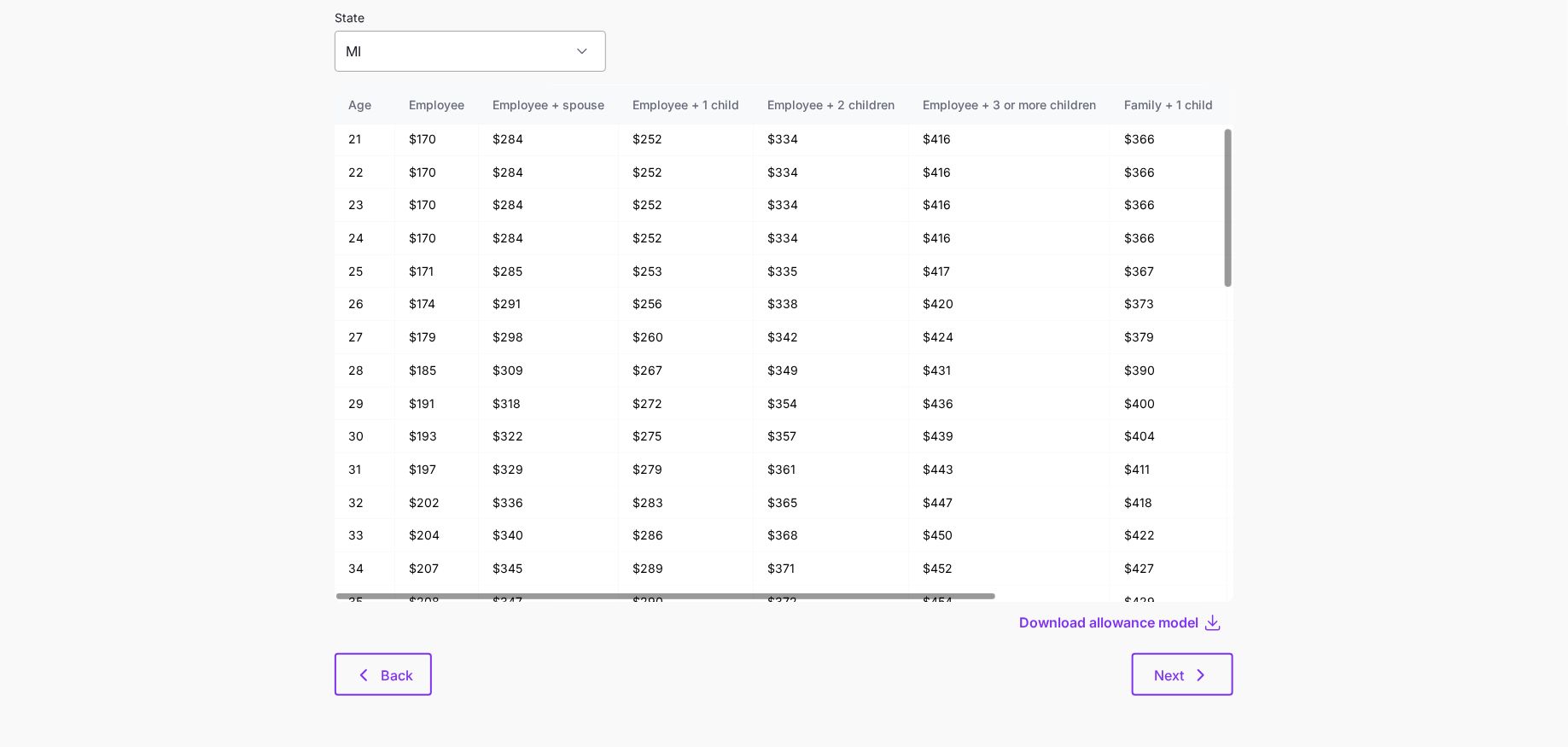 click on "MI" at bounding box center (470, 51) 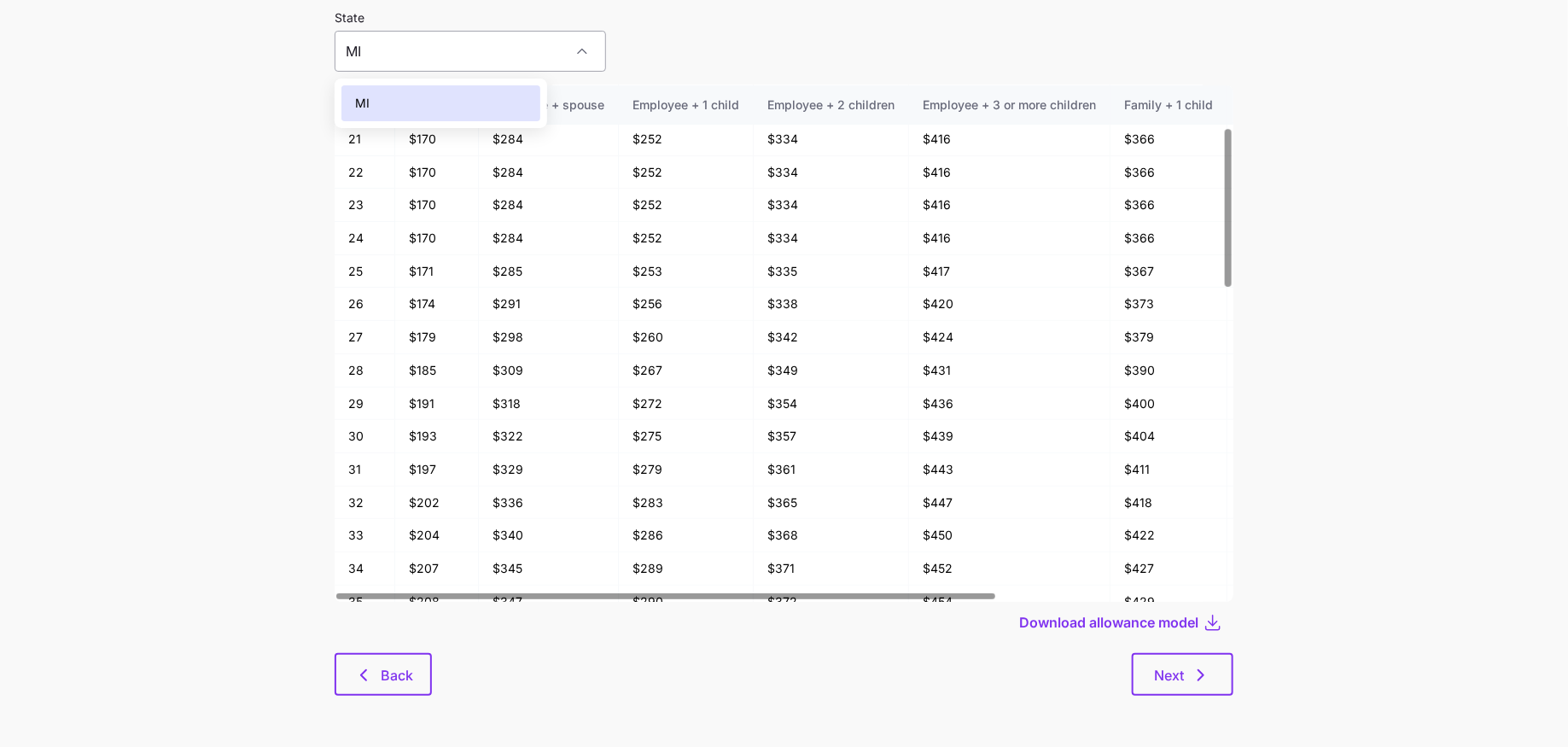 click on "MI" at bounding box center [470, 51] 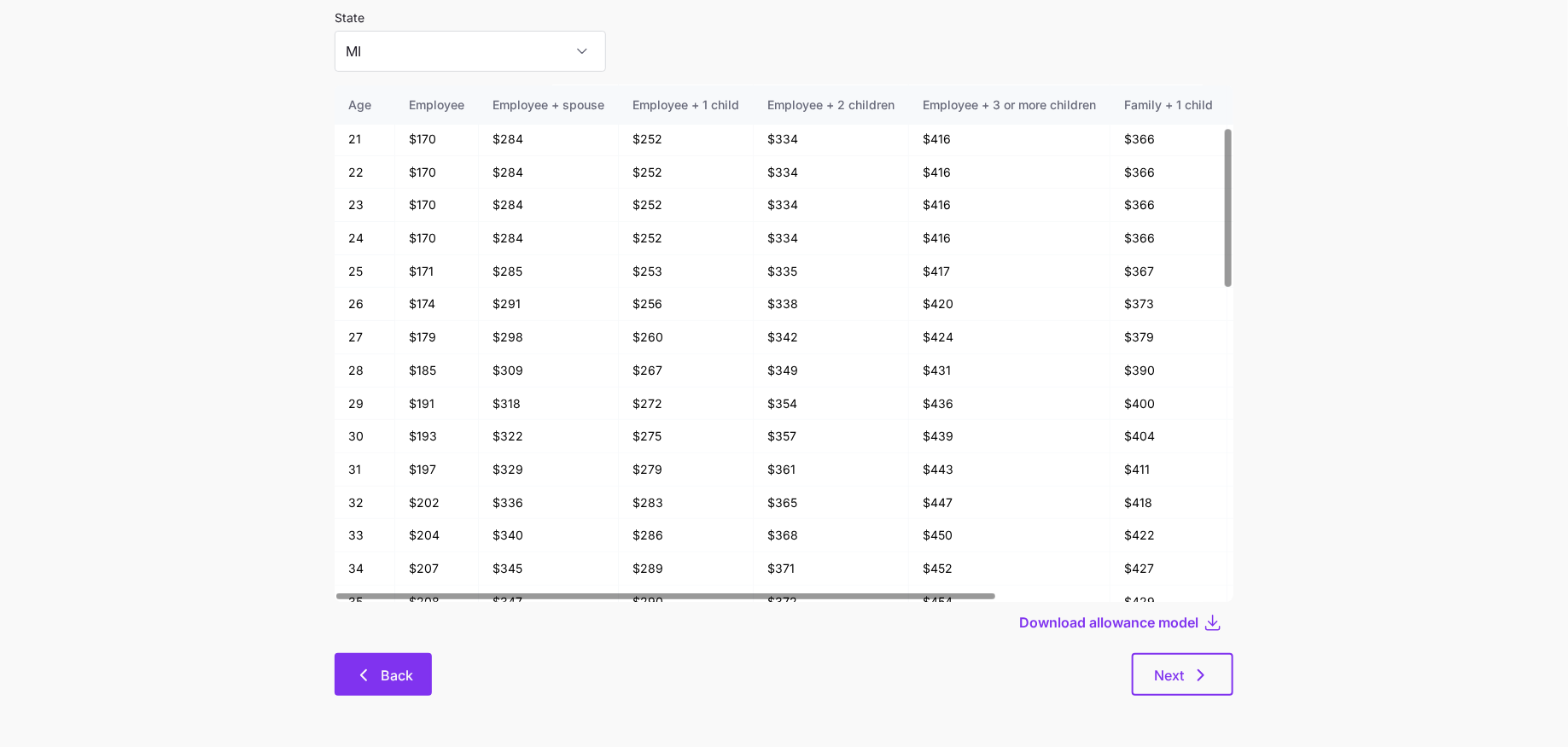 click on "Back" at bounding box center [383, 674] 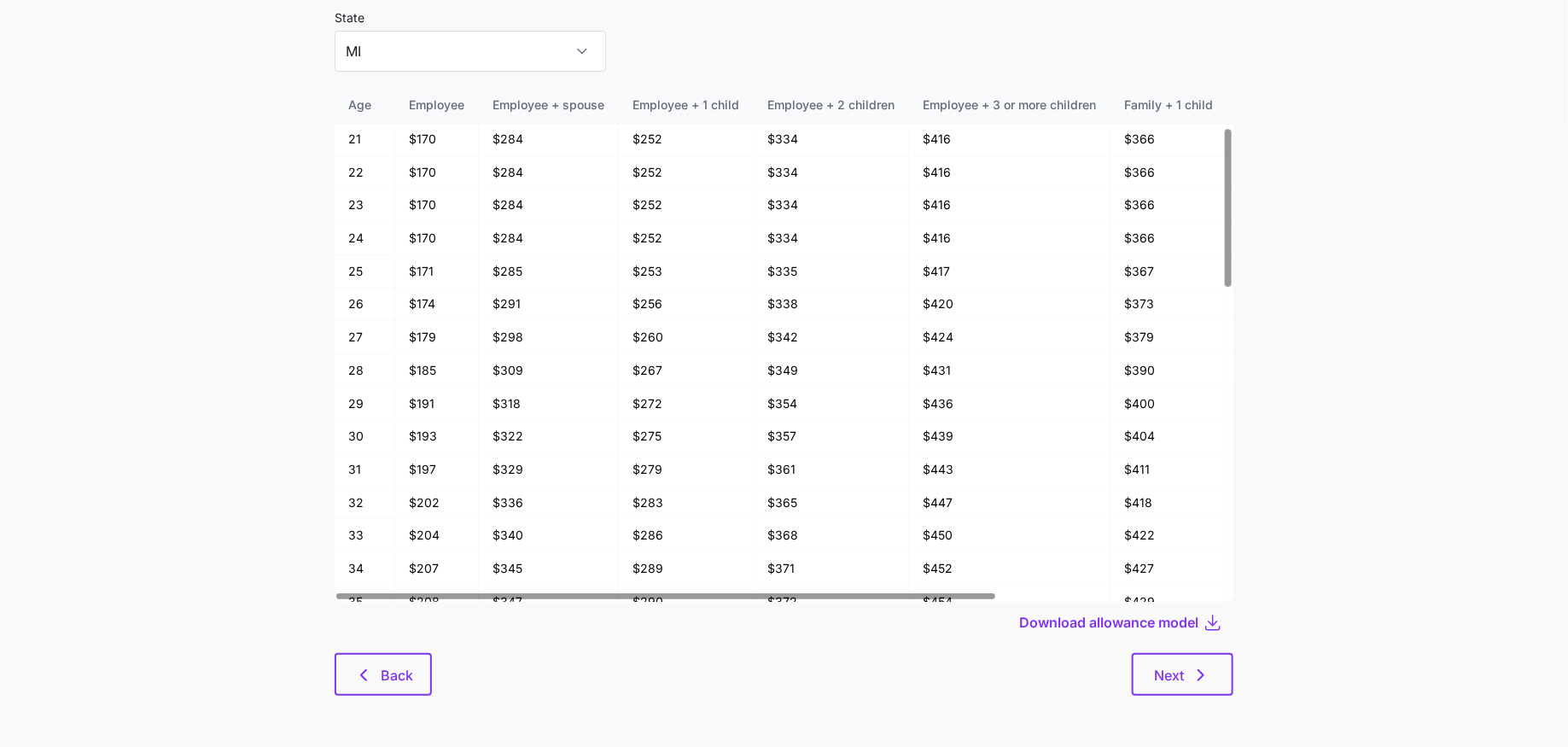 scroll, scrollTop: 0, scrollLeft: 0, axis: both 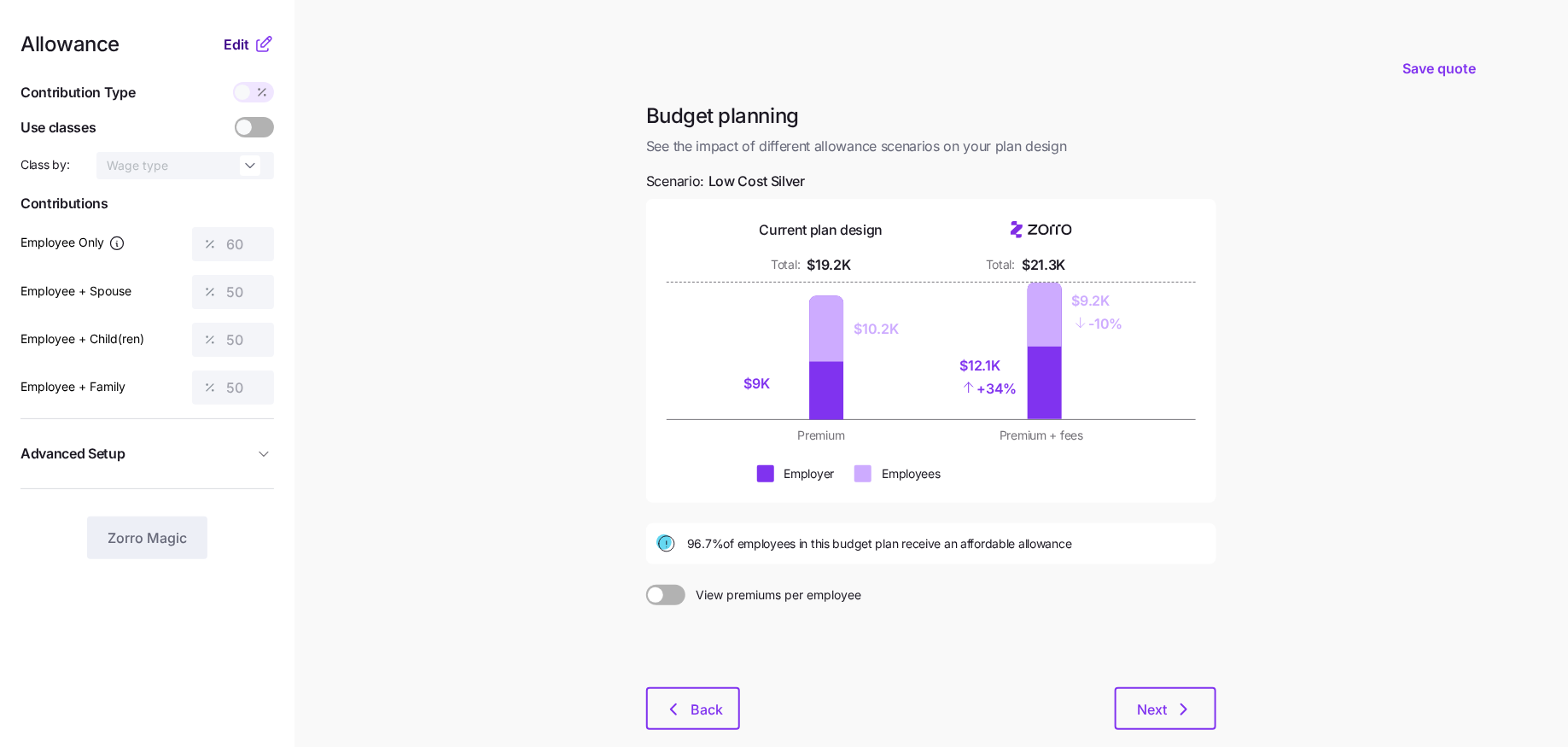 click on "Edit" at bounding box center (236, 44) 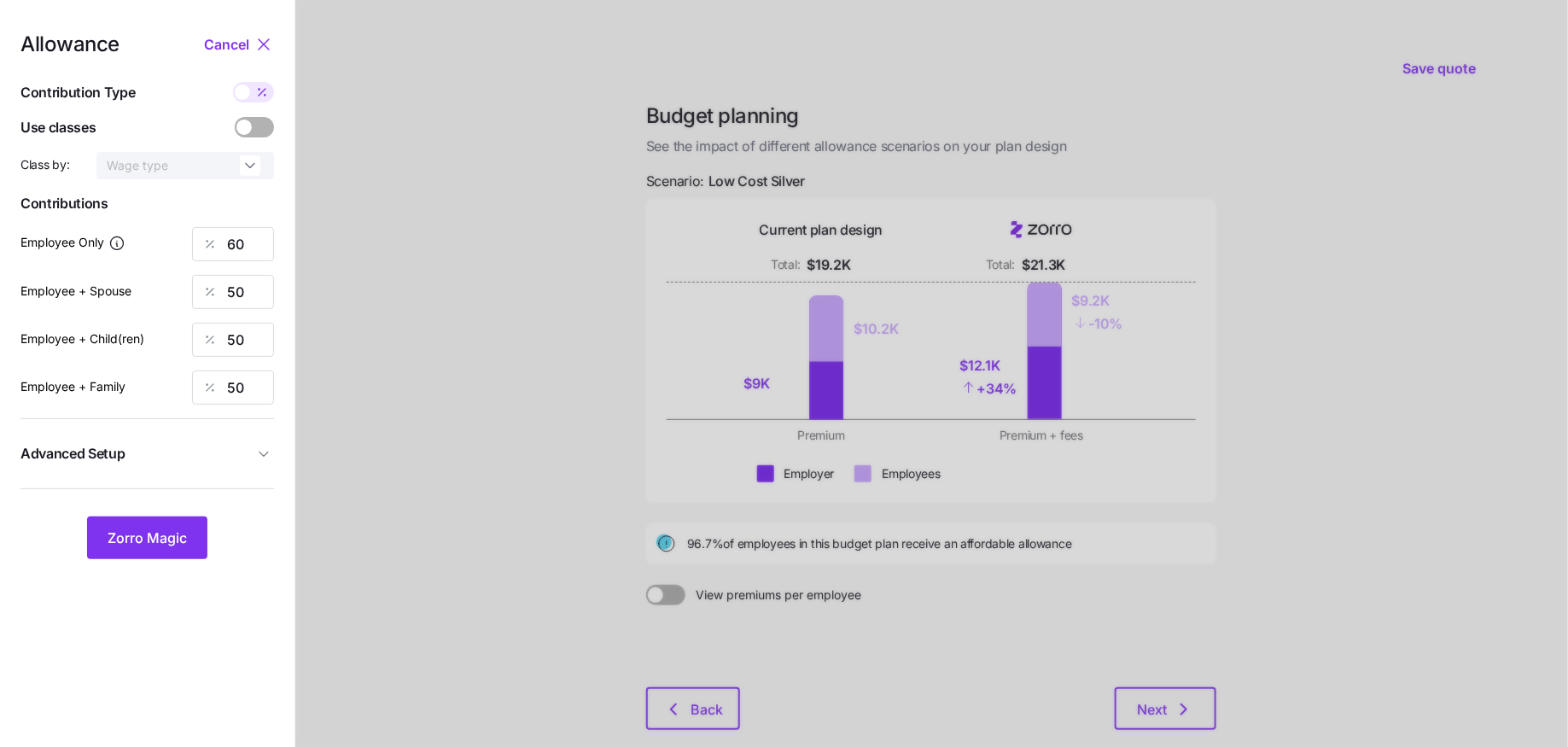 click at bounding box center (931, 419) 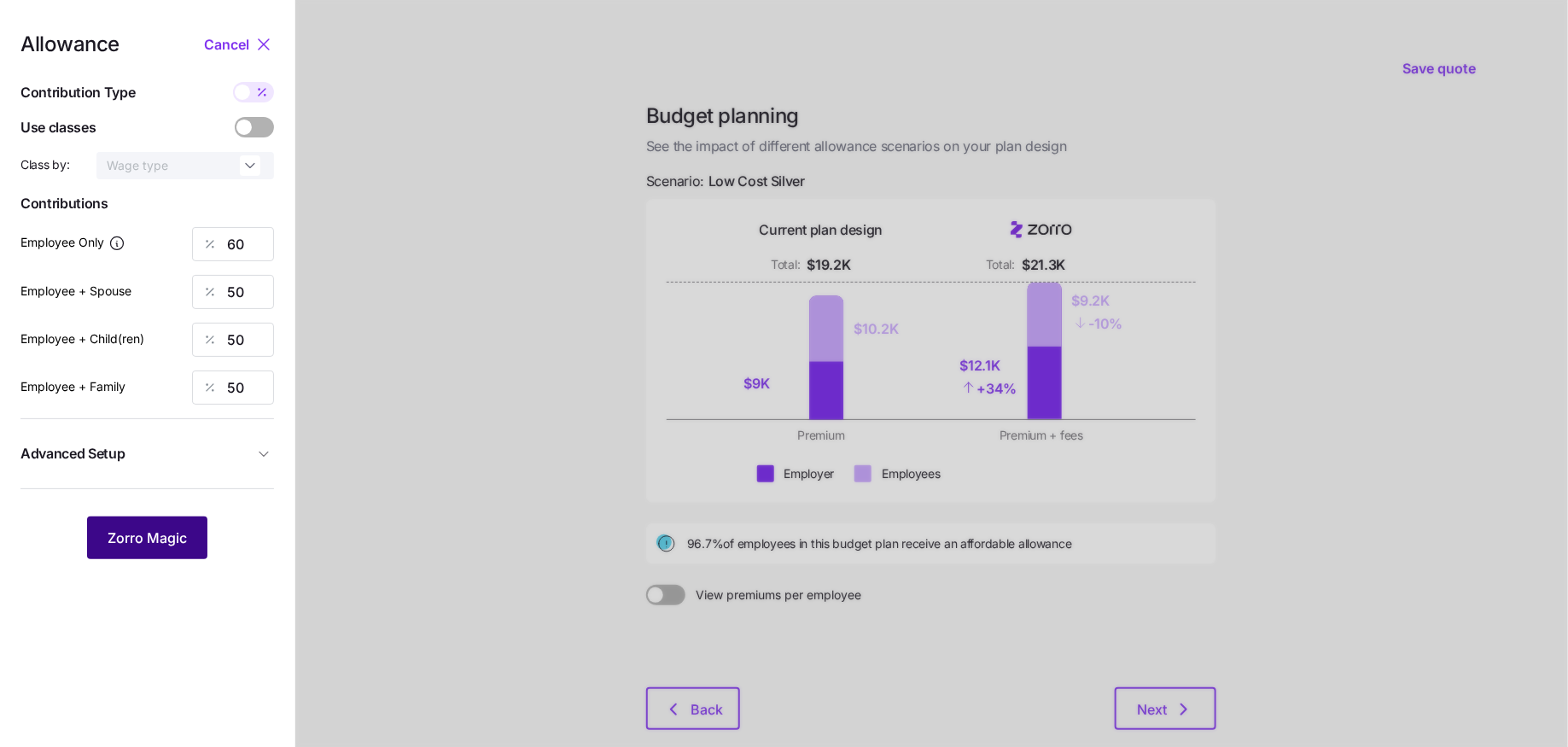 click on "Zorro Magic" at bounding box center [147, 538] 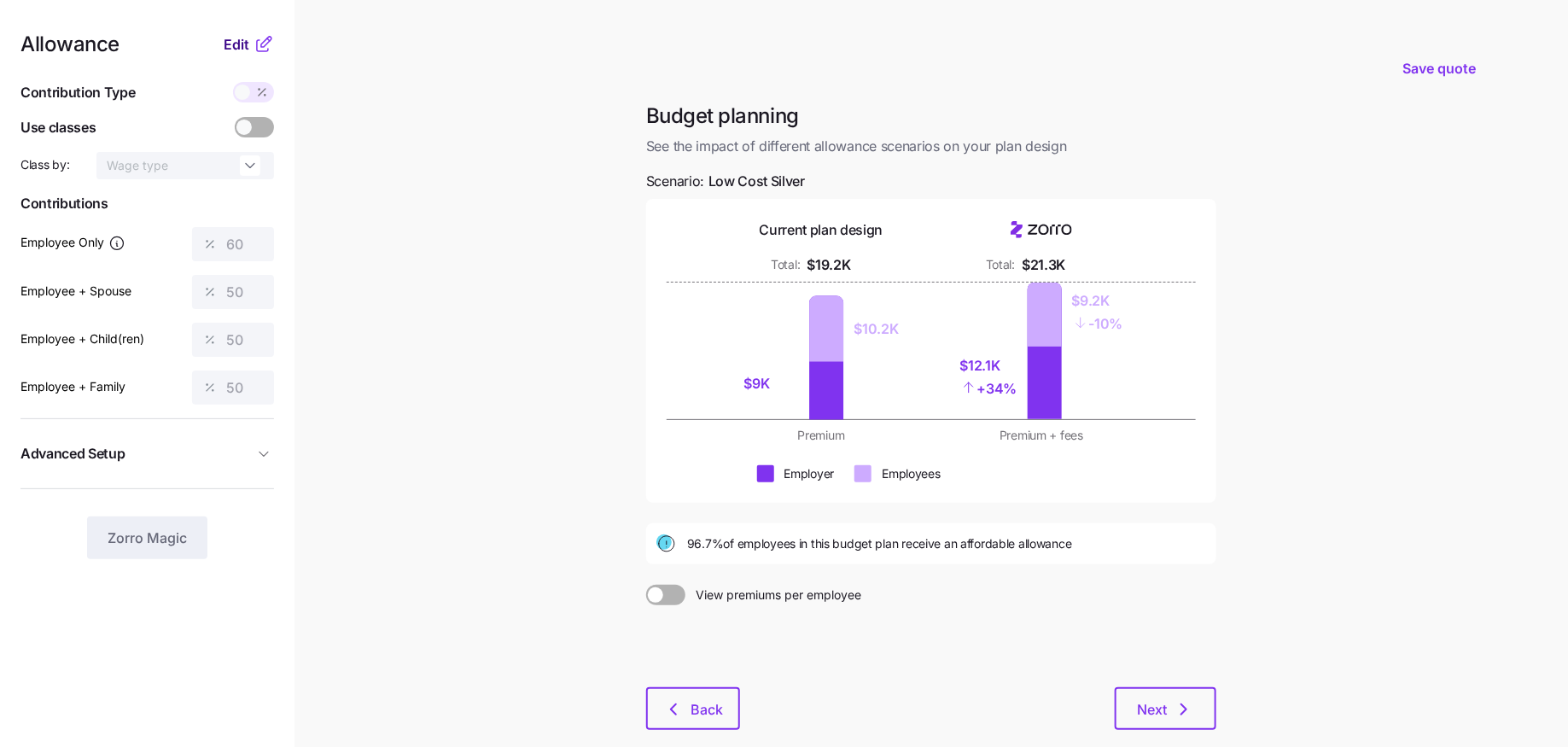 click on "Edit" at bounding box center (236, 44) 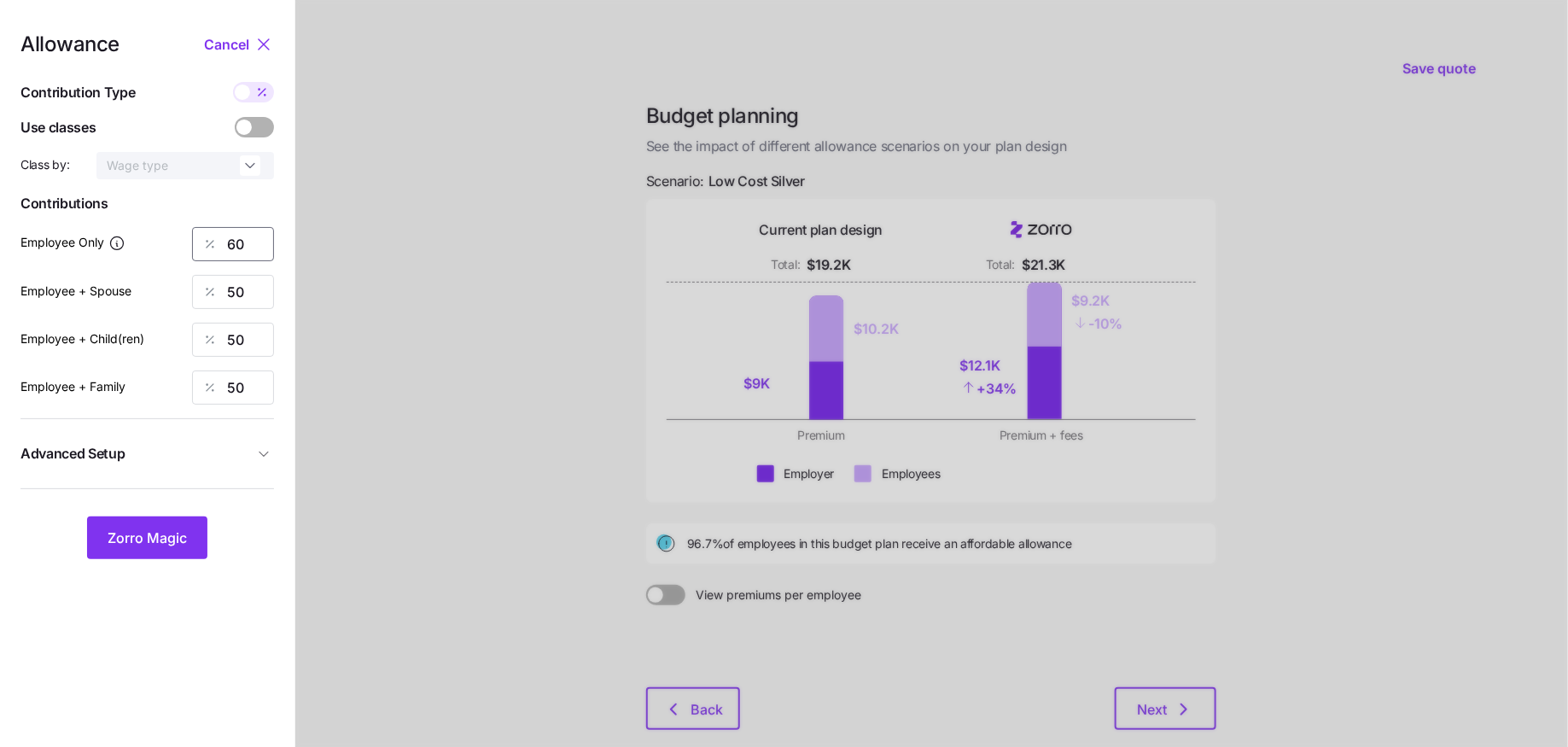 drag, startPoint x: 250, startPoint y: 248, endPoint x: 90, endPoint y: 248, distance: 160 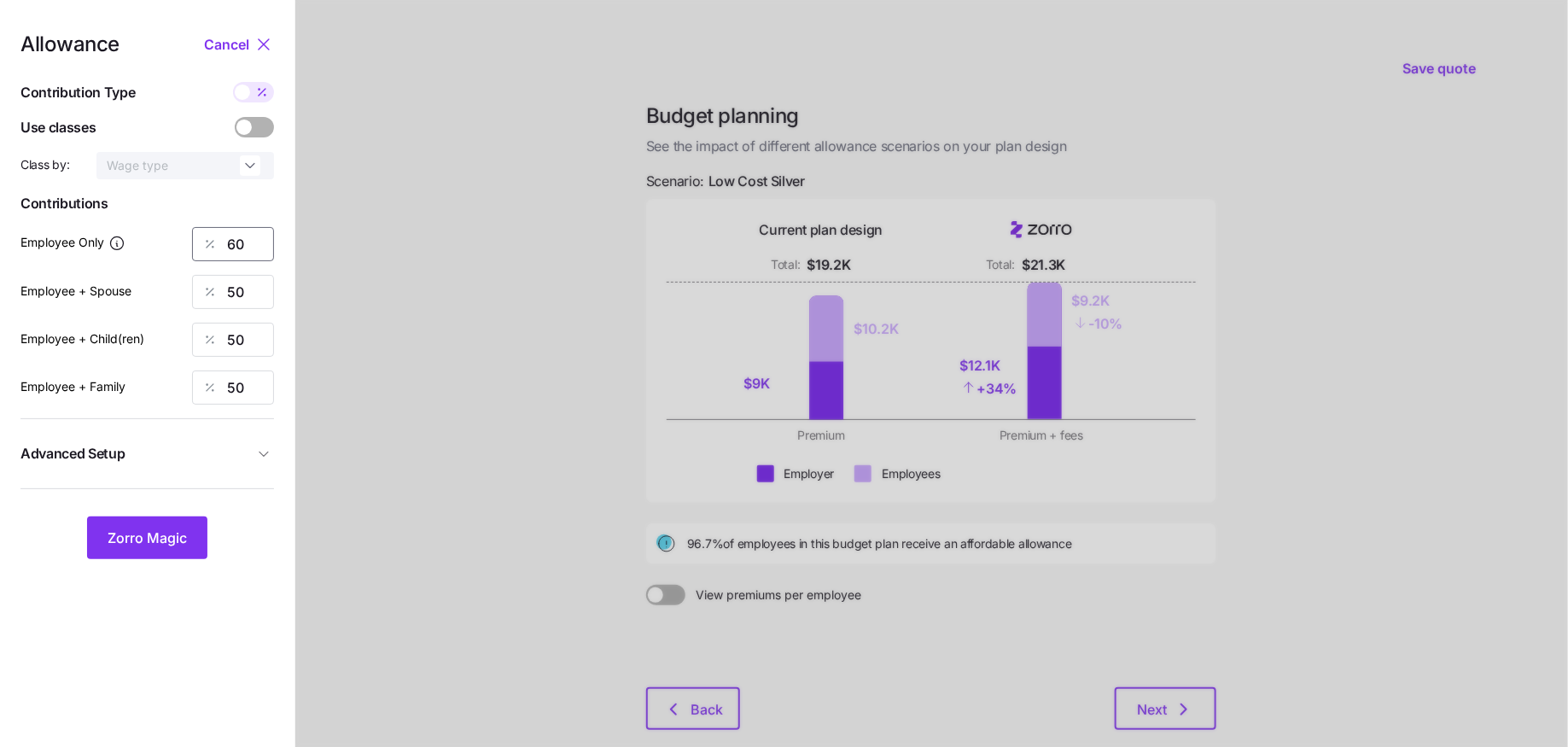 click on "Employee Only 60" at bounding box center (147, 244) 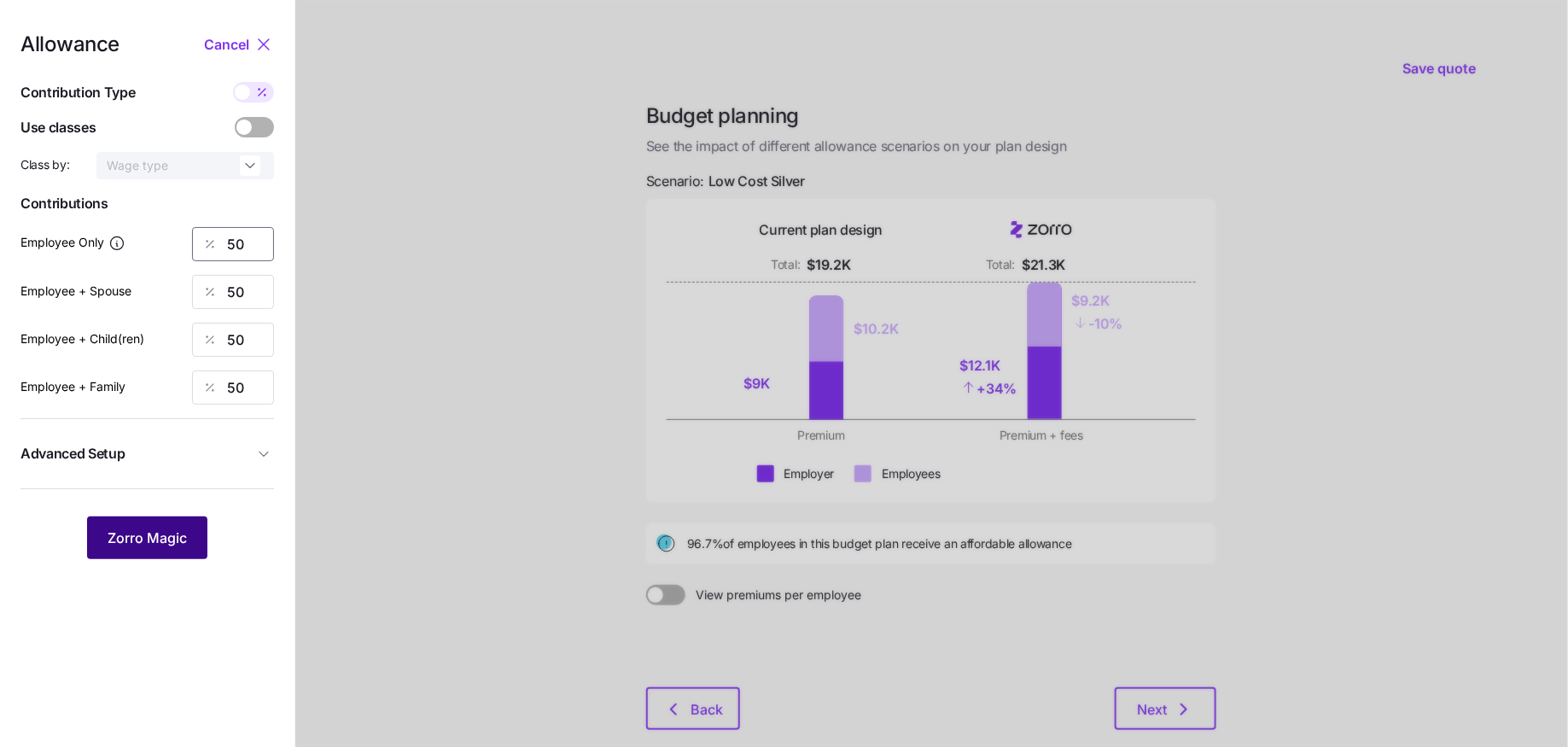 type on "50" 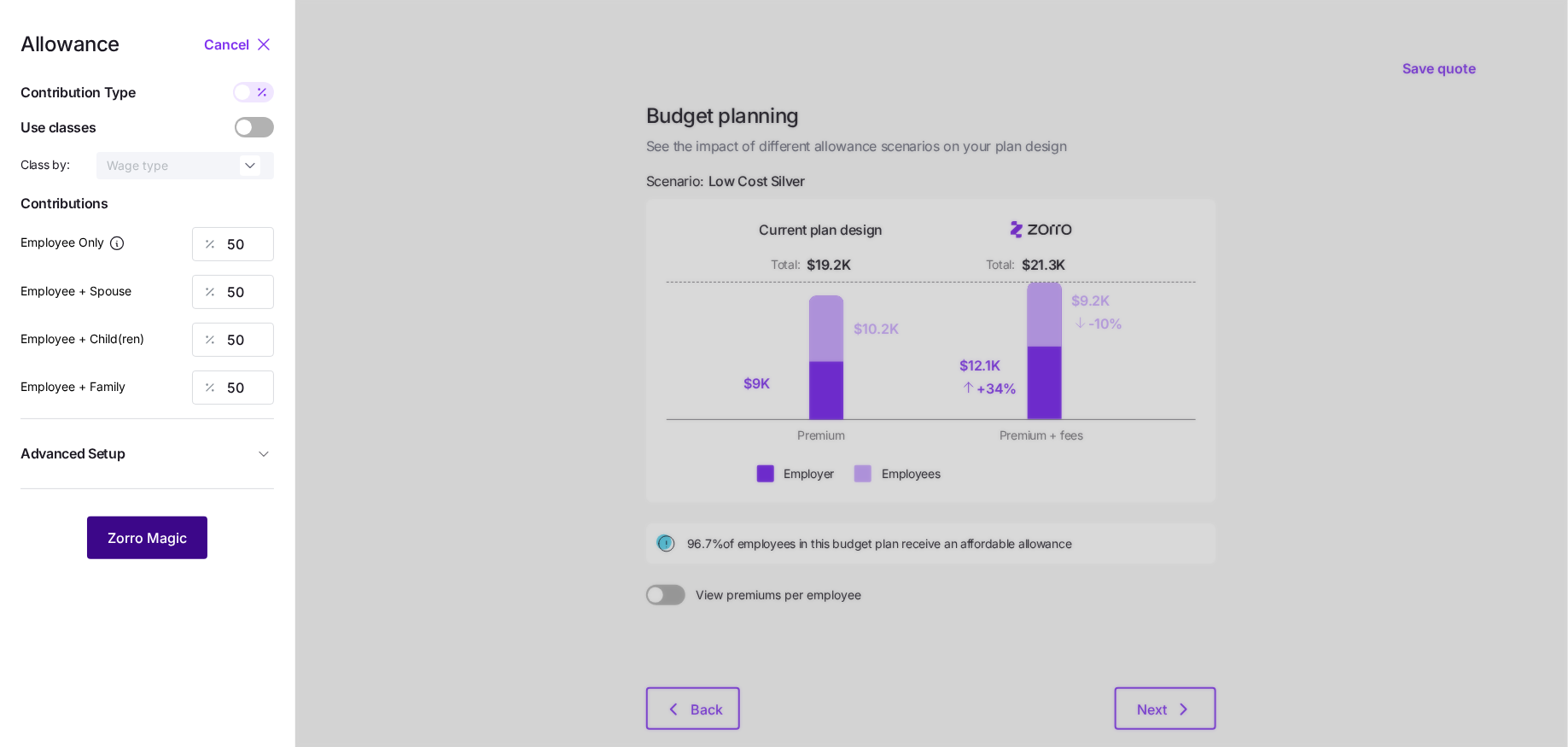 click on "Zorro Magic" at bounding box center (147, 538) 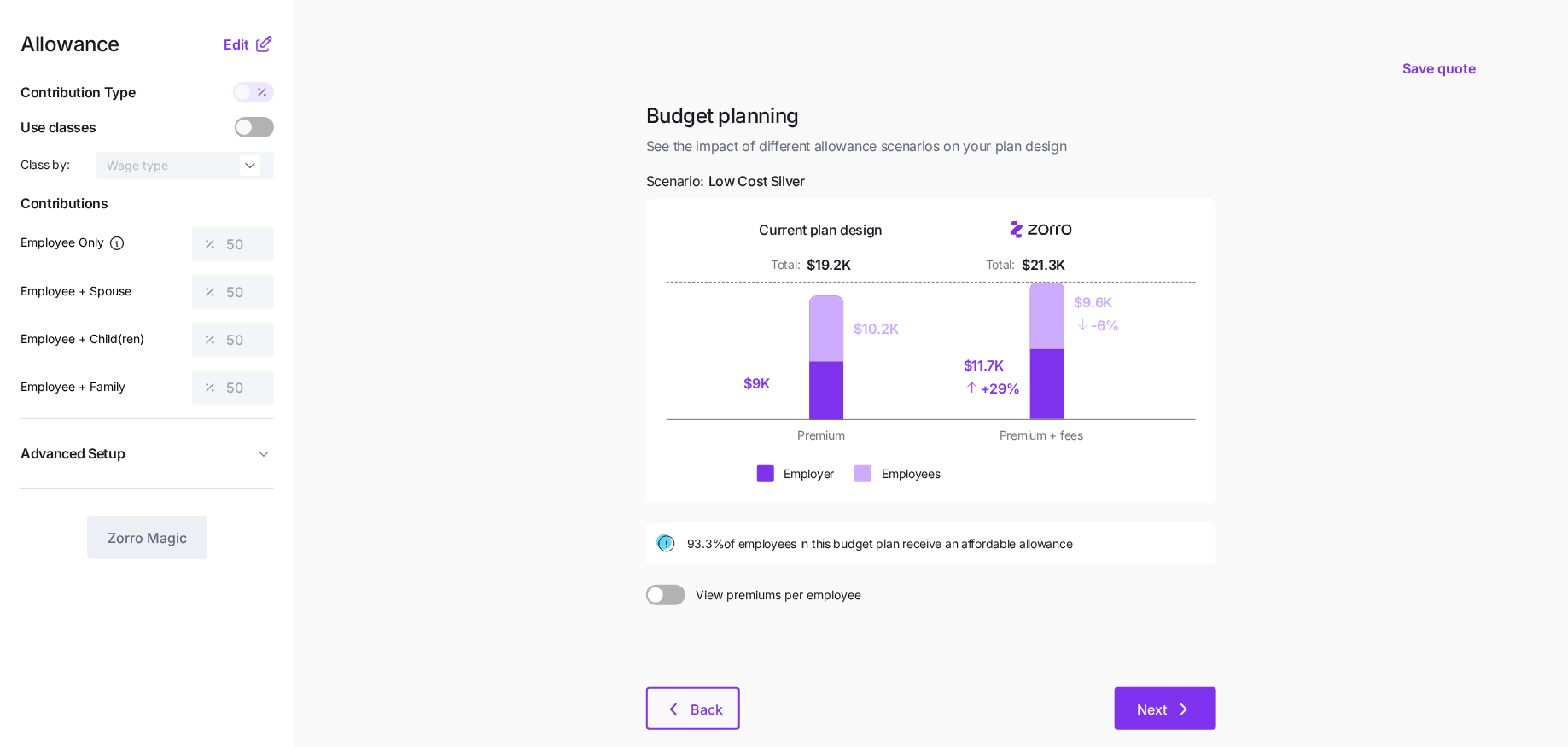 click 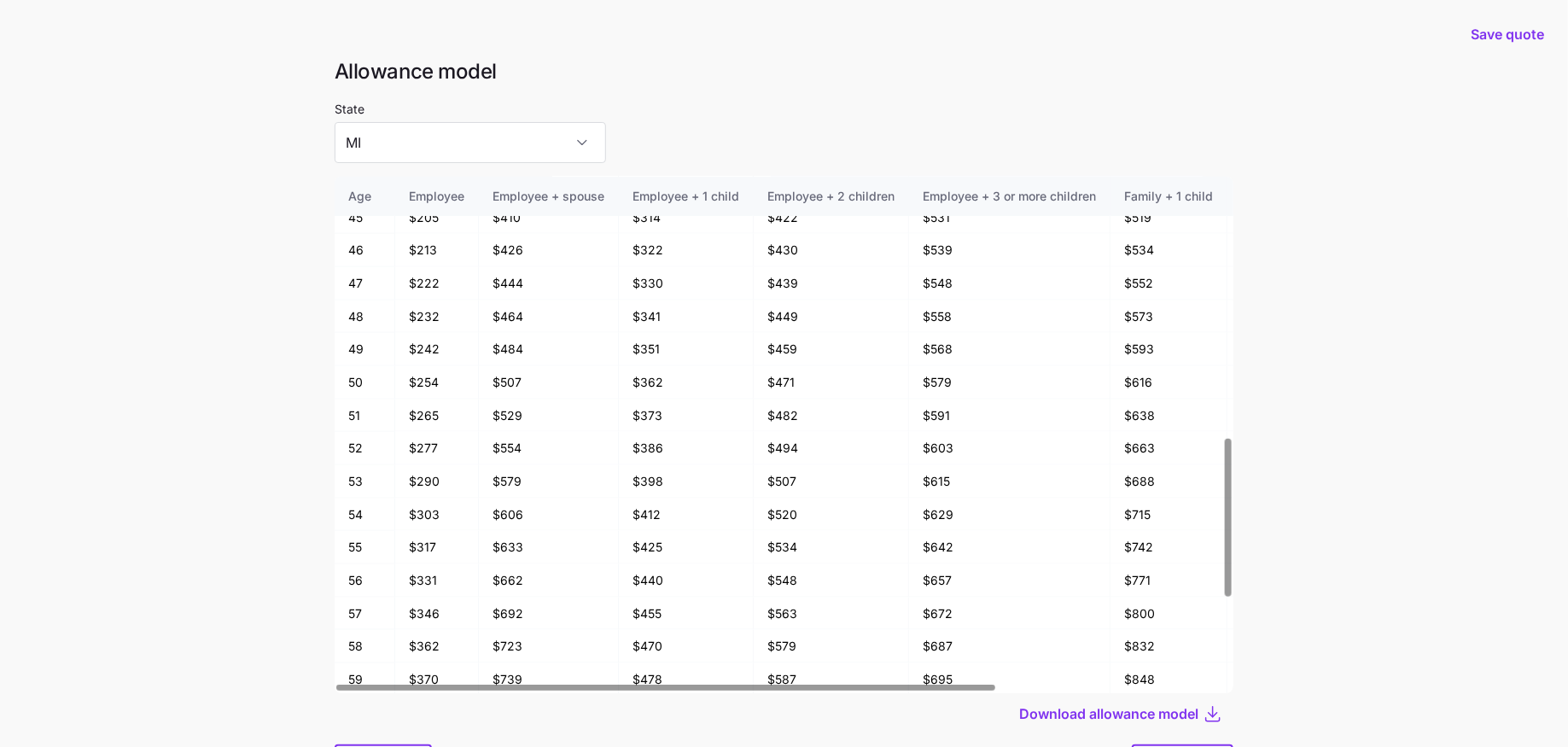 scroll, scrollTop: 1133, scrollLeft: 0, axis: vertical 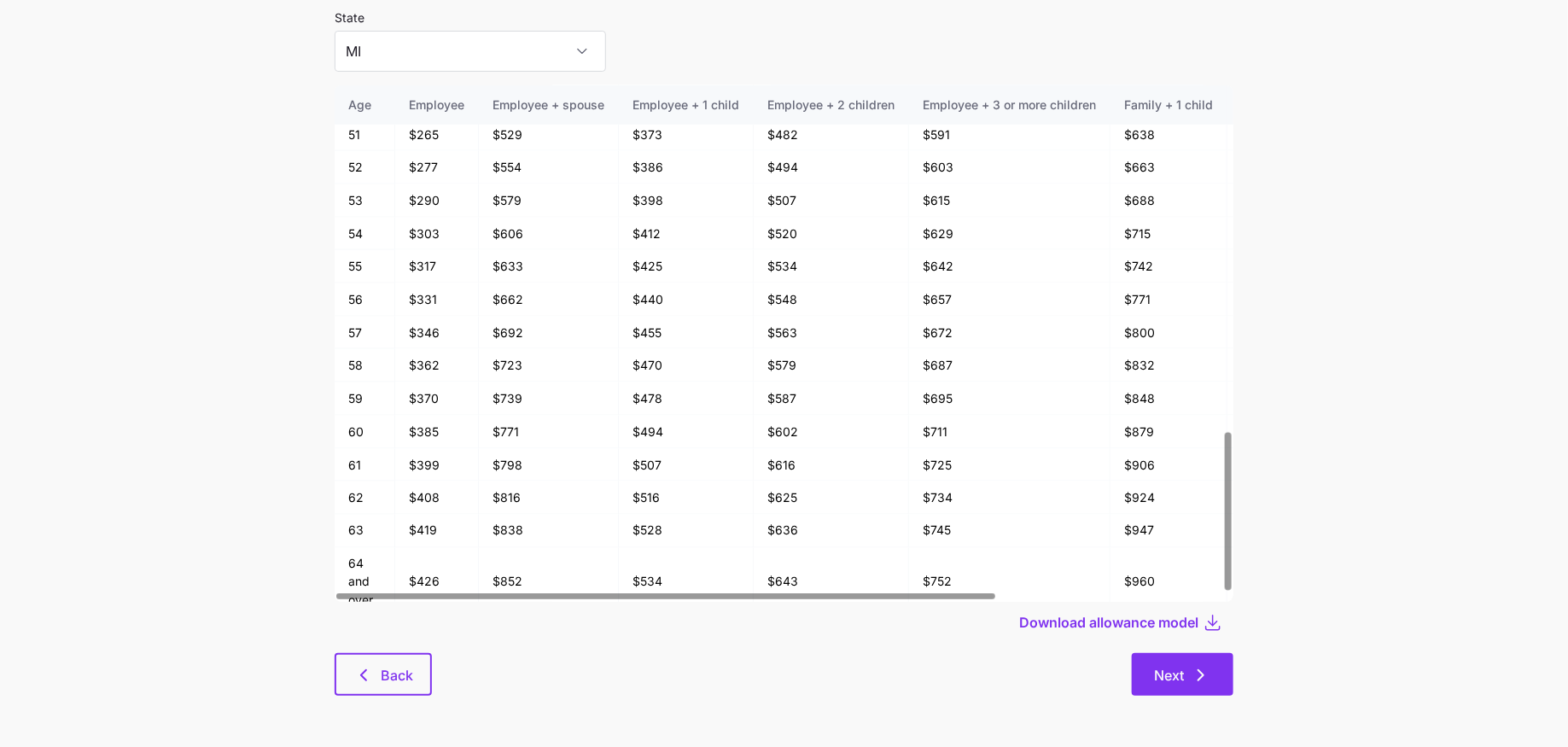 click on "Next" at bounding box center [1182, 674] 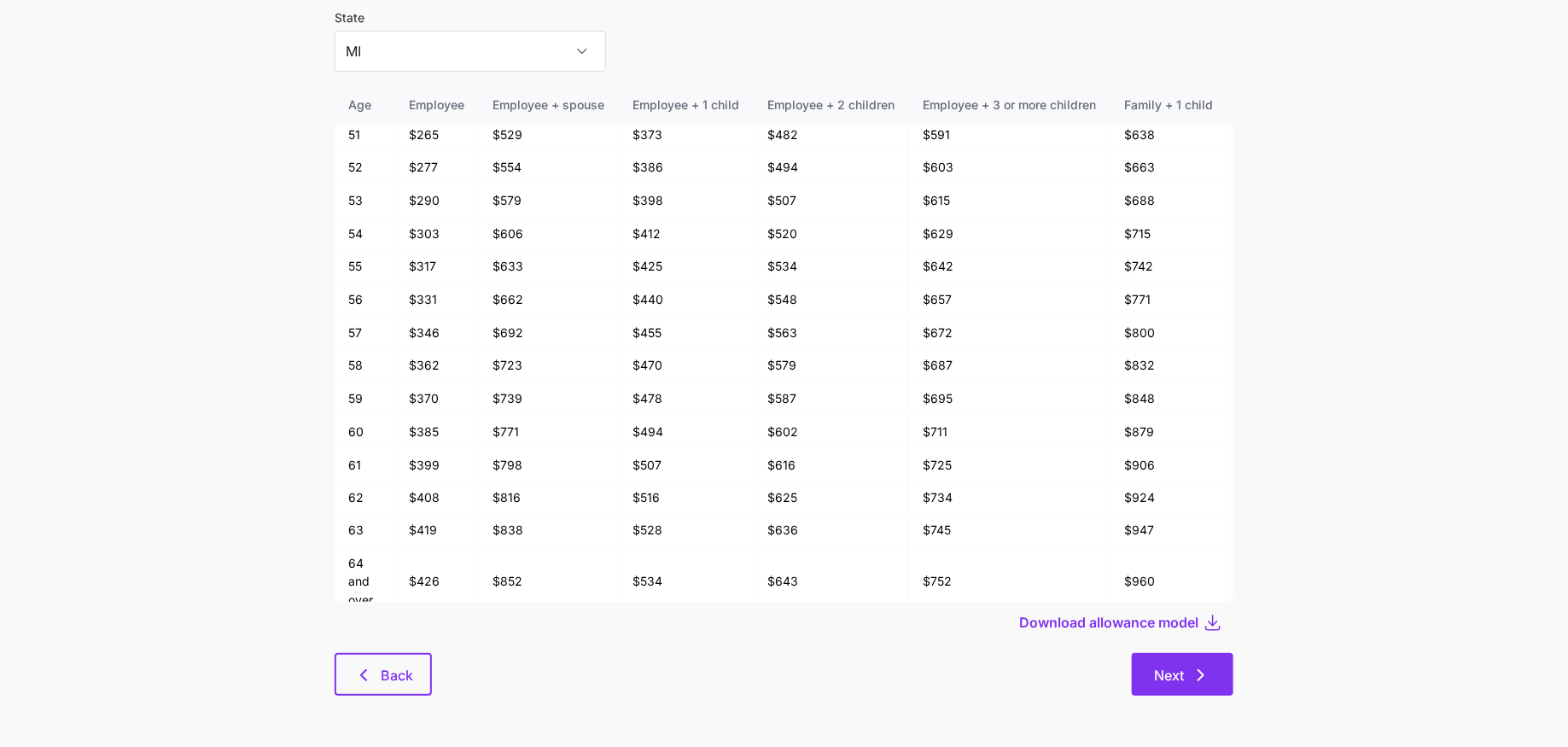 scroll, scrollTop: 0, scrollLeft: 0, axis: both 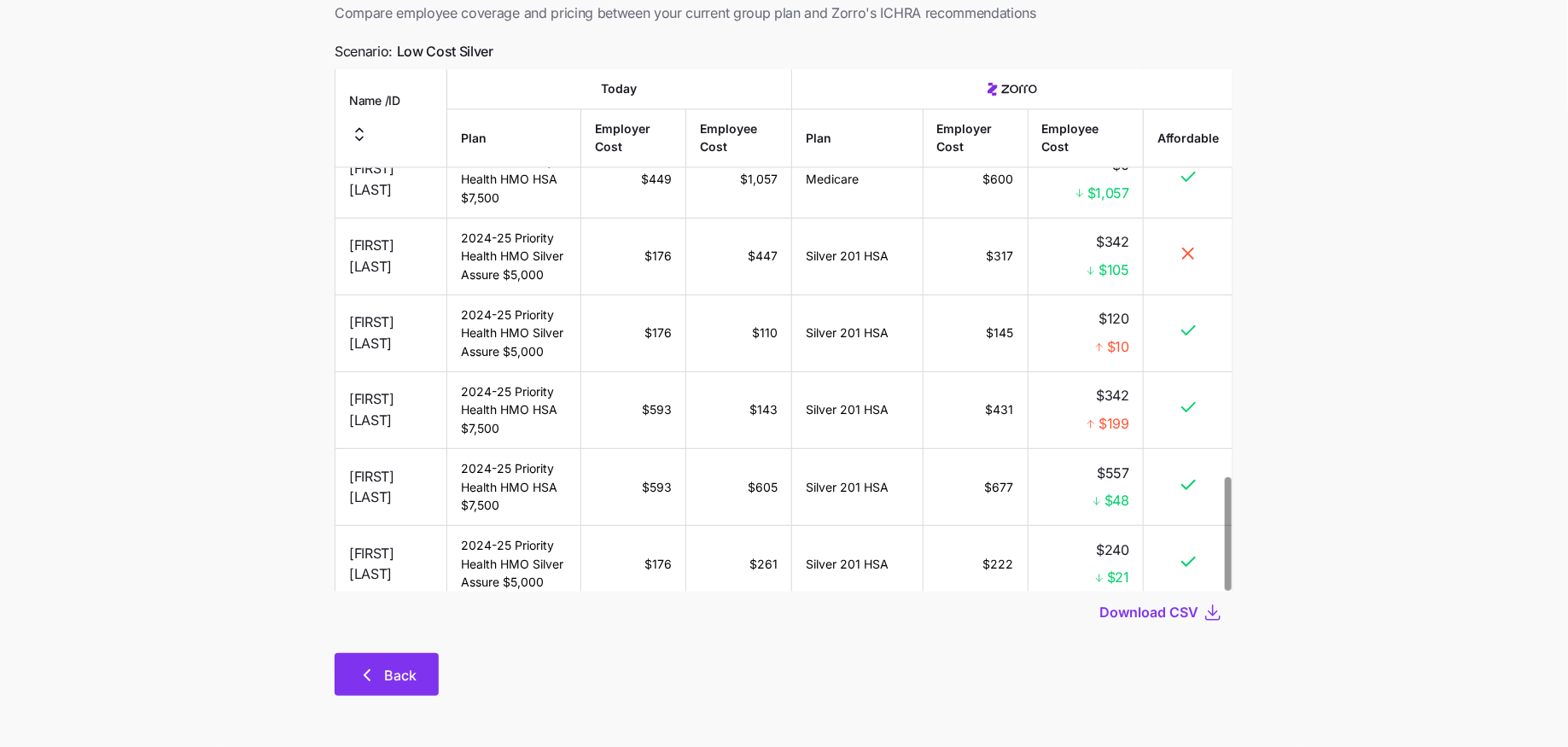 click on "Back" at bounding box center (387, 674) 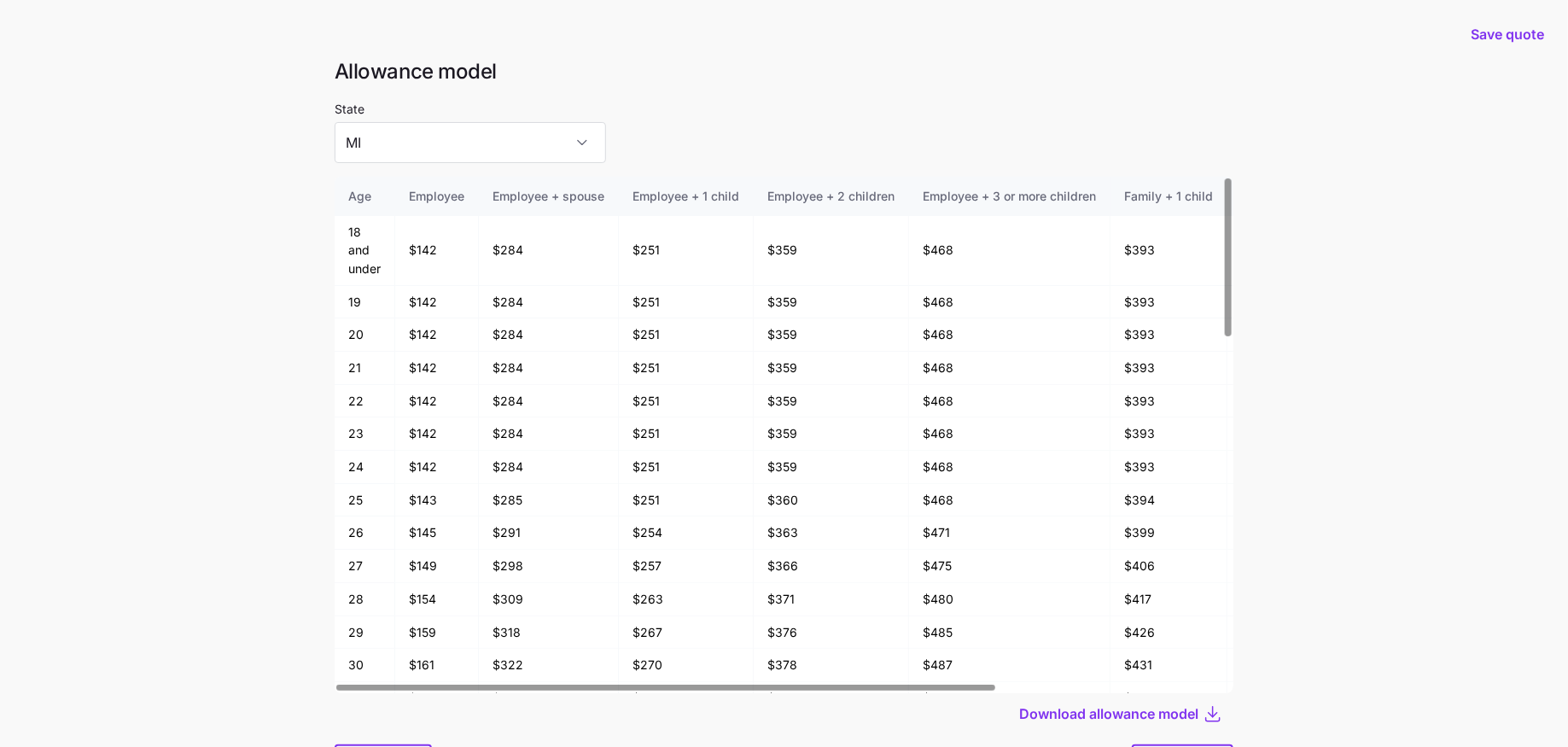 scroll, scrollTop: 91, scrollLeft: 0, axis: vertical 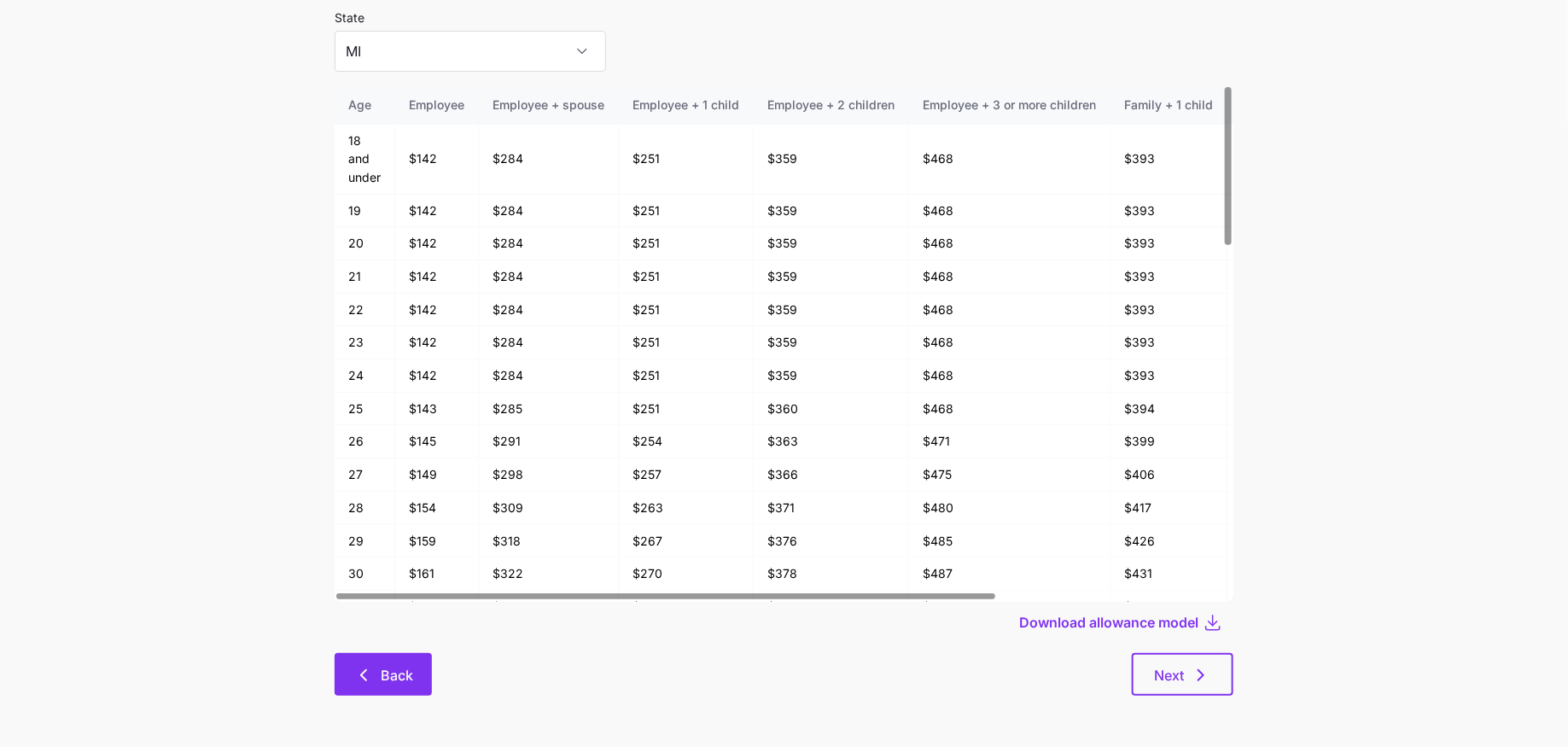 click on "Back" at bounding box center [383, 674] 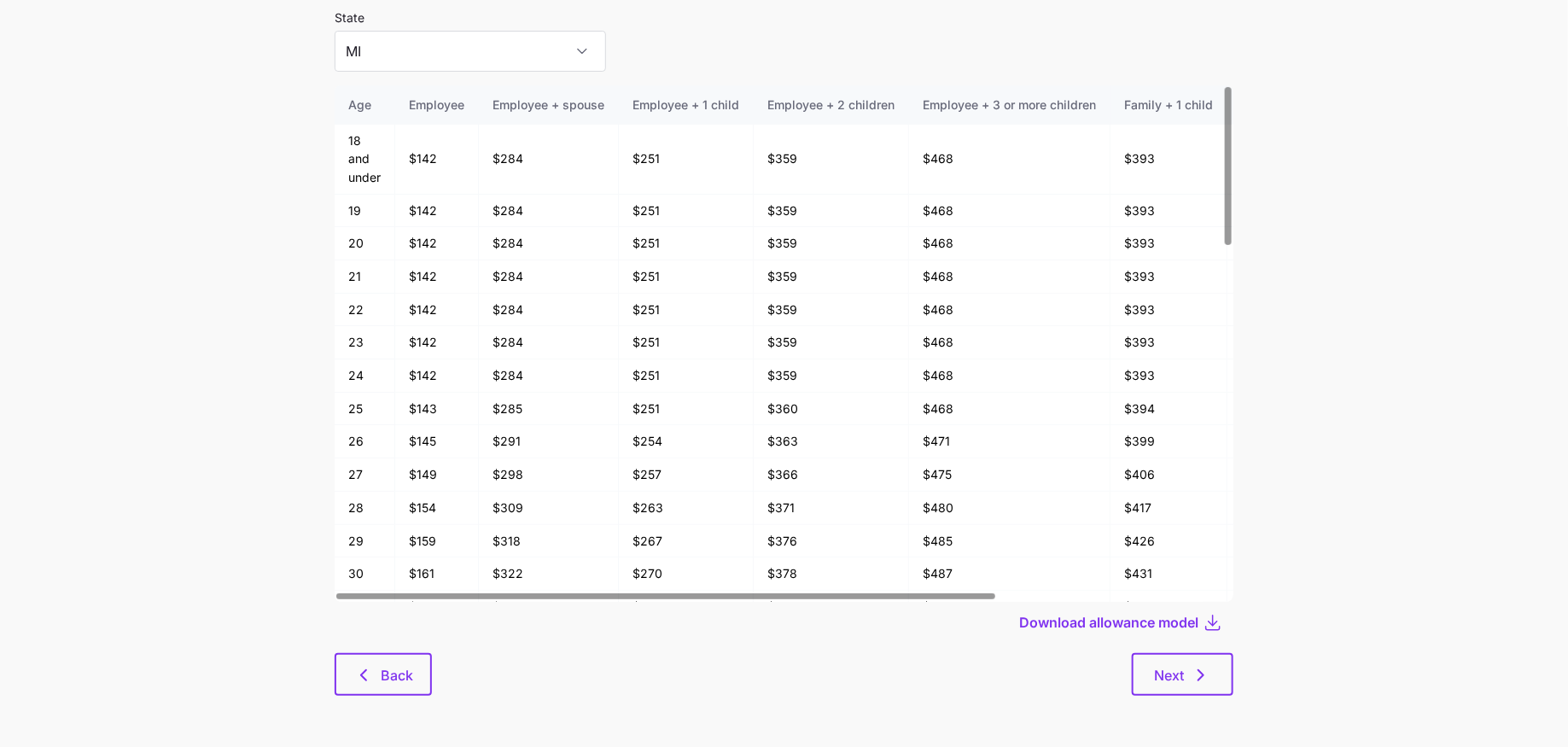 scroll, scrollTop: 0, scrollLeft: 0, axis: both 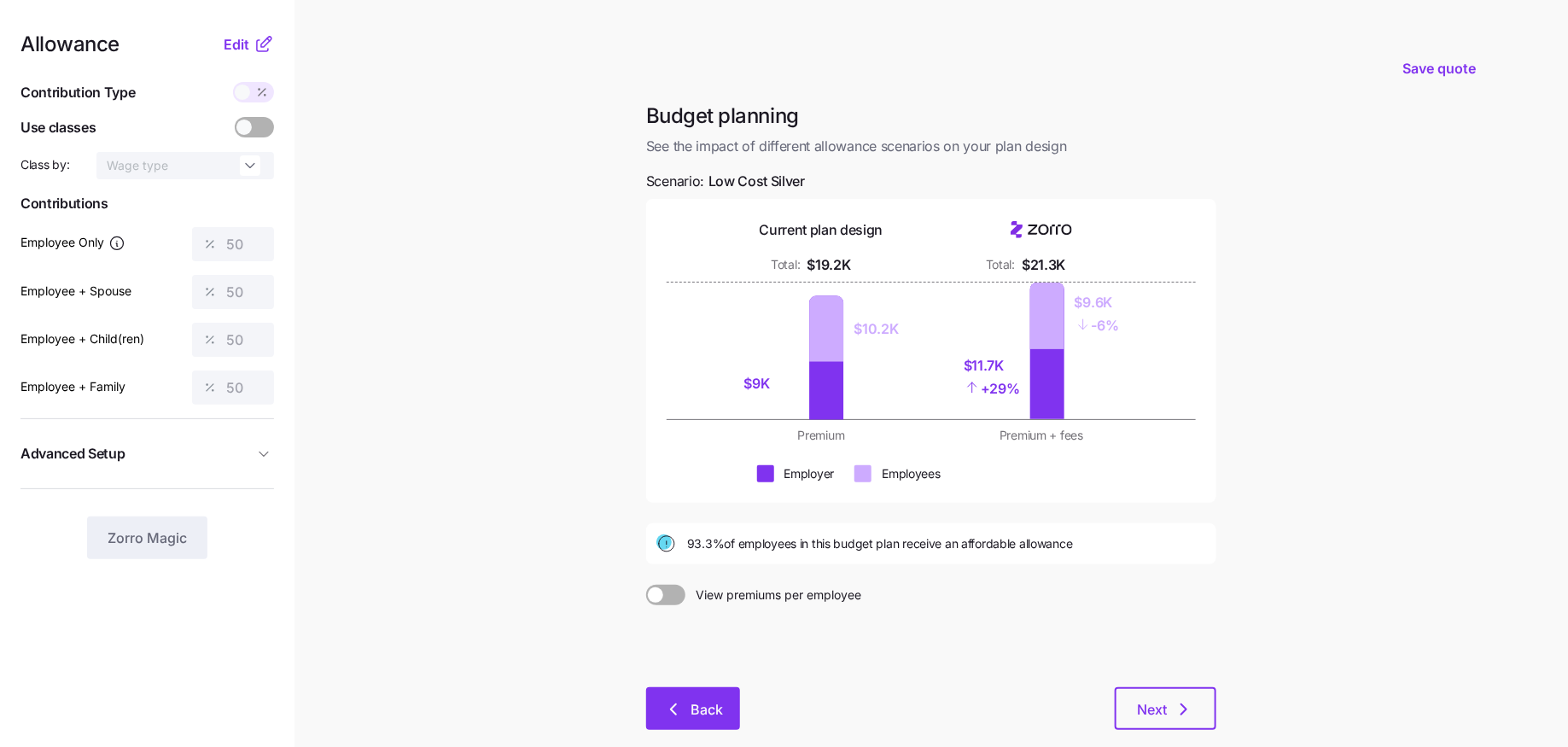 click on "Back Next" at bounding box center [931, 709] 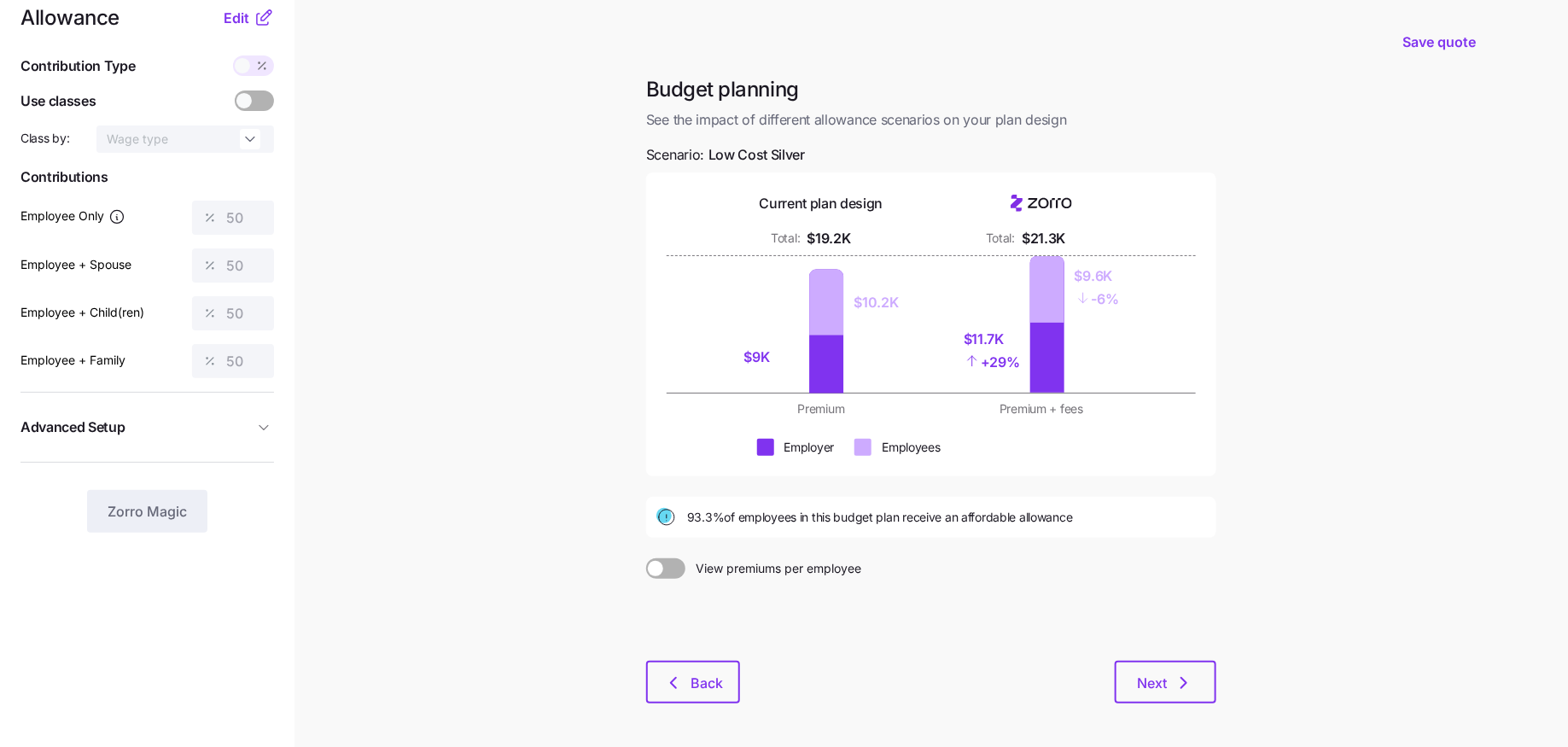 scroll, scrollTop: 27, scrollLeft: 0, axis: vertical 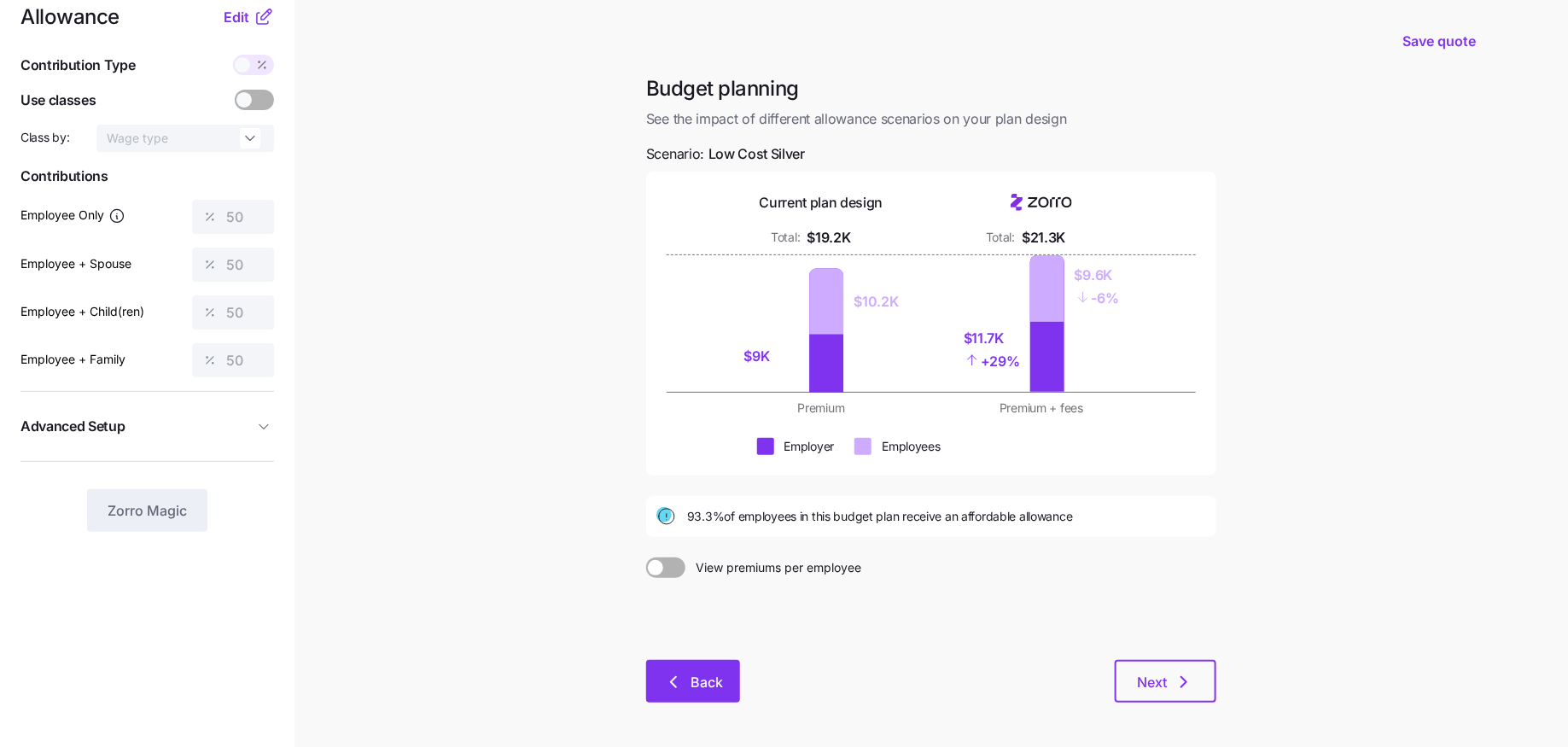 click on "Back" at bounding box center [707, 682] 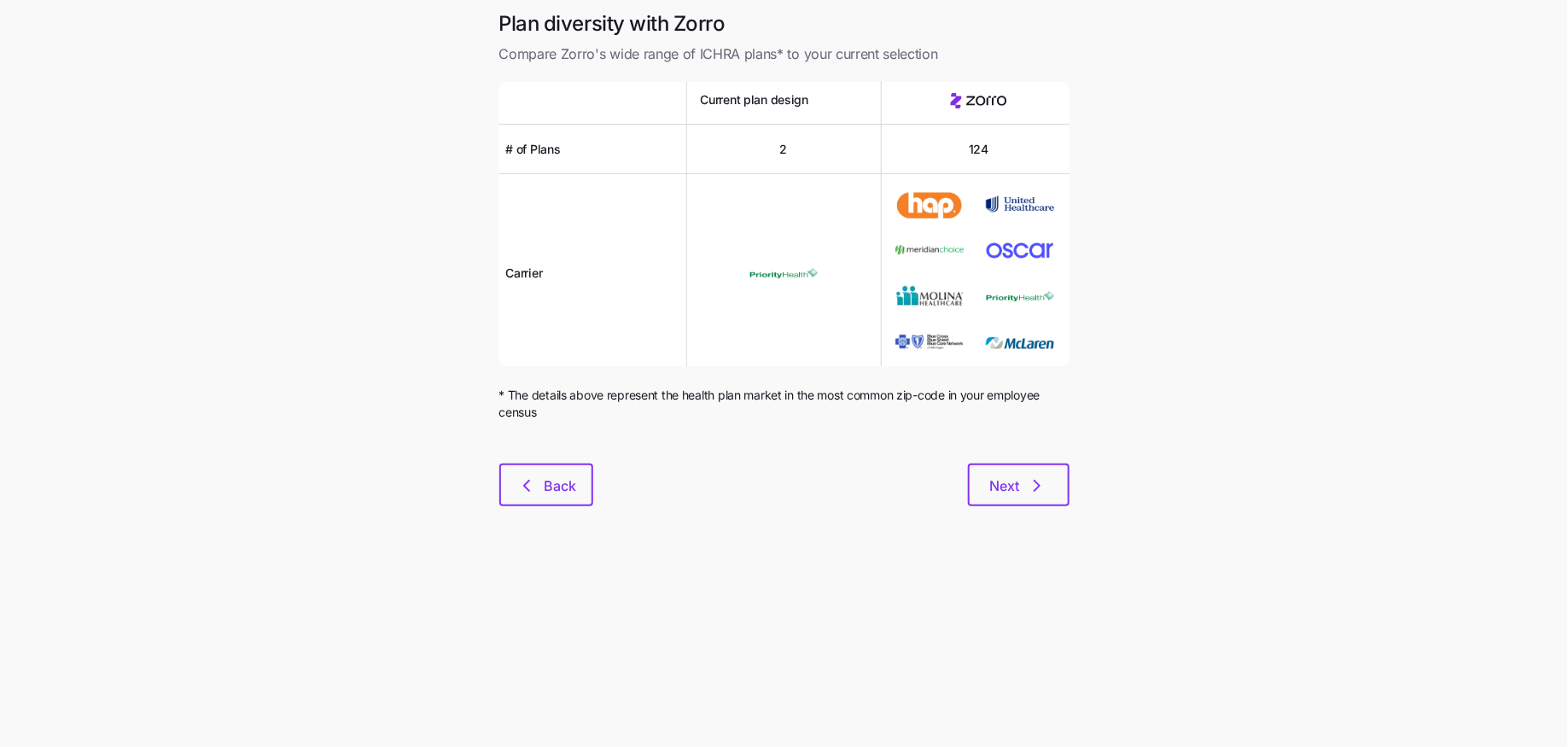 scroll, scrollTop: 0, scrollLeft: 0, axis: both 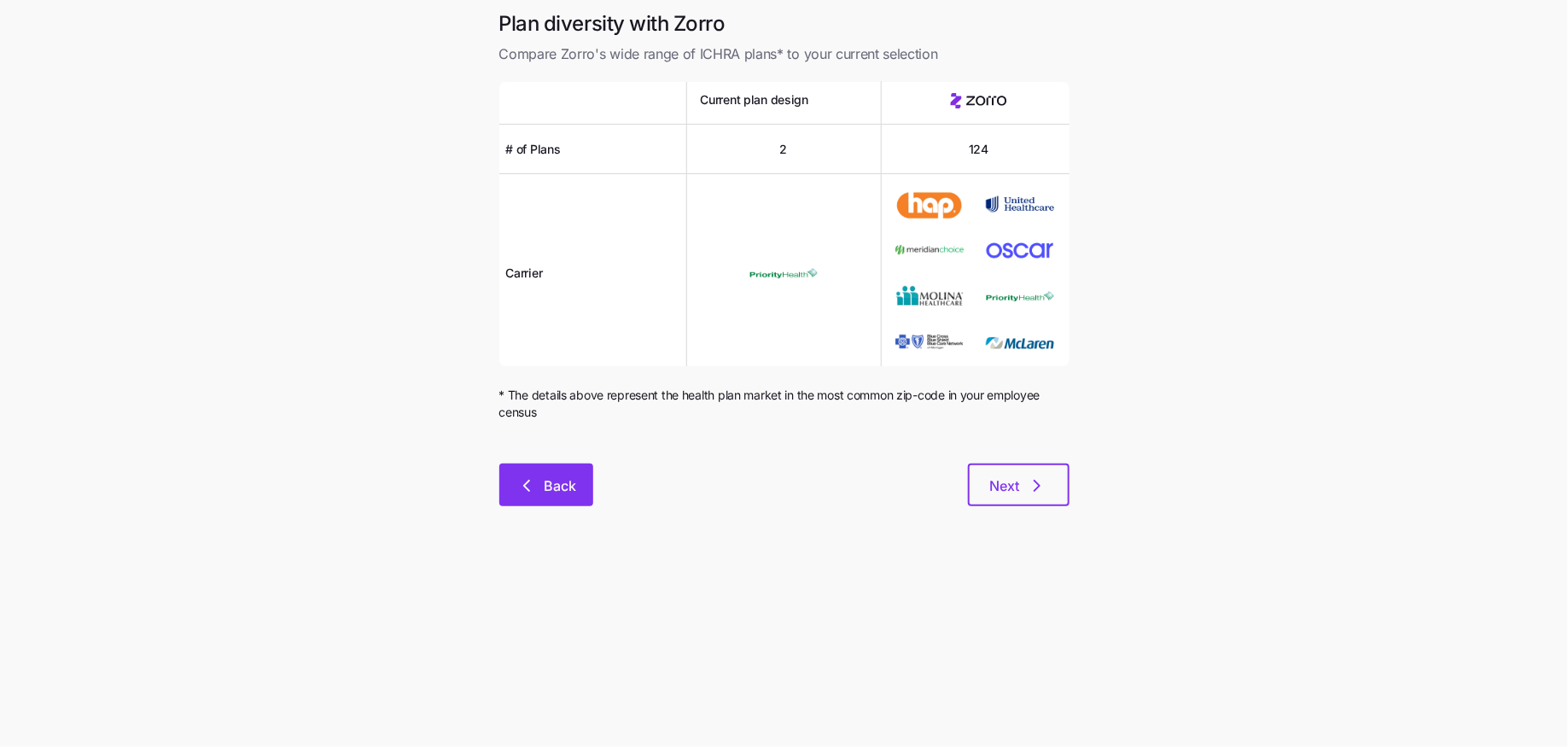click on "Back" at bounding box center [546, 485] 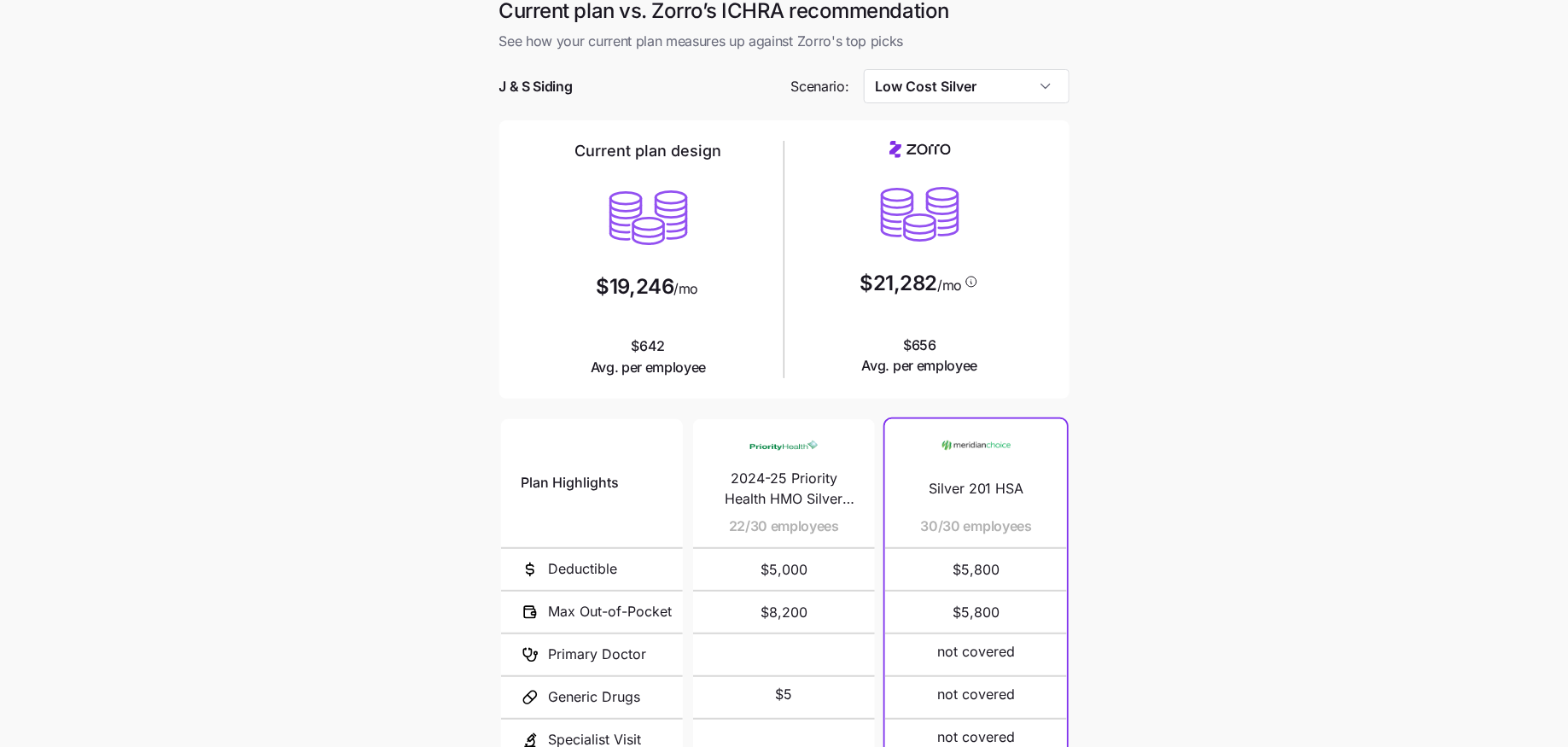 scroll, scrollTop: 0, scrollLeft: 0, axis: both 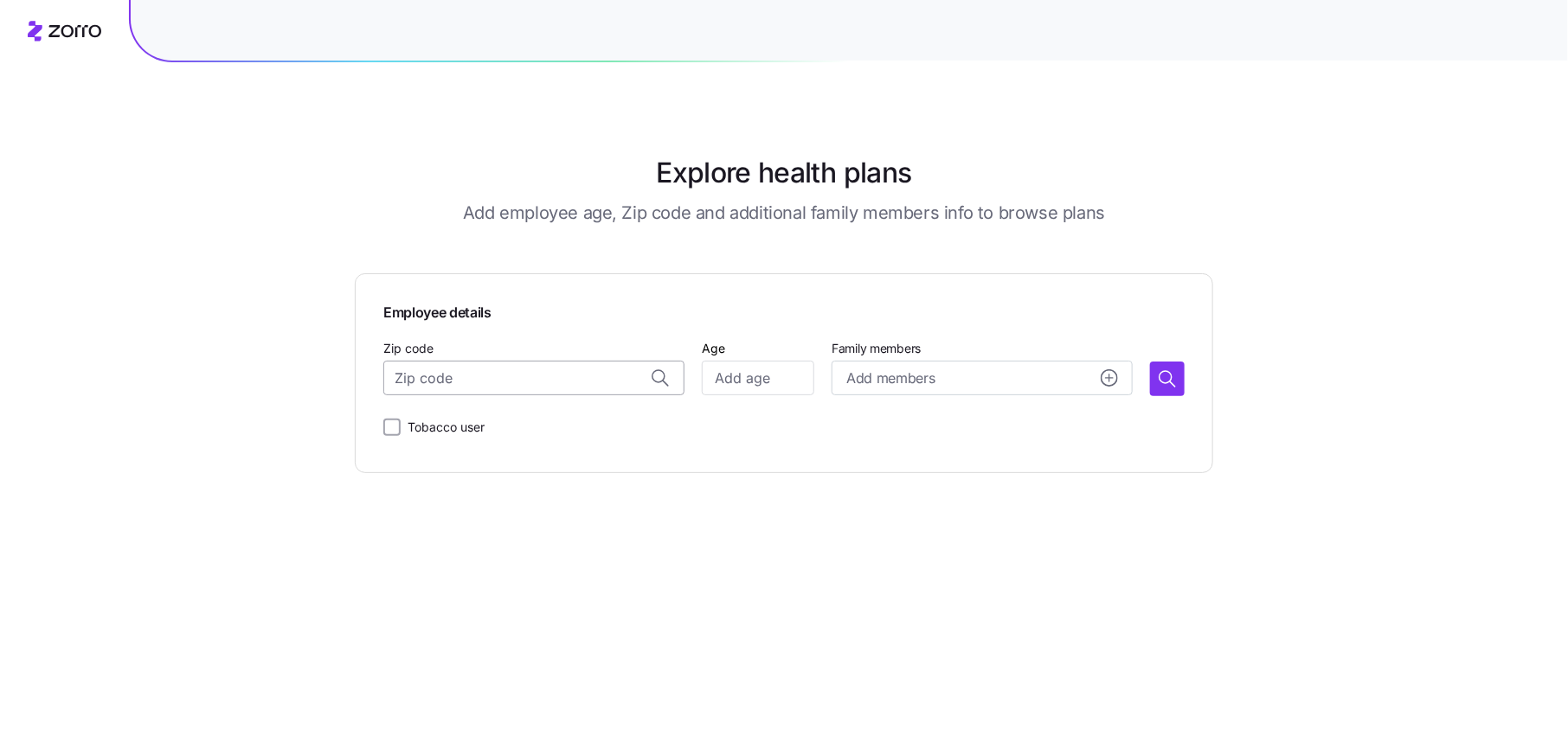 click on "Zip code" at bounding box center [534, 378] 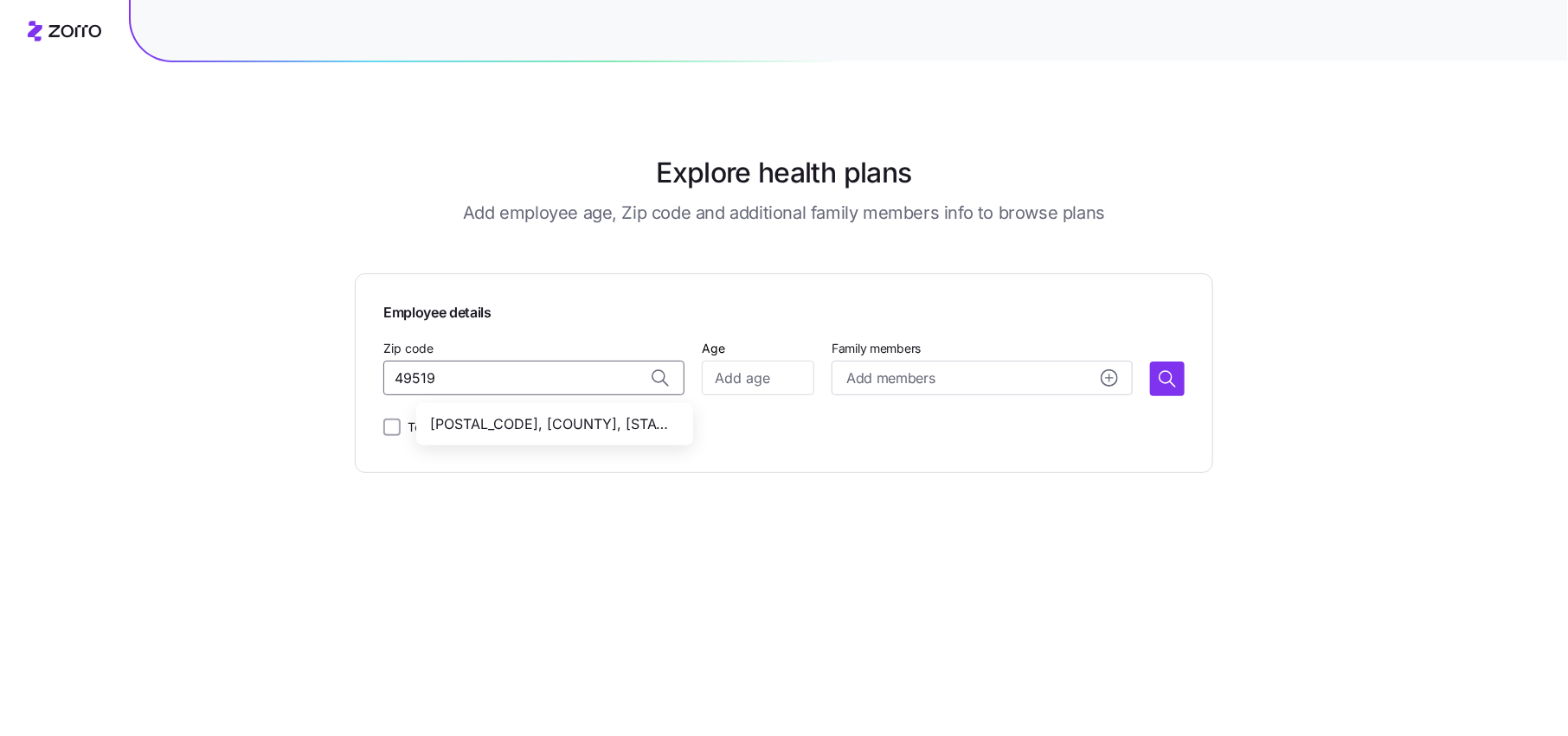click on "[POSTAL_CODE], [COUNTY], [STATE]" at bounding box center [555, 424] 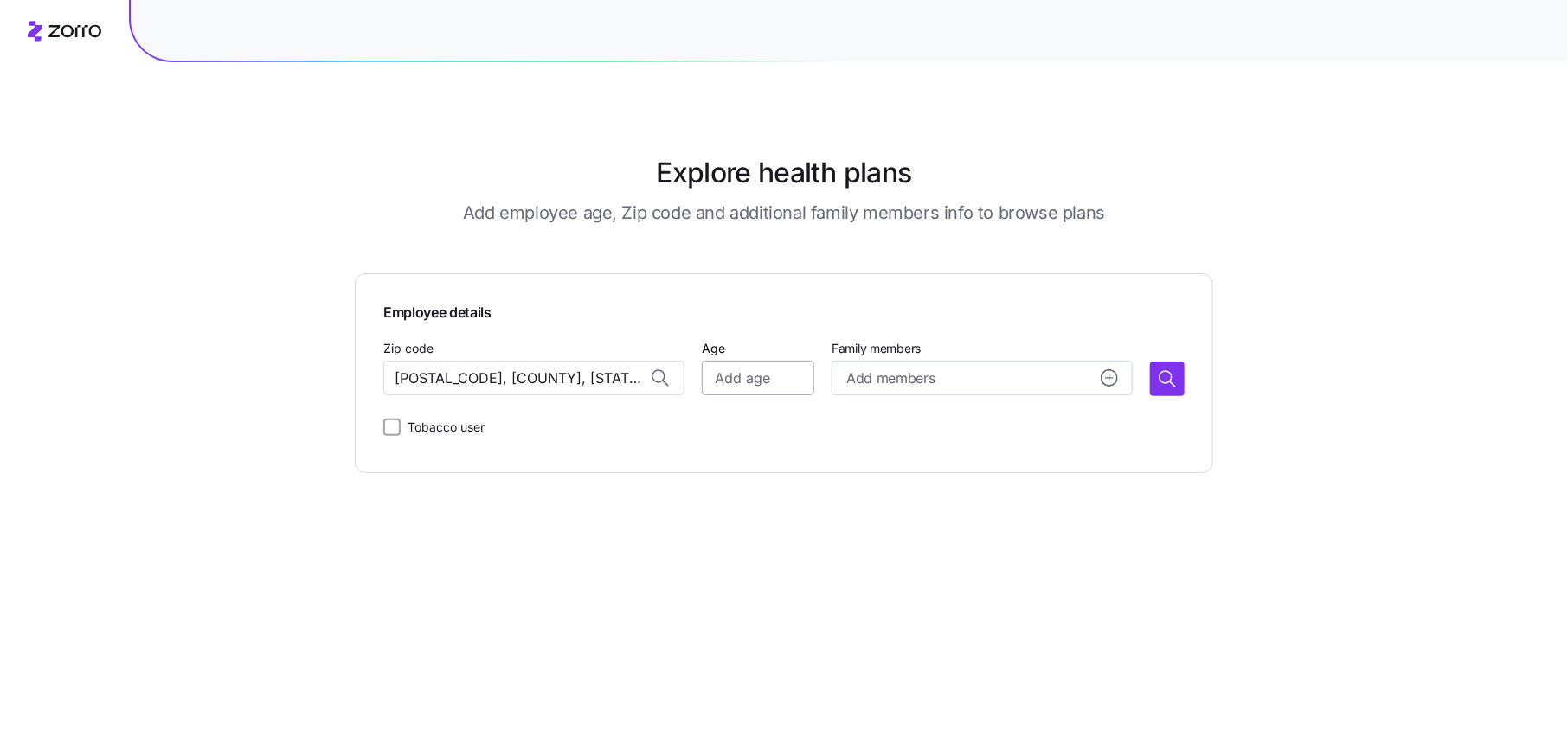 type on "[POSTAL_CODE], [COUNTY], [STATE]" 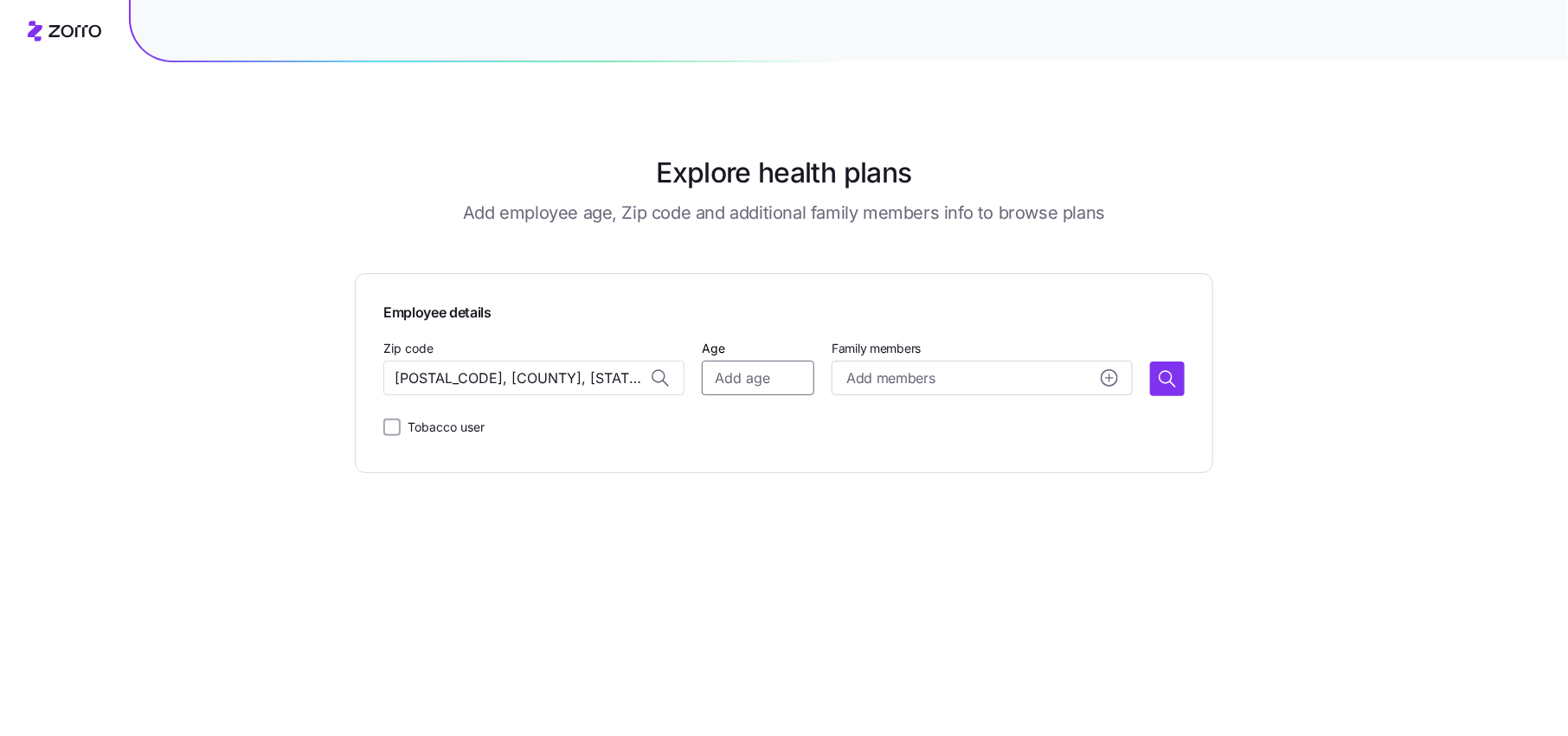 click on "Age" at bounding box center [758, 378] 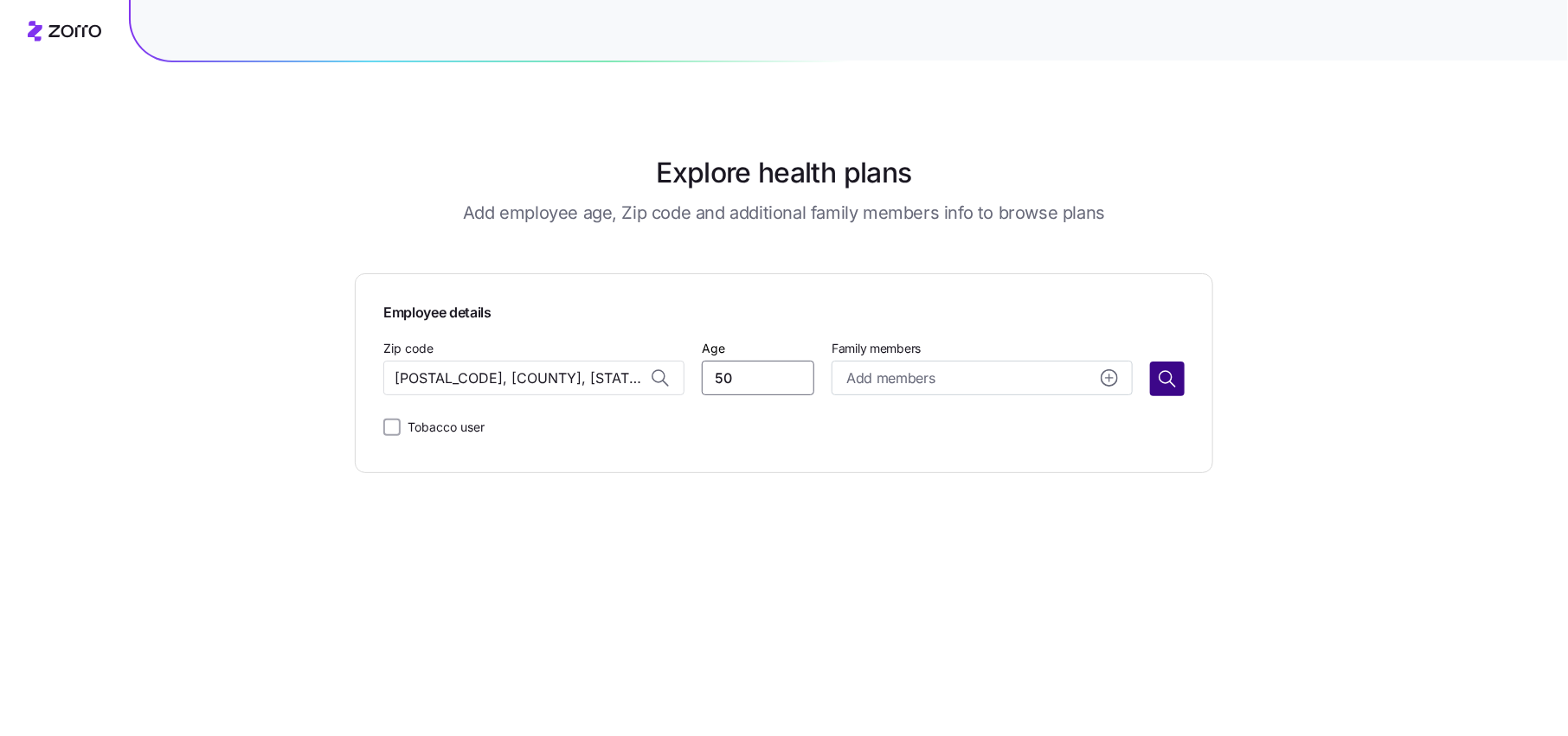 type on "50" 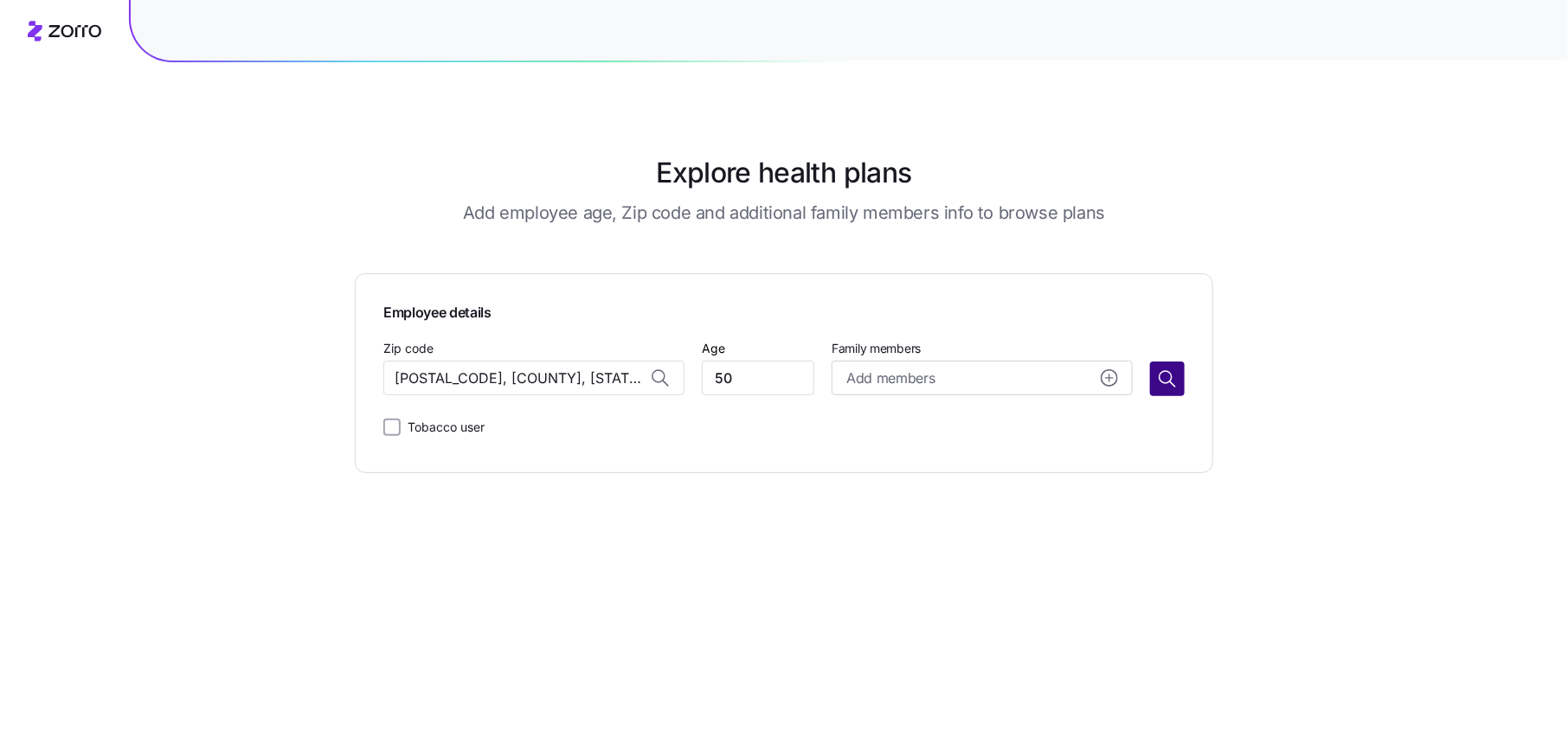 click 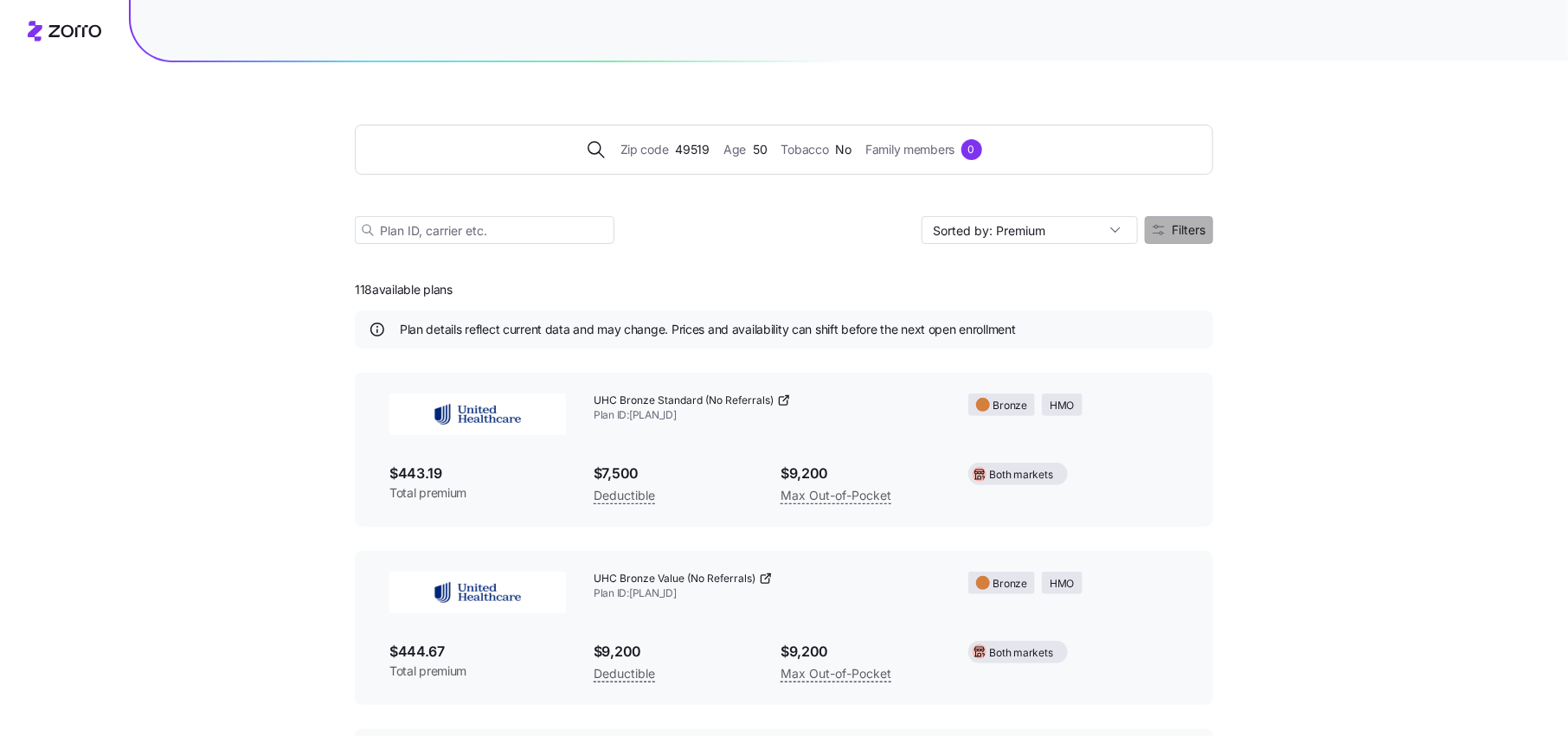 click on "Filters" at bounding box center [1188, 230] 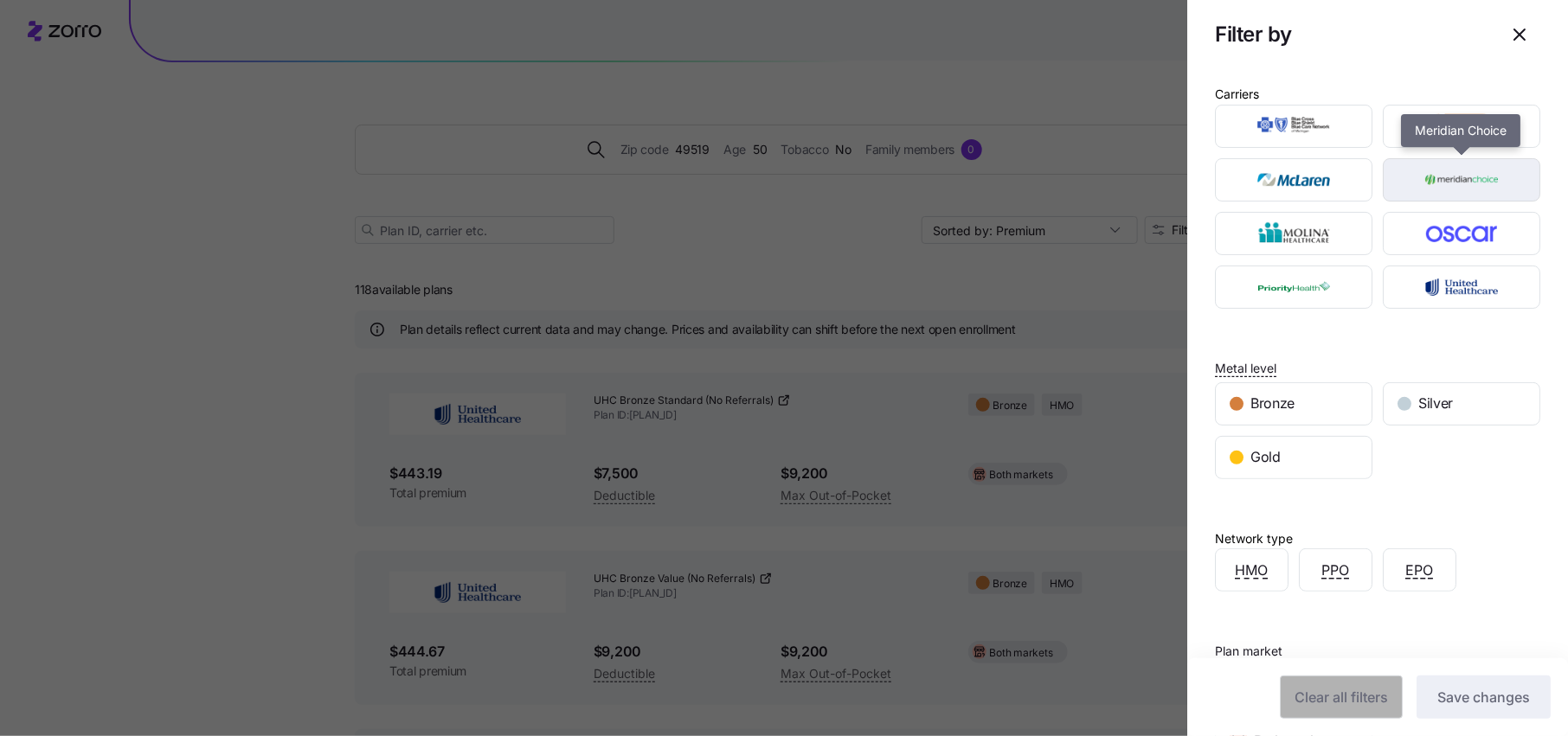 click at bounding box center (1462, 180) 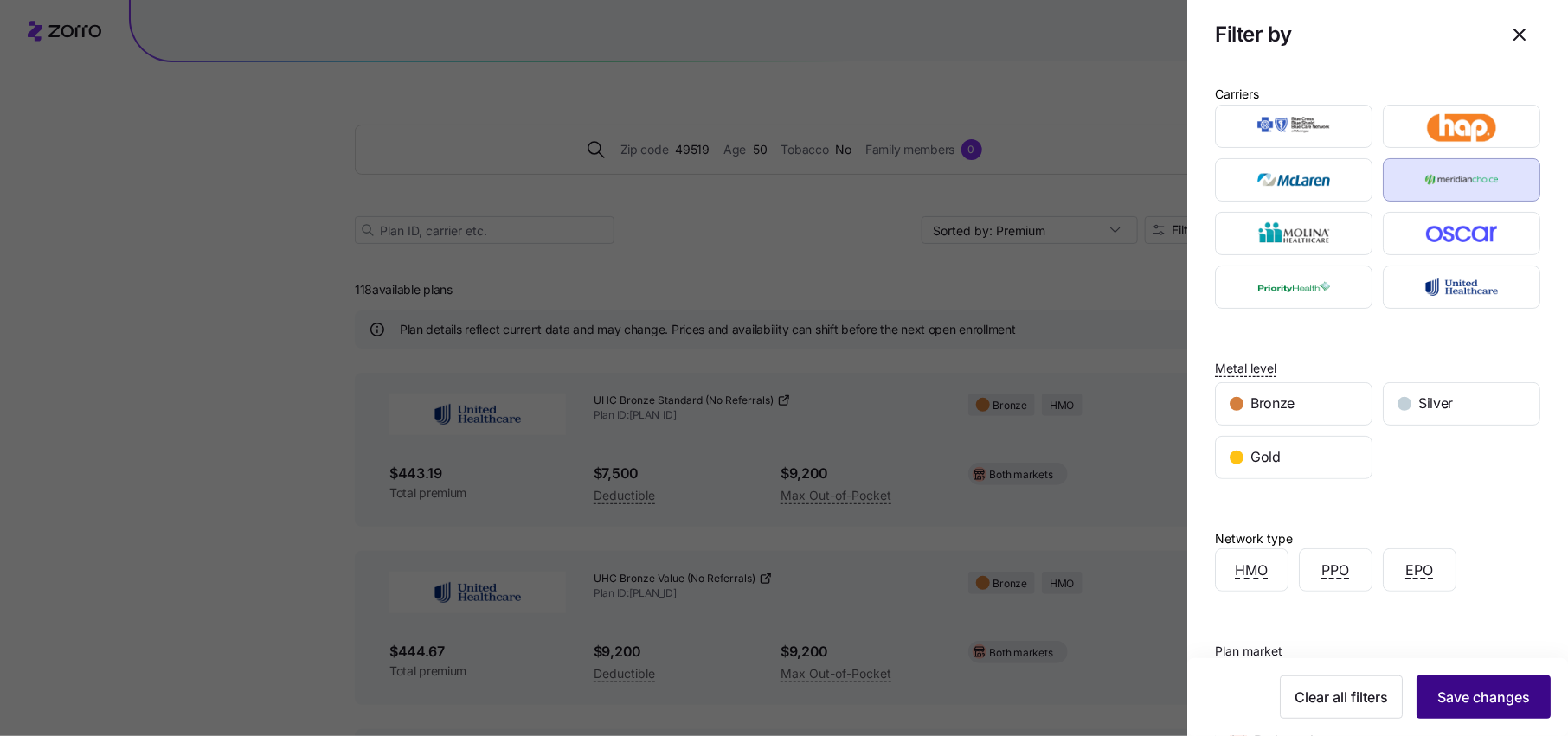 click on "Save changes" at bounding box center (1483, 697) 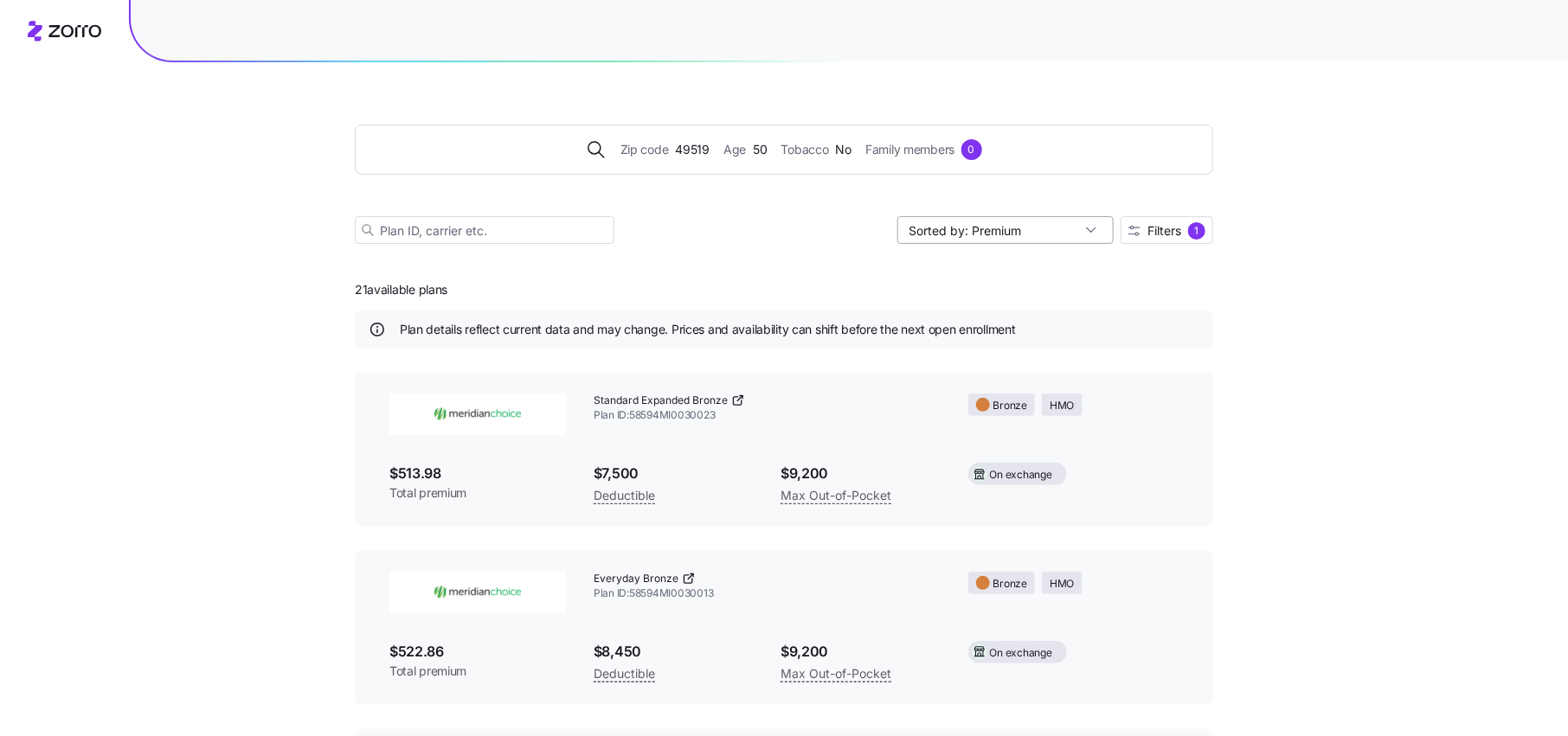 click on "Sorted by: Premium" at bounding box center (1006, 230) 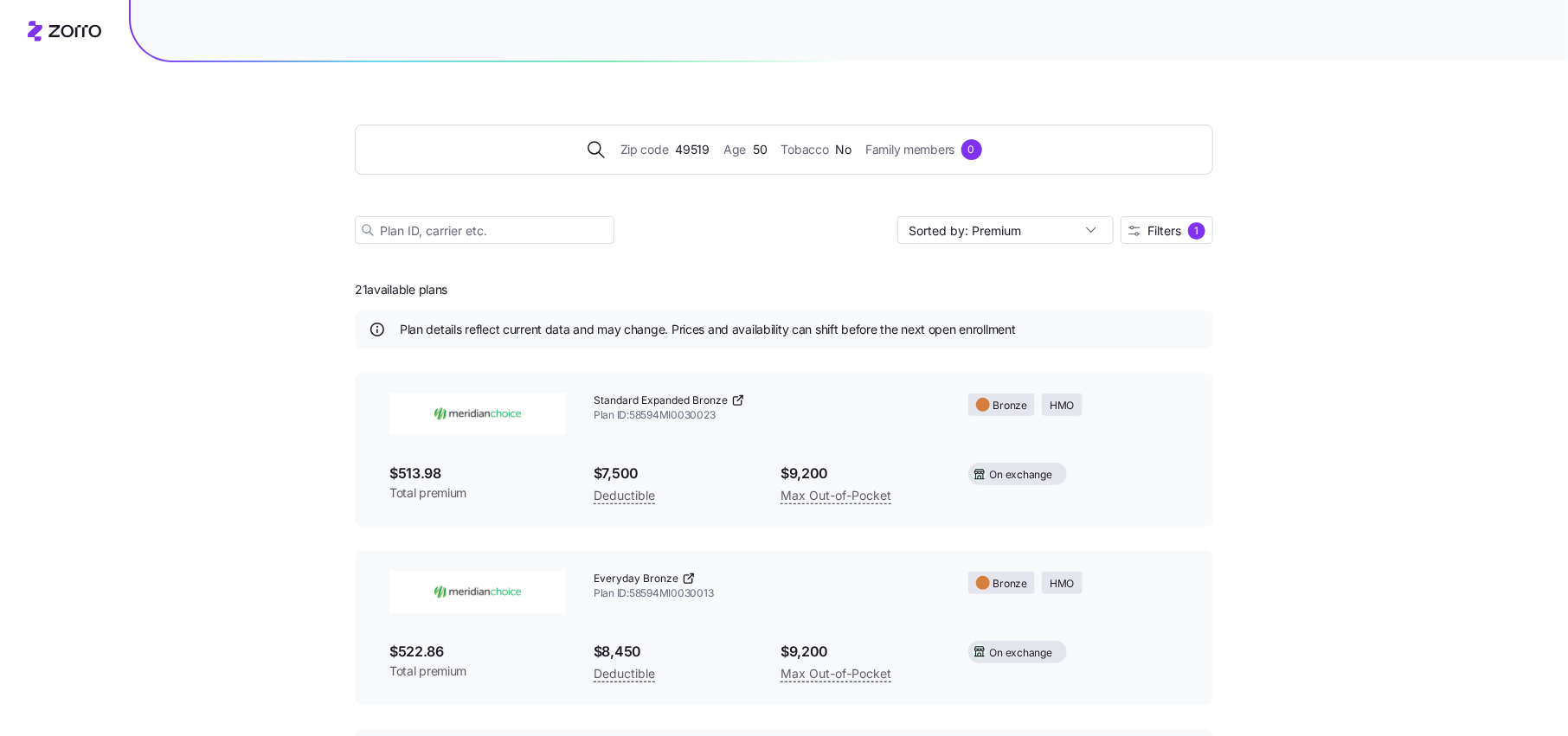 click on "21  available plans Plan details reflect current data and may change. Prices and availability can shift before the next open enrollment Standard Expanded Bronze Plan ID:  58594MI0030023 Bronze HMO $513.98 Total premium $7,500 Deductible $9,200 Max Out-of-Pocket On exchange Everyday Bronze Plan ID:  58594MI0030013 Bronze HMO $522.86 Total premium $8,450 Deductible $9,200 Max Out-of-Pocket On exchange Silver 201 HSA Plan ID:  58594MI0050003 Silver HMO $527.72 Total premium $5,800 Deductible $5,800 Max Out-of-Pocket HSA Off exchange Standard Expanded Bronze + Vision + Adult Dental Plan ID:  58594MI0040024 Bronze HMO $535.25 Total premium $7,500 Deductible $9,200 Max Out-of-Pocket On exchange Everyday Bronze + Vision + Adult Dental Plan ID:  58594MI0040013 Bronze HMO $544.51 Total premium $8,450 Deductible $9,200 Max Out-of-Pocket On exchange Silver 203 Plan ID:  58594MI0050004 Silver HMO $566.41 Total premium $4,450 Deductible $7,250 Max Out-of-Pocket Off exchange Elite Bronze Plan ID:  58594MI0030016 Bronze HMO" at bounding box center [784, 2175] 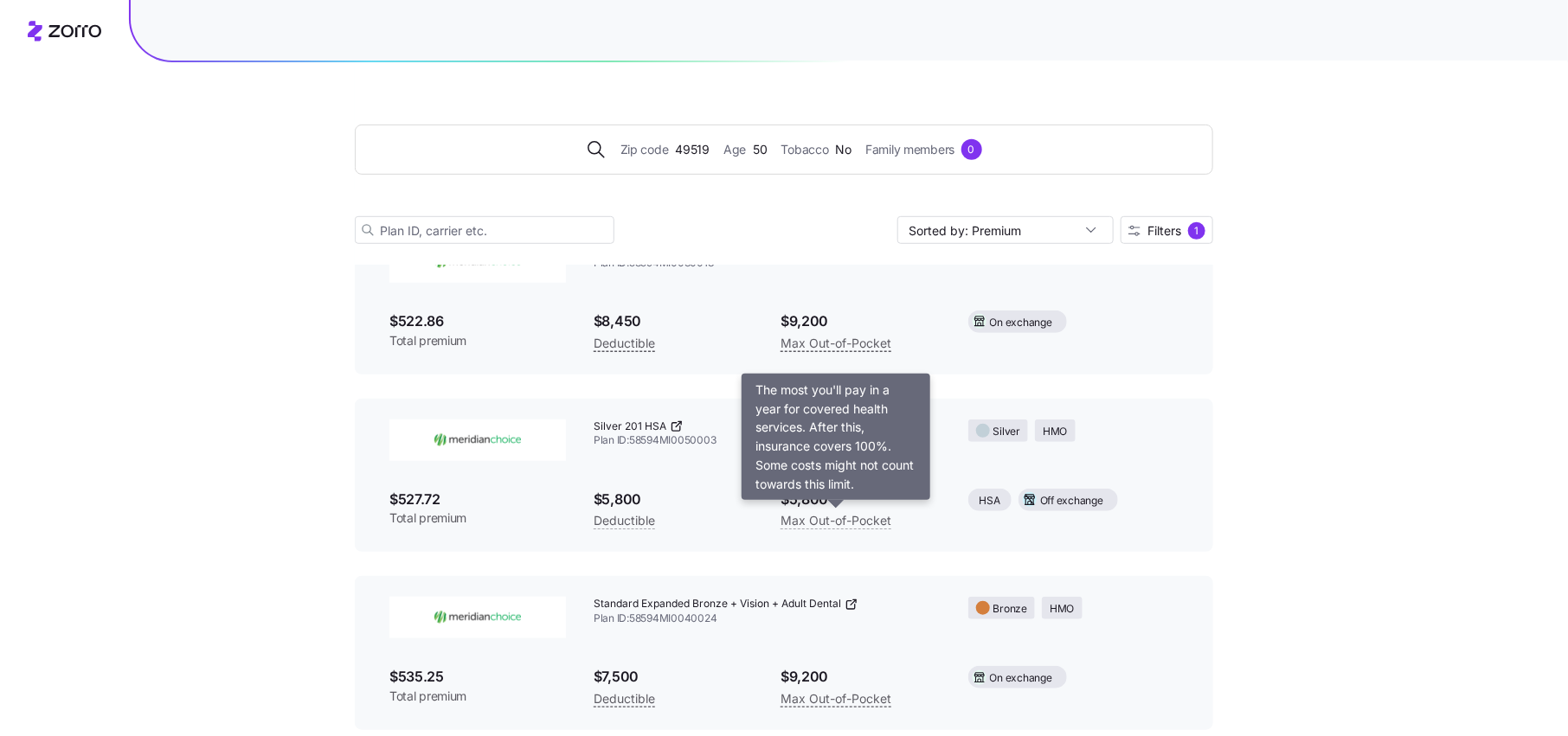 scroll, scrollTop: 327, scrollLeft: 0, axis: vertical 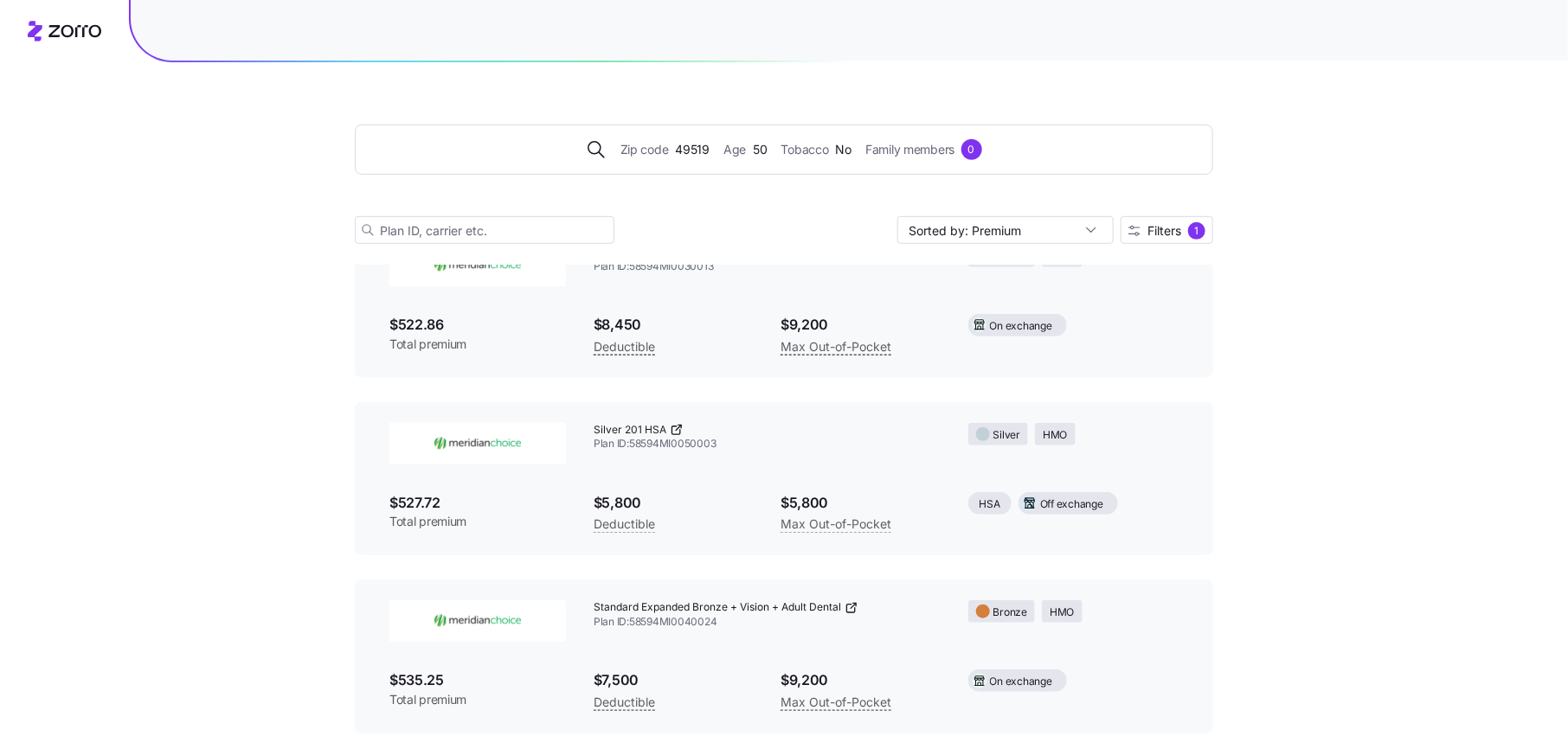 click 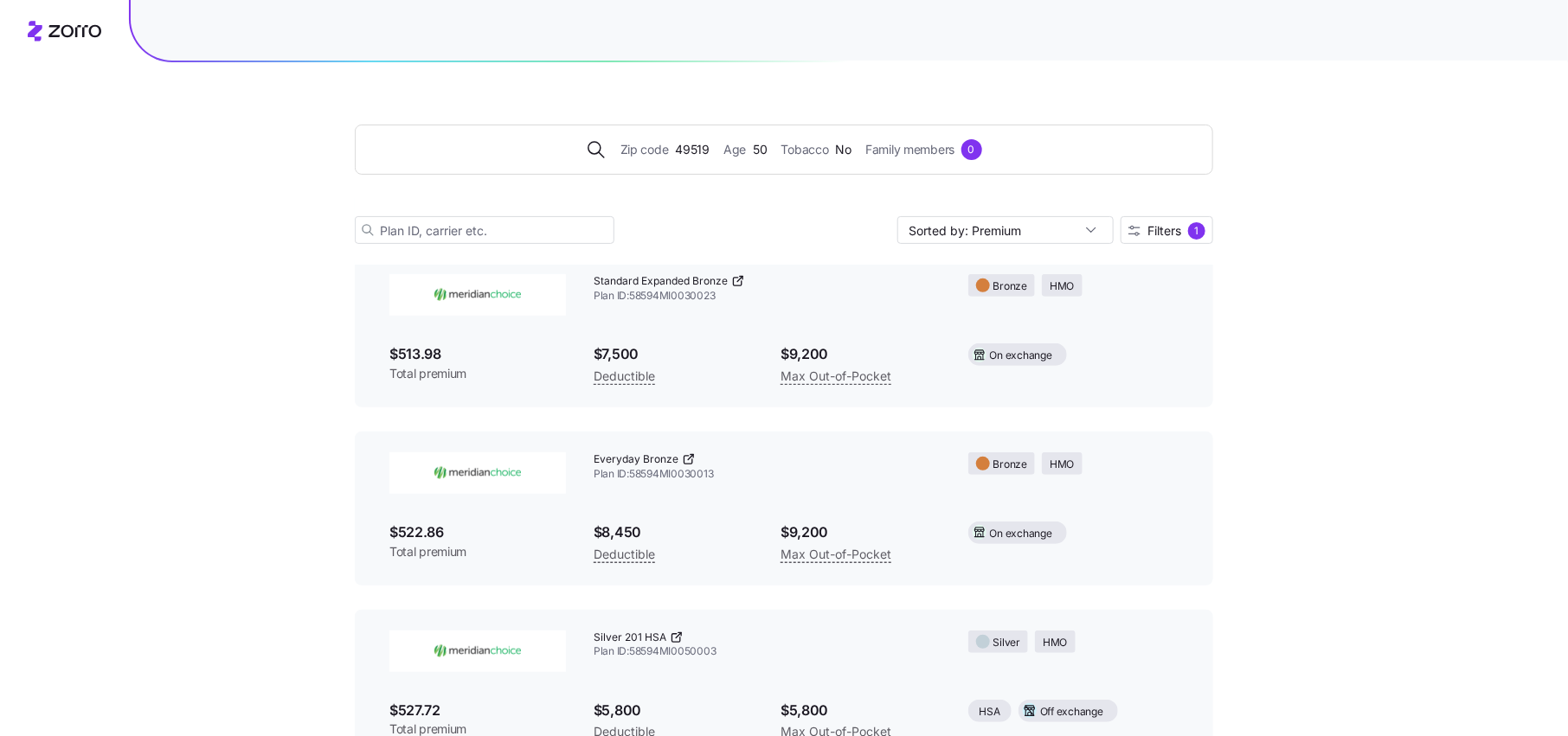 scroll, scrollTop: 109, scrollLeft: 0, axis: vertical 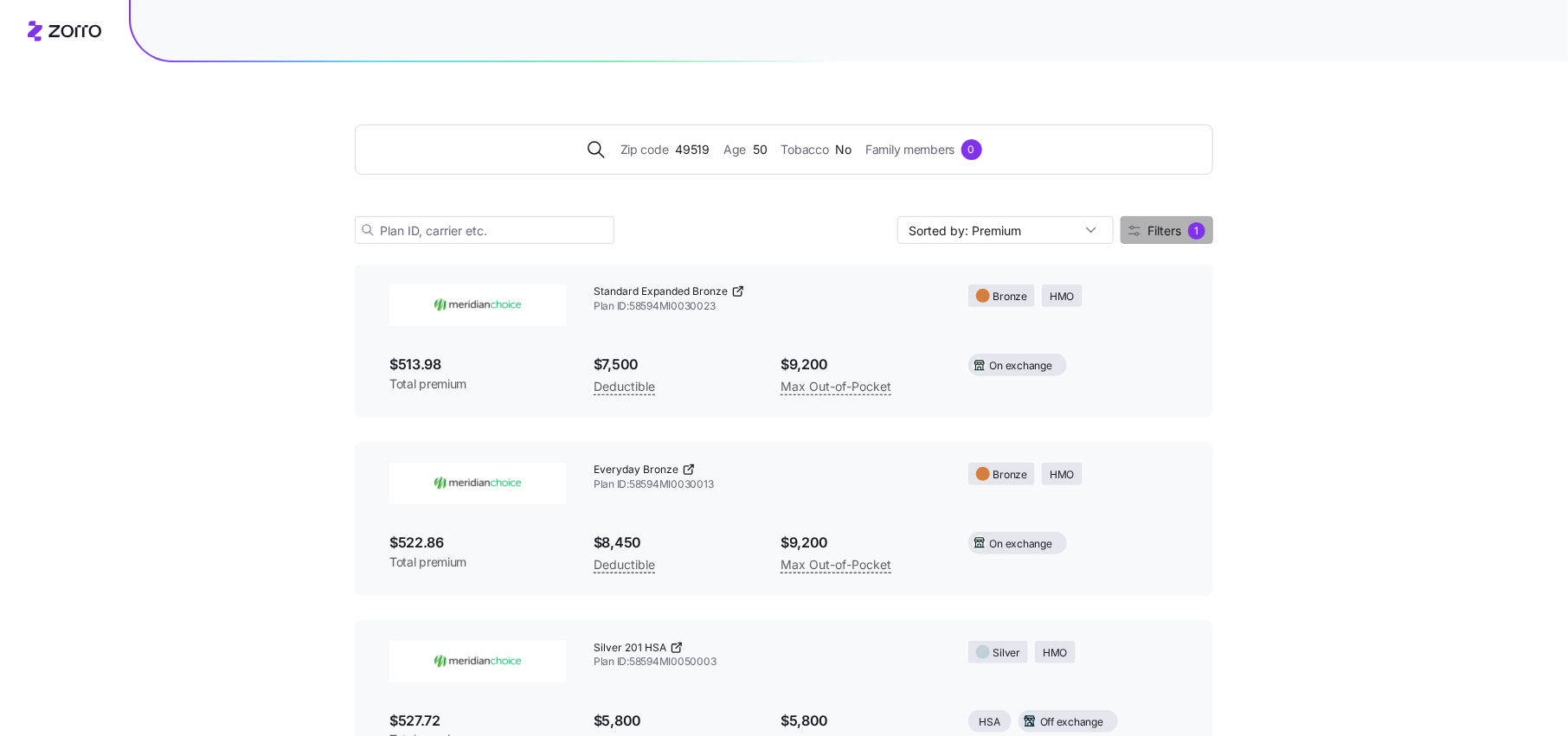 click on "Filters 1" at bounding box center (1166, 231) 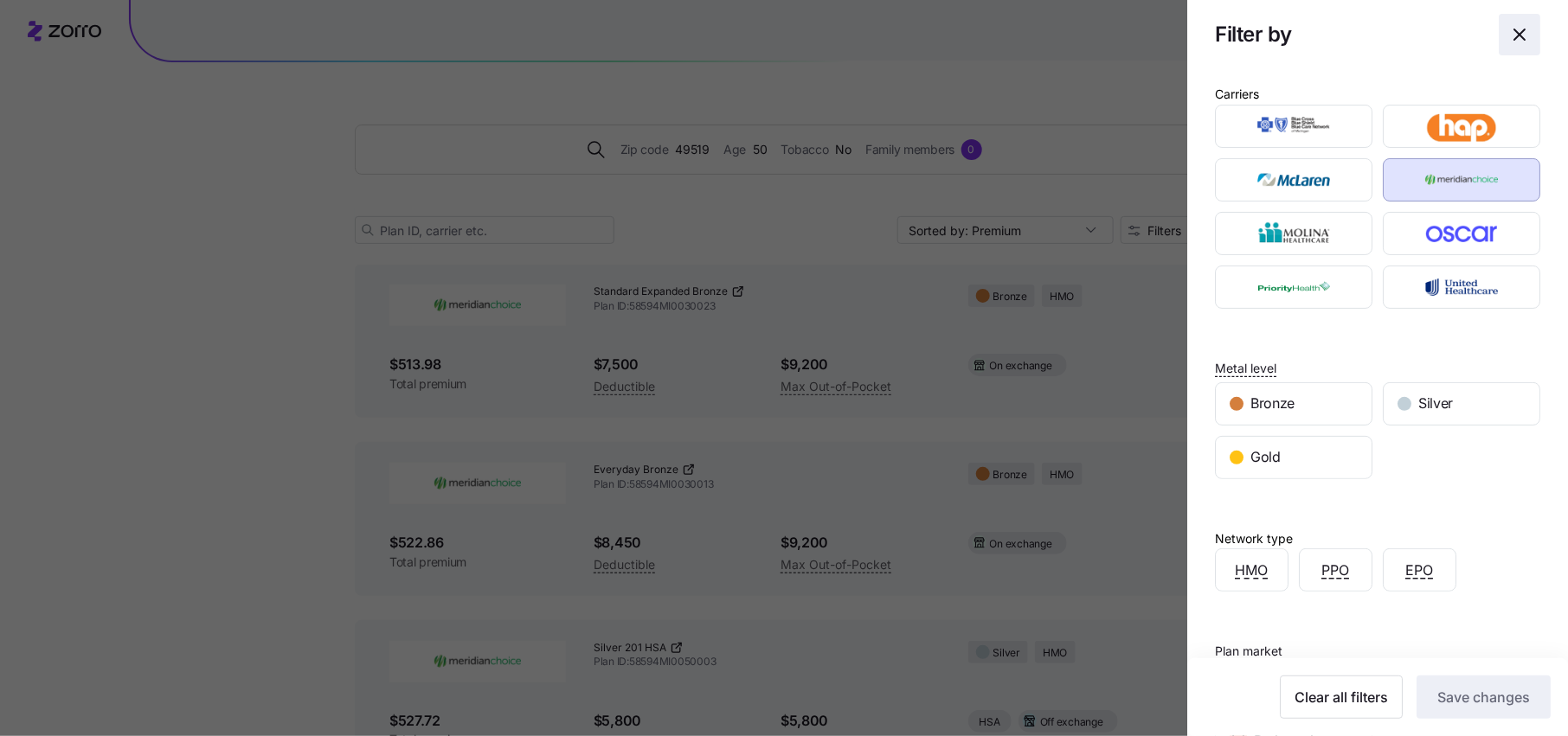 click at bounding box center (1520, 35) 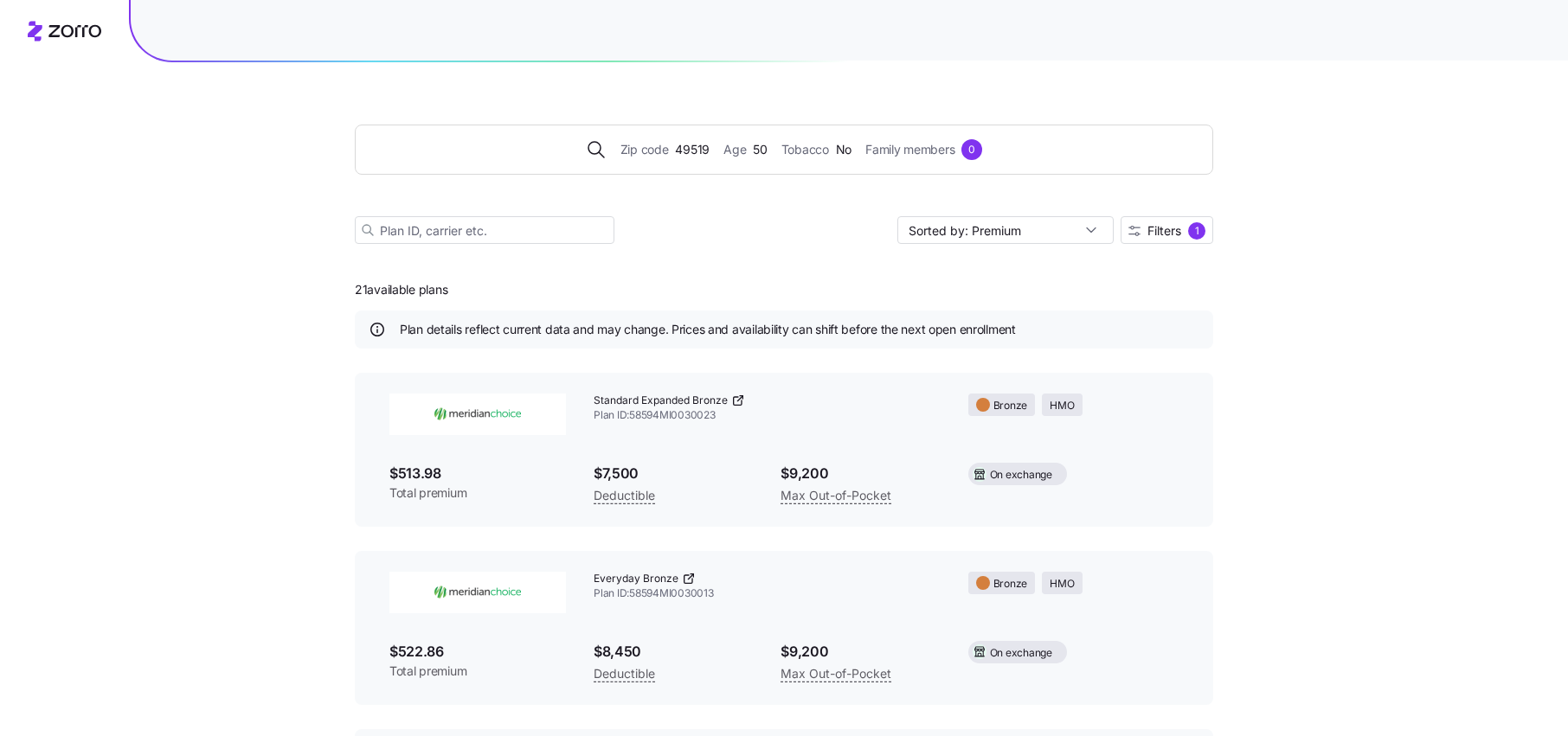 scroll, scrollTop: 109, scrollLeft: 0, axis: vertical 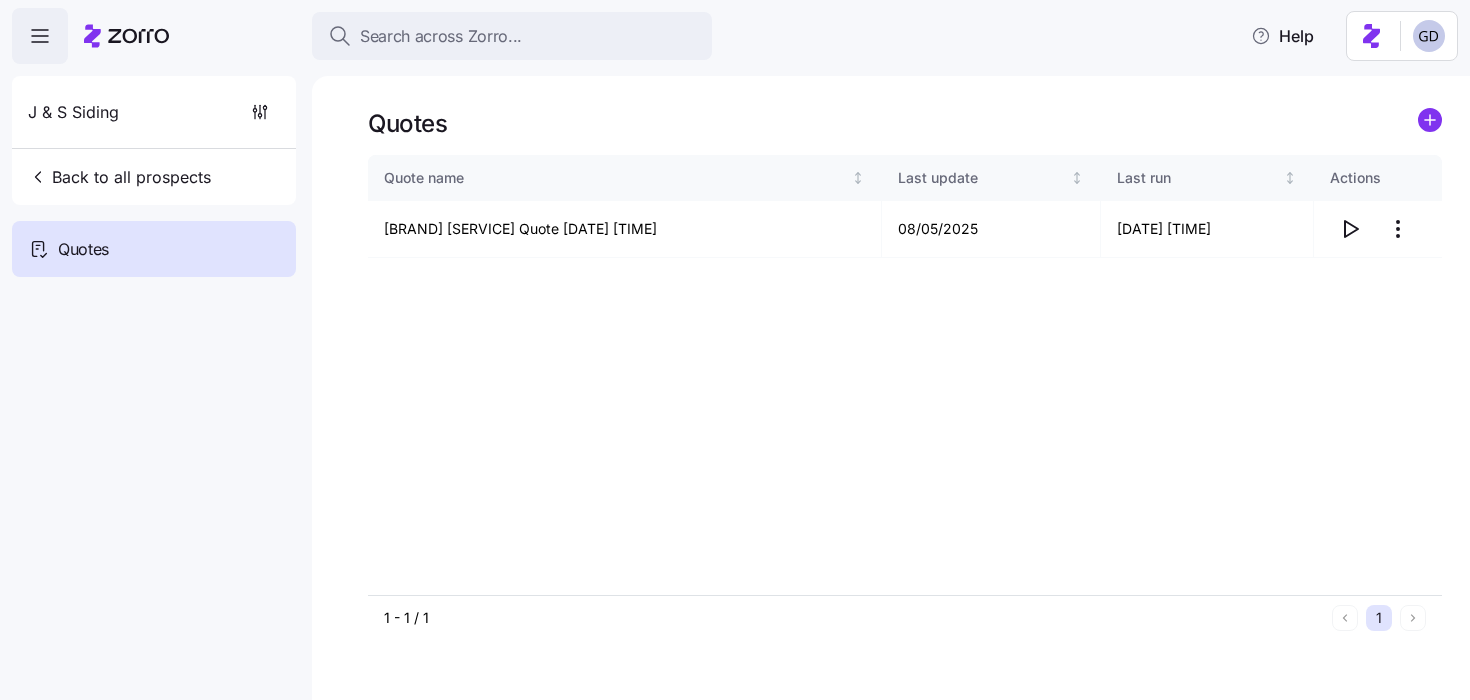 click on "Search across Zorro..." at bounding box center (441, 36) 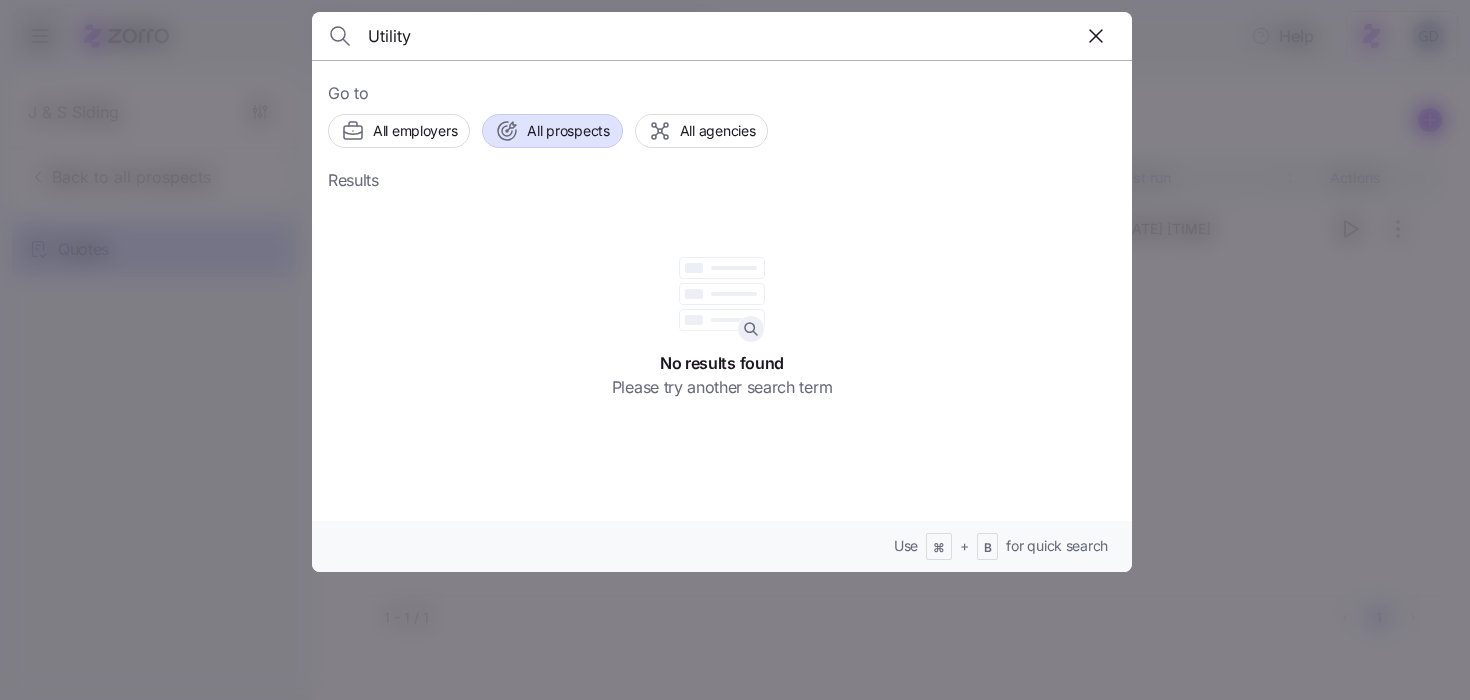 type on "Utility" 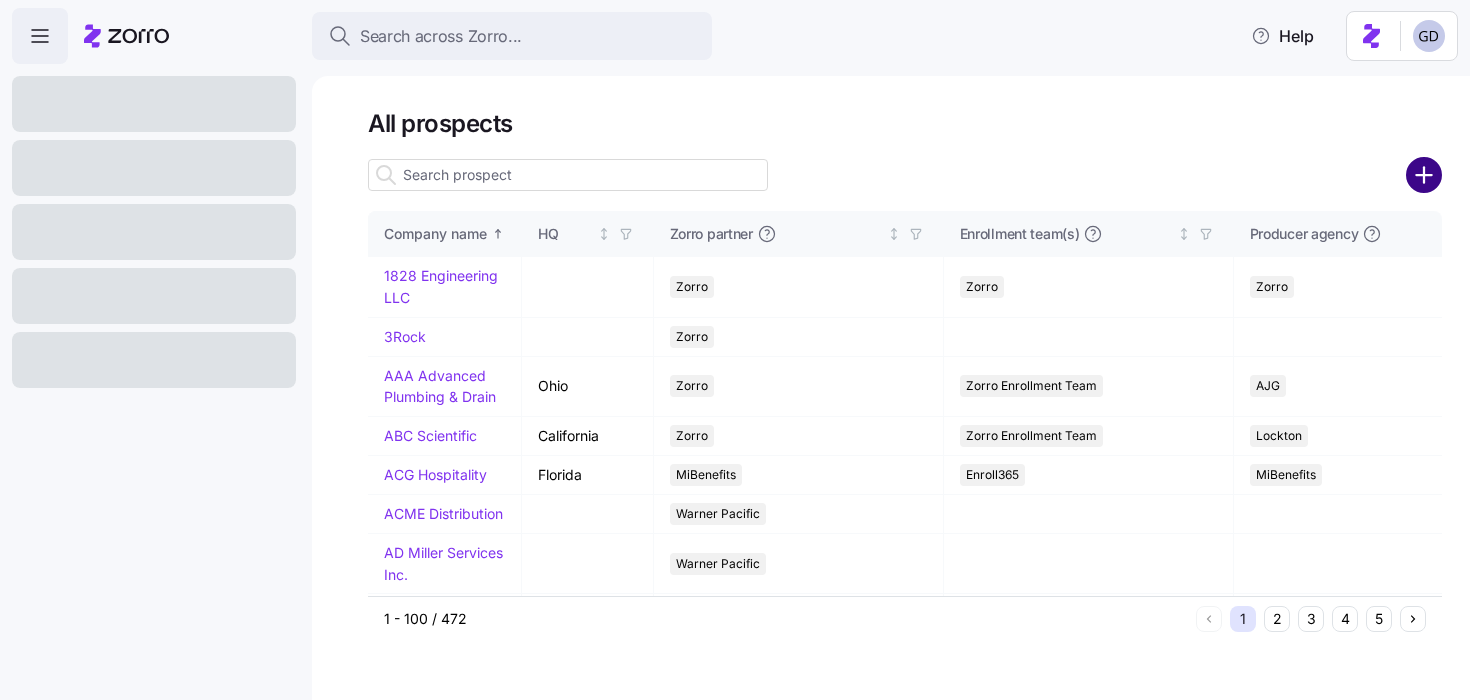 click 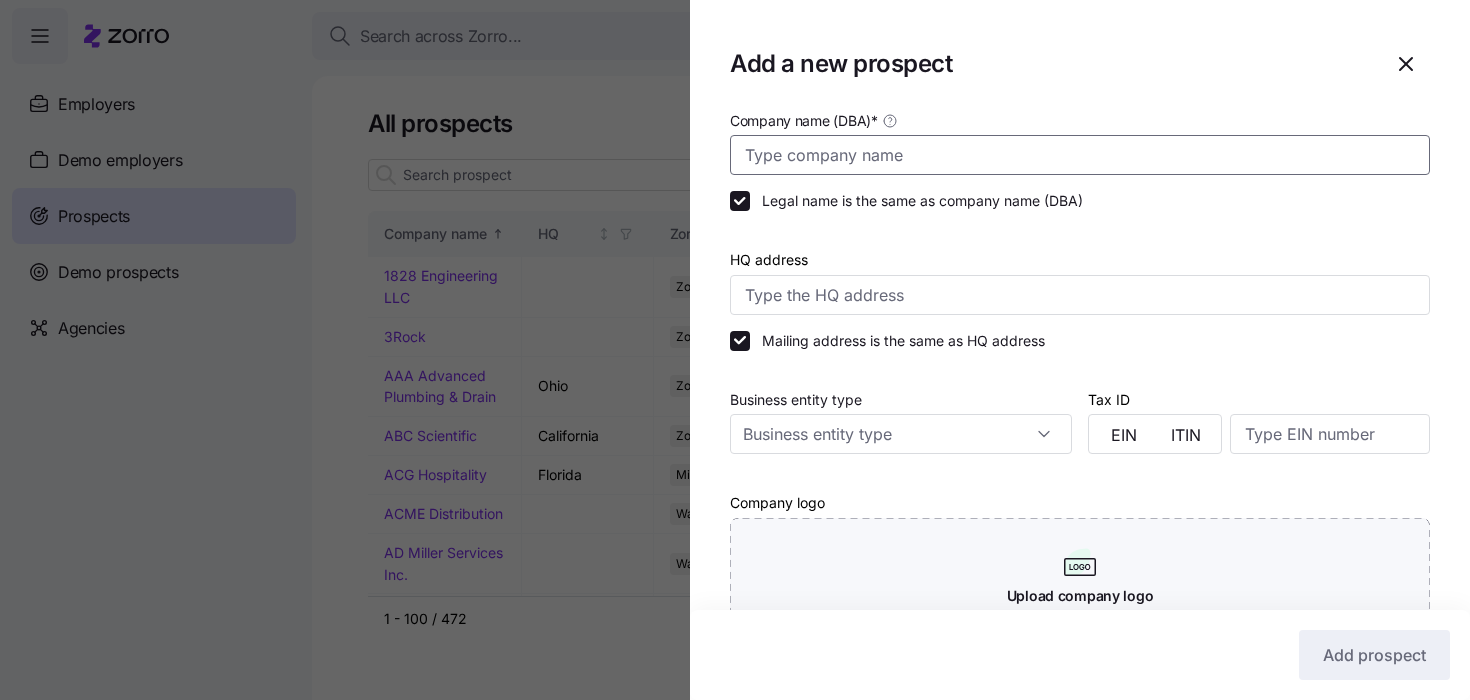 click on "Company name (DBA)  *" at bounding box center (1080, 155) 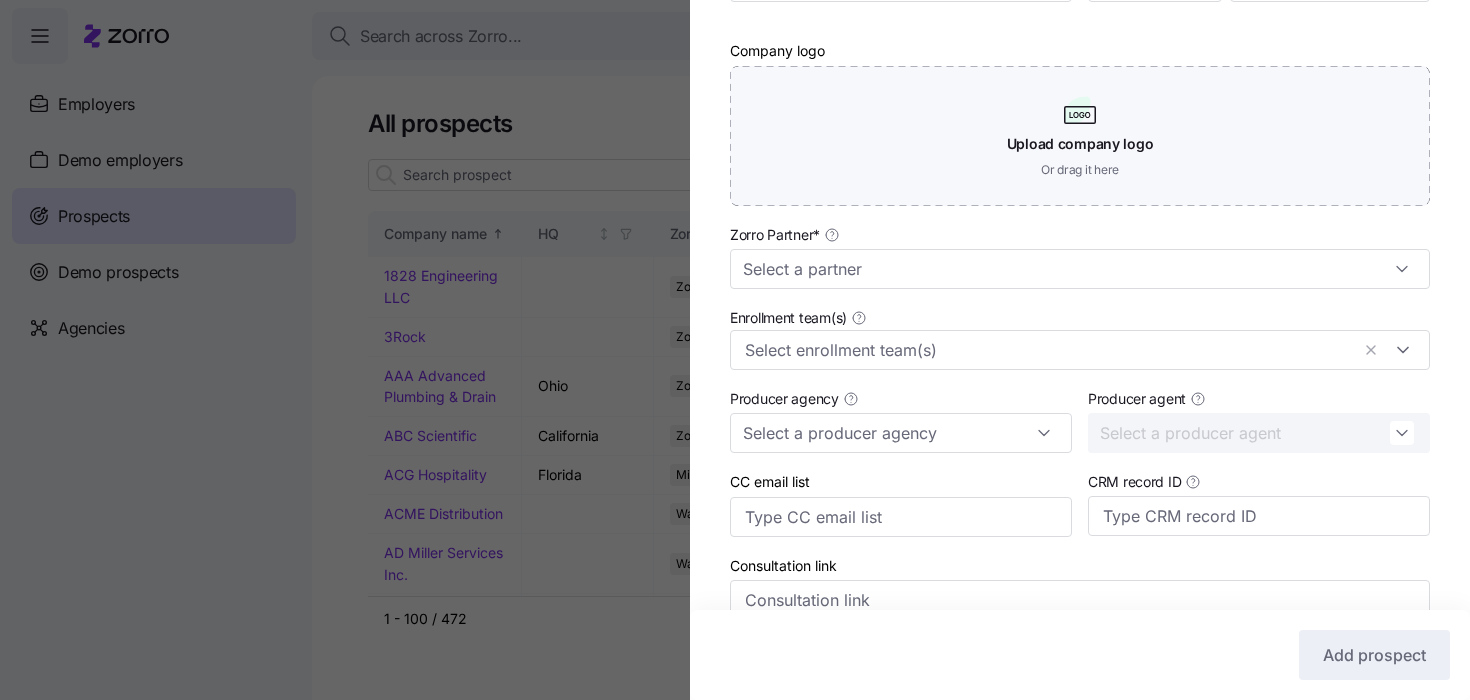 scroll, scrollTop: 468, scrollLeft: 0, axis: vertical 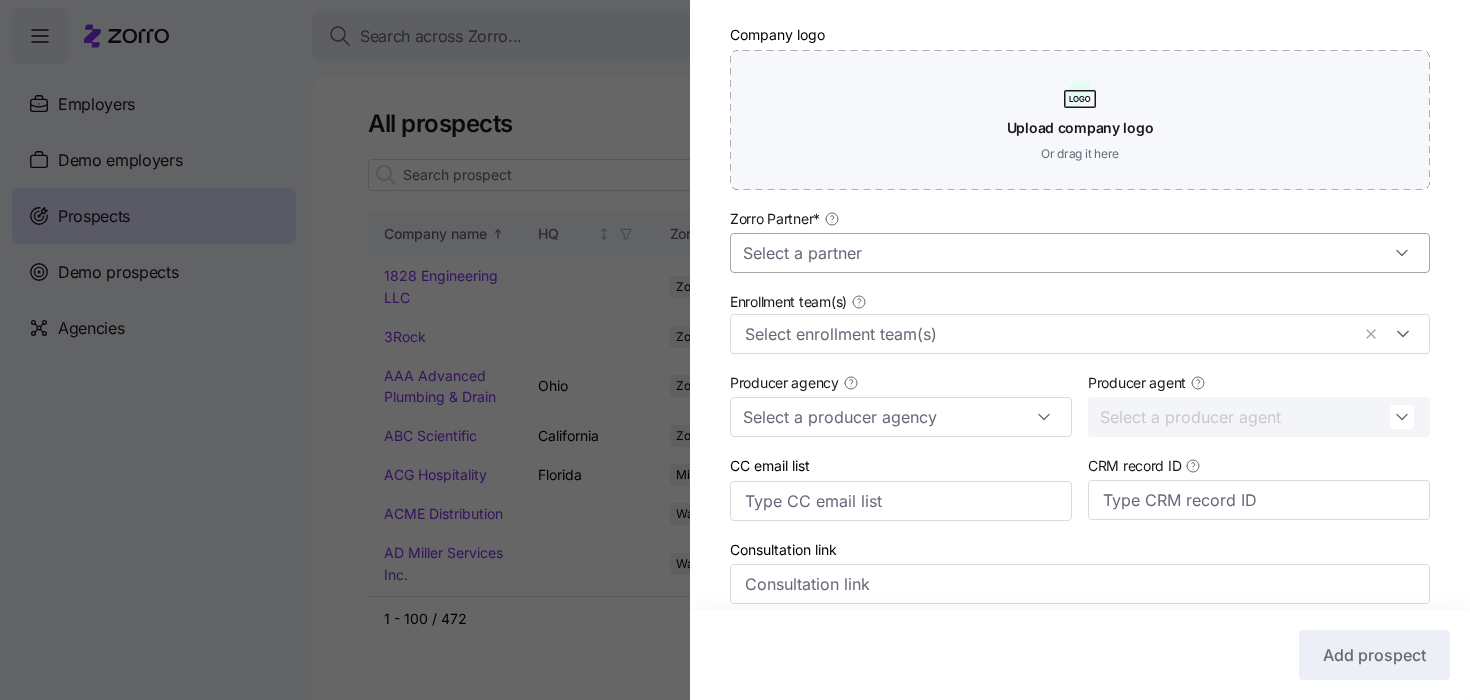 type on "Utility Pipe" 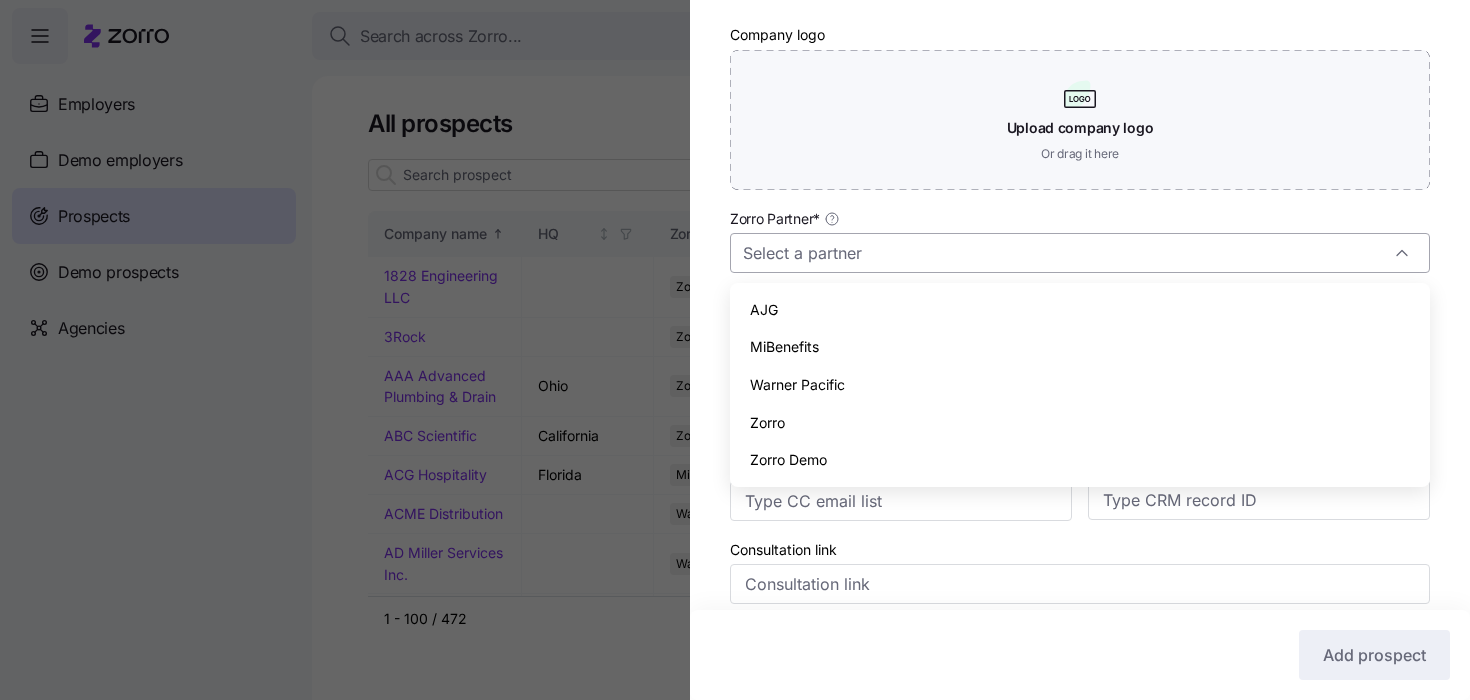 click on "Zorro Partner  *" at bounding box center [1080, 253] 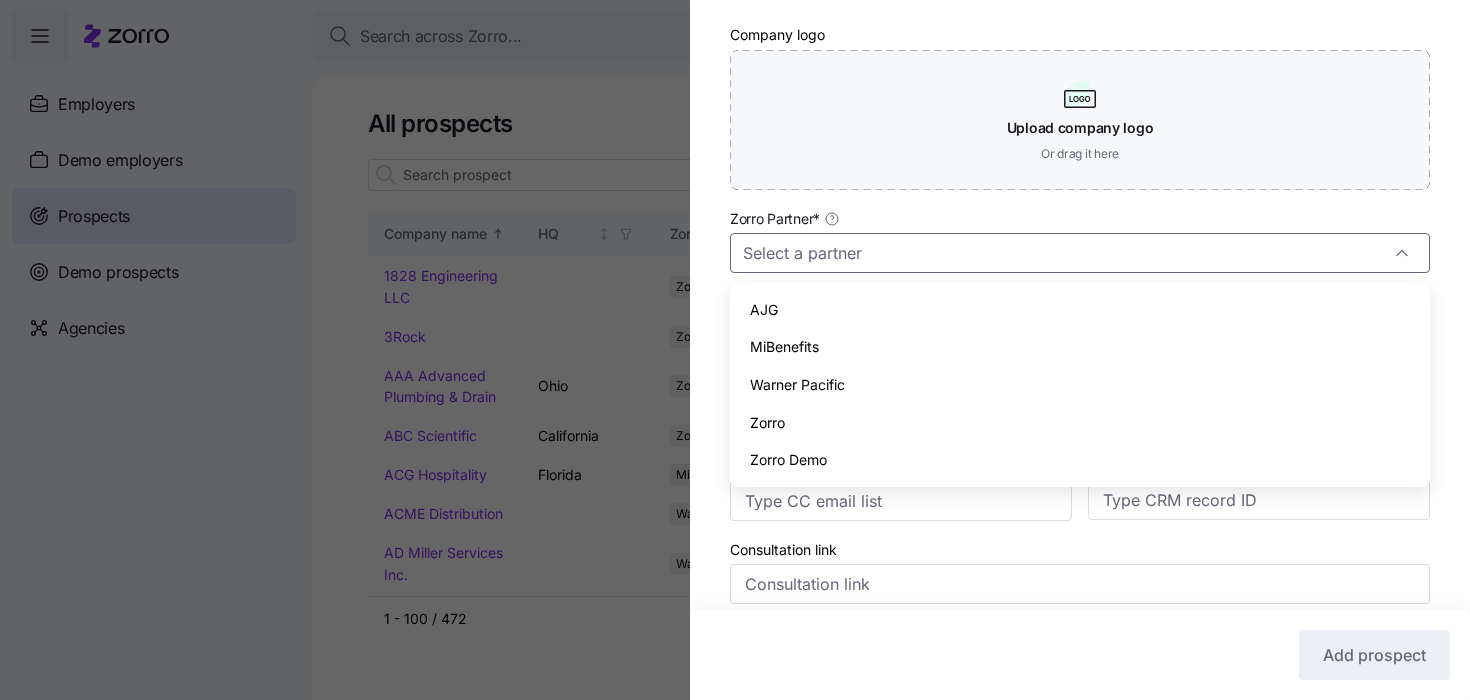 click on "Zorro" at bounding box center (1080, 423) 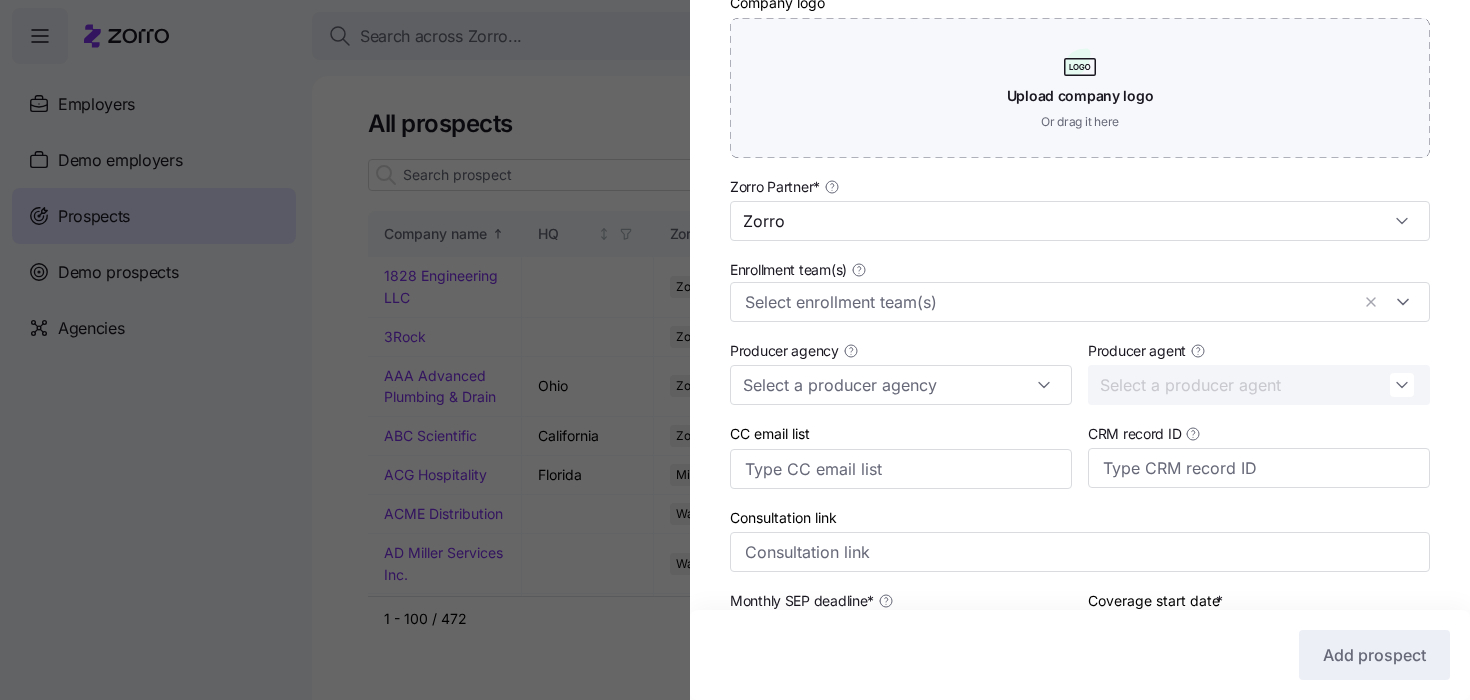 scroll, scrollTop: 400, scrollLeft: 0, axis: vertical 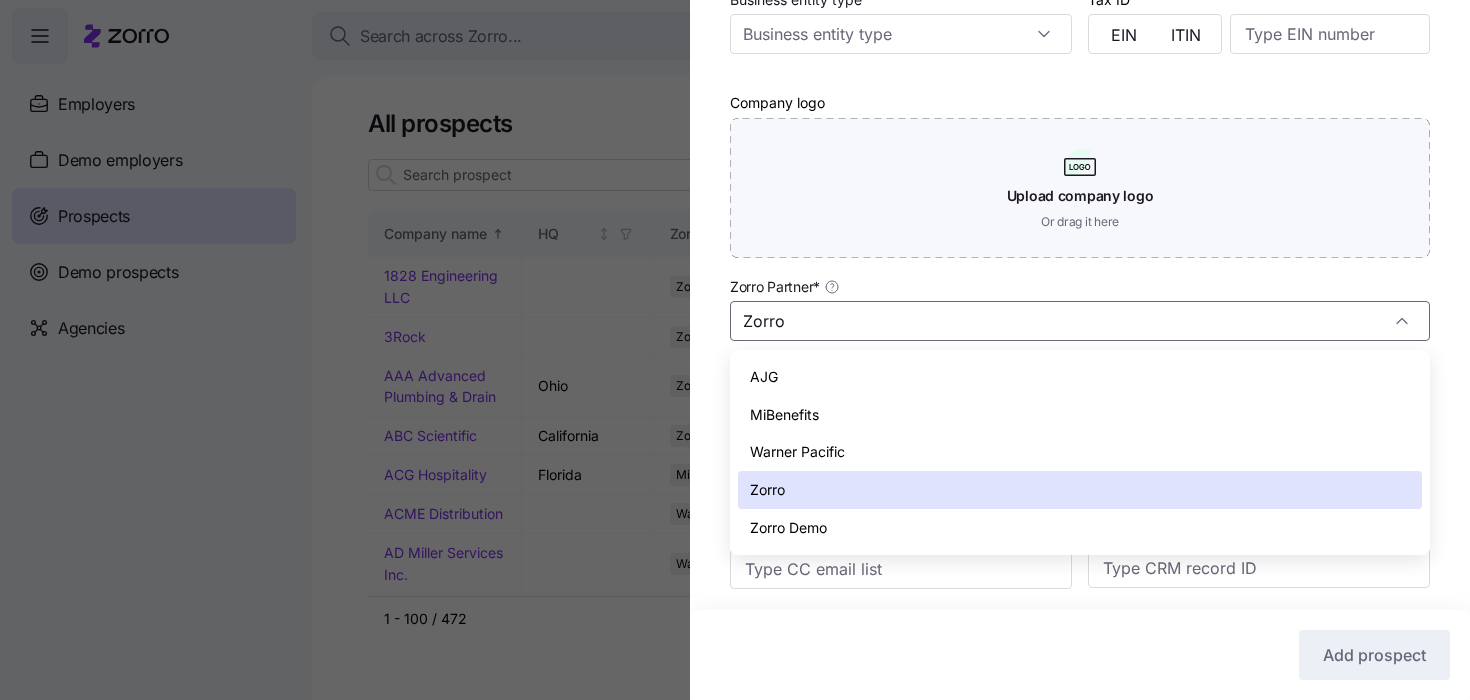 click on "Zorro" at bounding box center [1080, 490] 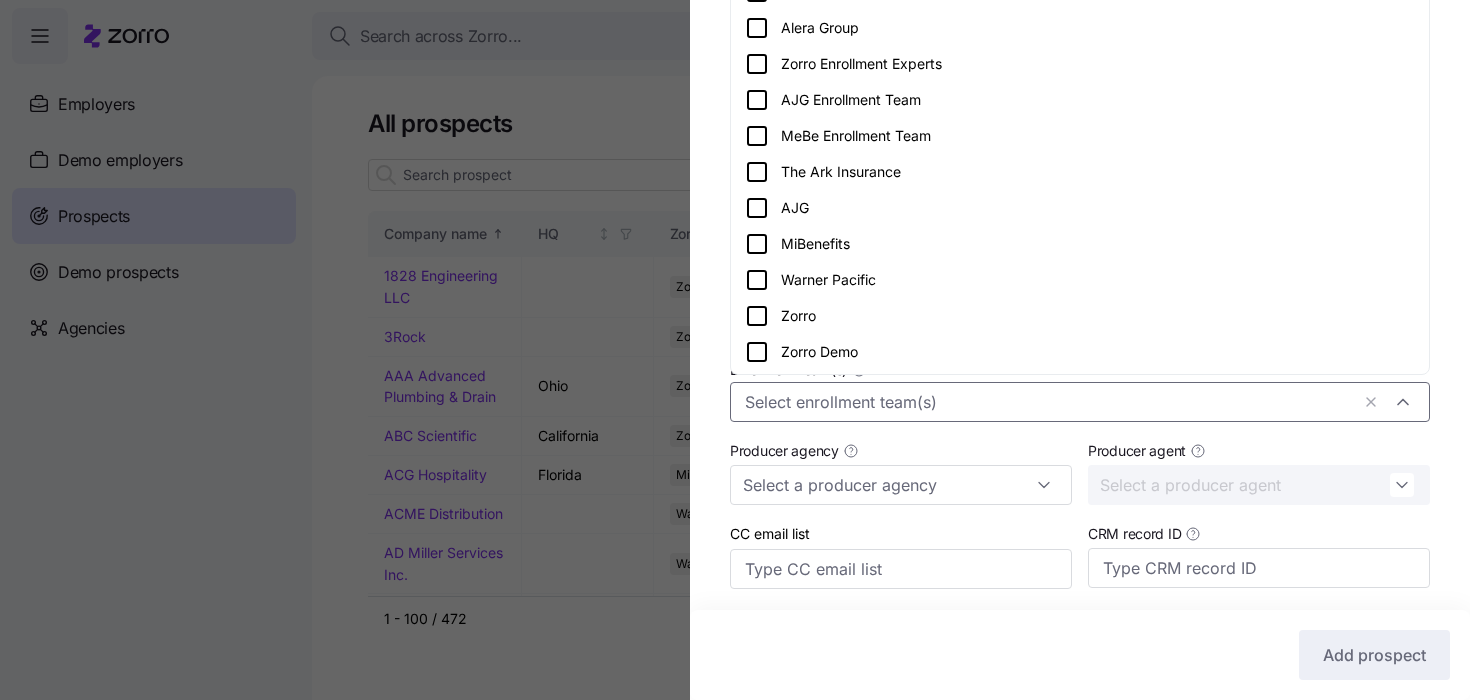 click on "Enrollment team(s)" at bounding box center [1047, 402] 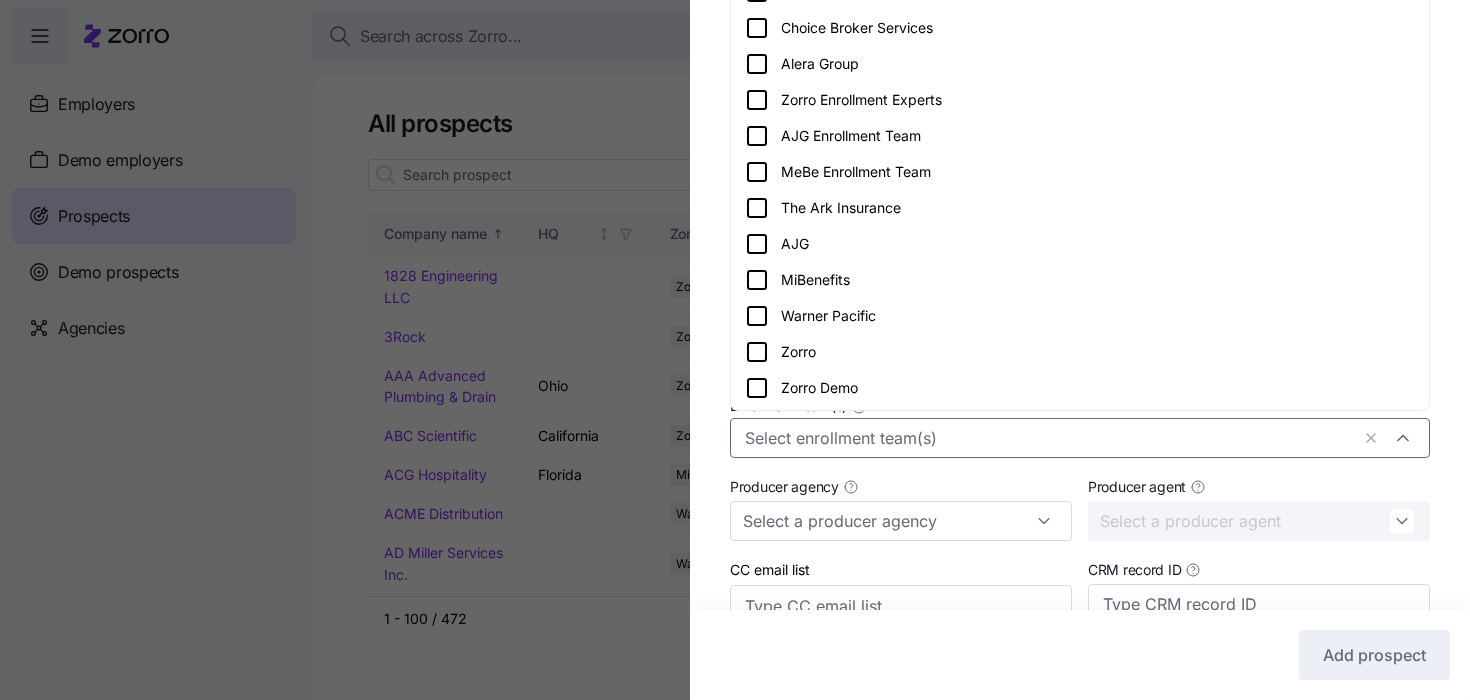 click on "Company name (DBA)  * Utility Pipe Legal name is the same as company name (DBA) HQ address Mailing address is the same as HQ address Business entity type Tax ID EIN ITIN   Company logo Upload company logo Or drag it here Zorro Partner  * Zorro partner is required Enrollment team(s)   Producer agency Producer agent CC email list CRM record ID Consultation link Monthly SEP deadline  * Last day of the month Coverage start date  * Coverage start date   Estimated employees Estimated participation rate (%)" at bounding box center (1080, 354) 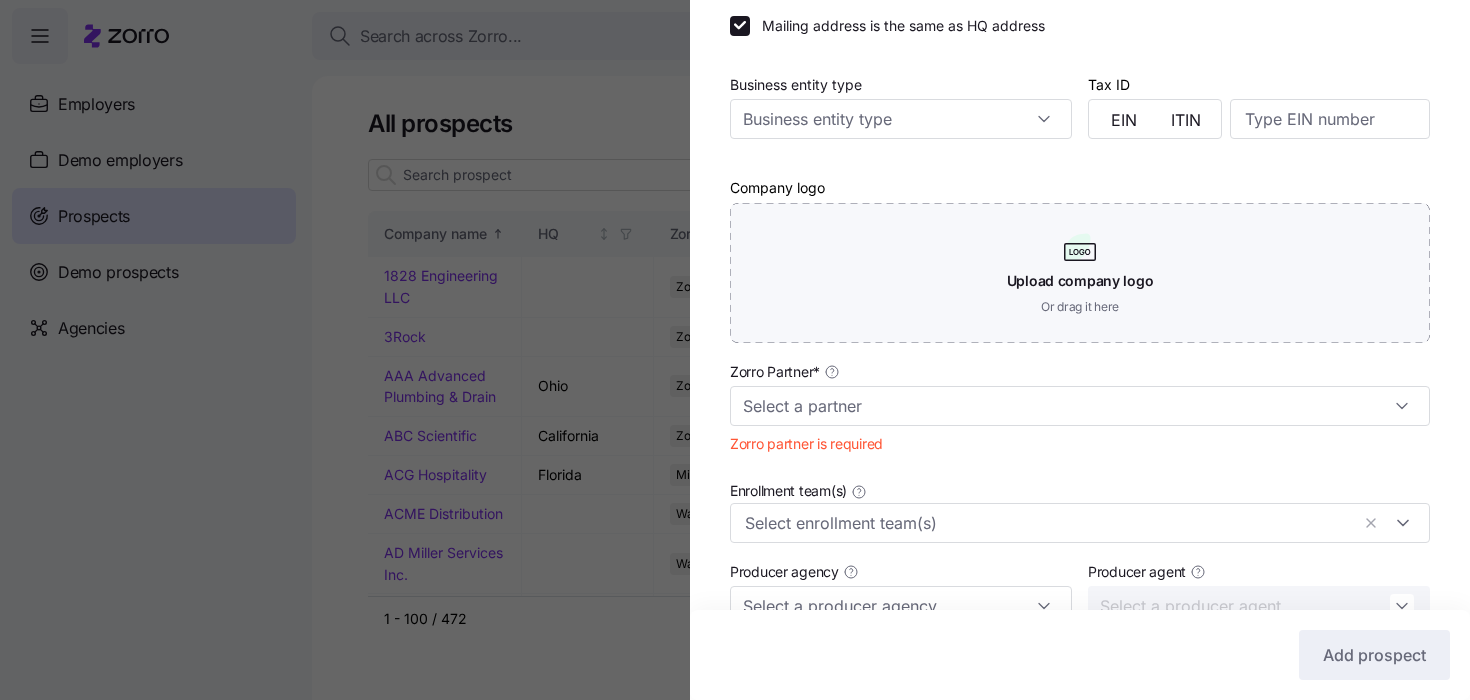 scroll, scrollTop: 295, scrollLeft: 0, axis: vertical 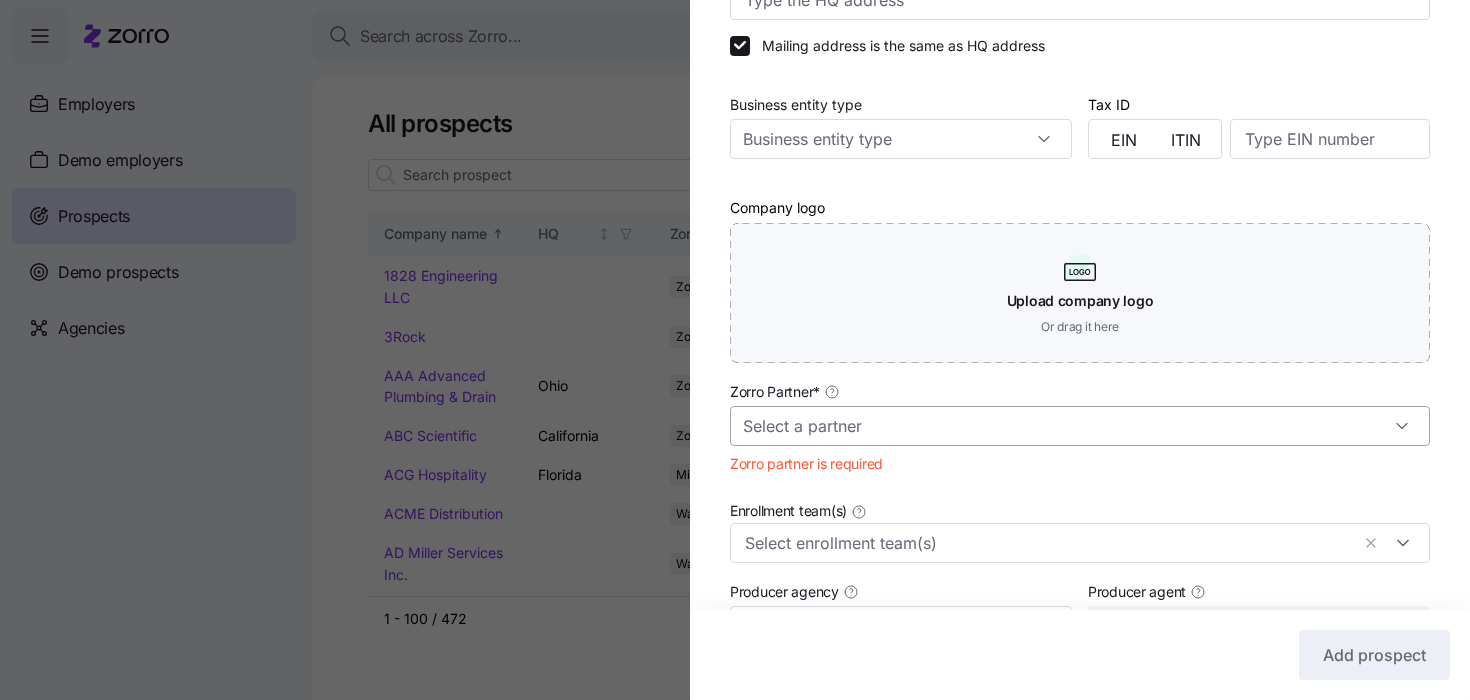 click on "Zorro Partner  *" at bounding box center [1080, 426] 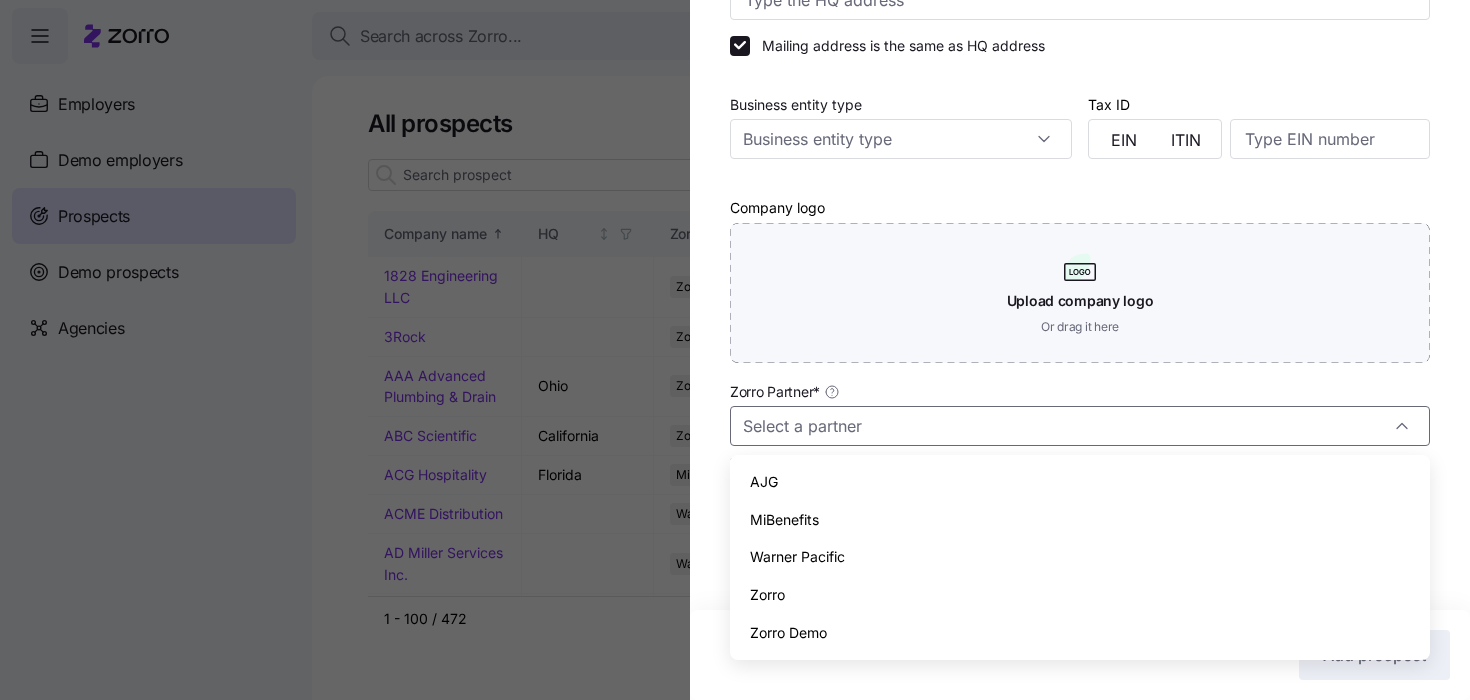 click on "Zorro" at bounding box center [767, 595] 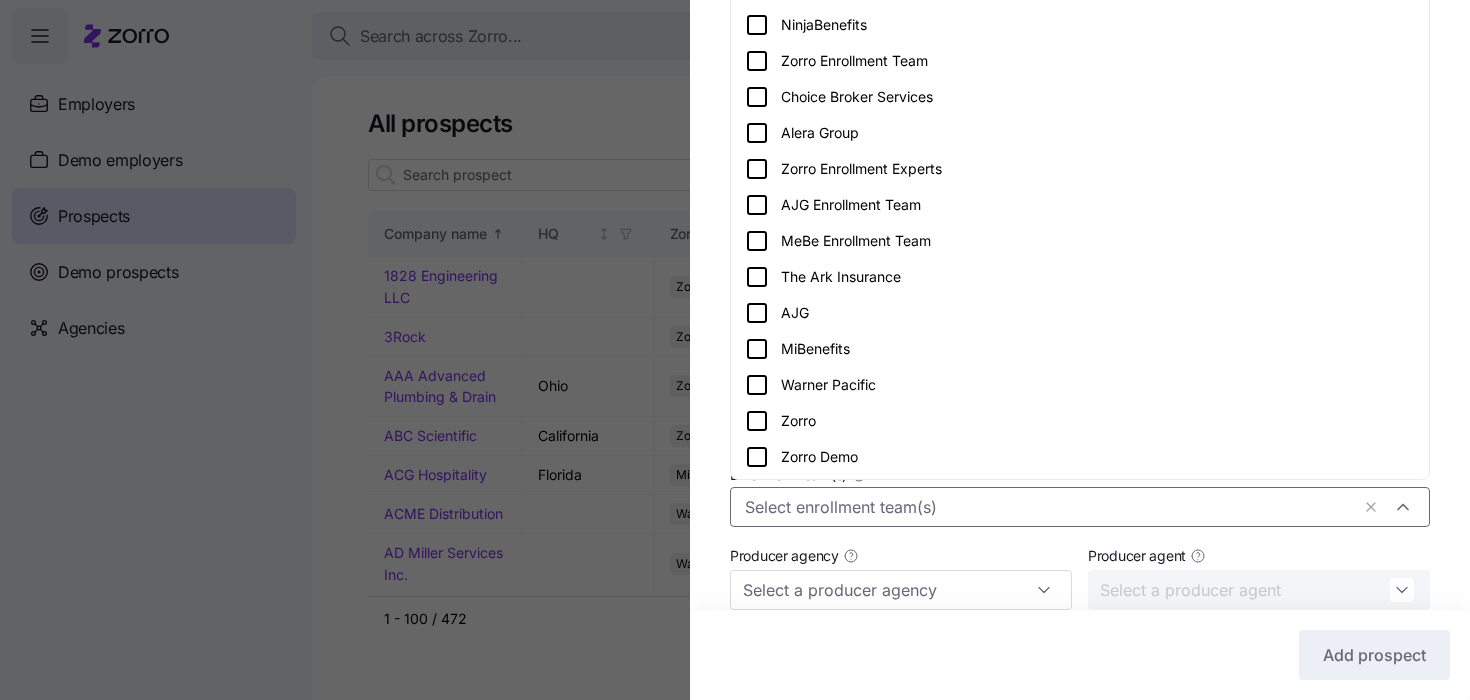 click on "Enrollment team(s)" at bounding box center [1047, 507] 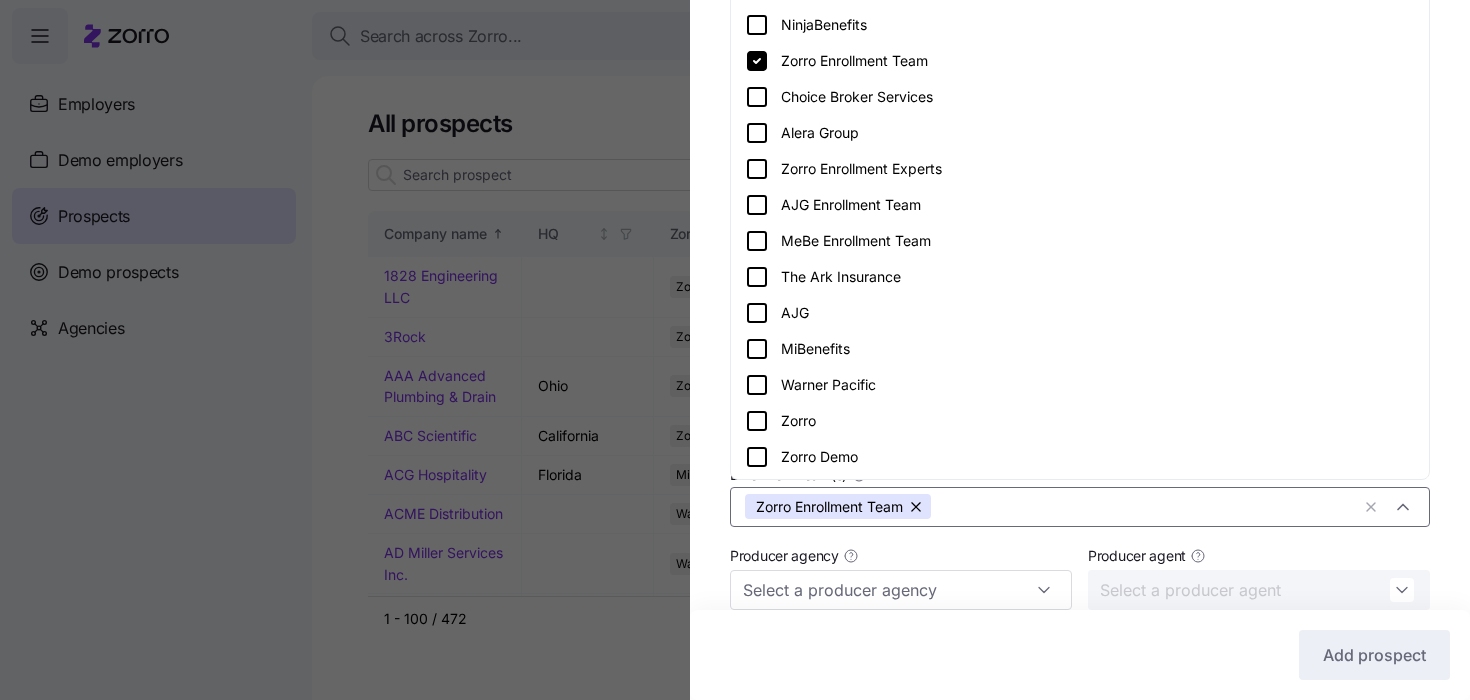 click on "Company name (DBA)  * Utility Pipe Legal name is the same as company name (DBA) HQ address Mailing address is the same as HQ address Business entity type Tax ID EIN ITIN   Company logo Upload company logo Or drag it here Zorro Partner  * Zorro Enrollment team(s)   Zorro Enrollment Team Producer agency Producer agent CC email list CRM record ID Consultation link Monthly SEP deadline  * Last day of the month Coverage start date  * Coverage start date   Estimated employees Estimated participation rate (%)" at bounding box center (1080, 440) 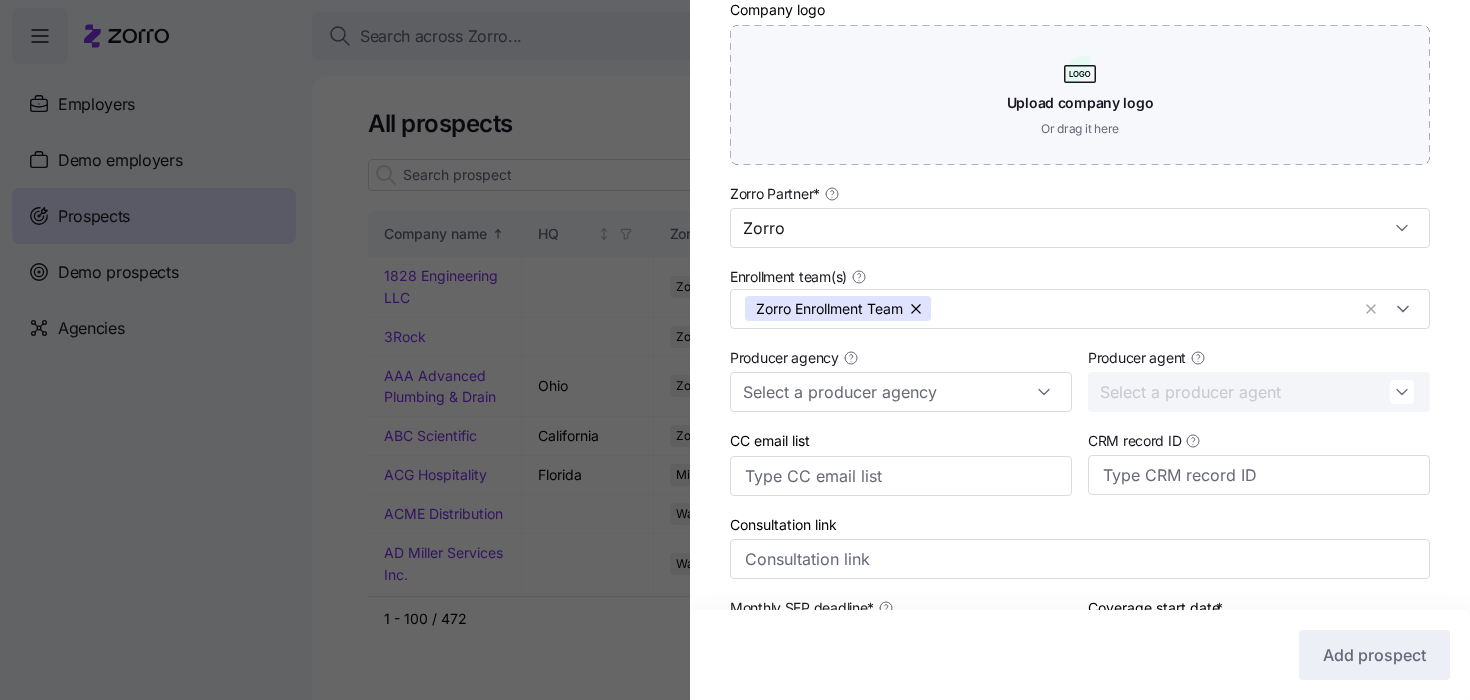 scroll, scrollTop: 805, scrollLeft: 0, axis: vertical 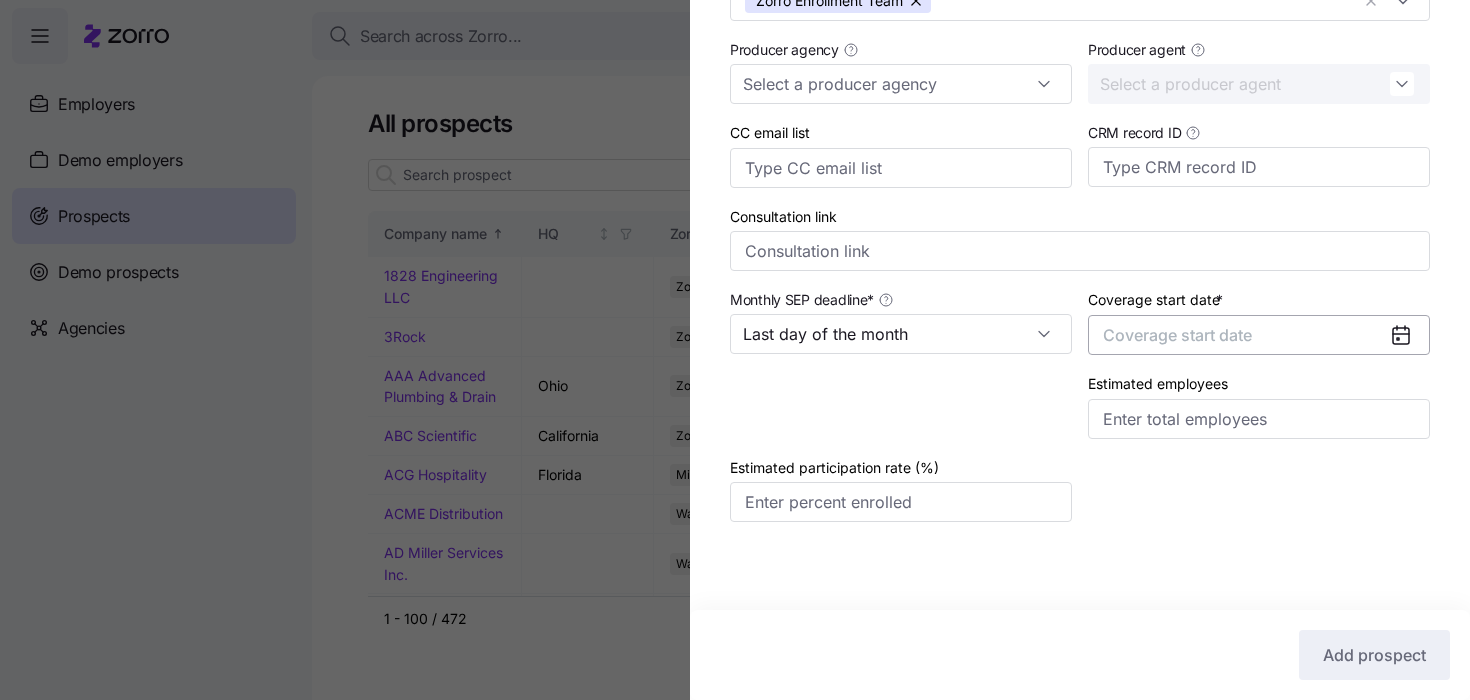 click on "Coverage start date" at bounding box center [1259, 335] 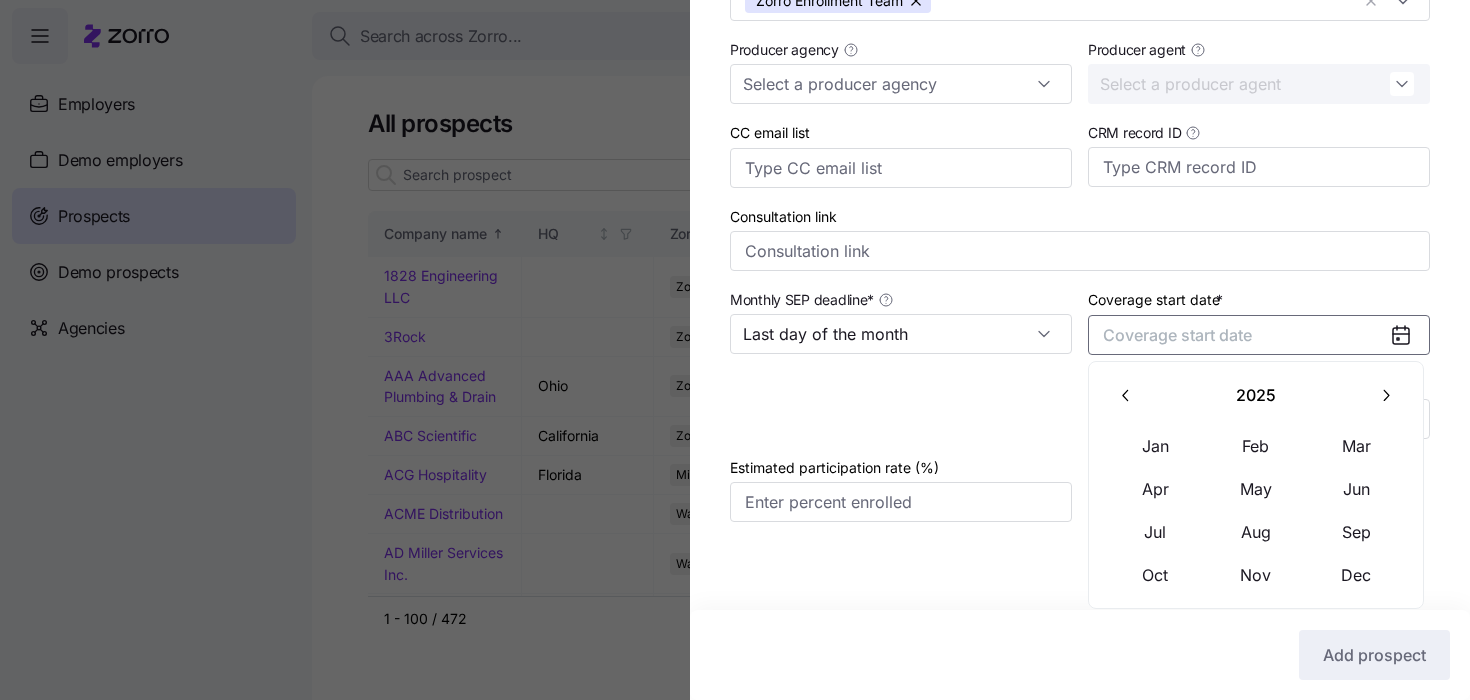 click at bounding box center (1386, 395) 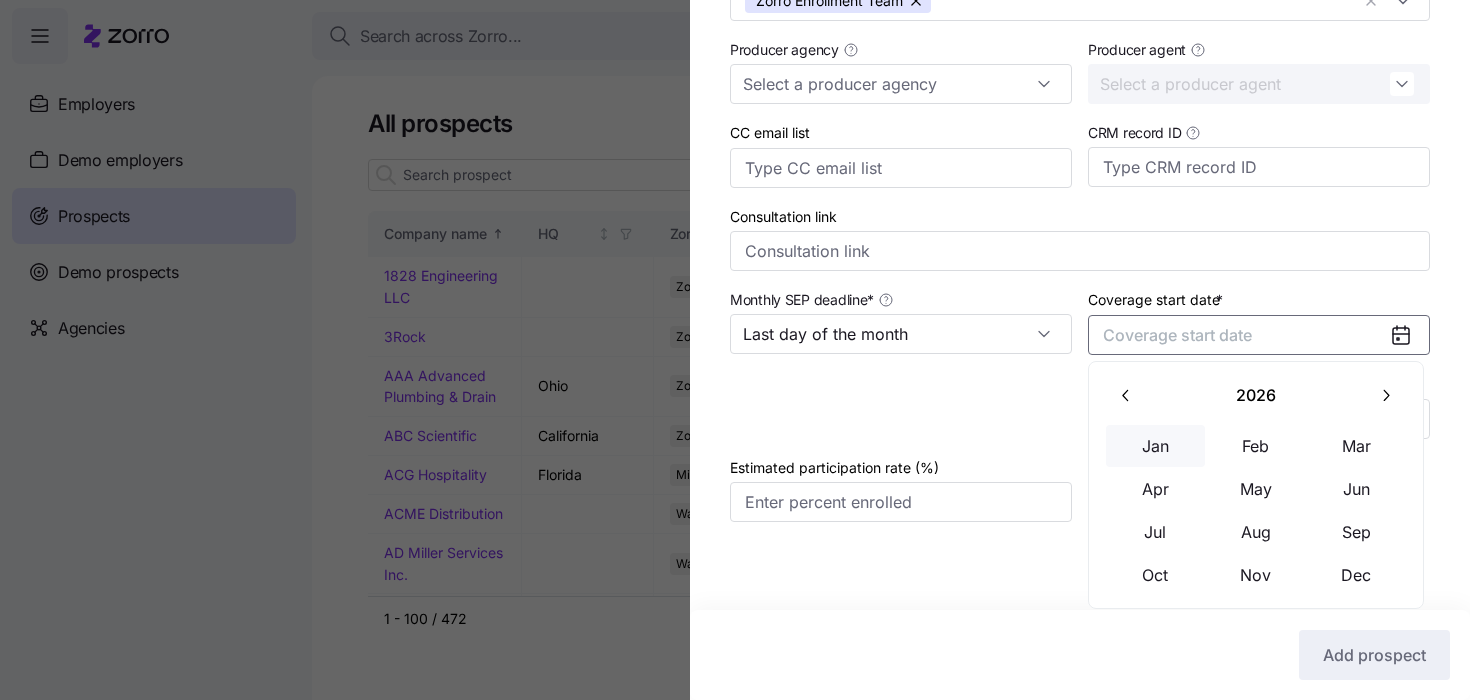 click on "Jan" at bounding box center [1156, 446] 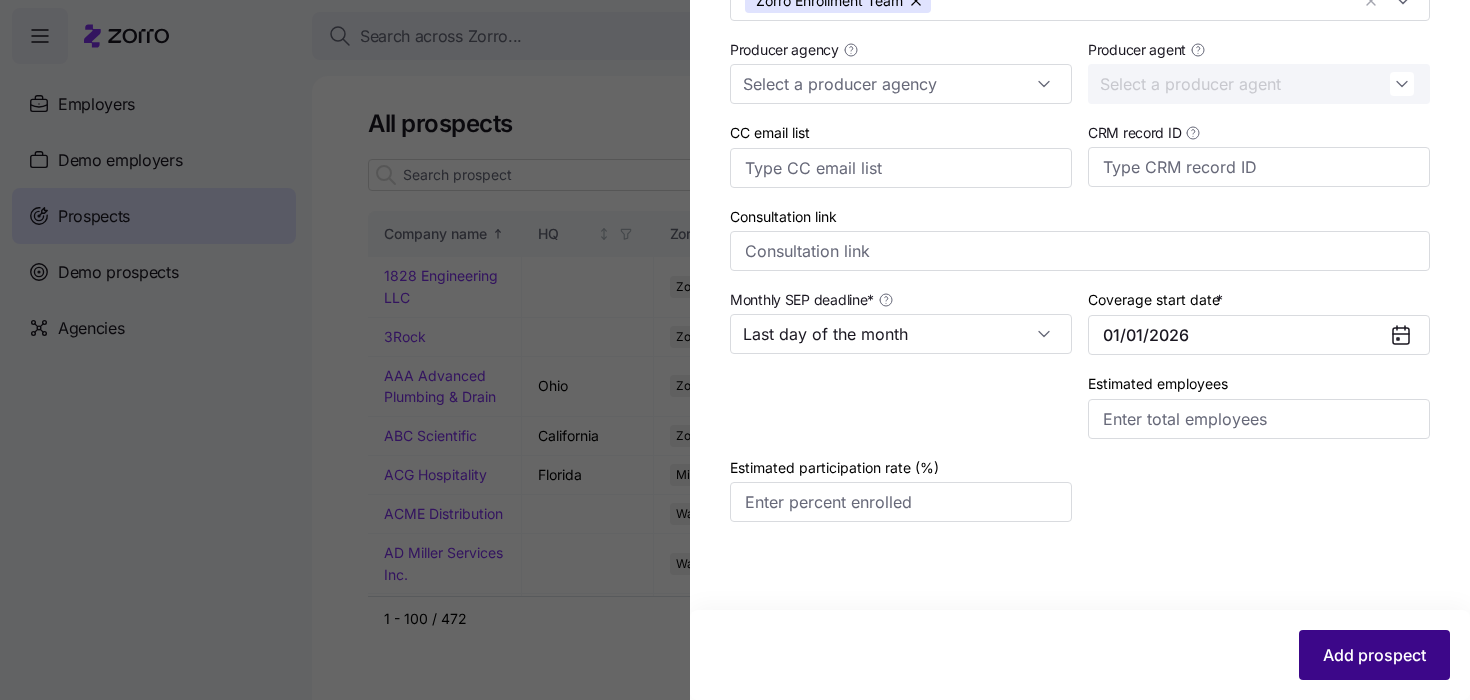 click on "Add prospect" at bounding box center [1374, 655] 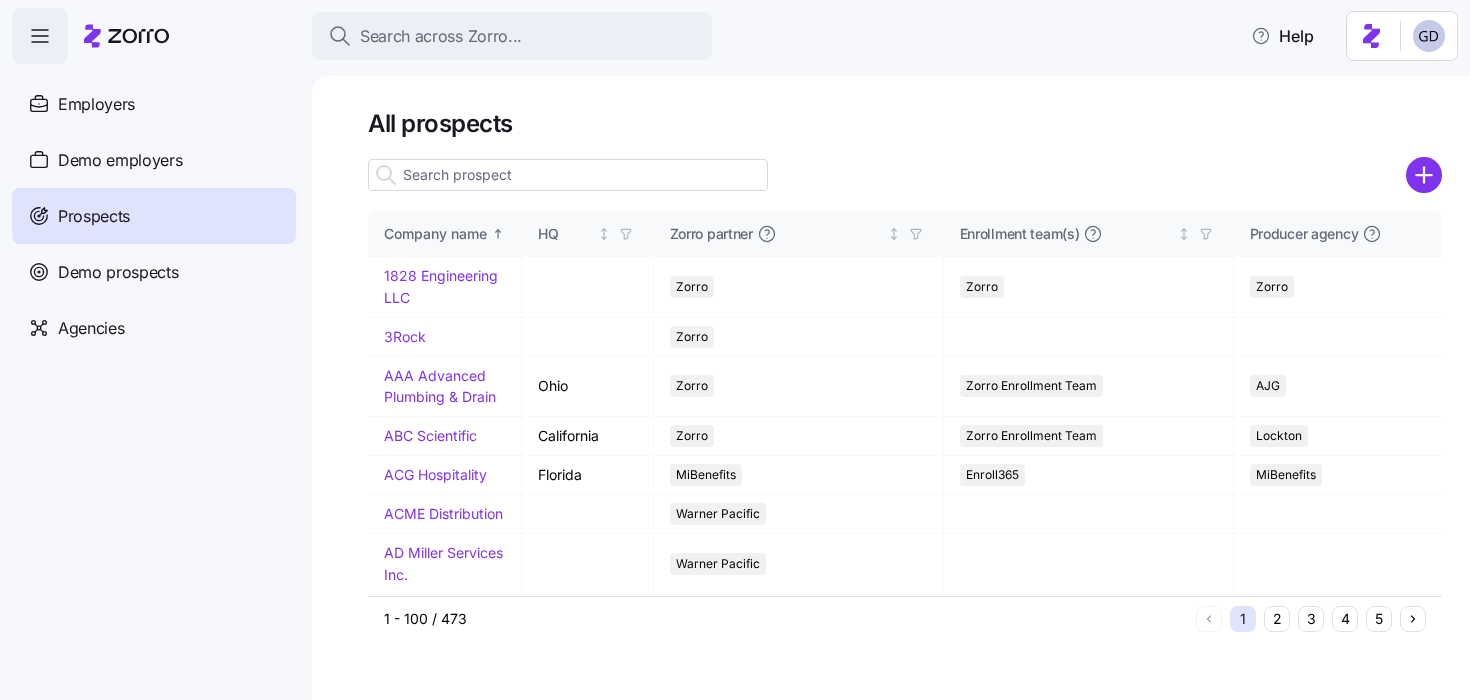 click at bounding box center [568, 175] 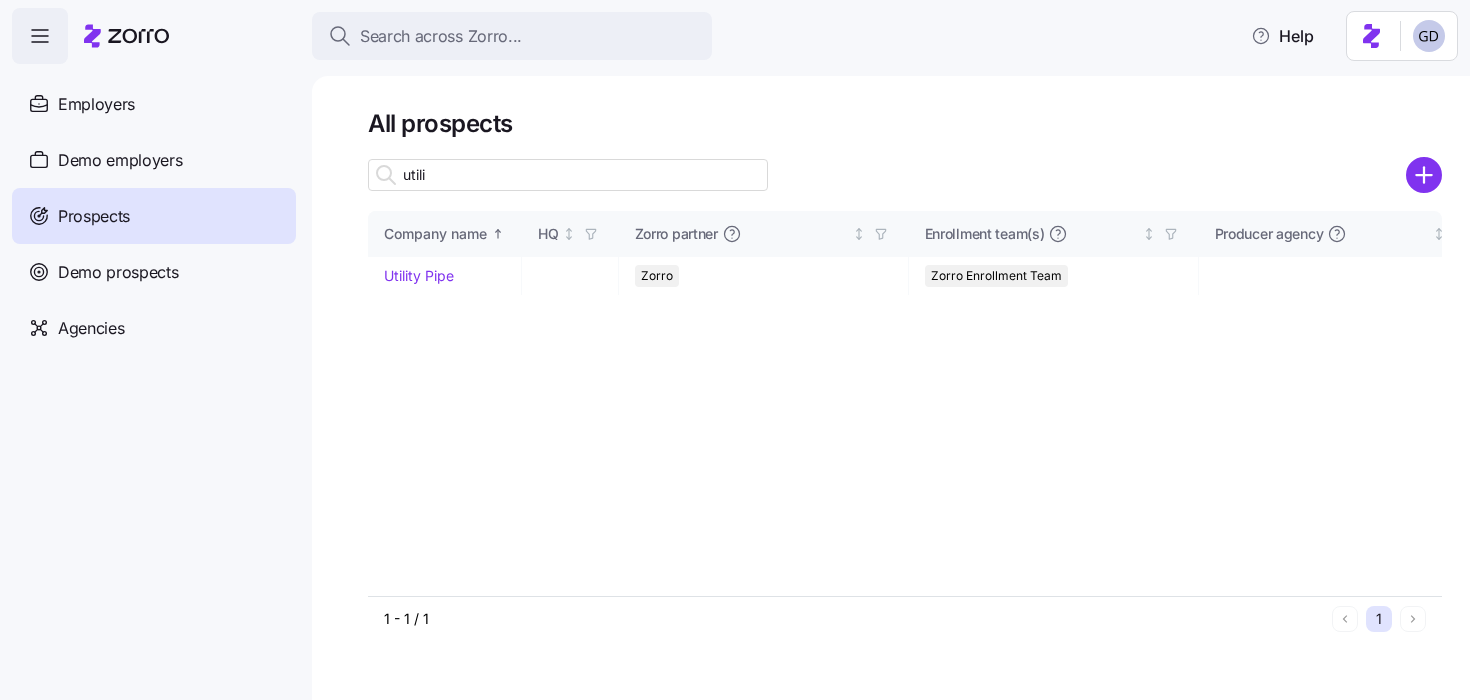 click on "utili" at bounding box center [568, 175] 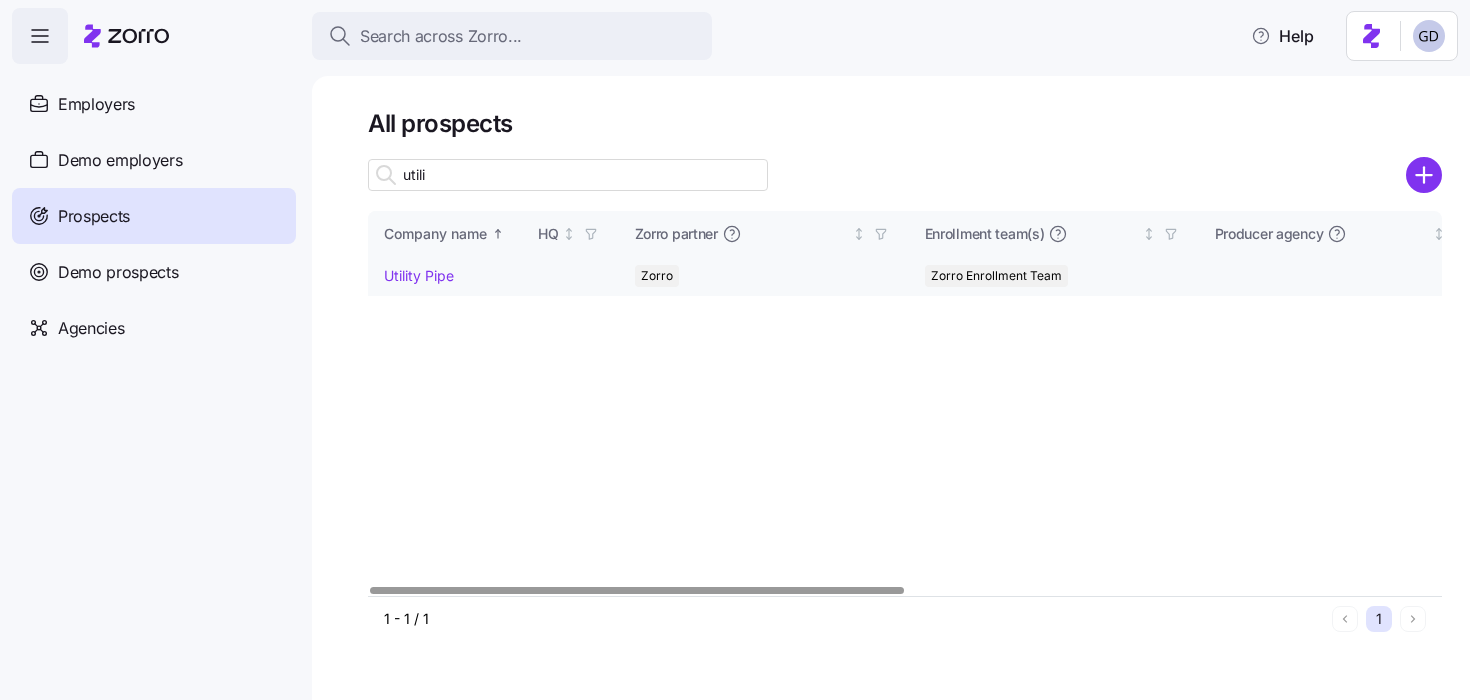 type on "utili" 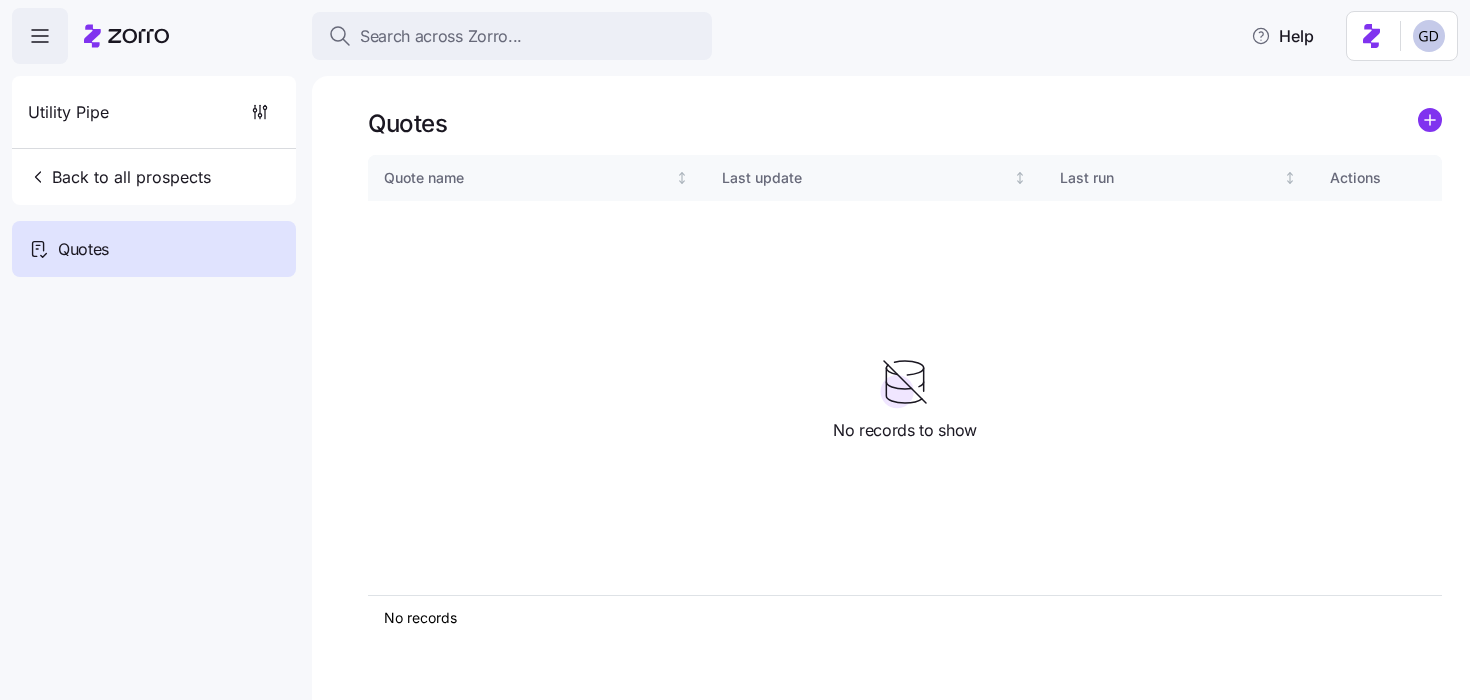 click 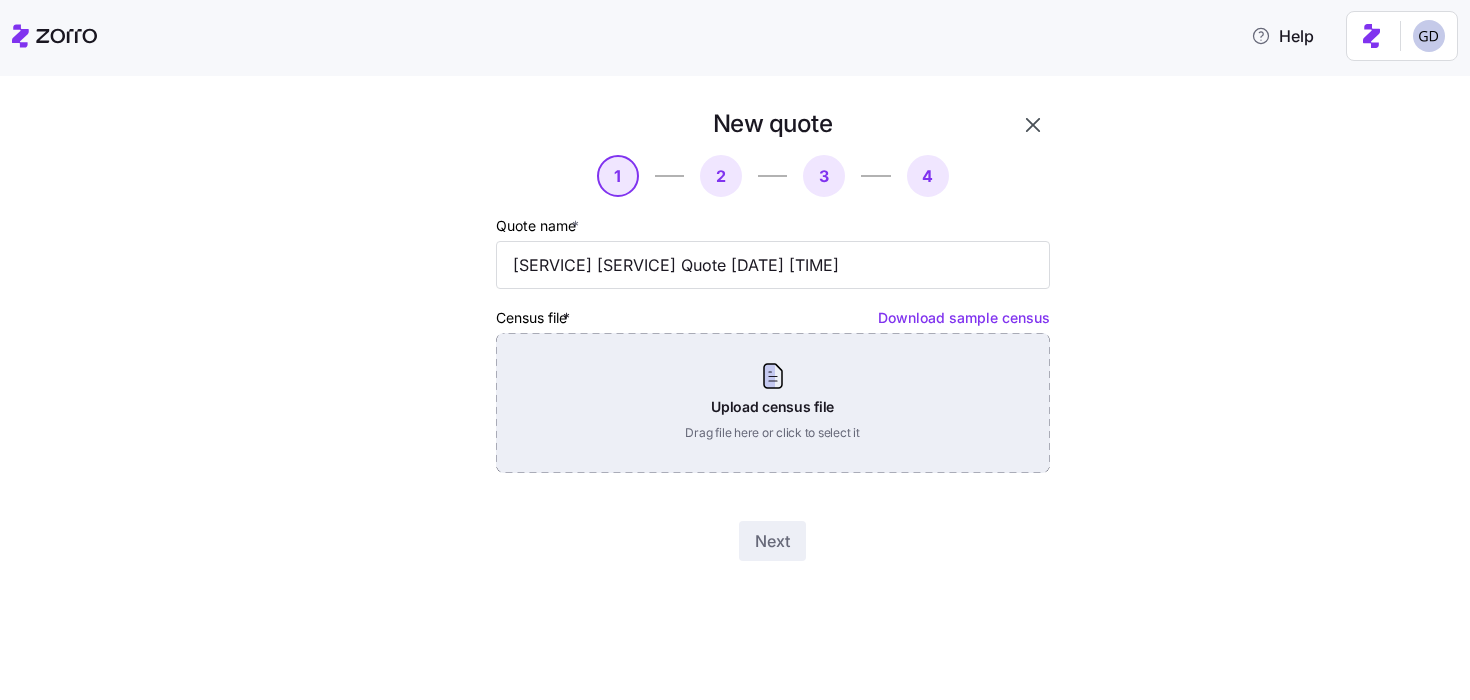 click on "Upload census file Drag file here or click to select it" at bounding box center [773, 403] 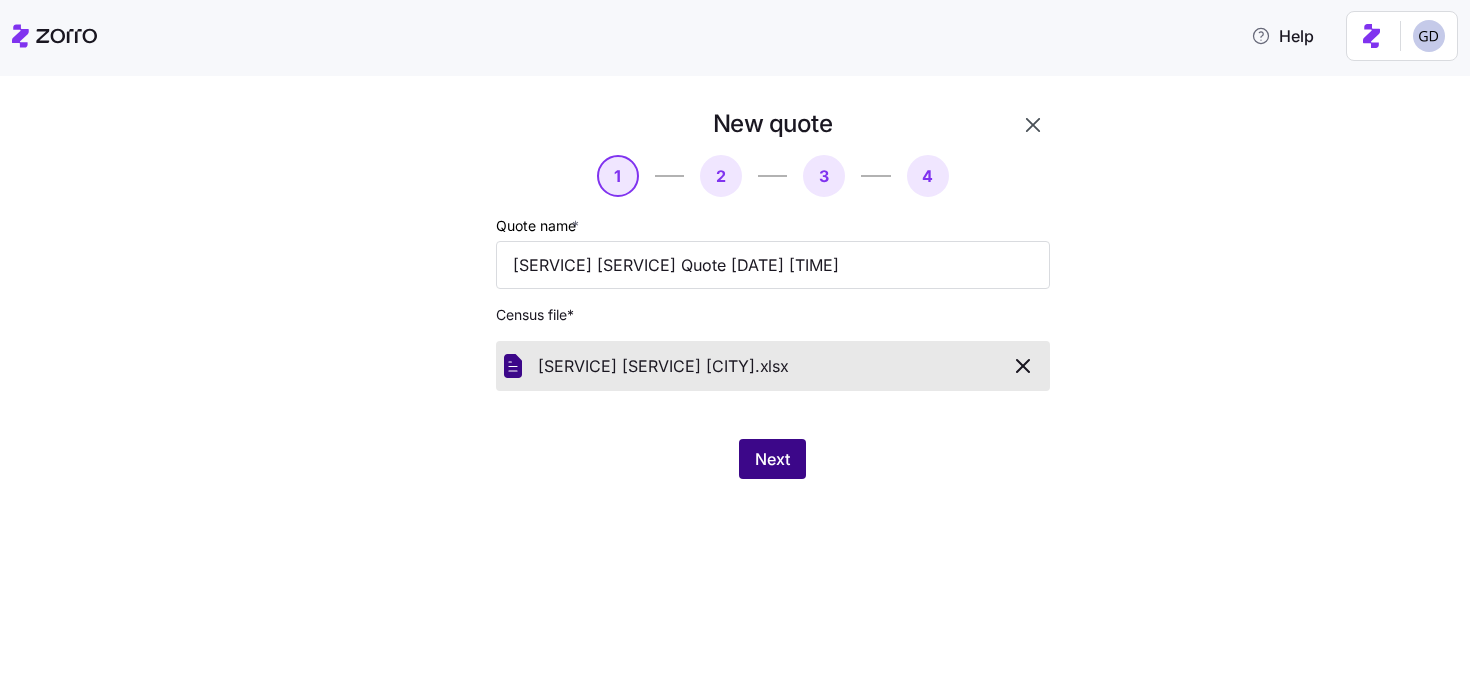 click on "Next" at bounding box center [772, 459] 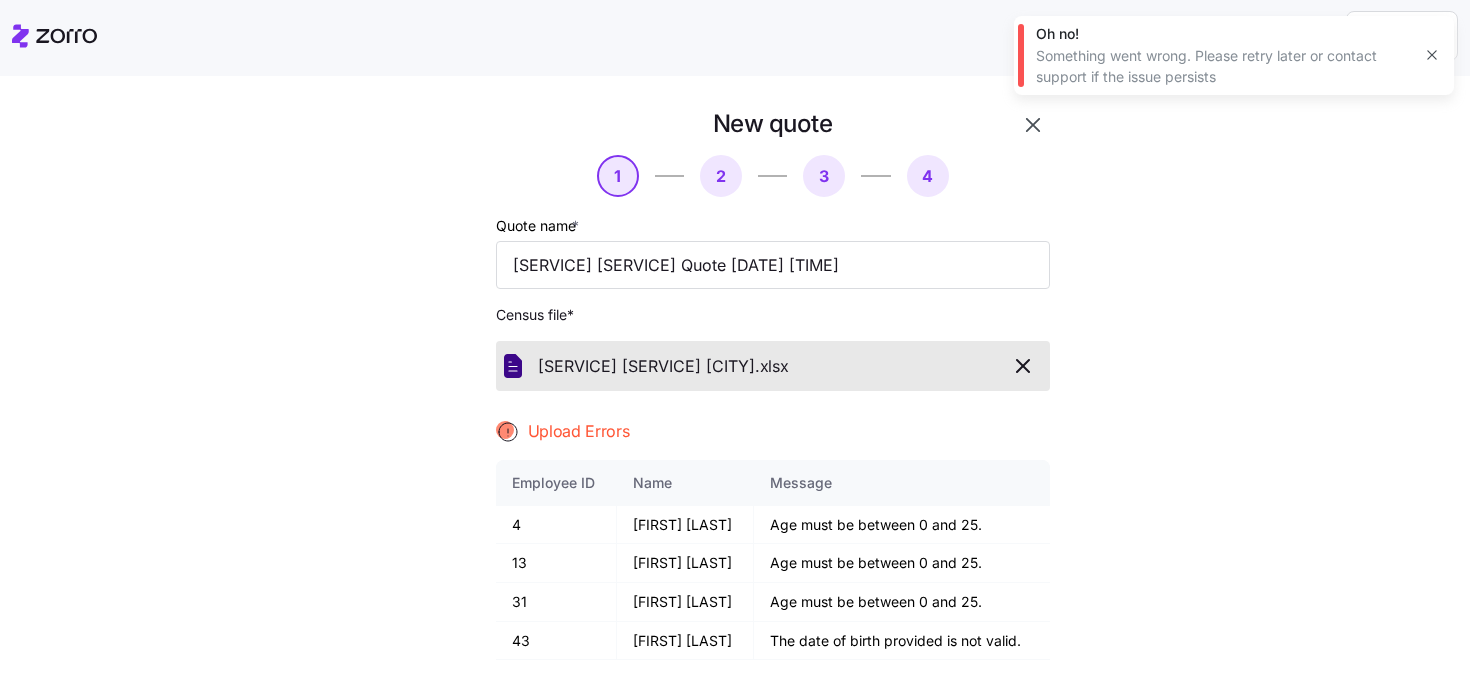 click 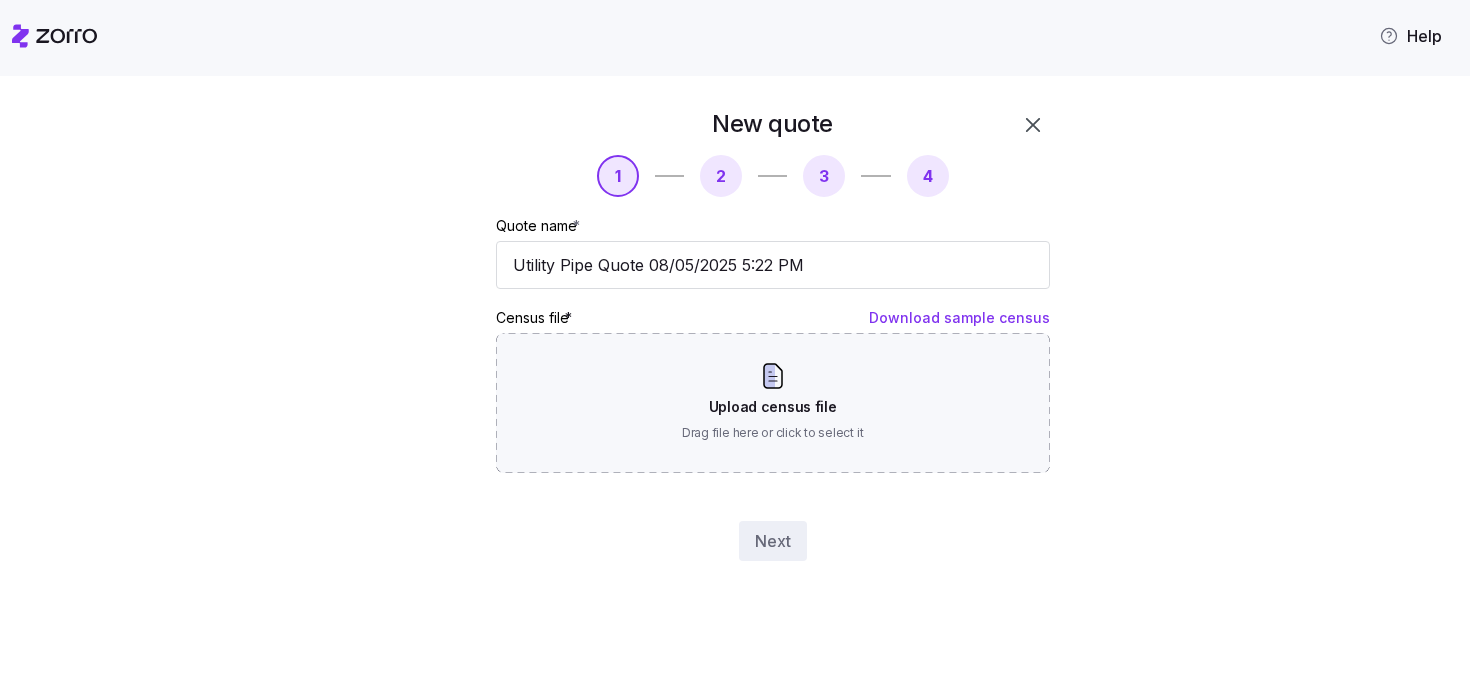 scroll, scrollTop: 0, scrollLeft: 0, axis: both 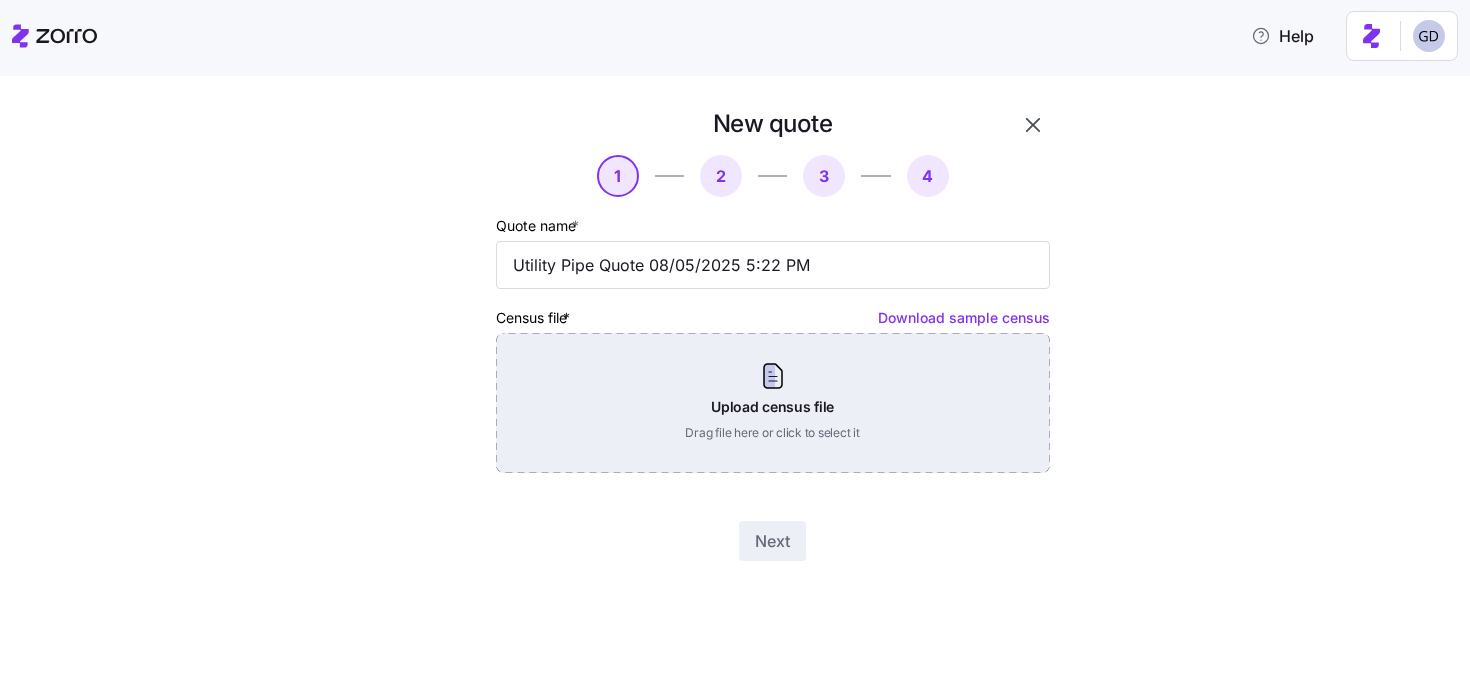 click on "Upload census file Drag file here or click to select it" at bounding box center [773, 403] 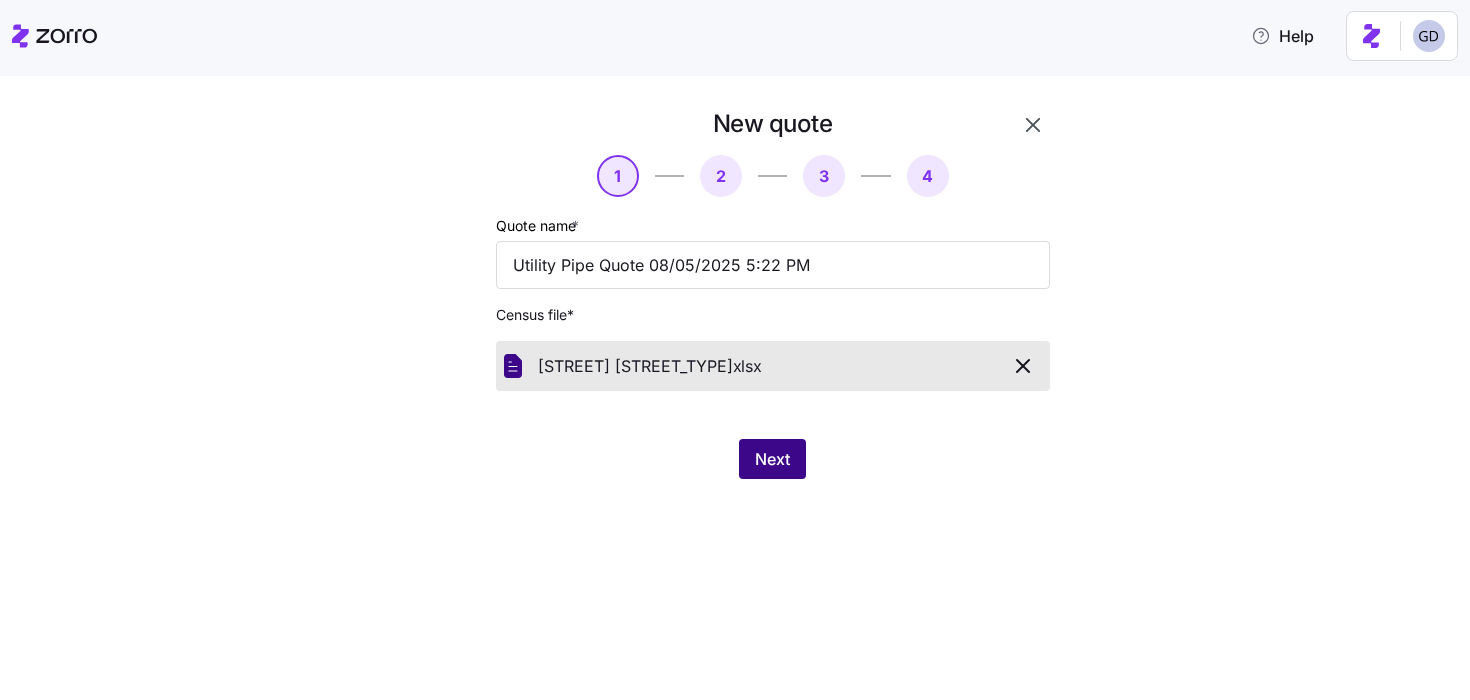 click on "Next" at bounding box center [772, 459] 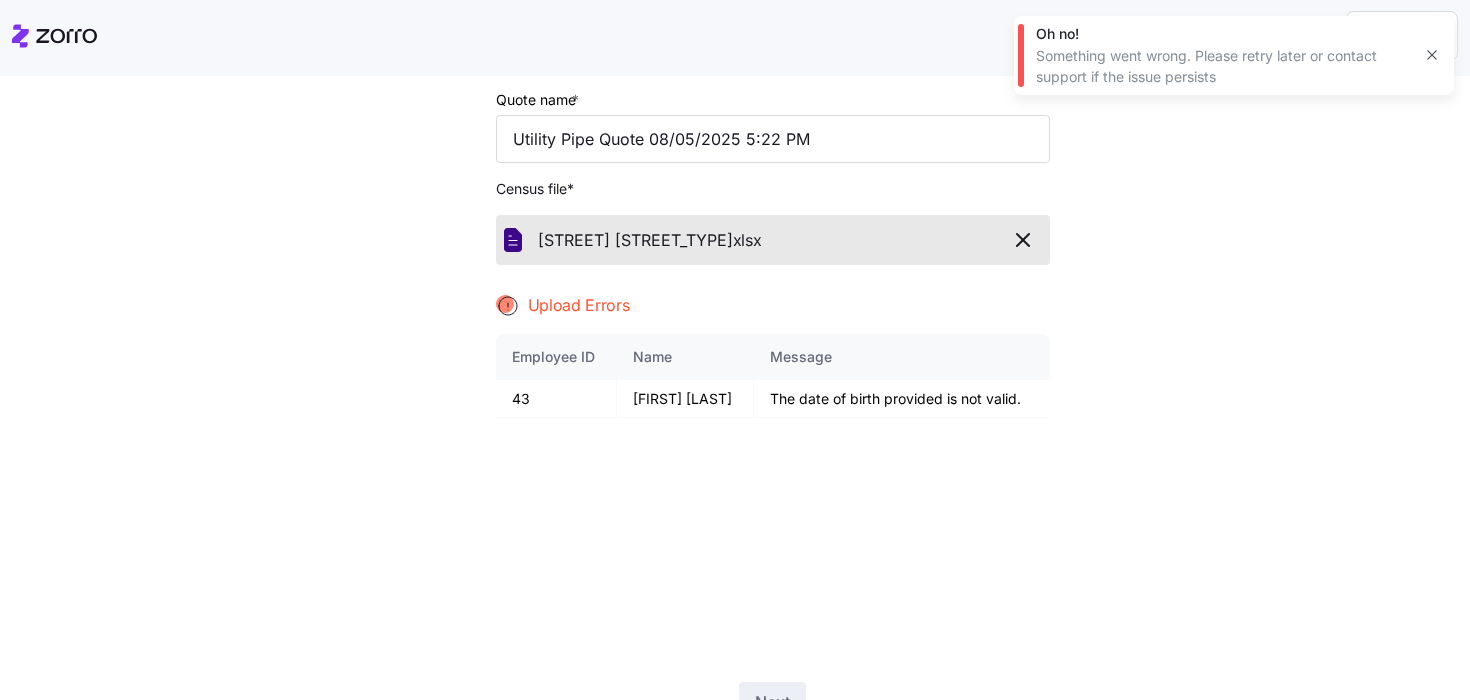 scroll, scrollTop: 127, scrollLeft: 0, axis: vertical 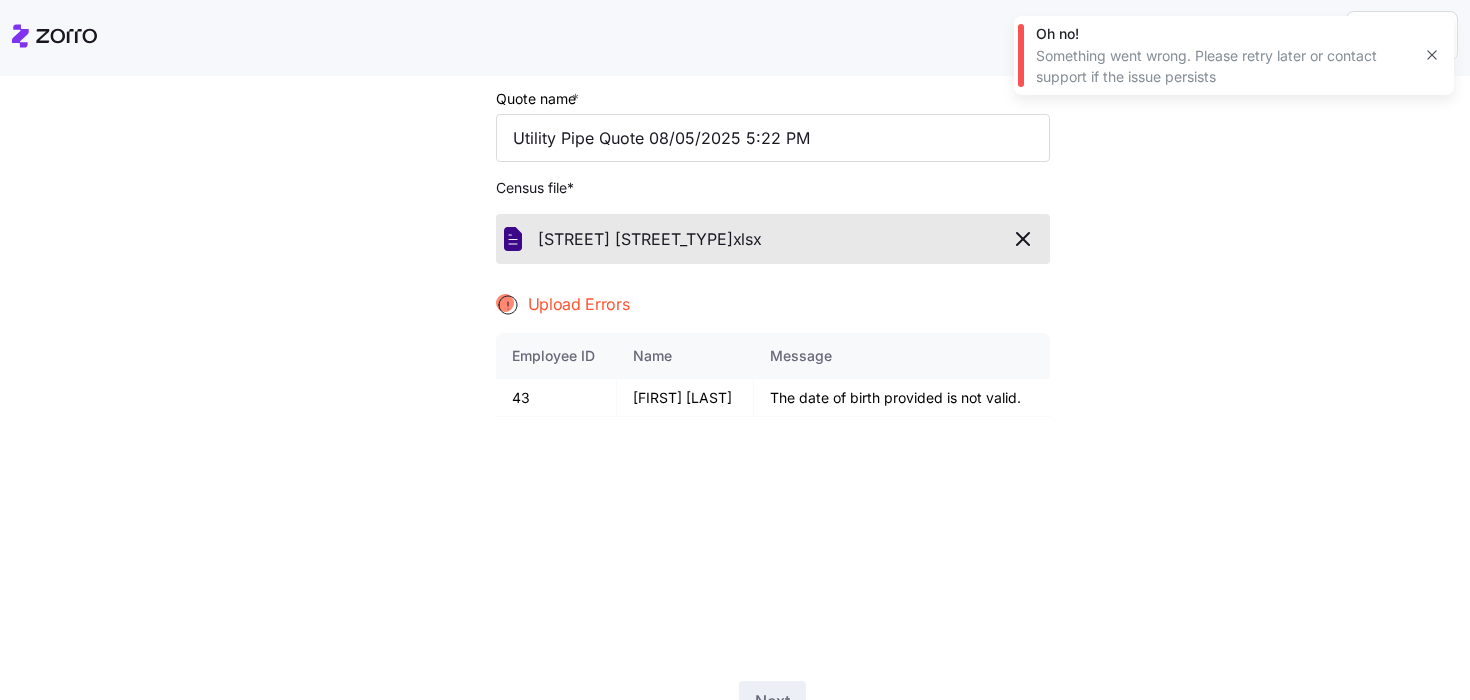 click 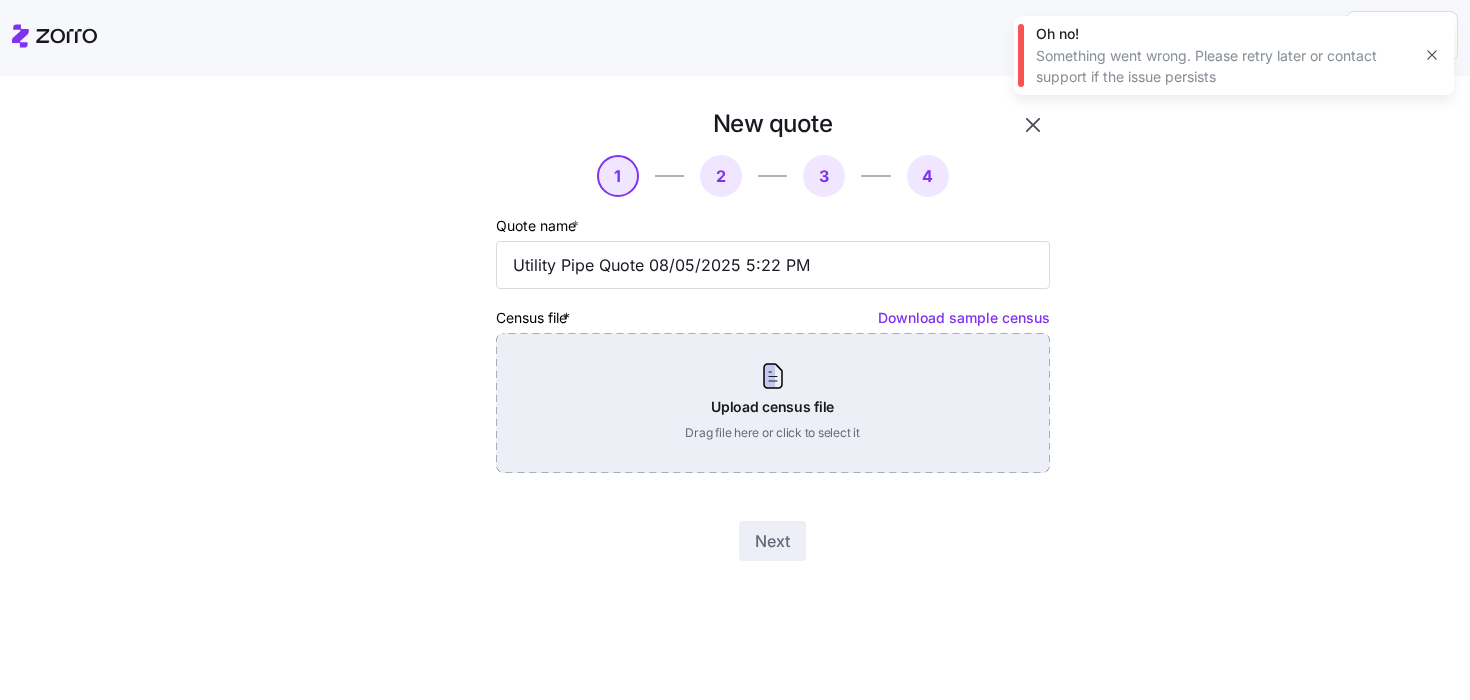 click on "Upload census file Drag file here or click to select it" at bounding box center [773, 403] 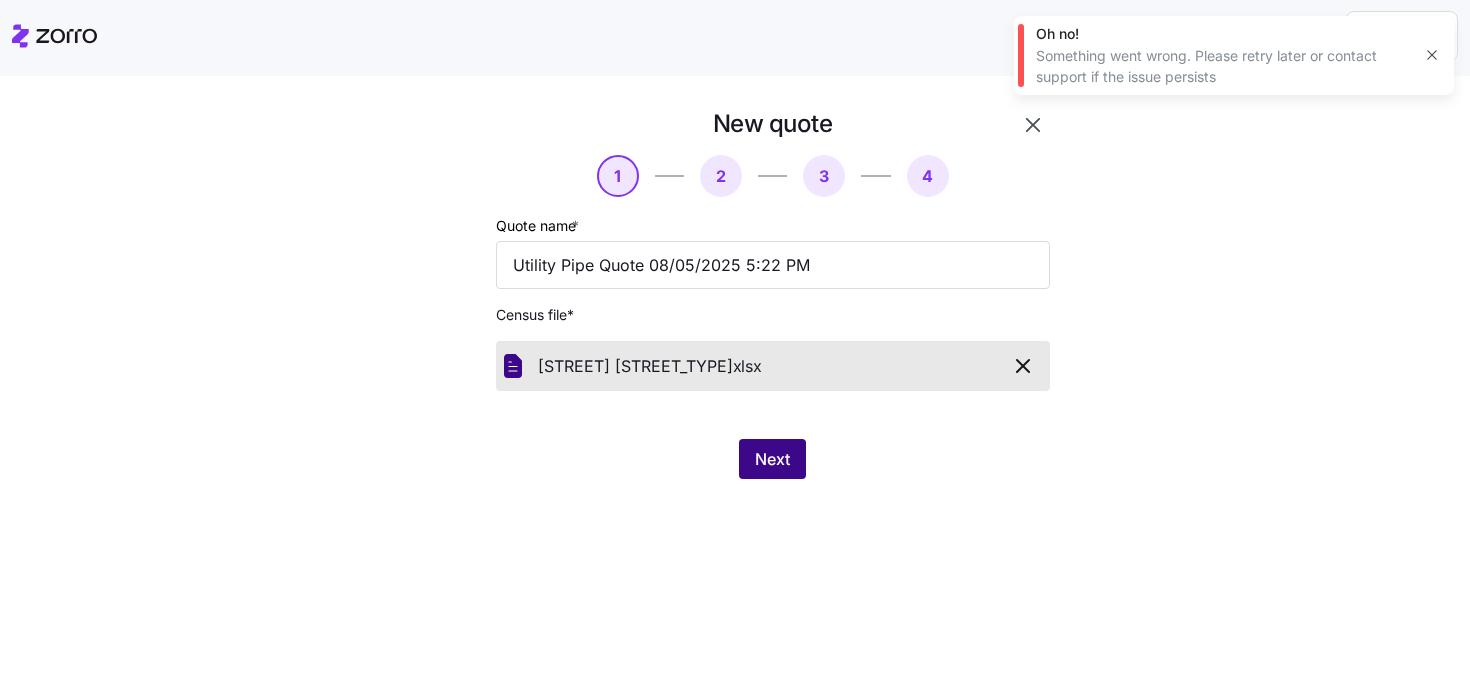 click on "Next" at bounding box center (772, 459) 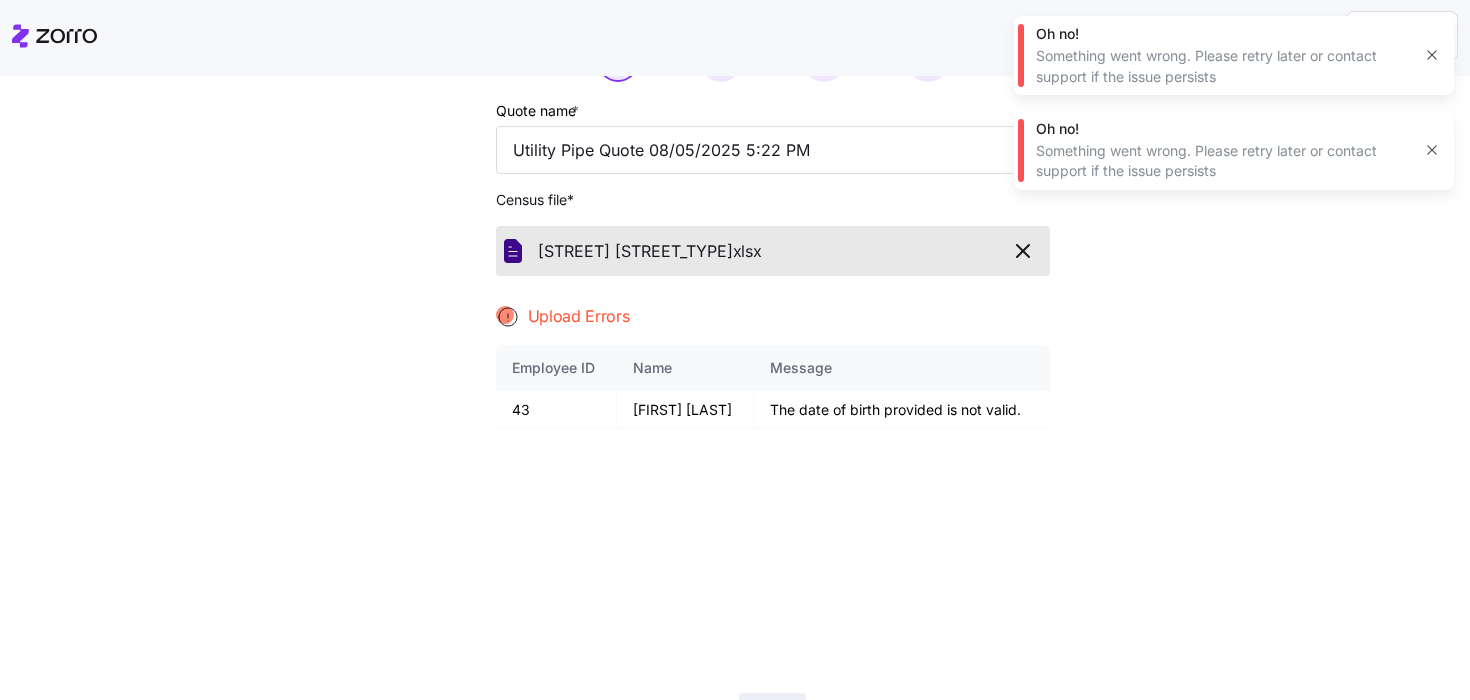 scroll, scrollTop: 111, scrollLeft: 0, axis: vertical 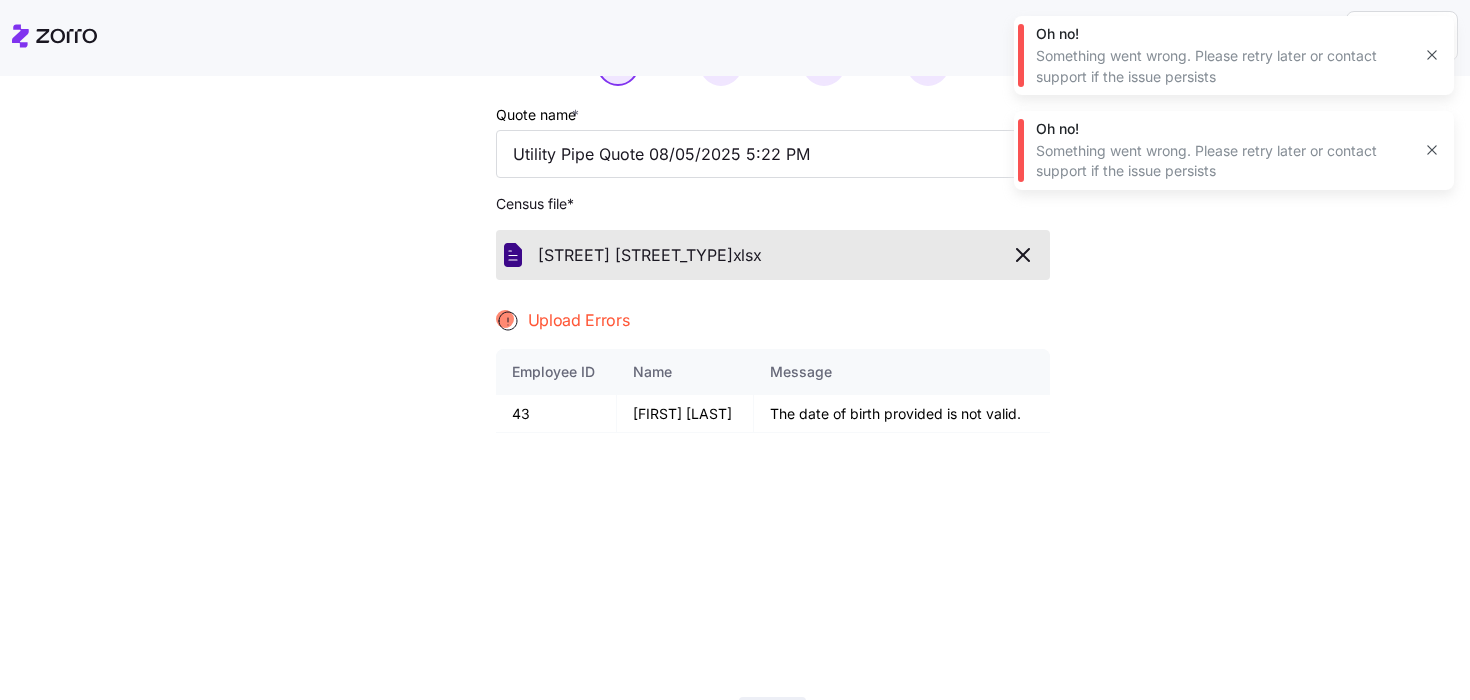 click 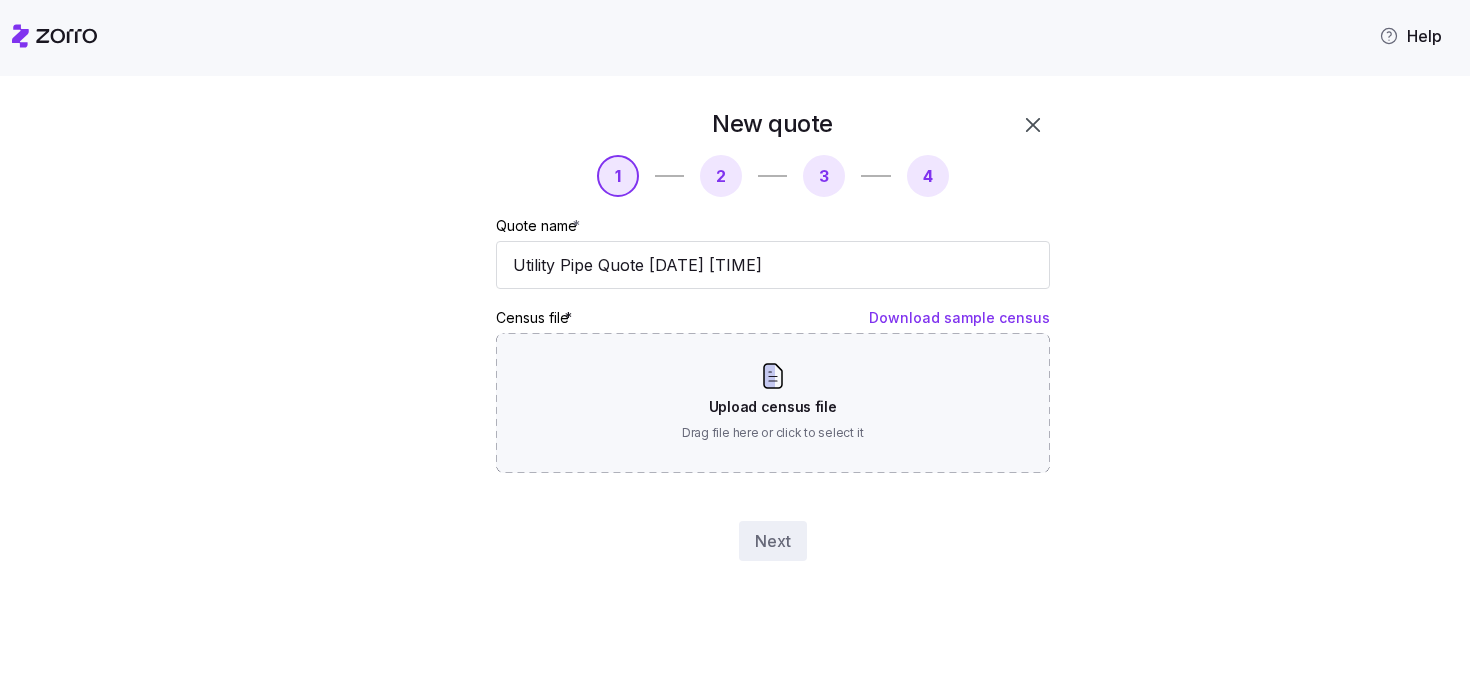 scroll, scrollTop: 0, scrollLeft: 0, axis: both 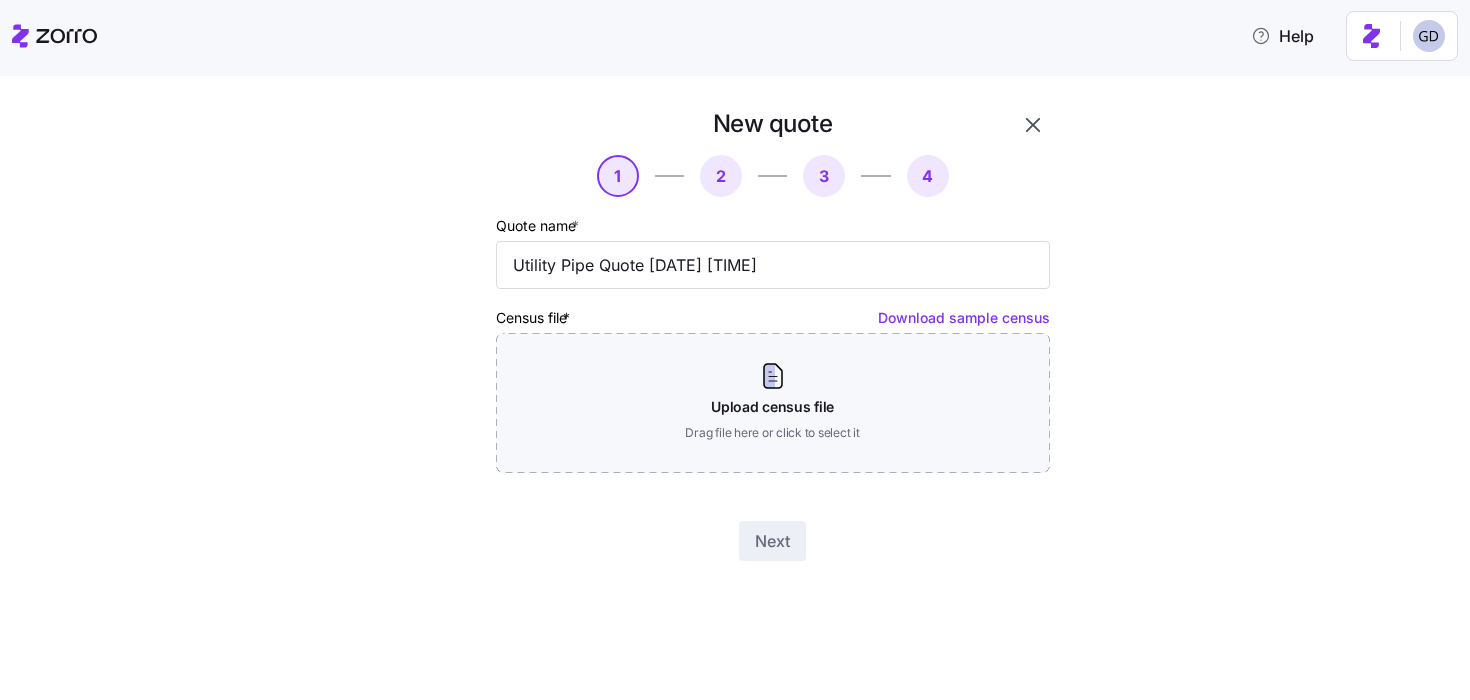 click on "New quote 1 2 3 4 Quote name  * Utility Pipe Quote [DATE] [TIME] Census file  * Download sample census Upload census file Drag file here or click to select it Next" at bounding box center [749, 346] 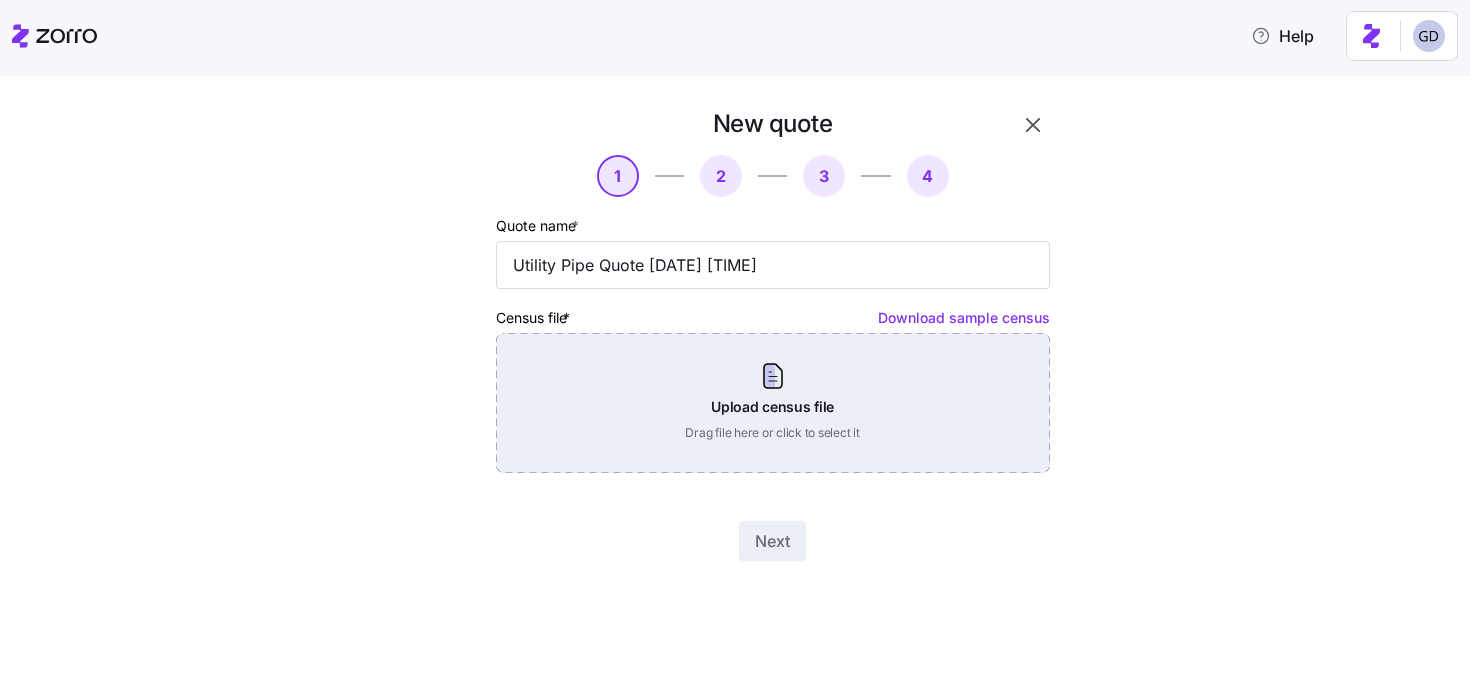 click on "Upload census file Drag file here or click to select it" at bounding box center [773, 403] 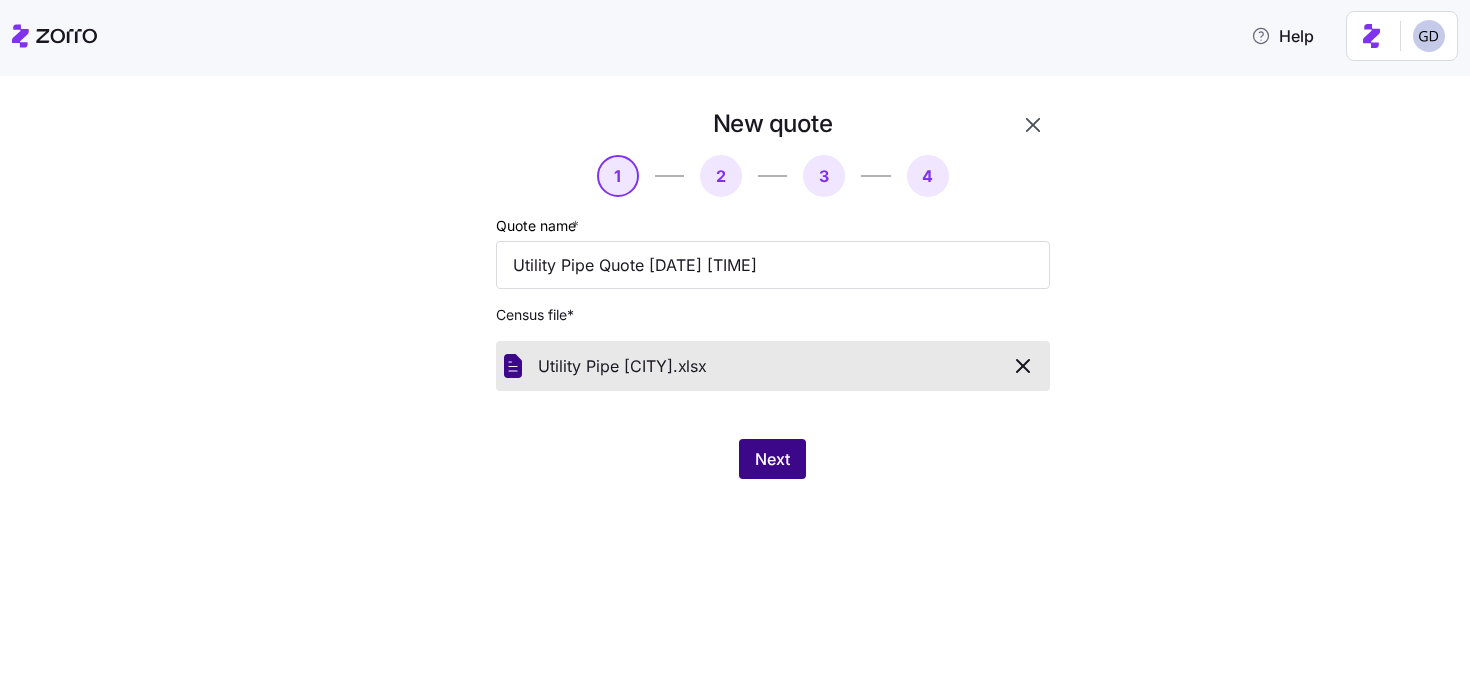 click on "Next" at bounding box center [772, 459] 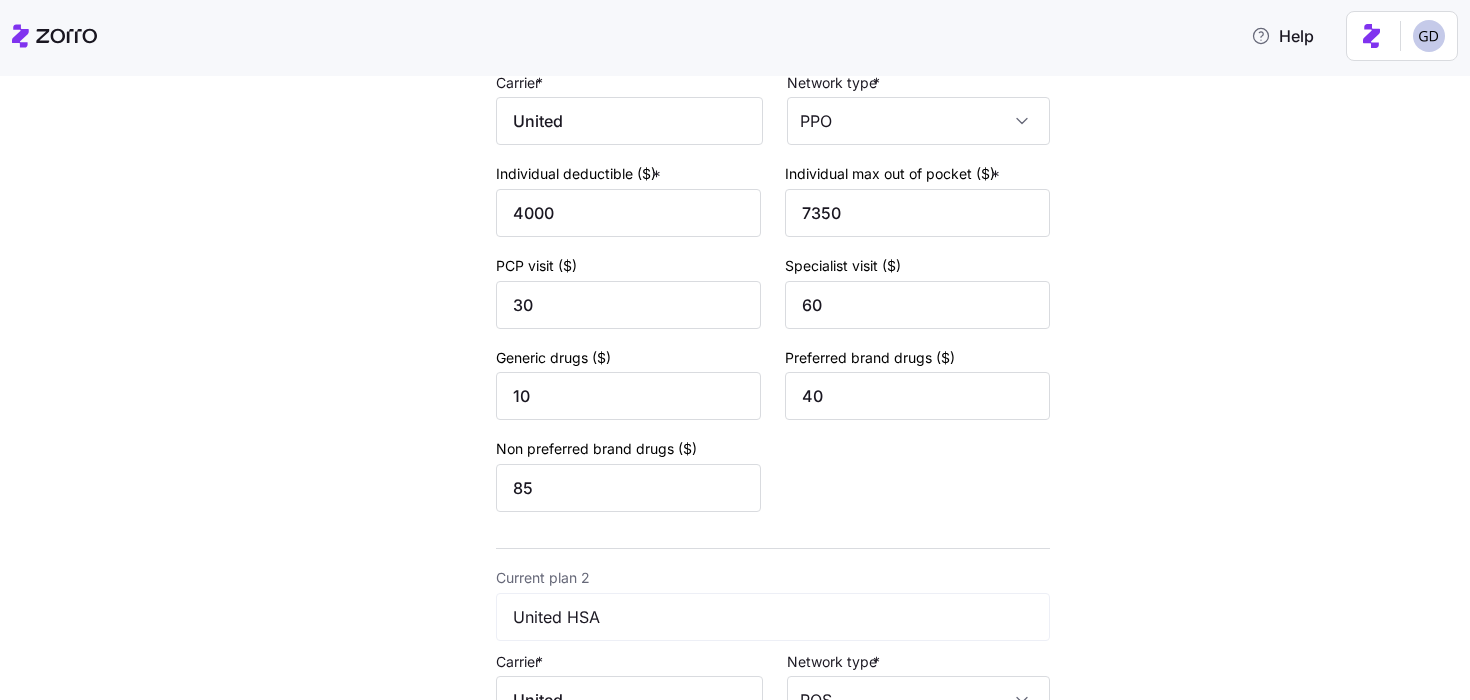 scroll, scrollTop: 862, scrollLeft: 0, axis: vertical 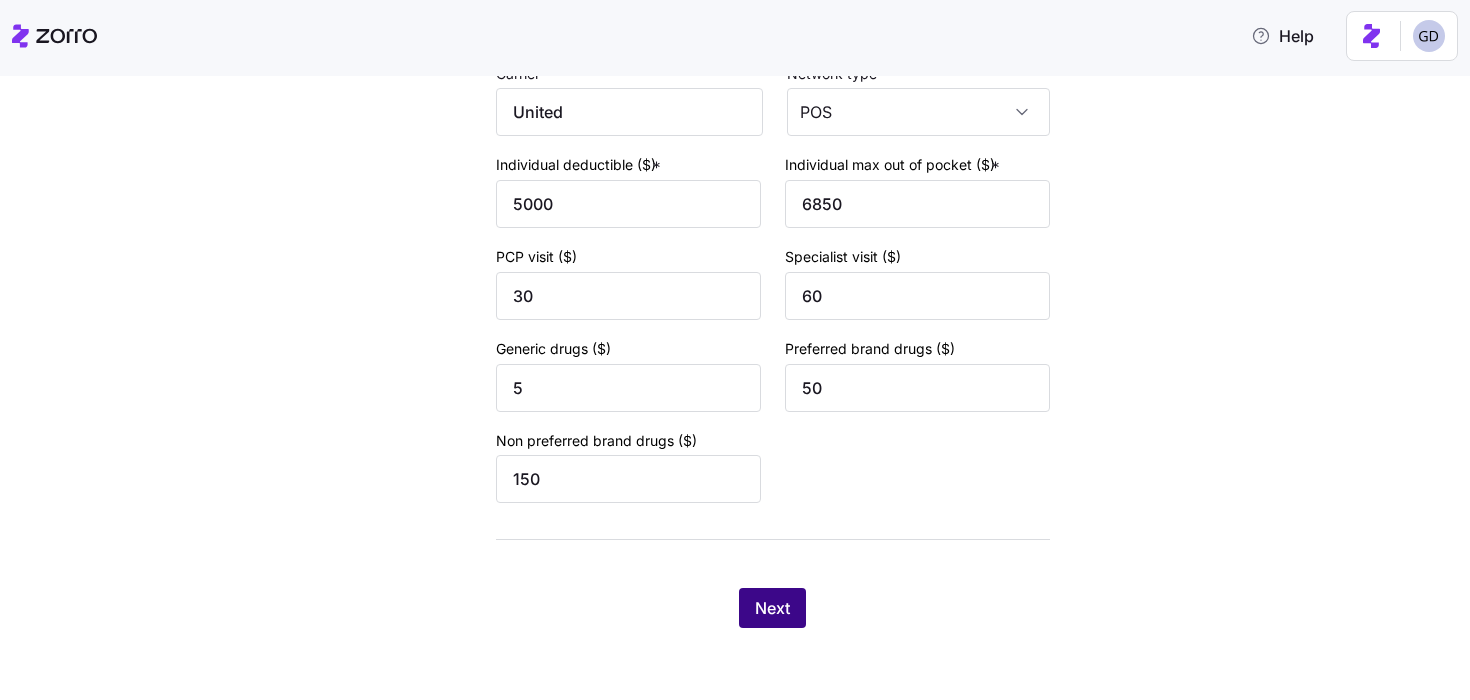 click on "Next" at bounding box center (772, 608) 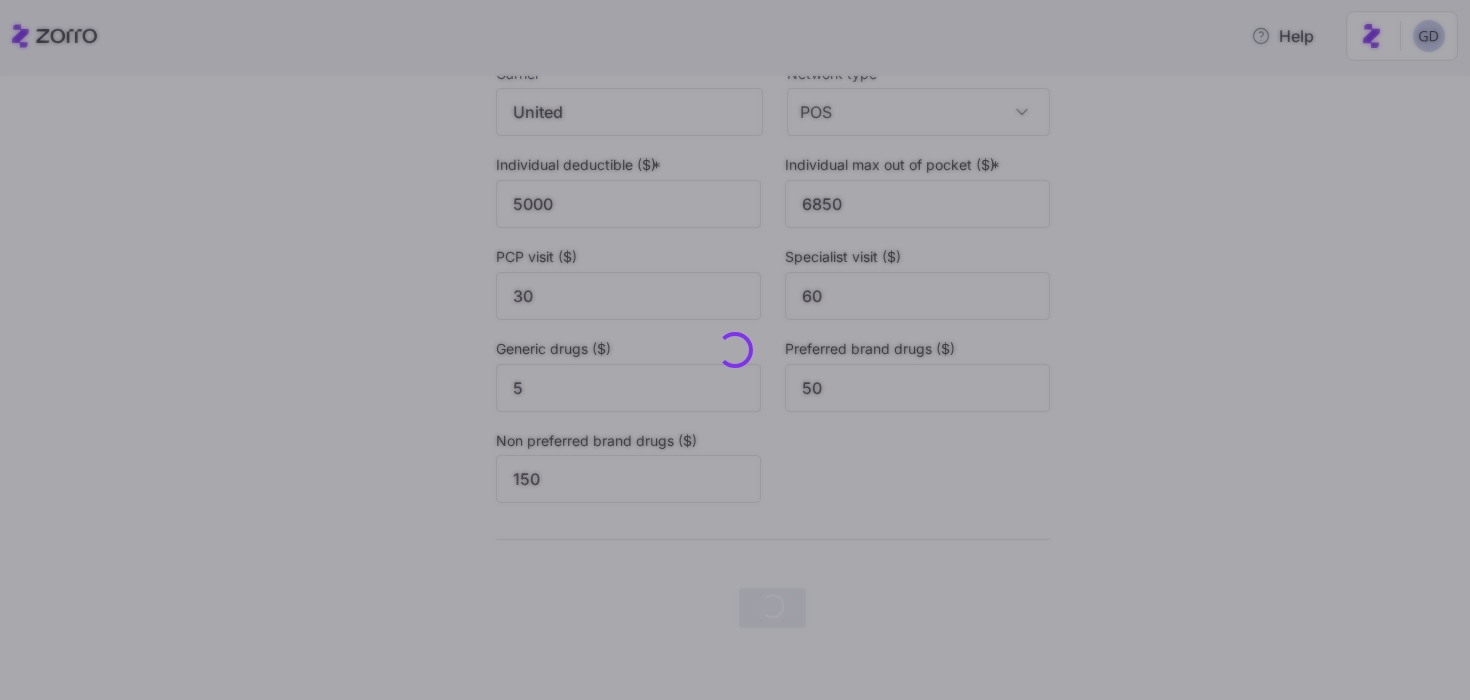 scroll, scrollTop: 0, scrollLeft: 0, axis: both 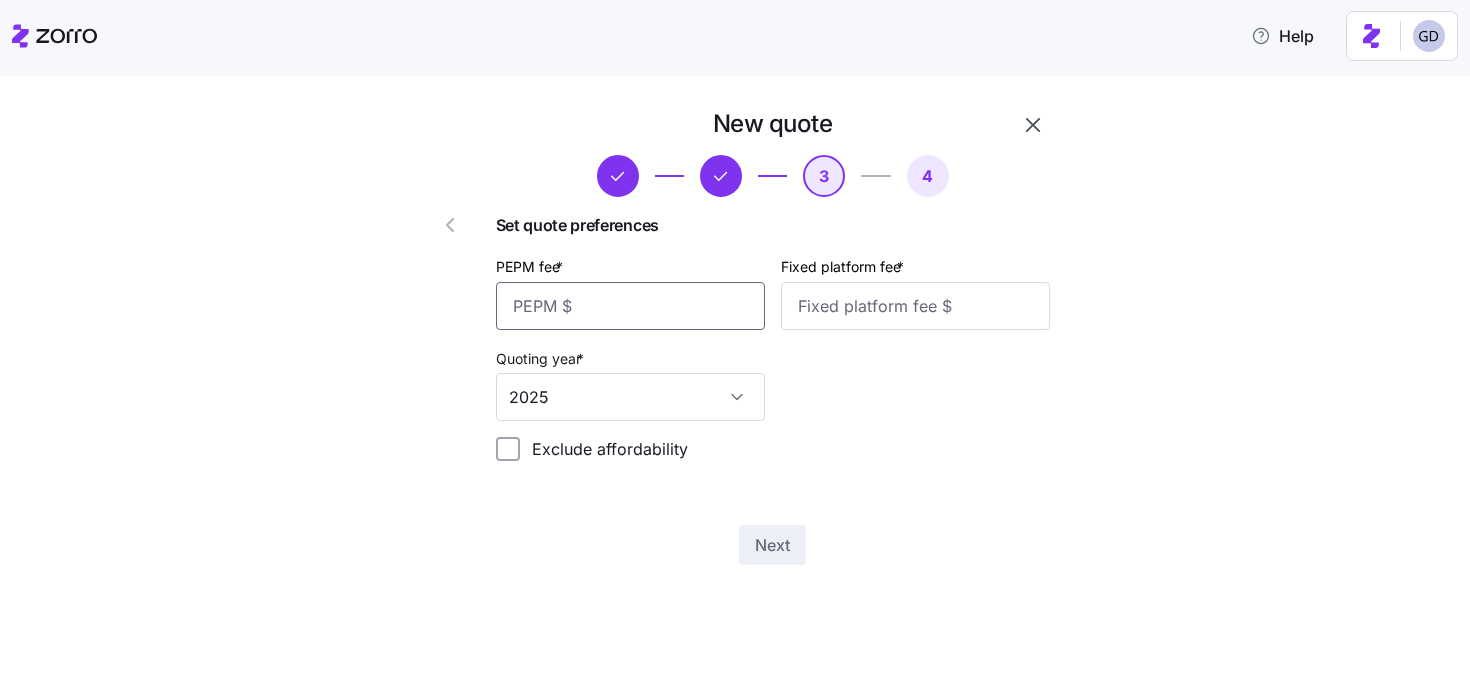 click on "PEPM fee  *" at bounding box center (630, 306) 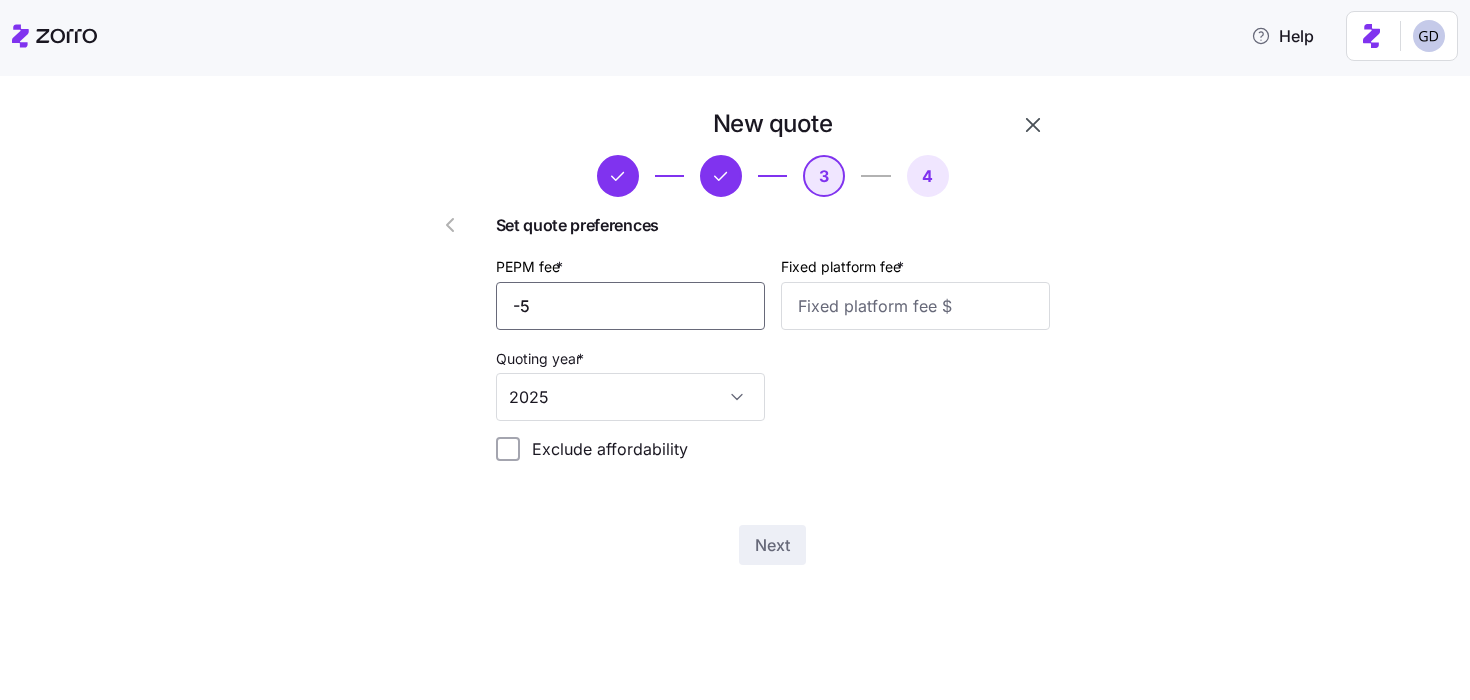 type on "-" 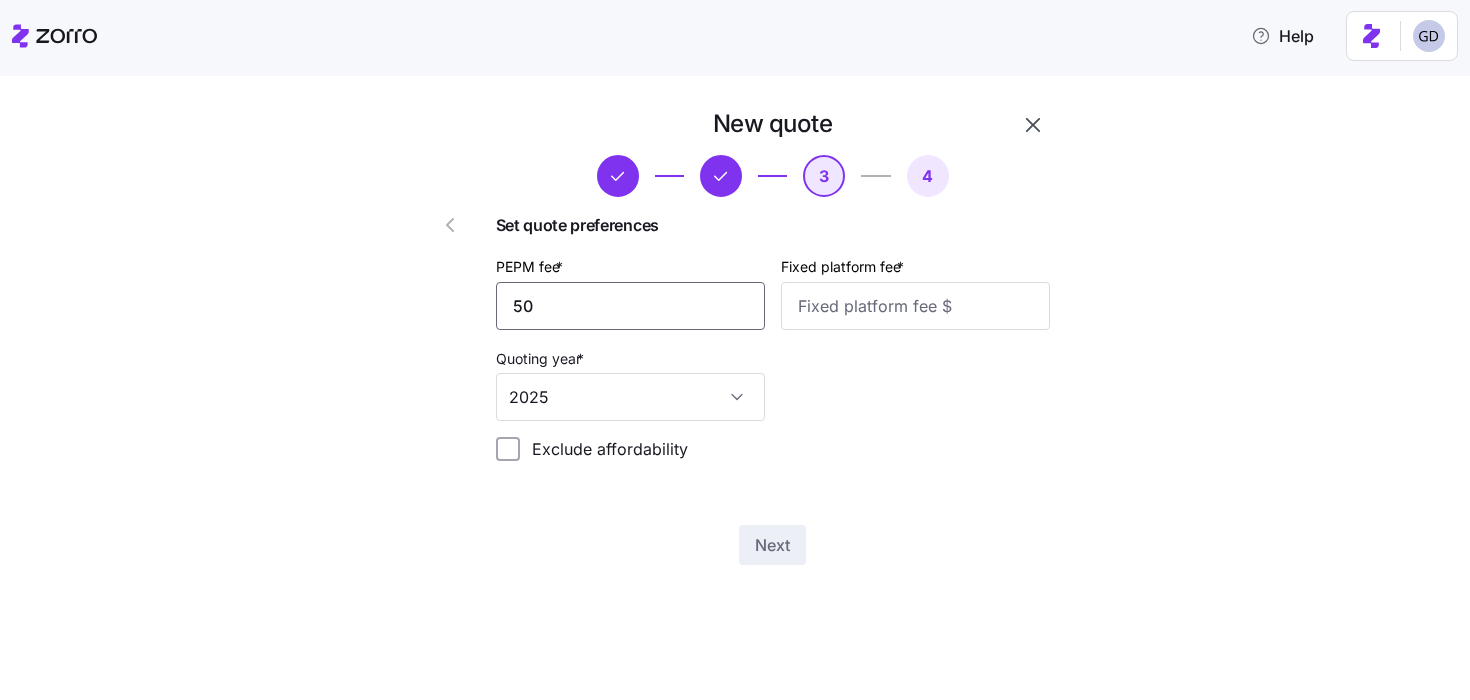 type on "50" 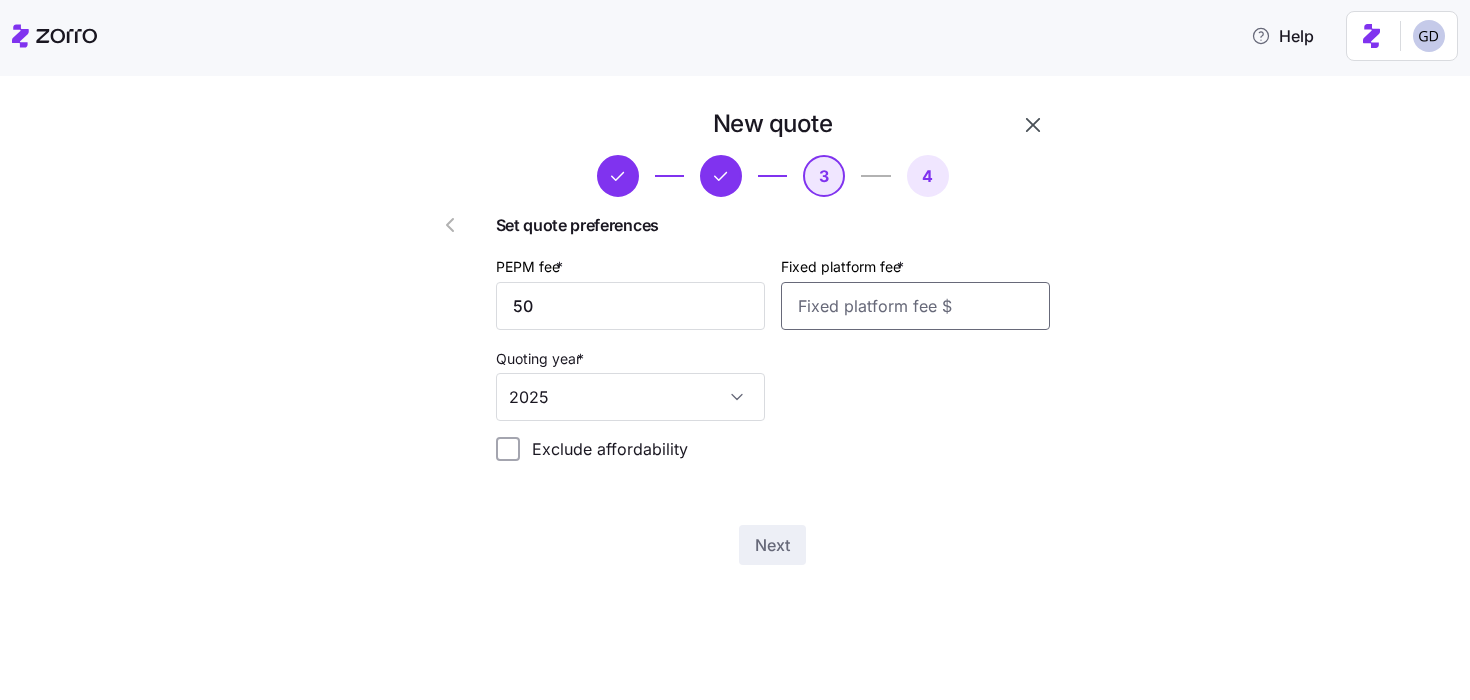 click on "Fixed platform fee  *" at bounding box center [915, 306] 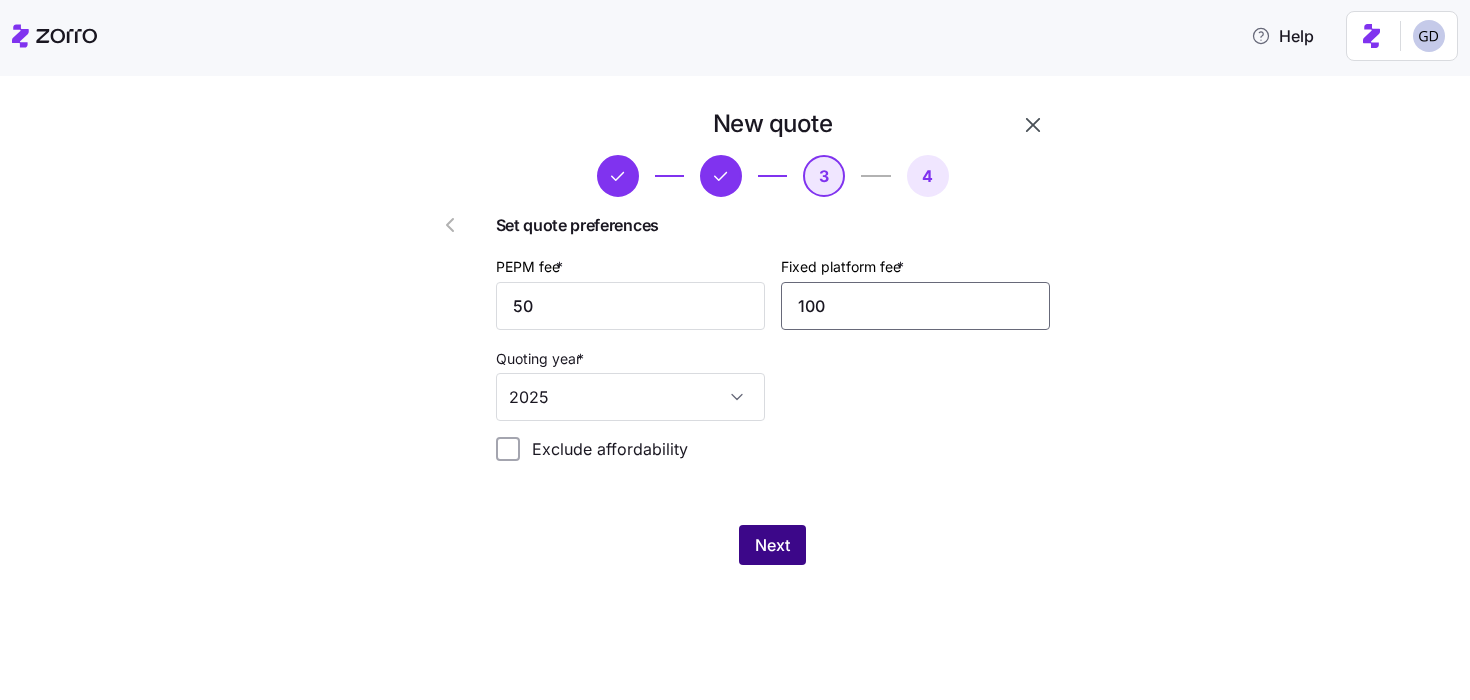 type on "100" 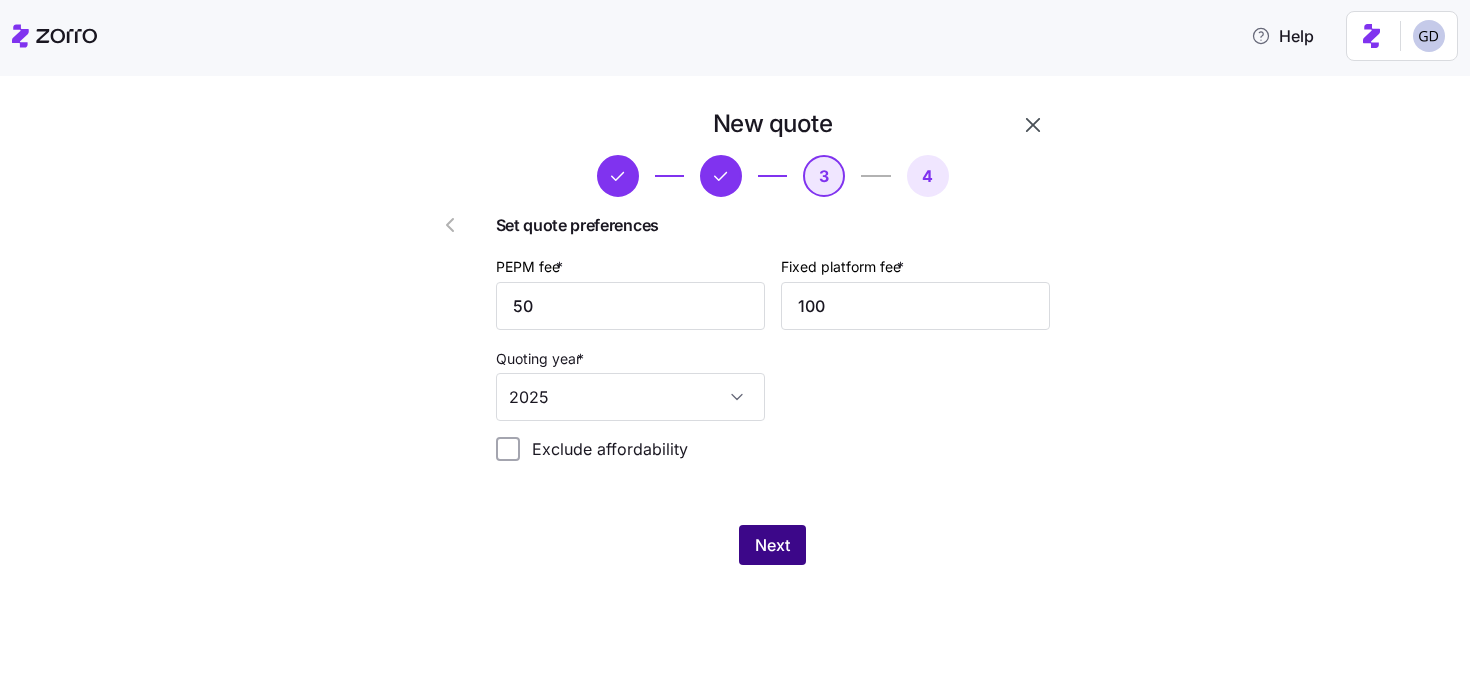 click on "Next" at bounding box center (772, 545) 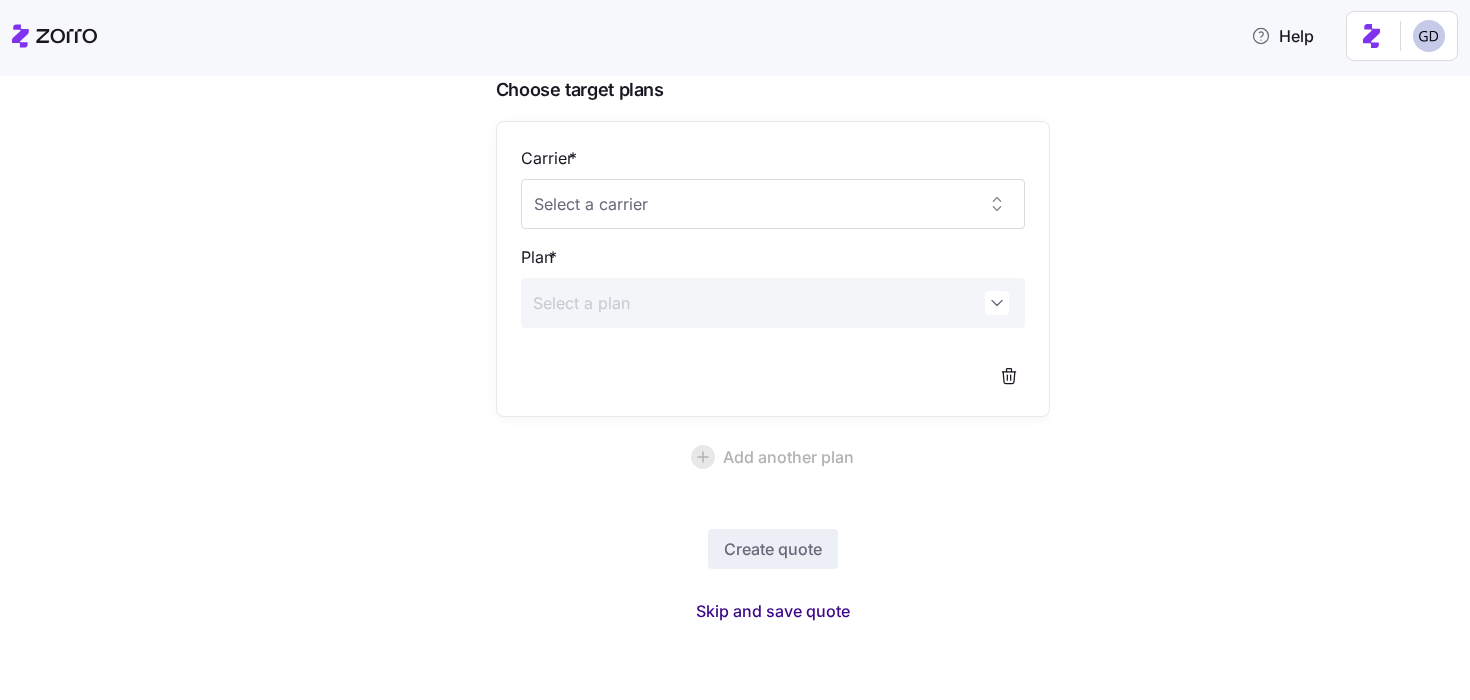click on "Skip and save quote" at bounding box center (773, 611) 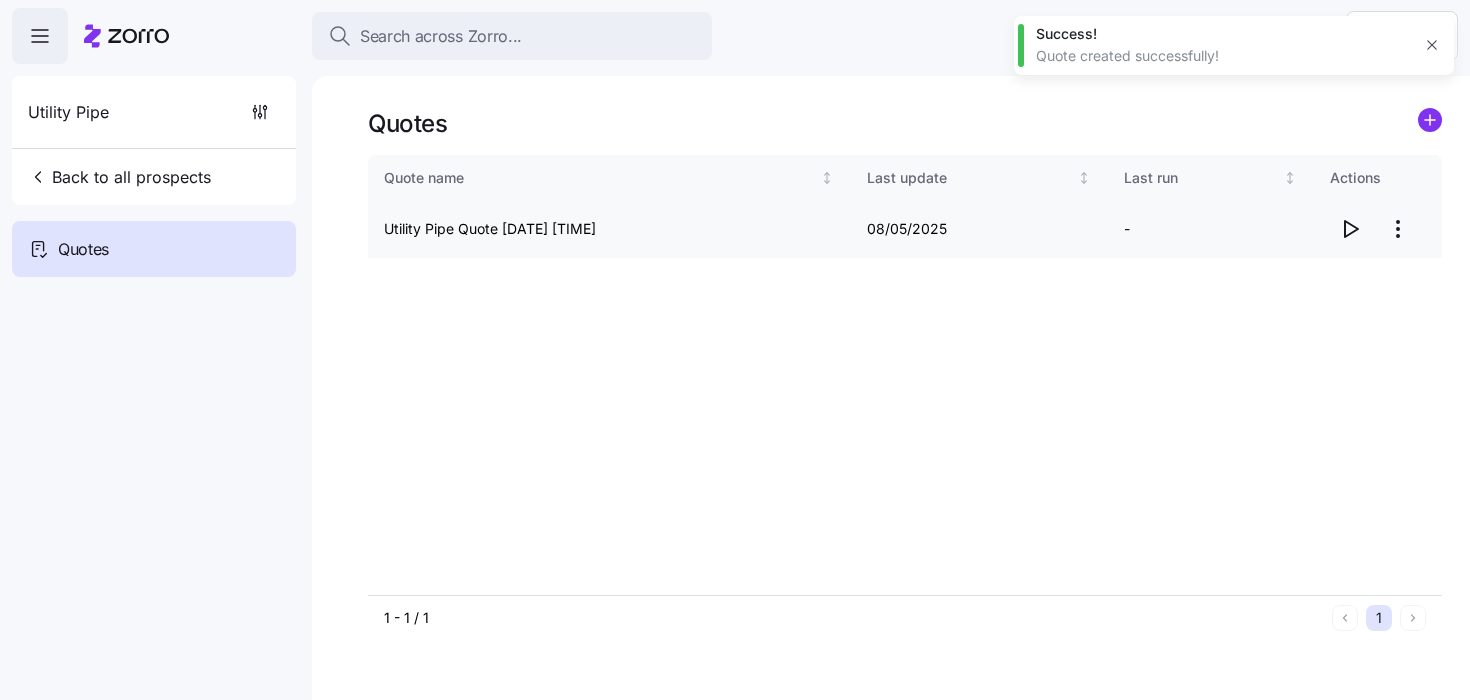 click 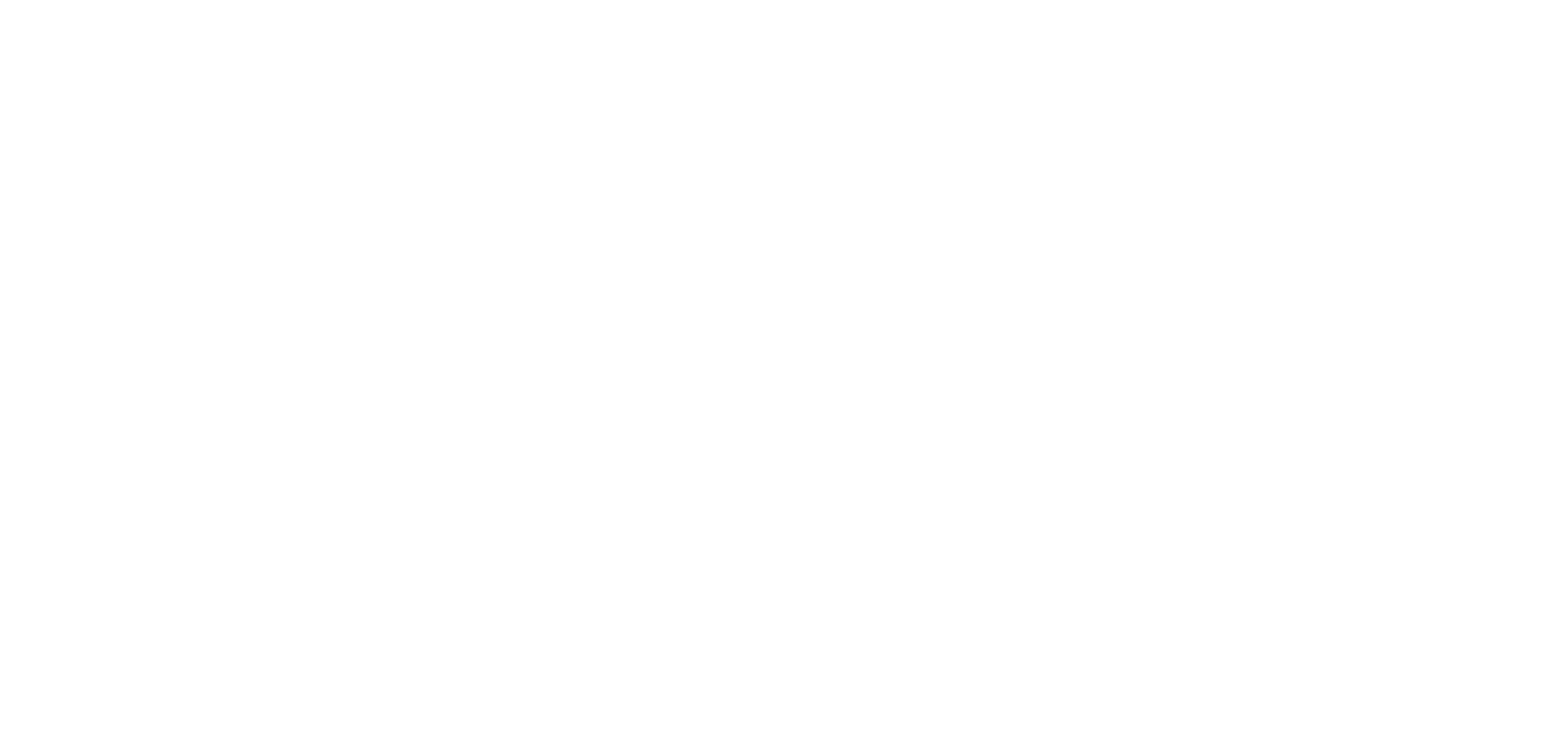 scroll, scrollTop: 0, scrollLeft: 0, axis: both 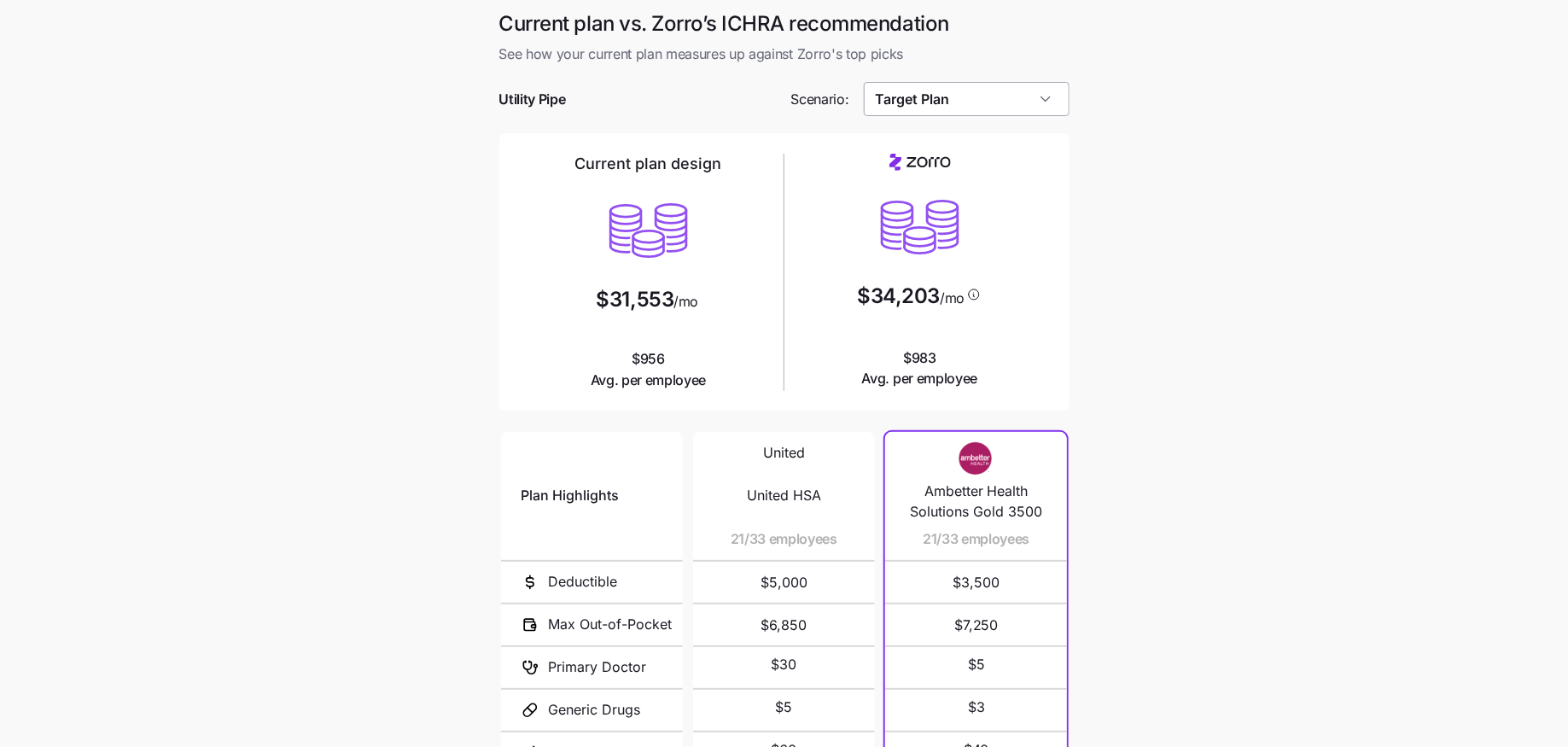 click on "Target Plan" at bounding box center (966, 99) 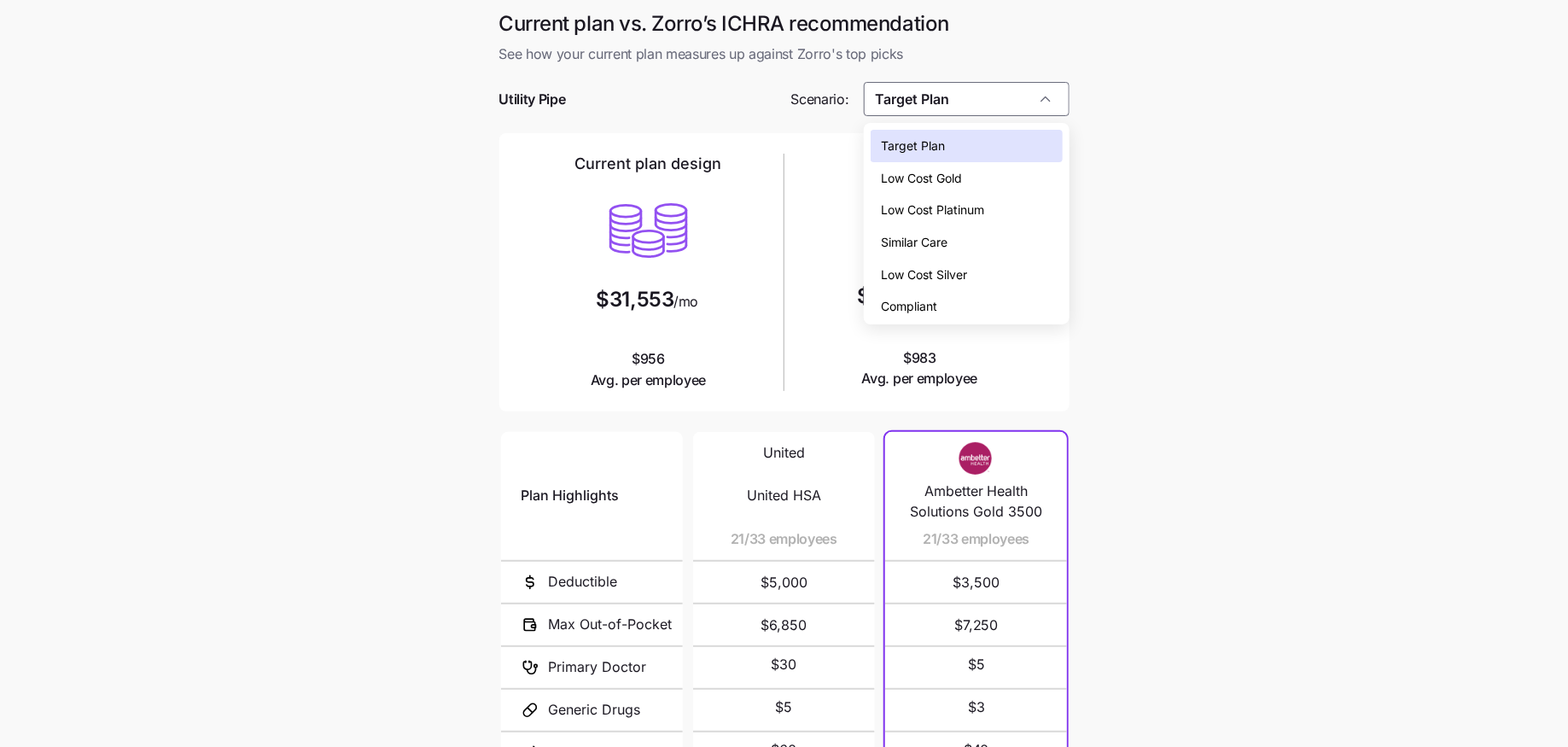 click on "Low Cost Silver" at bounding box center [924, 275] 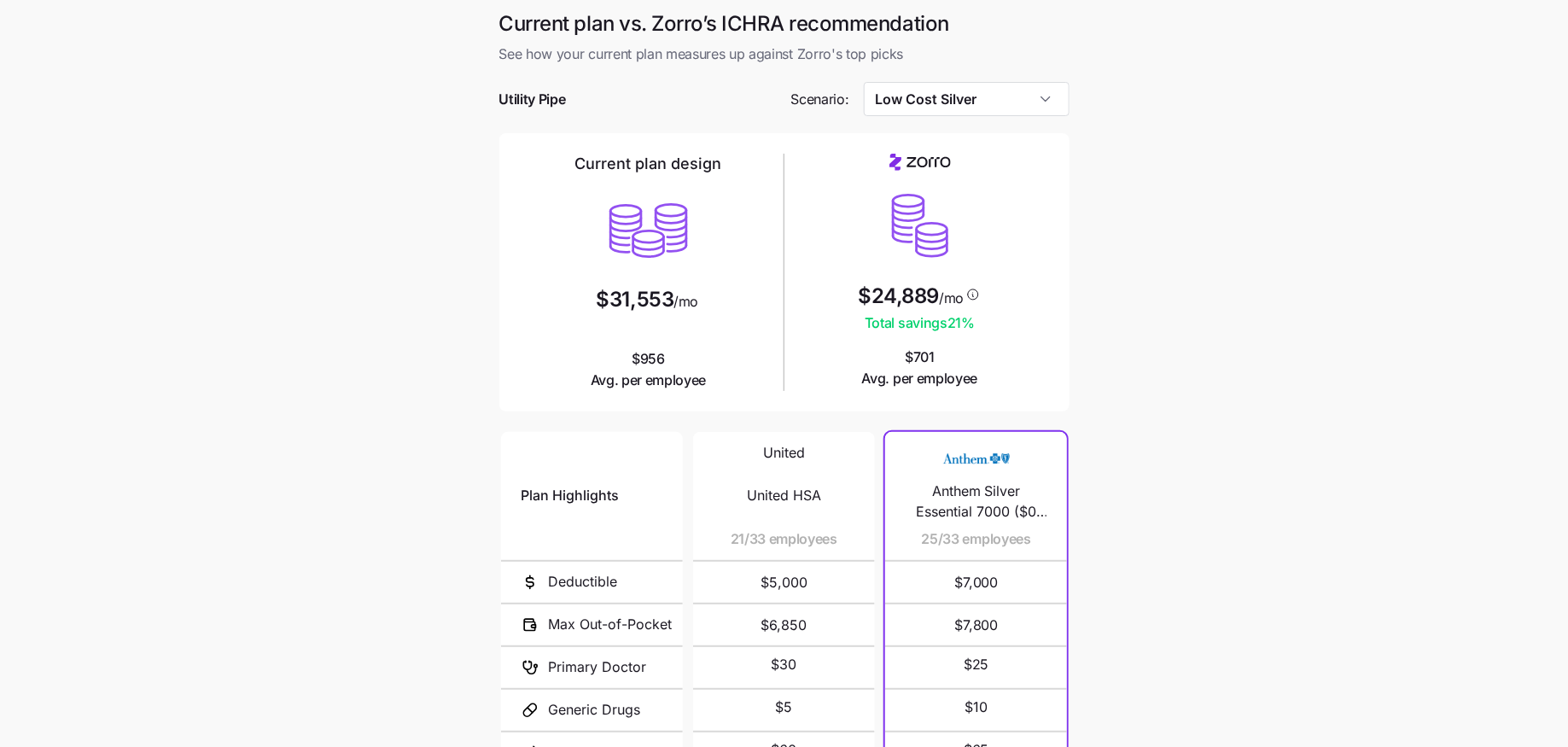 click on "Current plan vs. Zorro’s ICHRA recommendation See how your current plan measures up against Zorro's top picks Utility Pipe Scenario: Low Cost Silver Current plan design $31,553 /mo $956 Avg. per employee $24,889 /mo Total savings  21 % $701 Avg. per employee Plan Highlights Deductible Max Out-of-Pocket Primary Doctor Generic Drugs Specialist Visit United United HSA 21/33 employees $5,000 $6,850 $30 $5 $60 United United PPO 12/33 employees $4,000 $7,350 $30 $10 $60 Anthem Silver Essential 7000 ($0 Virtual PCP + $0 Select Drugs + Incentives) 25/33 employees $7,000 $7,800 $25 $10 $65 Ambetter Health Solutions Silver 5000 8/33 employees $5,000 $7,750 $40 not covered $80 Next" at bounding box center [784, 466] 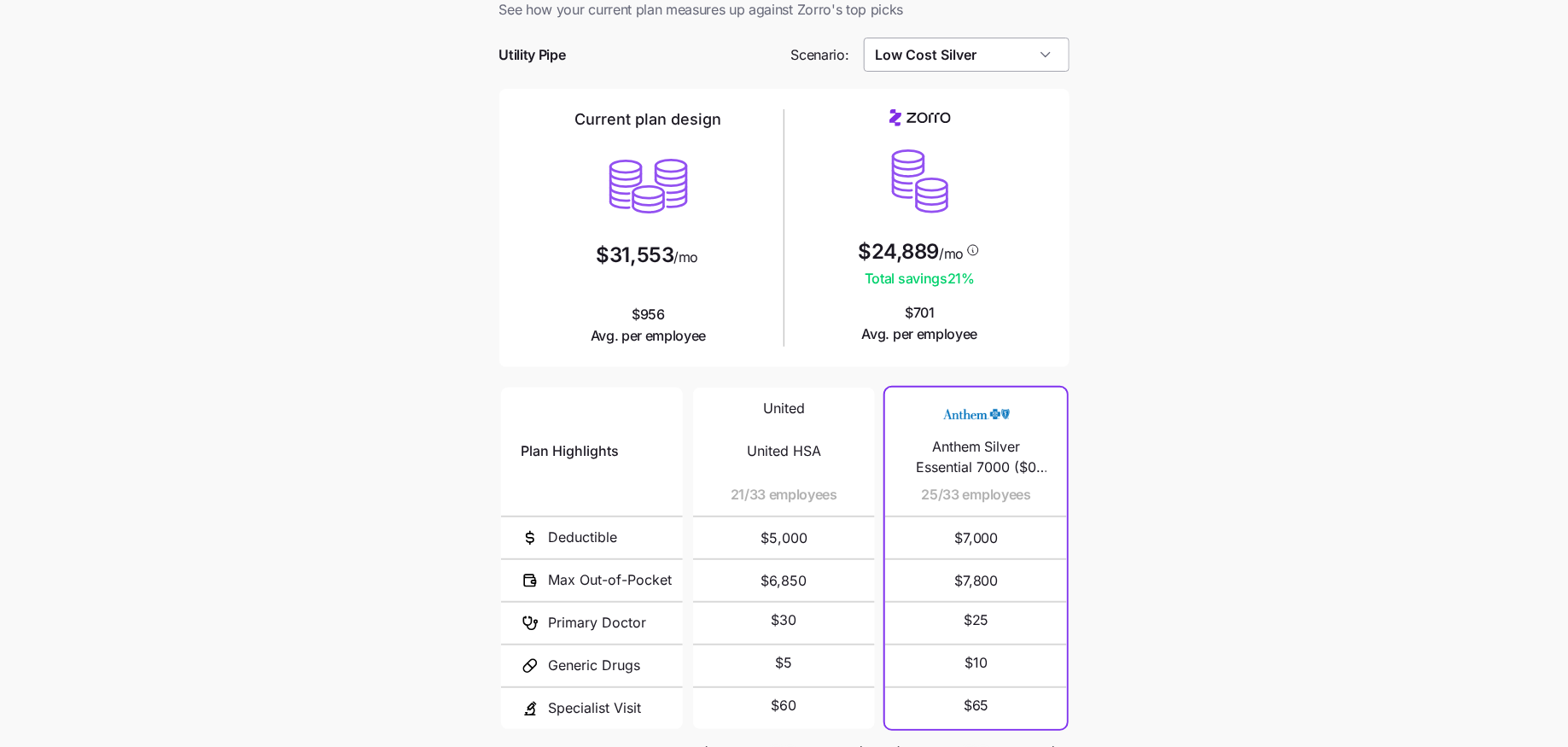 click on "Low Cost Silver" at bounding box center (966, 55) 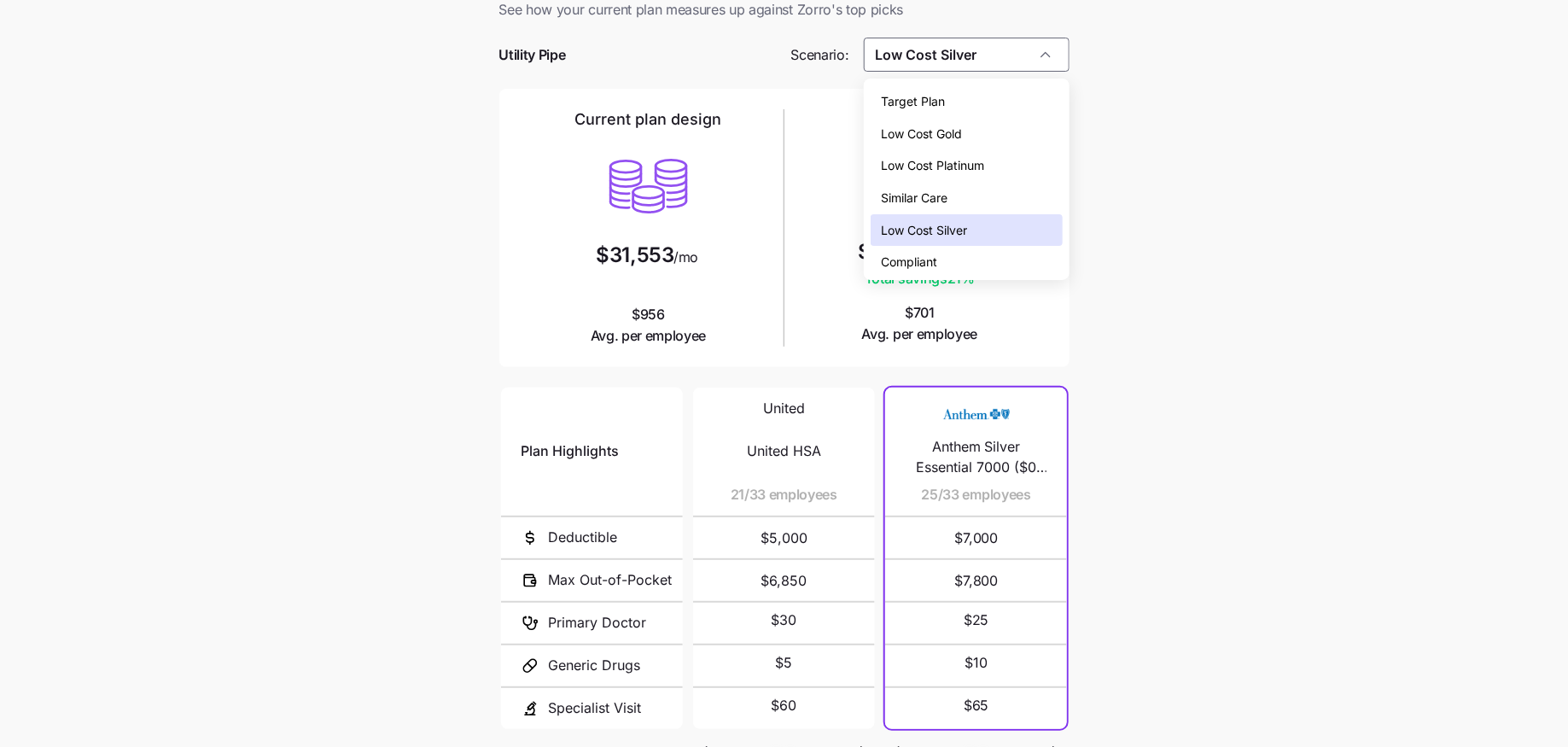 click on "Low Cost Gold" at bounding box center [921, 134] 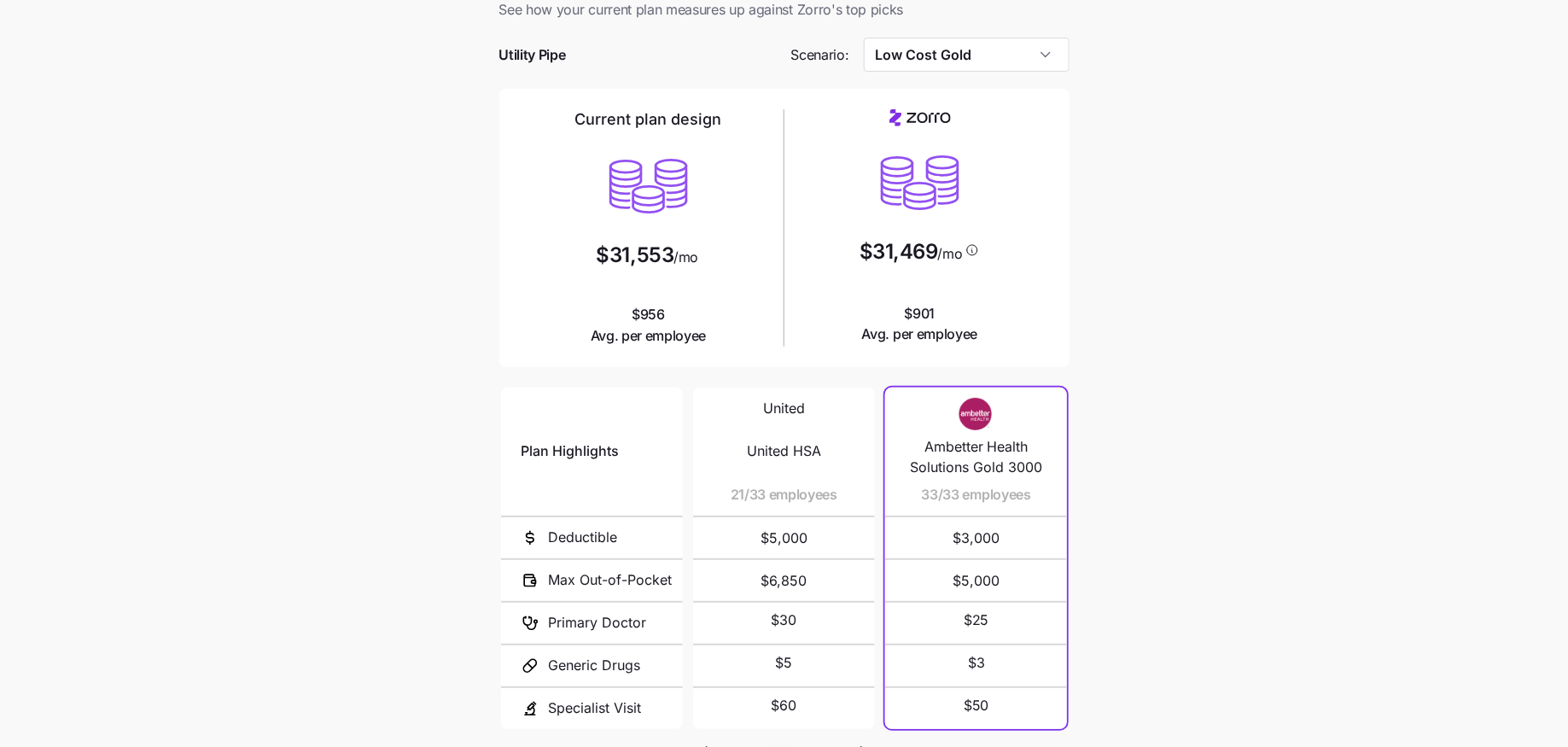 click on "Current plan vs. Zorro’s ICHRA recommendation See how your current plan measures up against Zorro's top picks Utility Pipe Scenario: Low Cost Gold Current plan design $31,553 /mo $956 Avg. per employee $31,469 /mo $901 Avg. per employee Plan Highlights Deductible Max Out-of-Pocket Primary Doctor Generic Drugs Specialist Visit United United HSA 21/33 employees $5,000 $6,850 $30 $5 $60 United United PPO 12/33 employees $4,000 $7,350 $30 $10 $60 Ambetter Health Solutions Gold 3000 33/33 employees $3,000 $5,000 $25 $3 $50 Next" at bounding box center (784, 422) 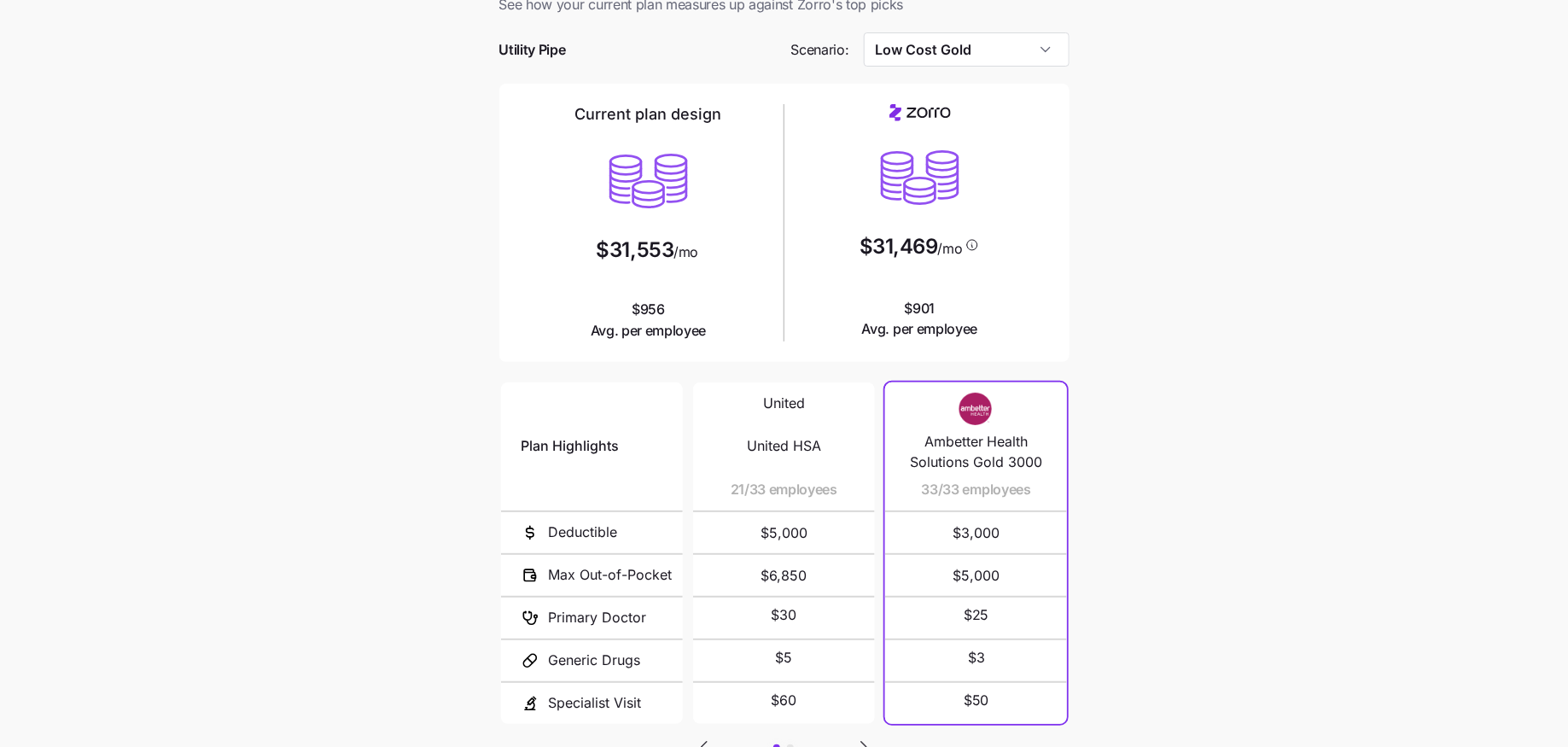scroll, scrollTop: 49, scrollLeft: 0, axis: vertical 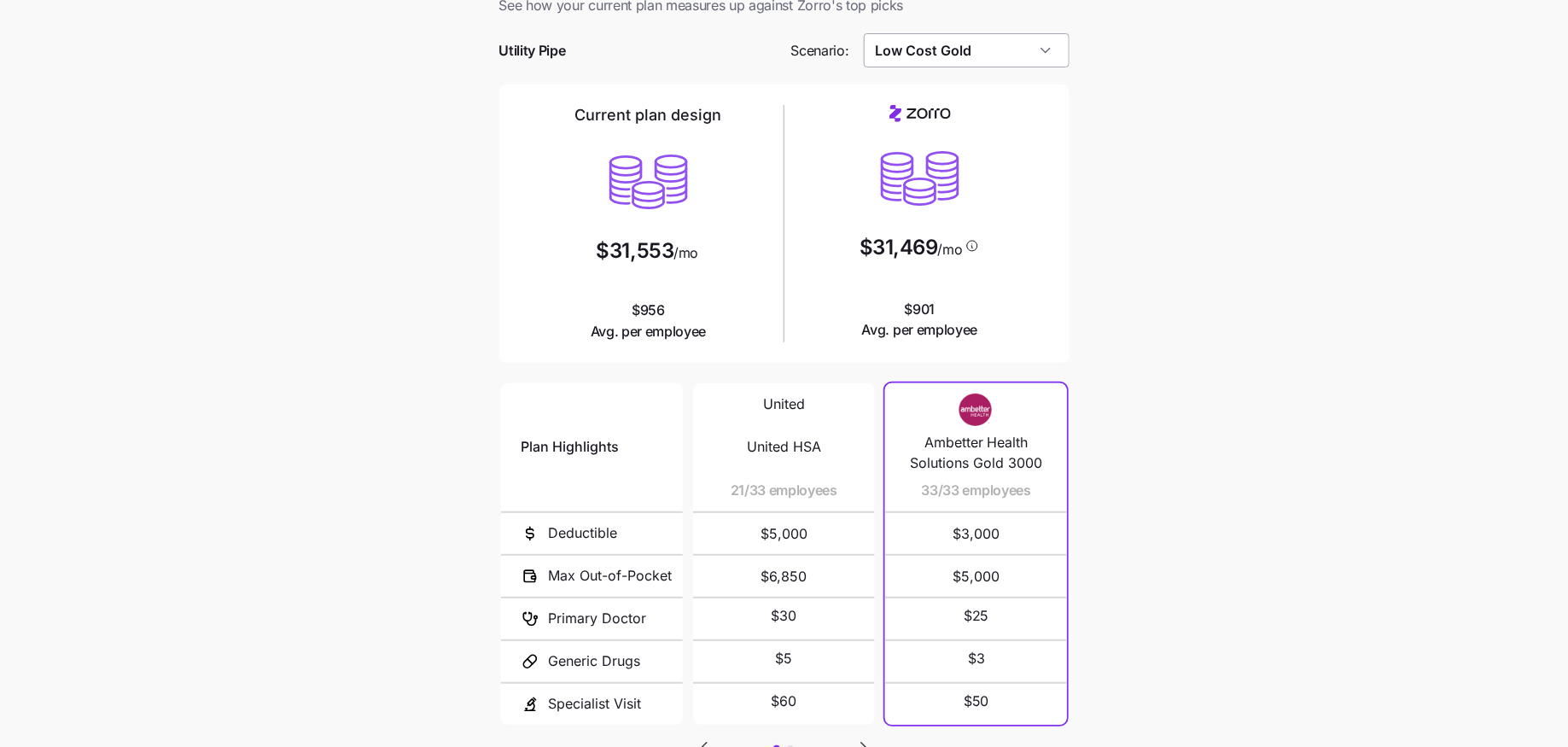 click on "Low Cost Gold" at bounding box center [966, 50] 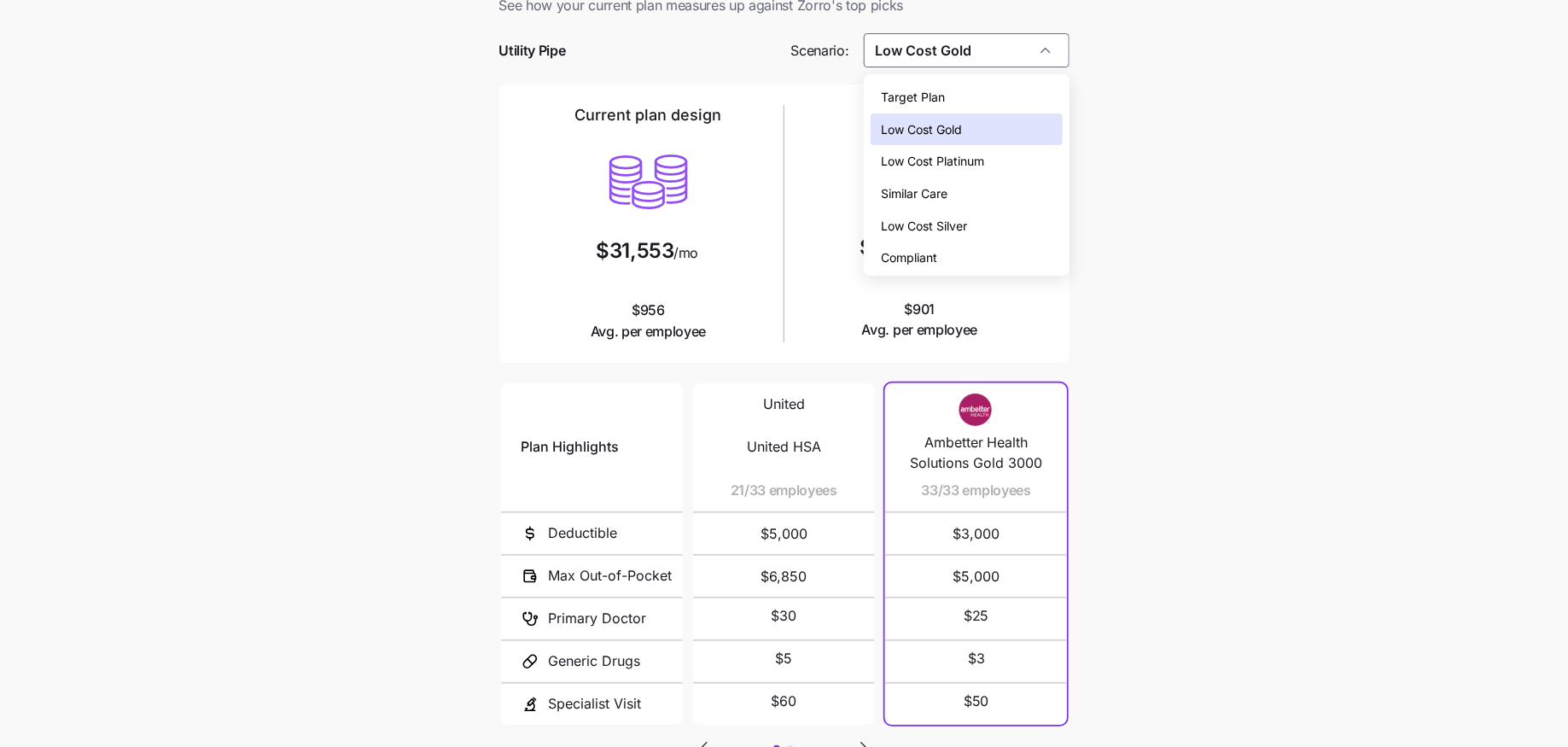 click on "Low Cost Silver" at bounding box center [966, 226] 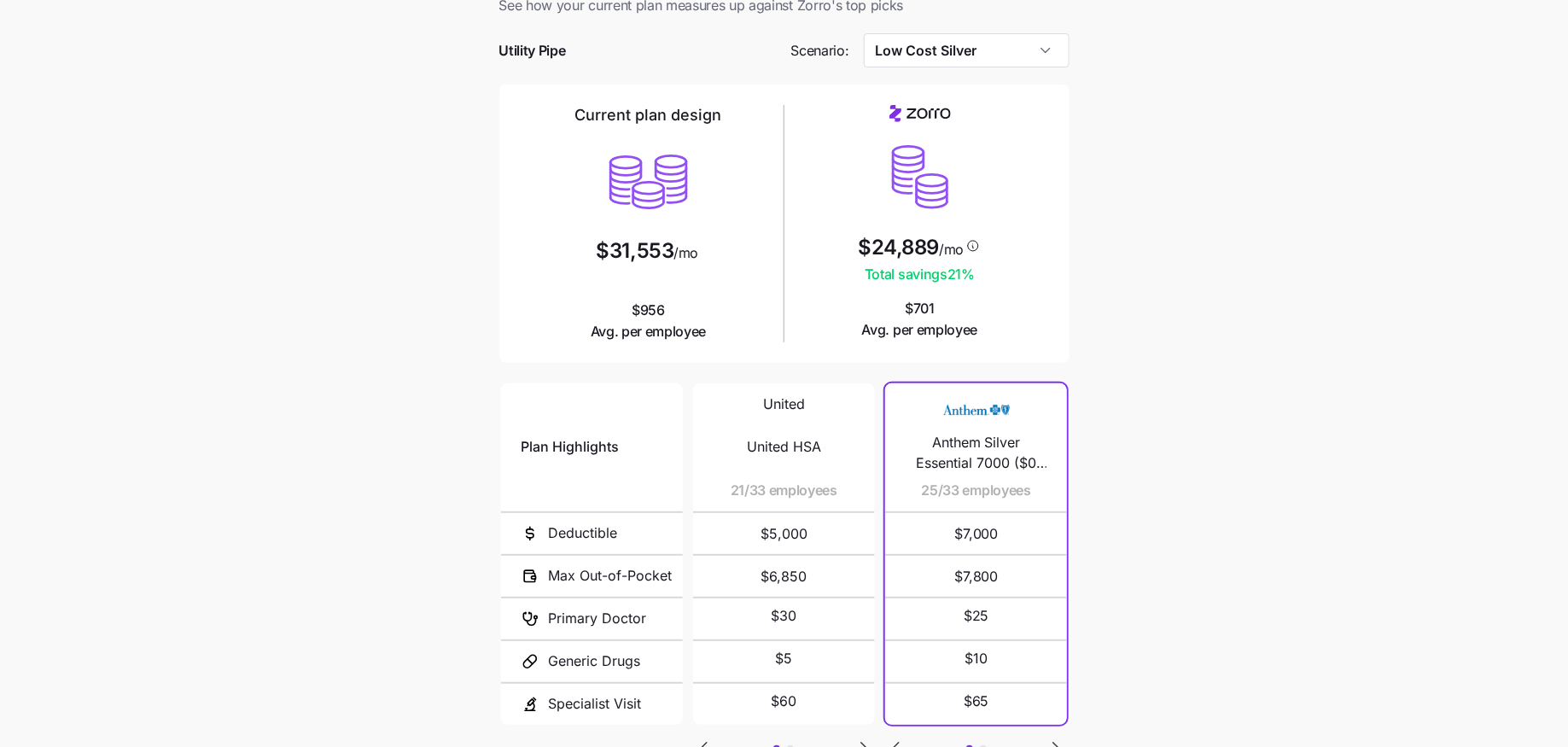 scroll, scrollTop: 184, scrollLeft: 0, axis: vertical 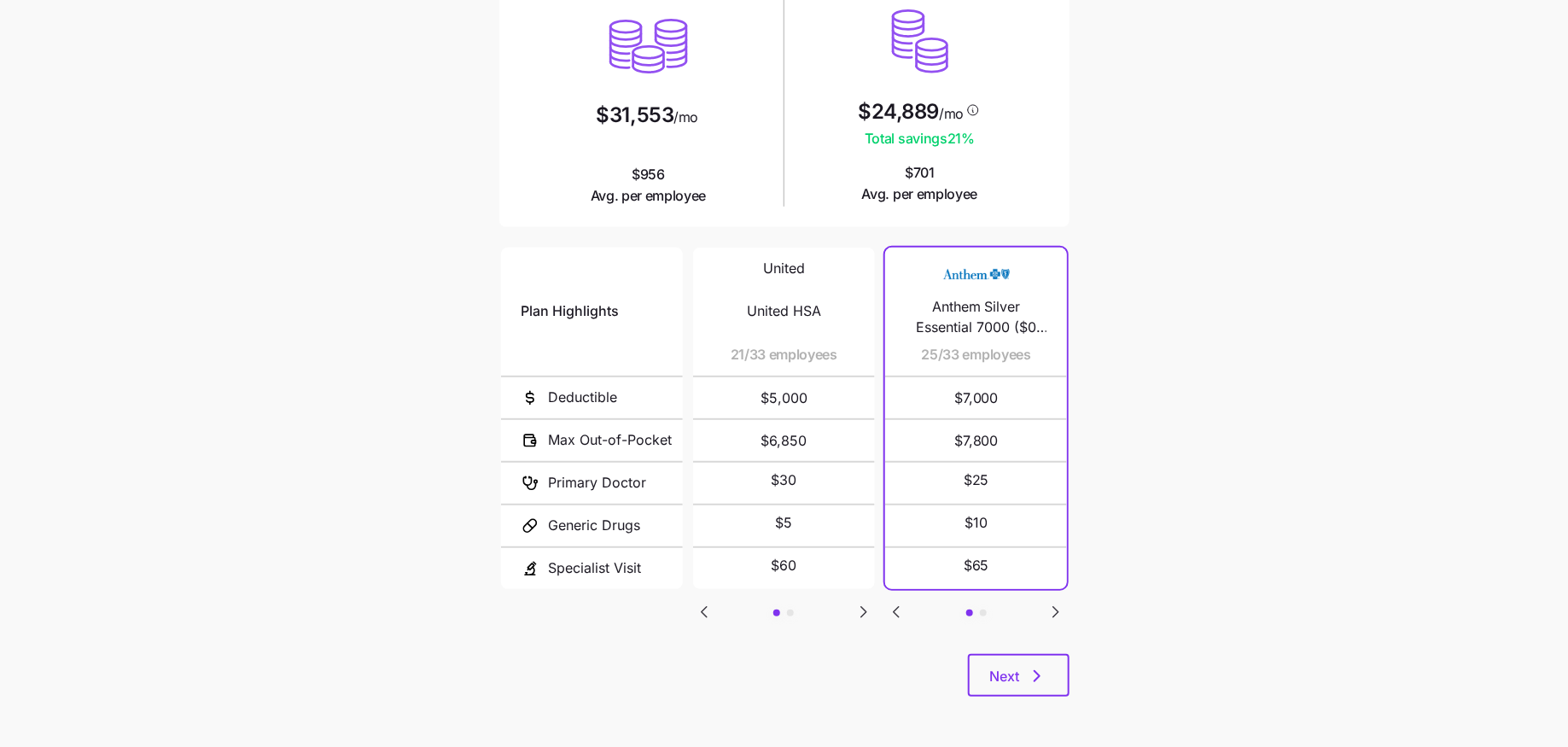 click 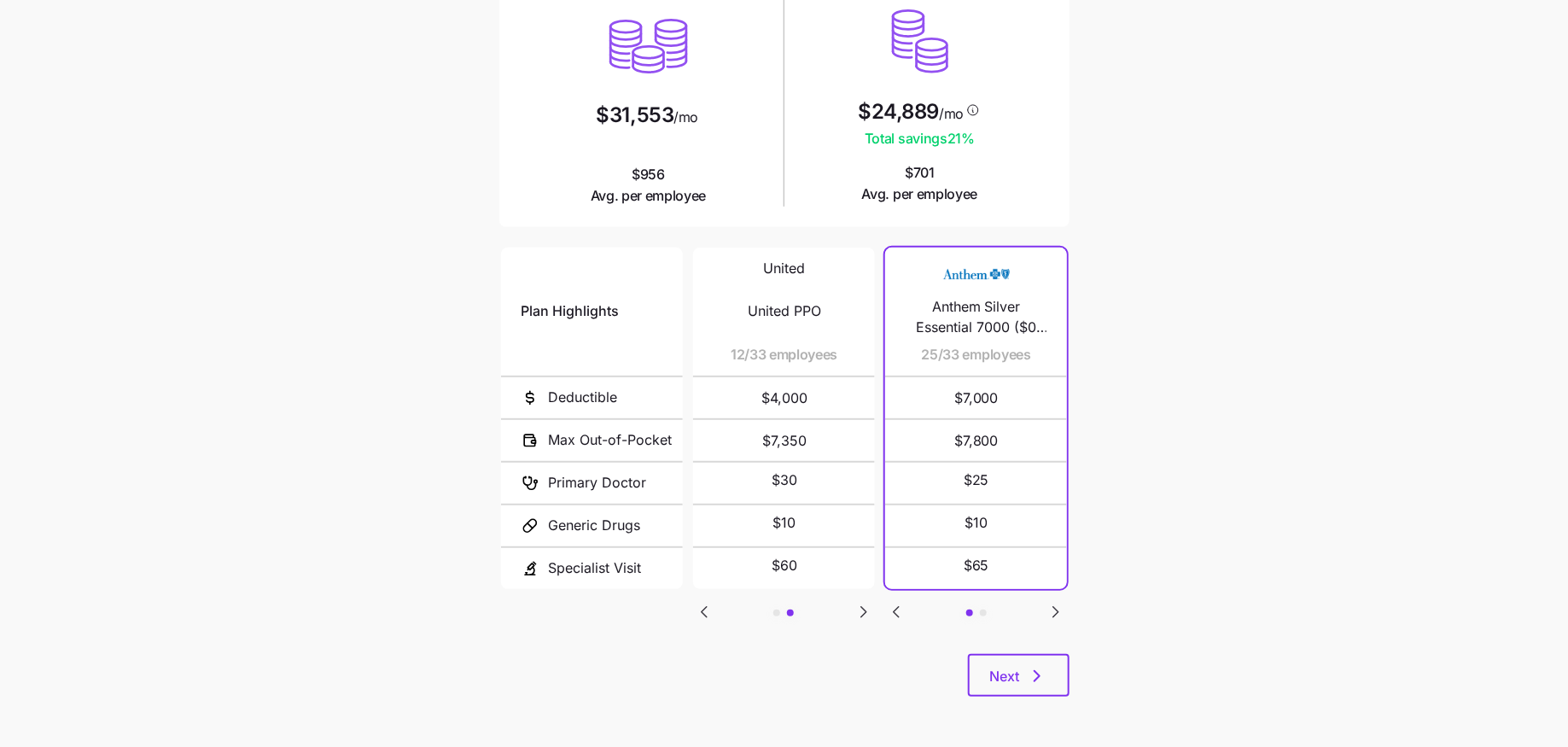 click 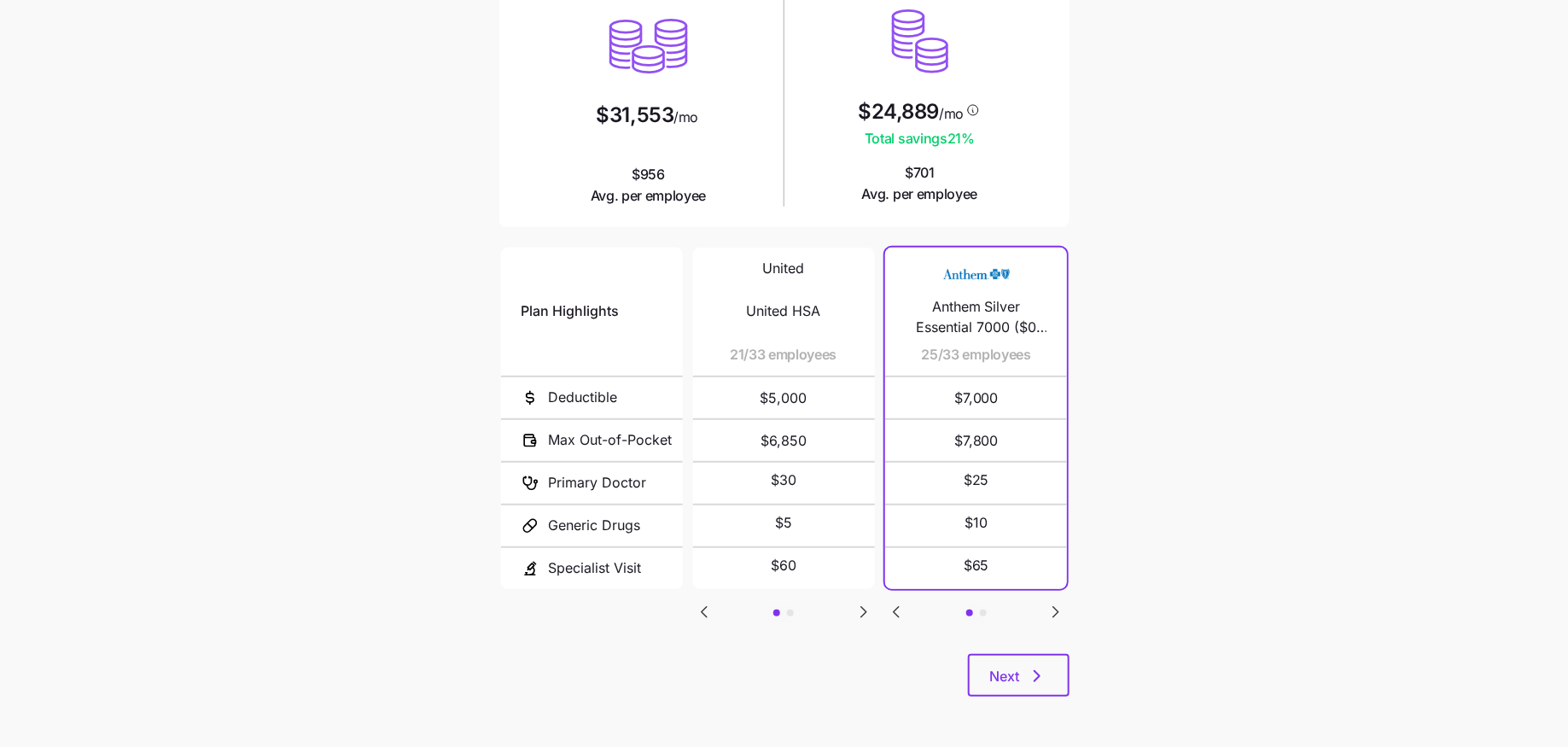 click 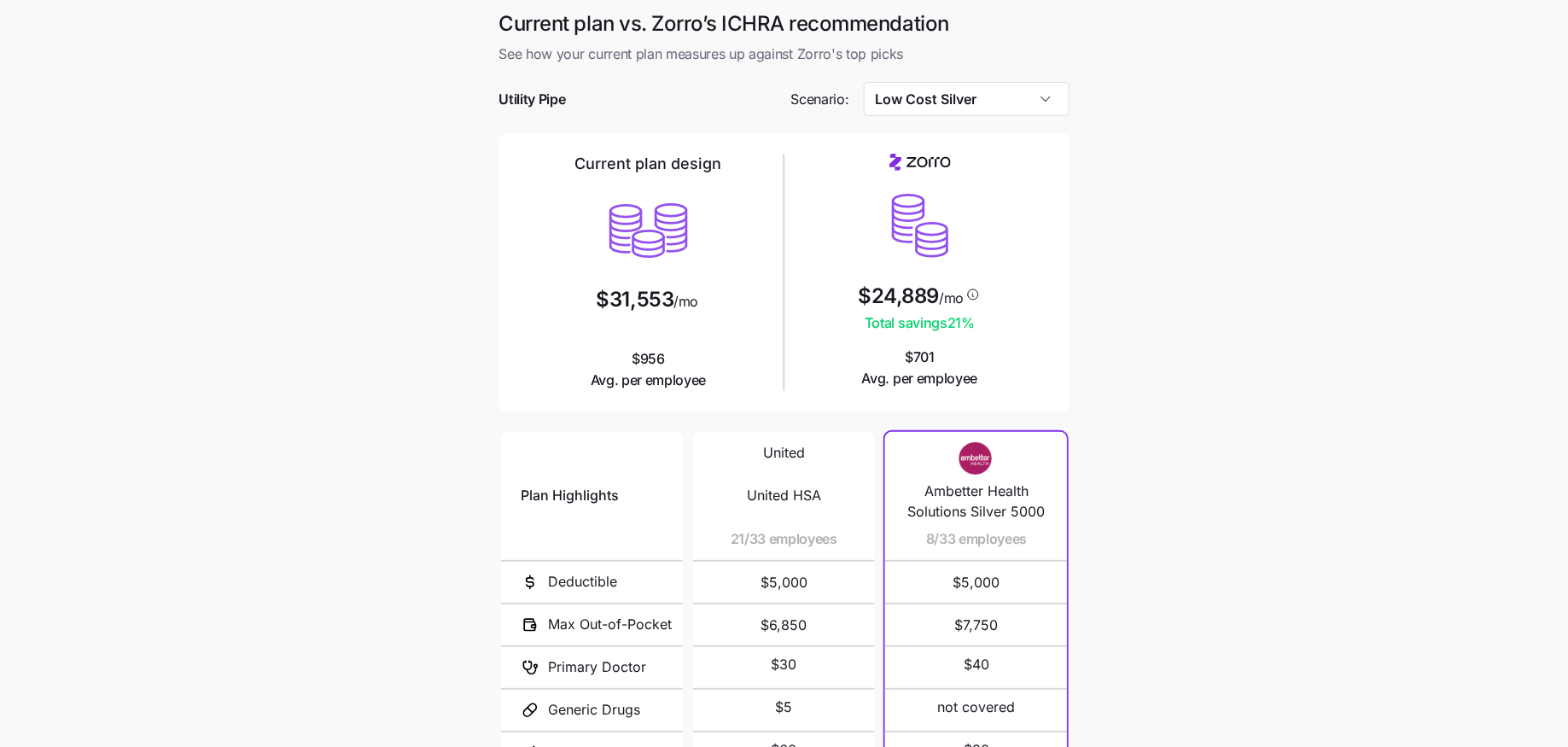 scroll, scrollTop: 184, scrollLeft: 0, axis: vertical 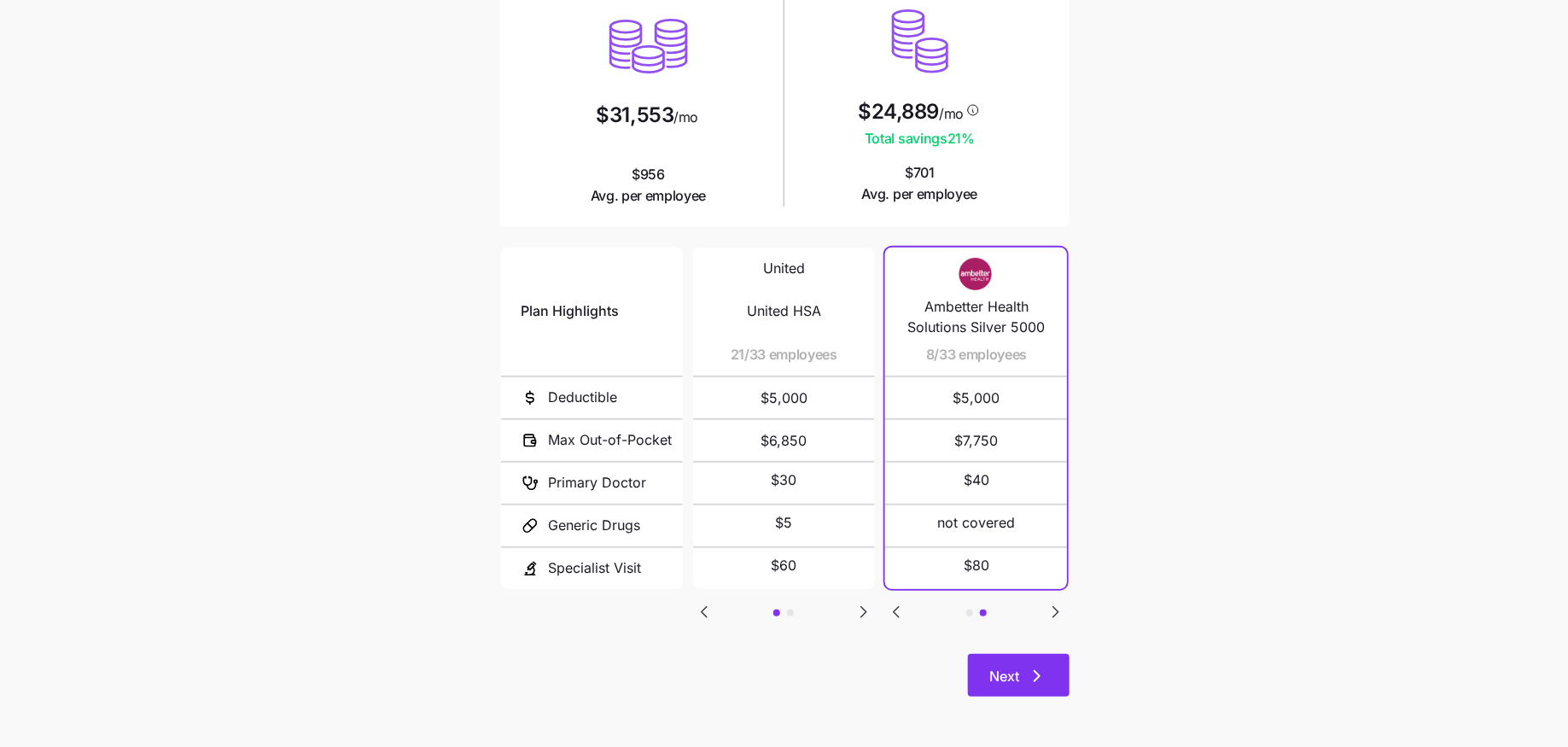 click on "Next" at bounding box center [1005, 676] 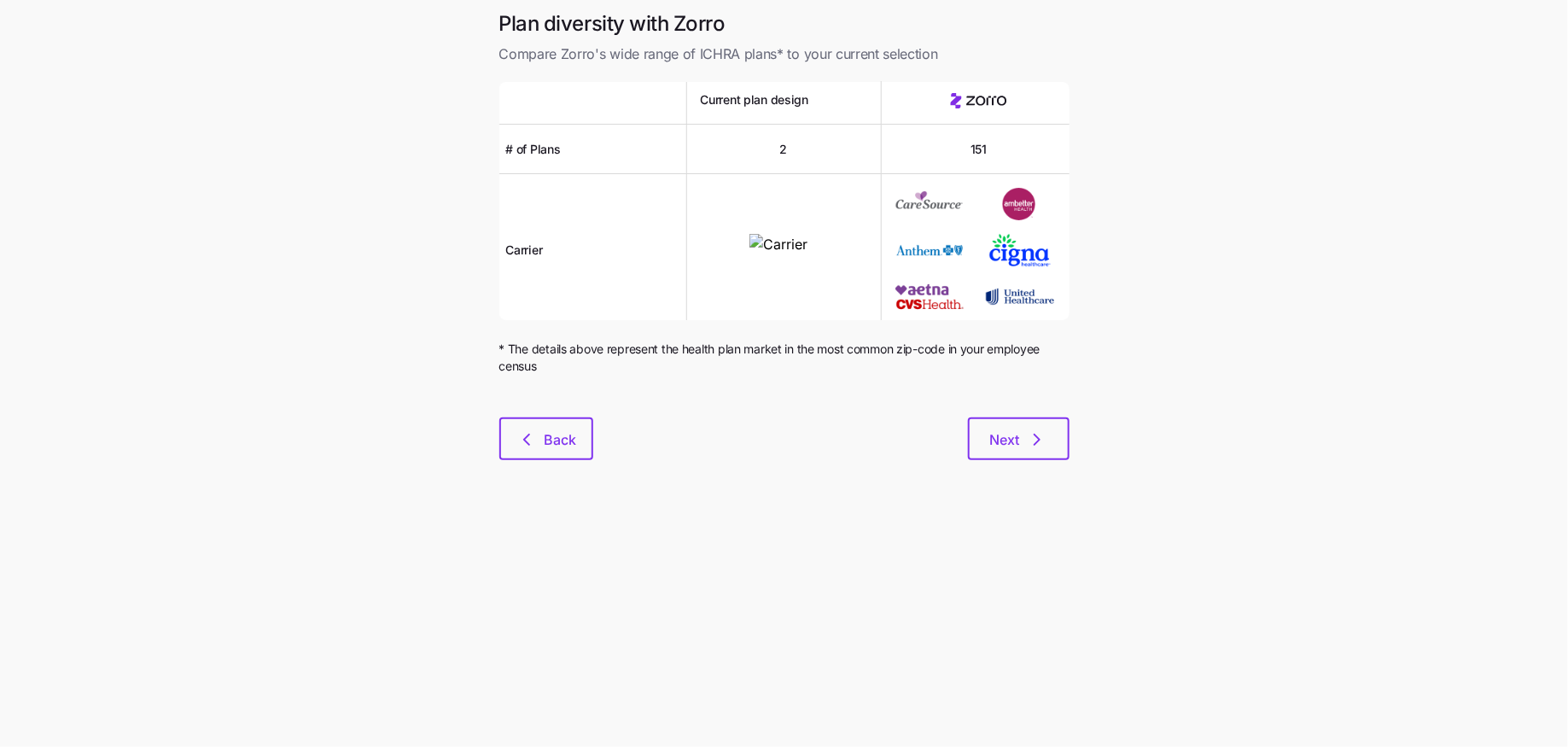 scroll, scrollTop: 0, scrollLeft: 0, axis: both 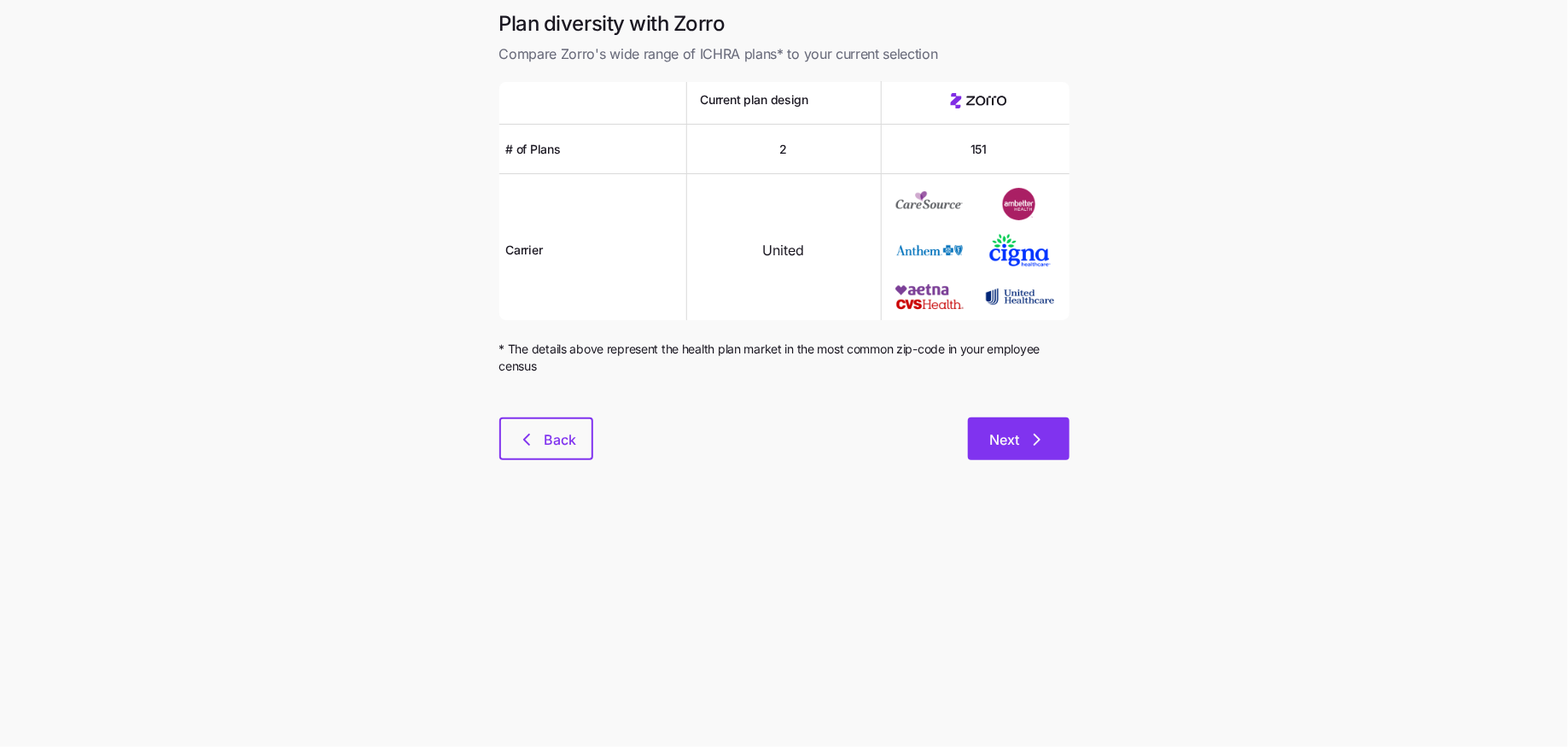 click on "Next" at bounding box center (1018, 439) 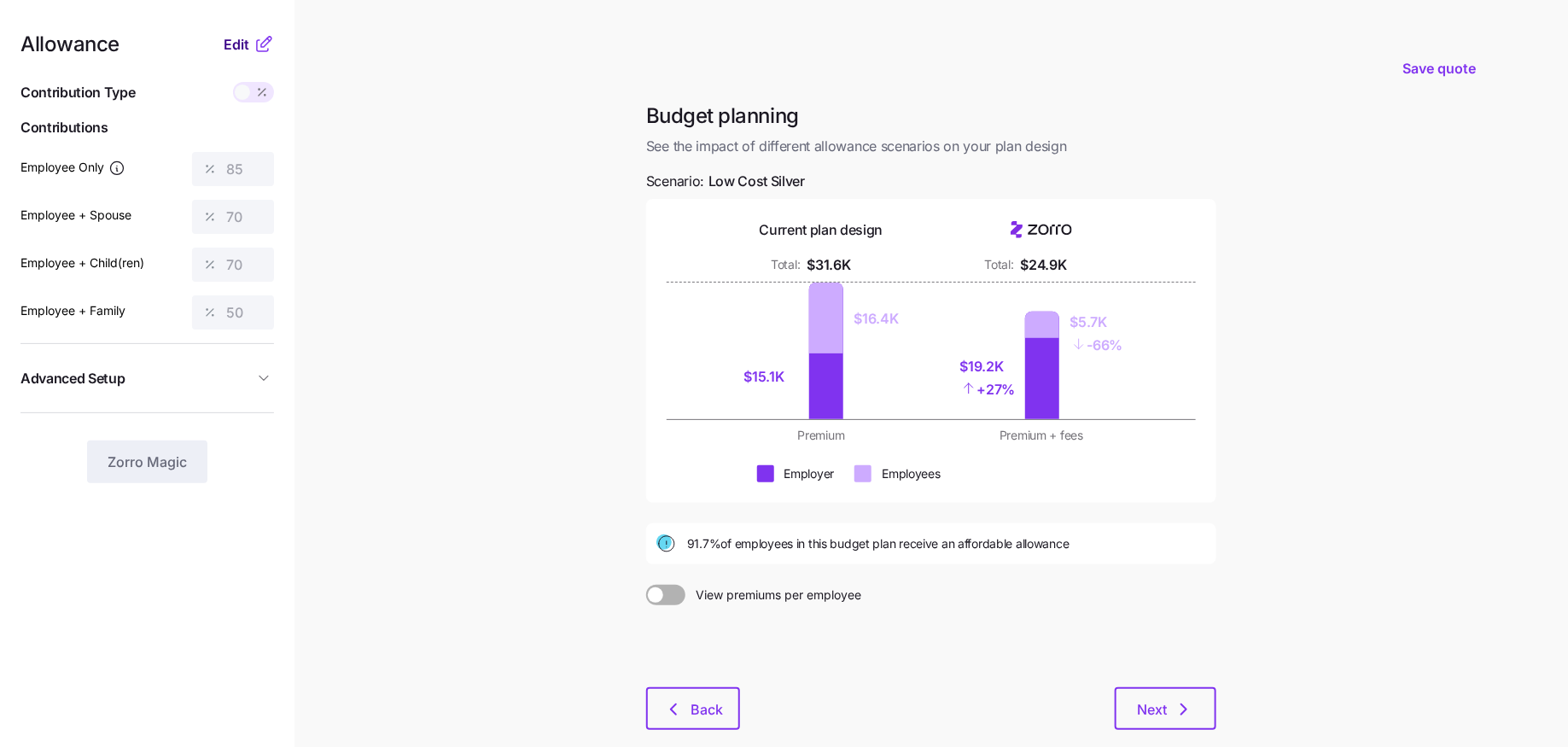 click on "Edit" at bounding box center [236, 44] 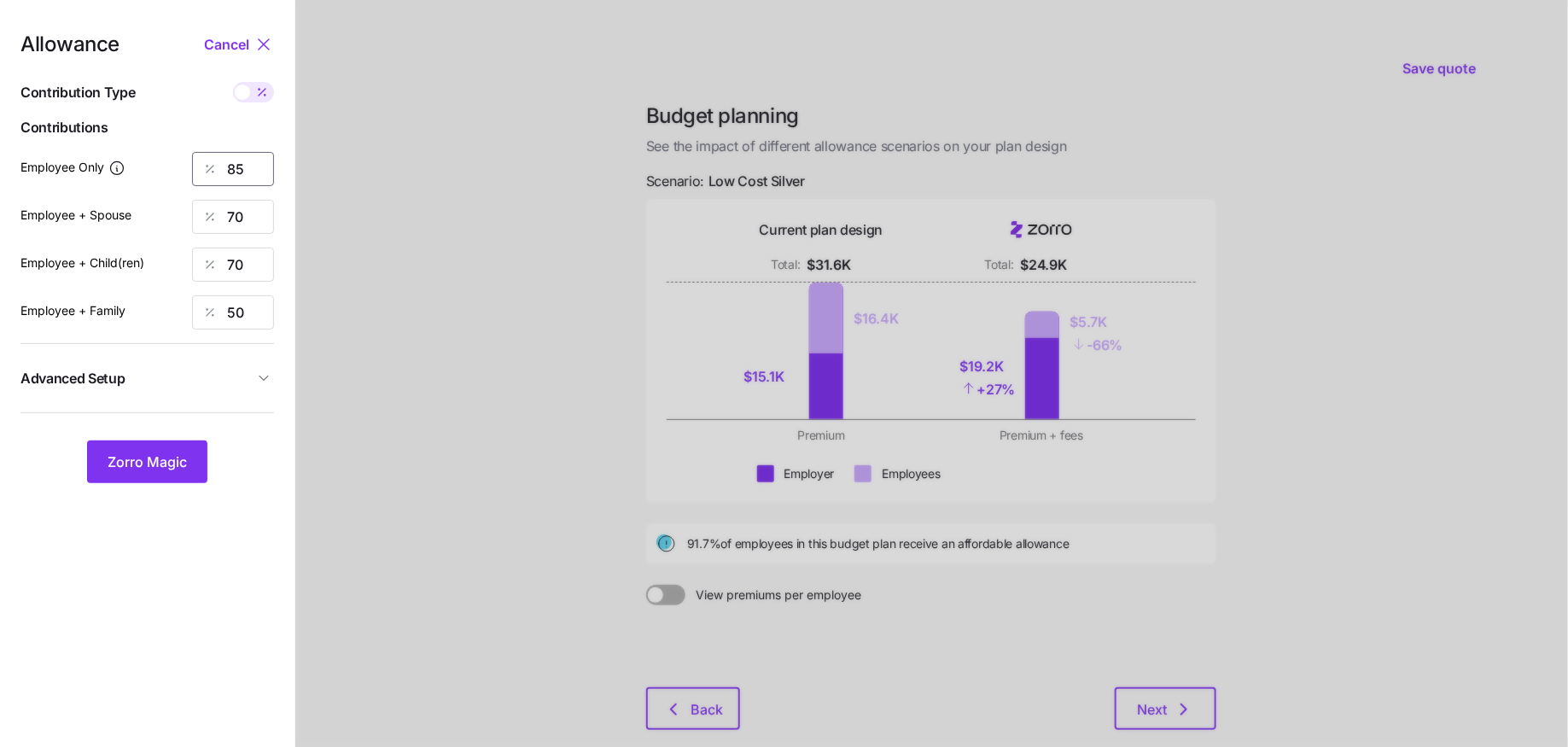 drag, startPoint x: 249, startPoint y: 169, endPoint x: 151, endPoint y: 177, distance: 98.32599 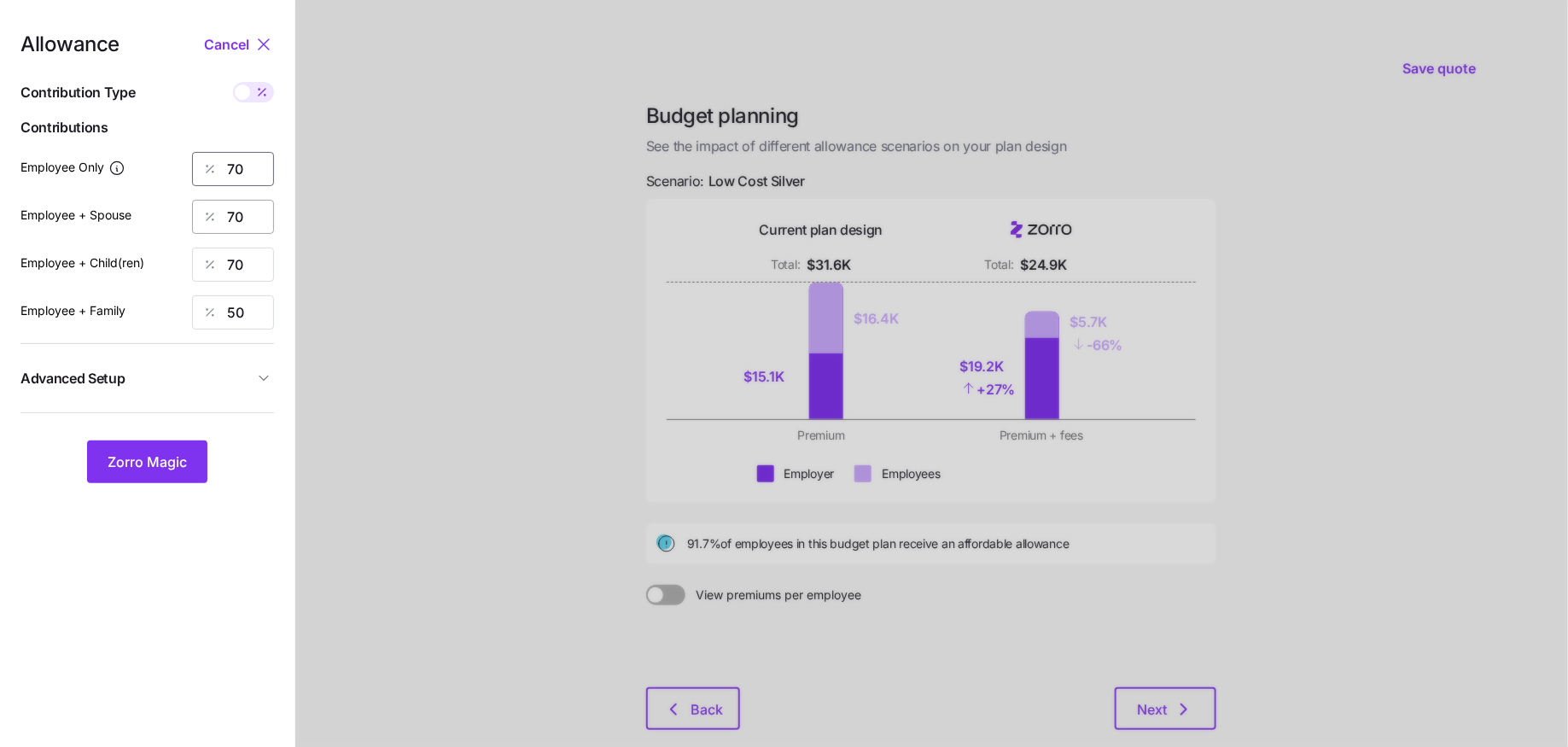 type on "70" 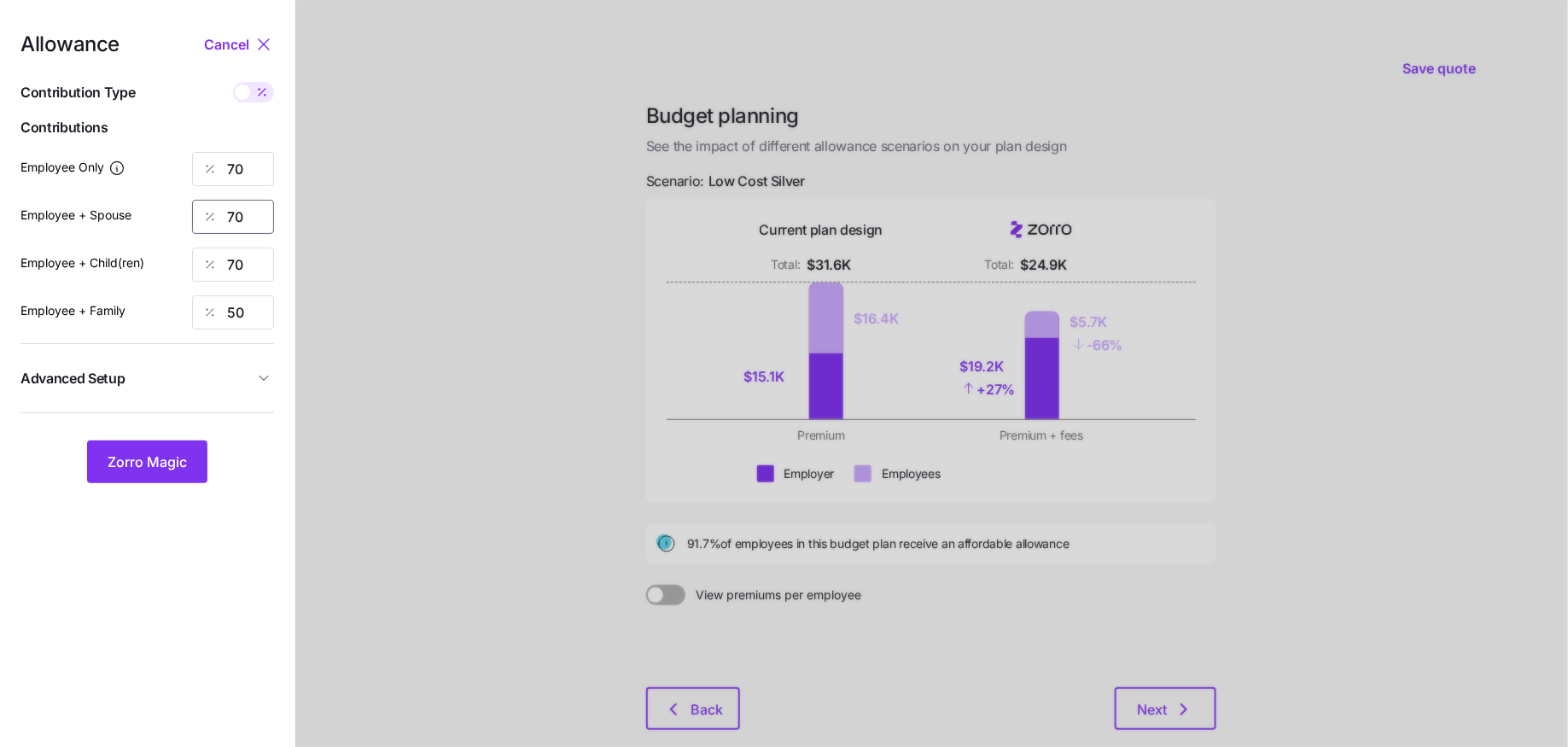 drag, startPoint x: 248, startPoint y: 222, endPoint x: 189, endPoint y: 222, distance: 59 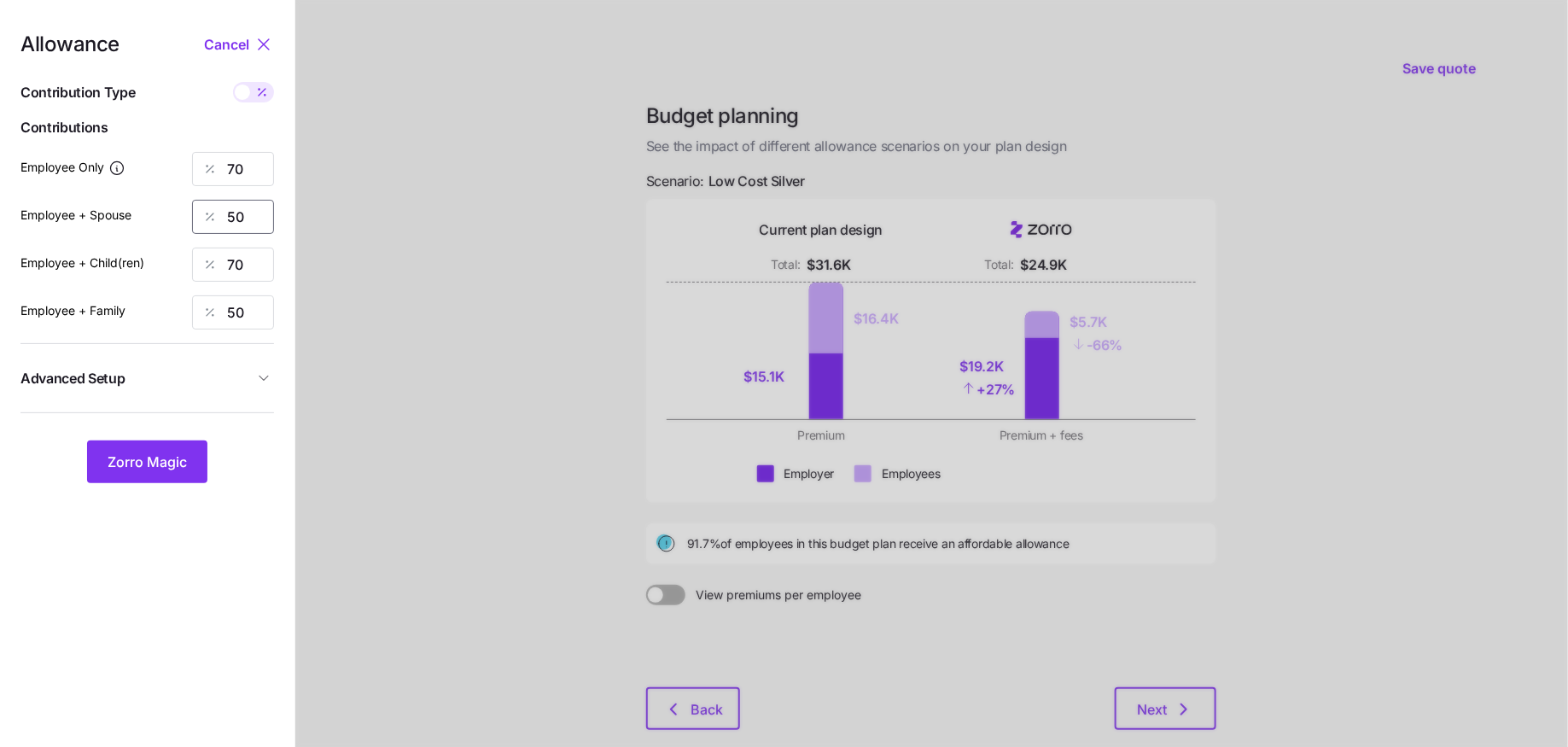 type on "50" 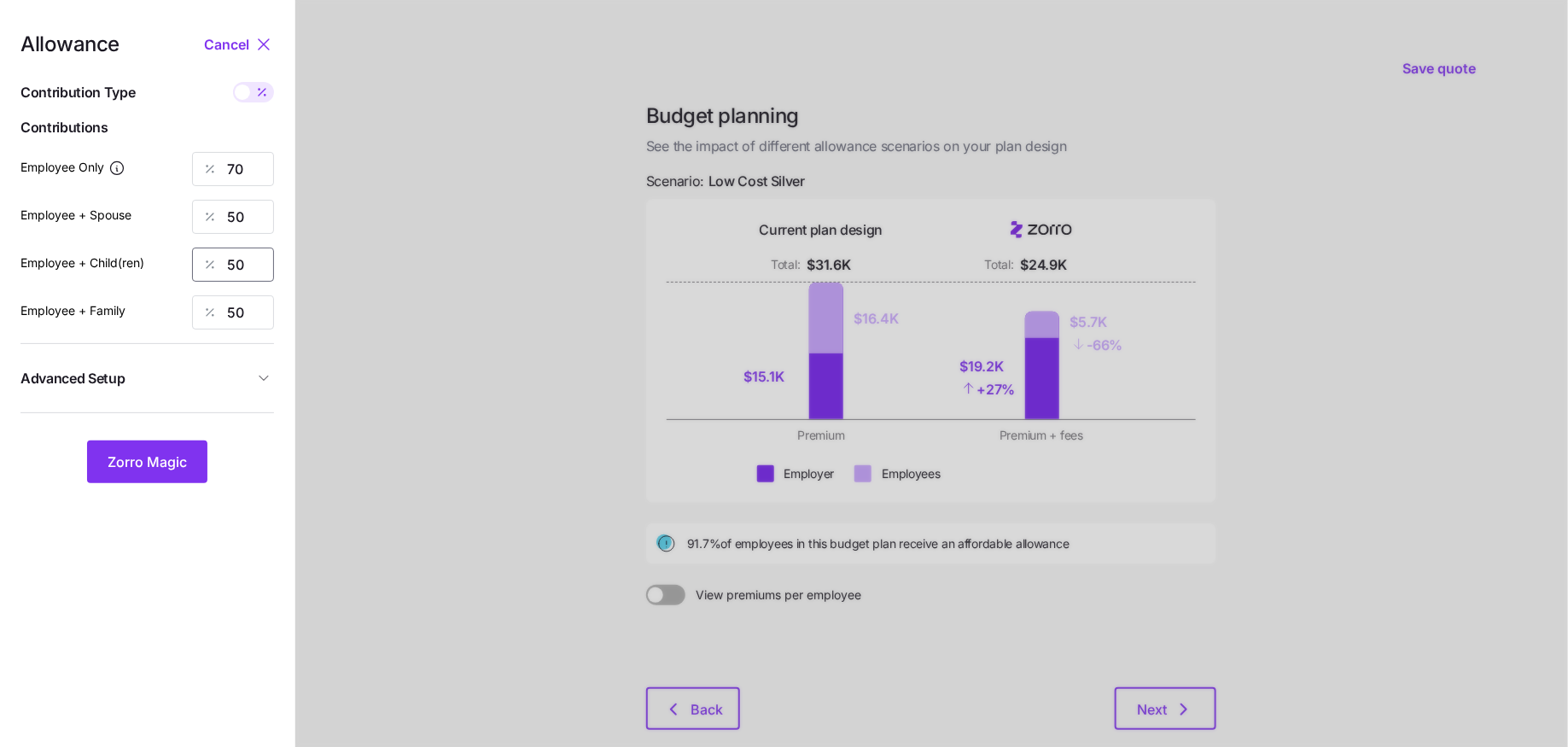 type on "50" 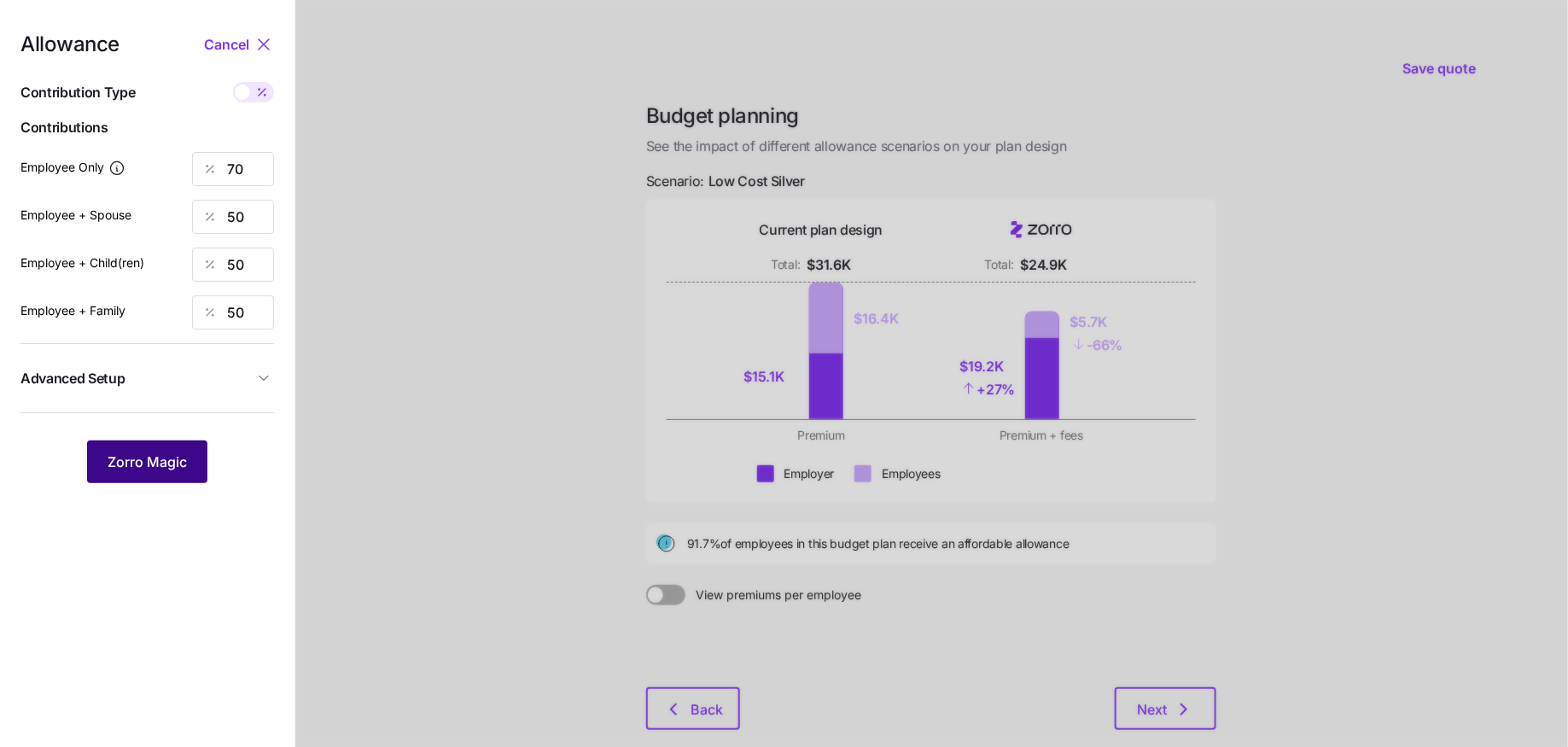 click on "Zorro Magic" at bounding box center (147, 462) 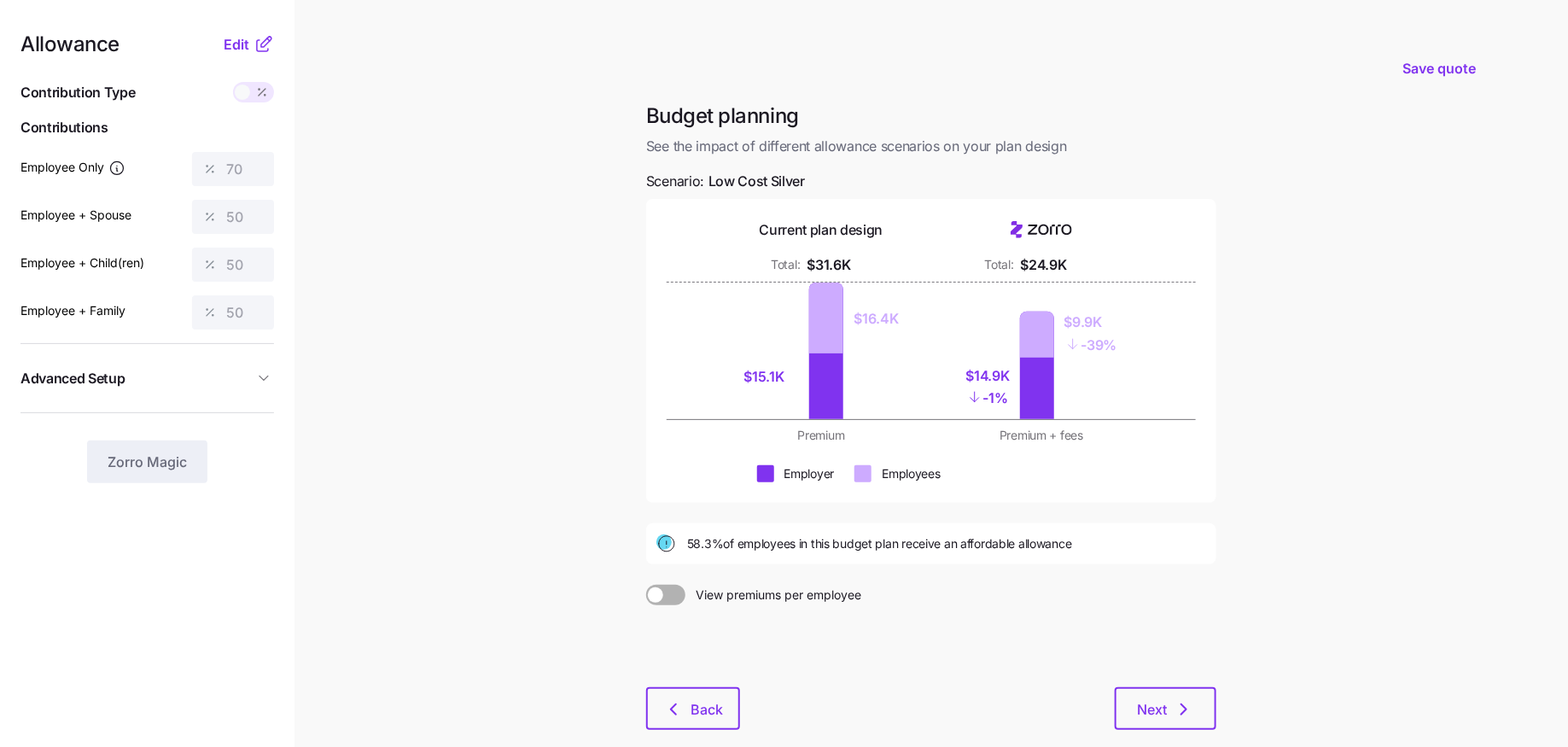 click on "Save quote Budget planning See the impact of different allowance scenarios on your plan design Scenario:   Low Cost Silver Current plan design Total: $31.6K Total: $24.9K $15.1K $16.4K $14.9K - 1% $9.9K - 39% Premium Premium + fees   Employer   Employees 58.3%  of employees in this budget plan receive an affordable allowance View premiums per employee Back Next" at bounding box center (784, 419) 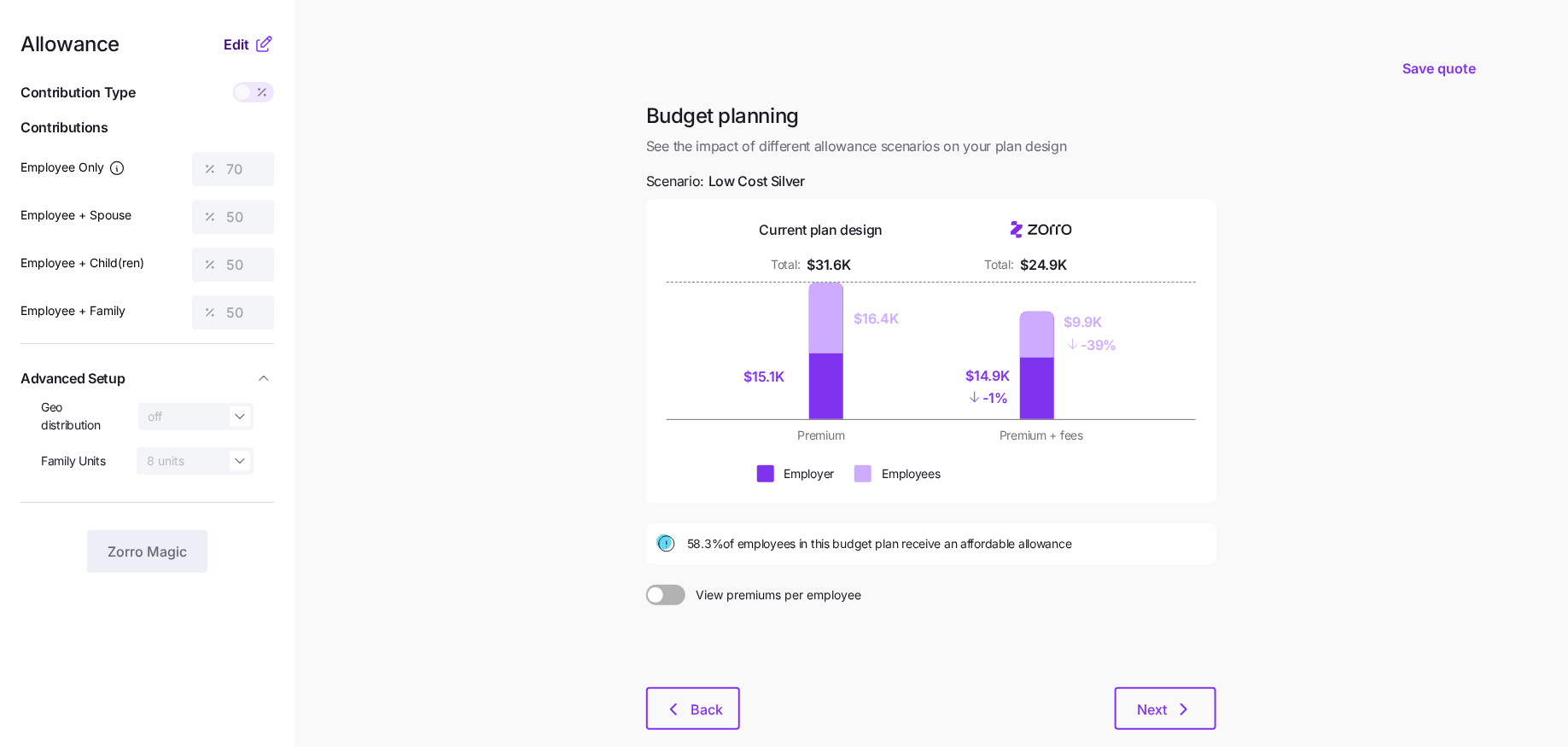 click on "Edit" at bounding box center [236, 44] 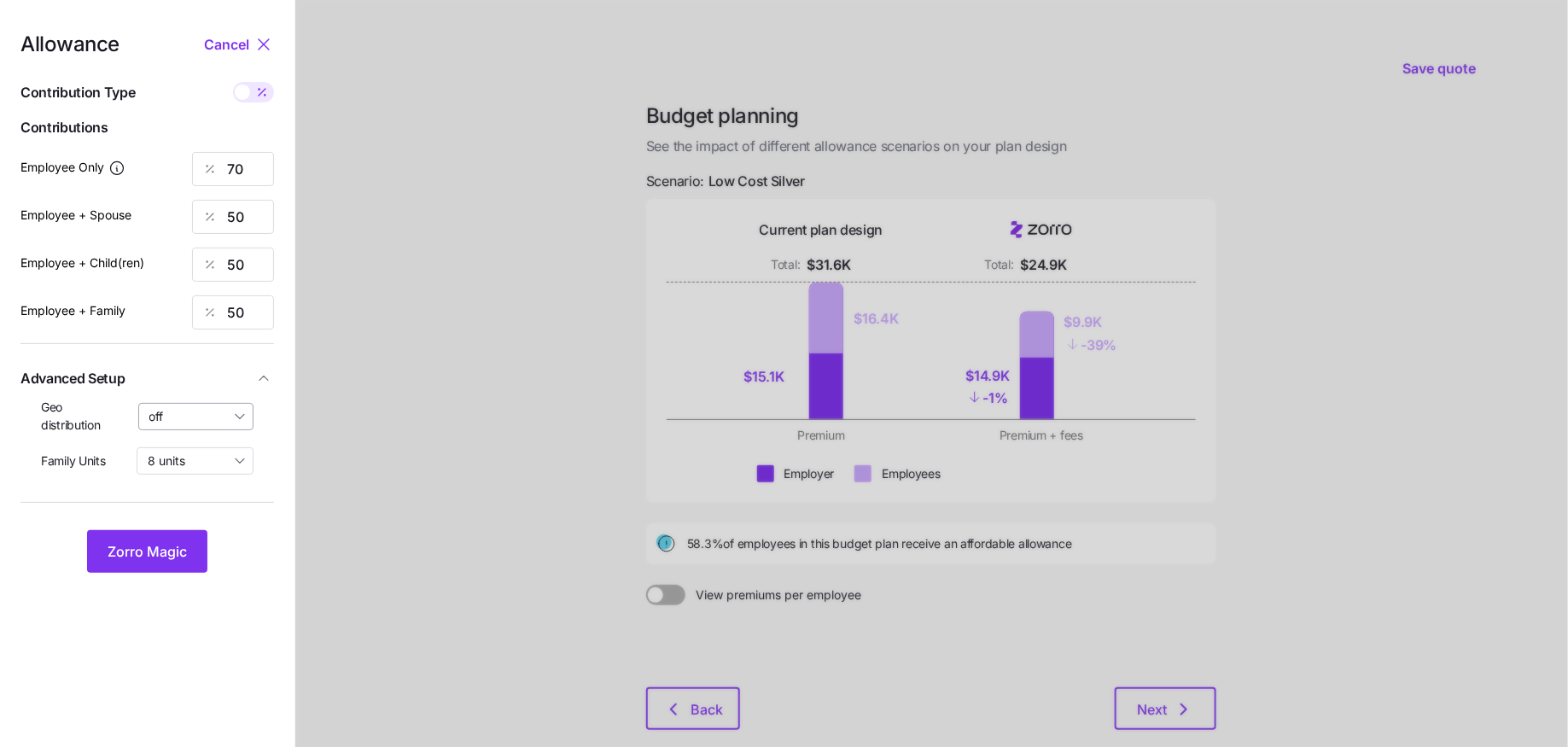 click on "off" at bounding box center [196, 417] 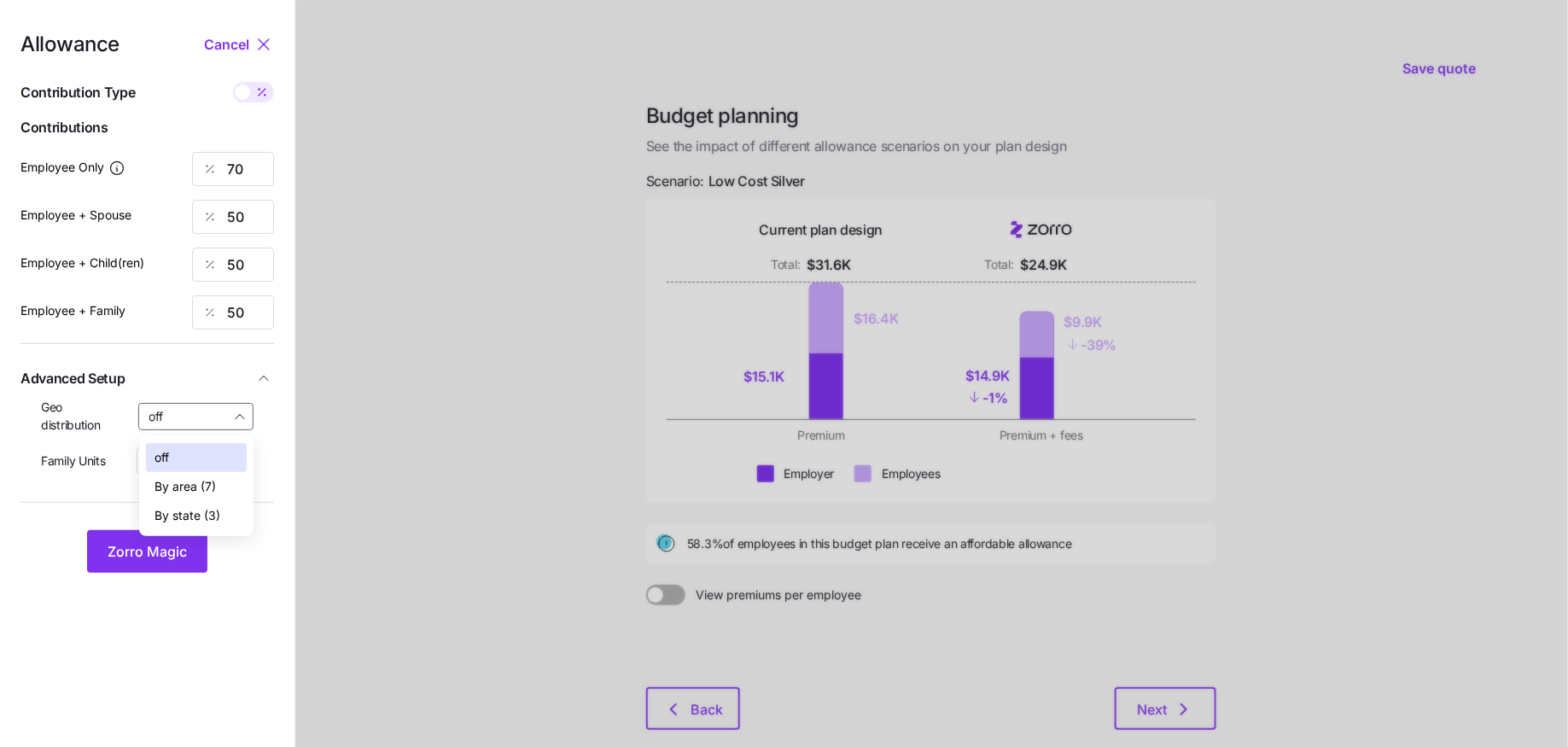 click on "By state (3)" at bounding box center (187, 516) 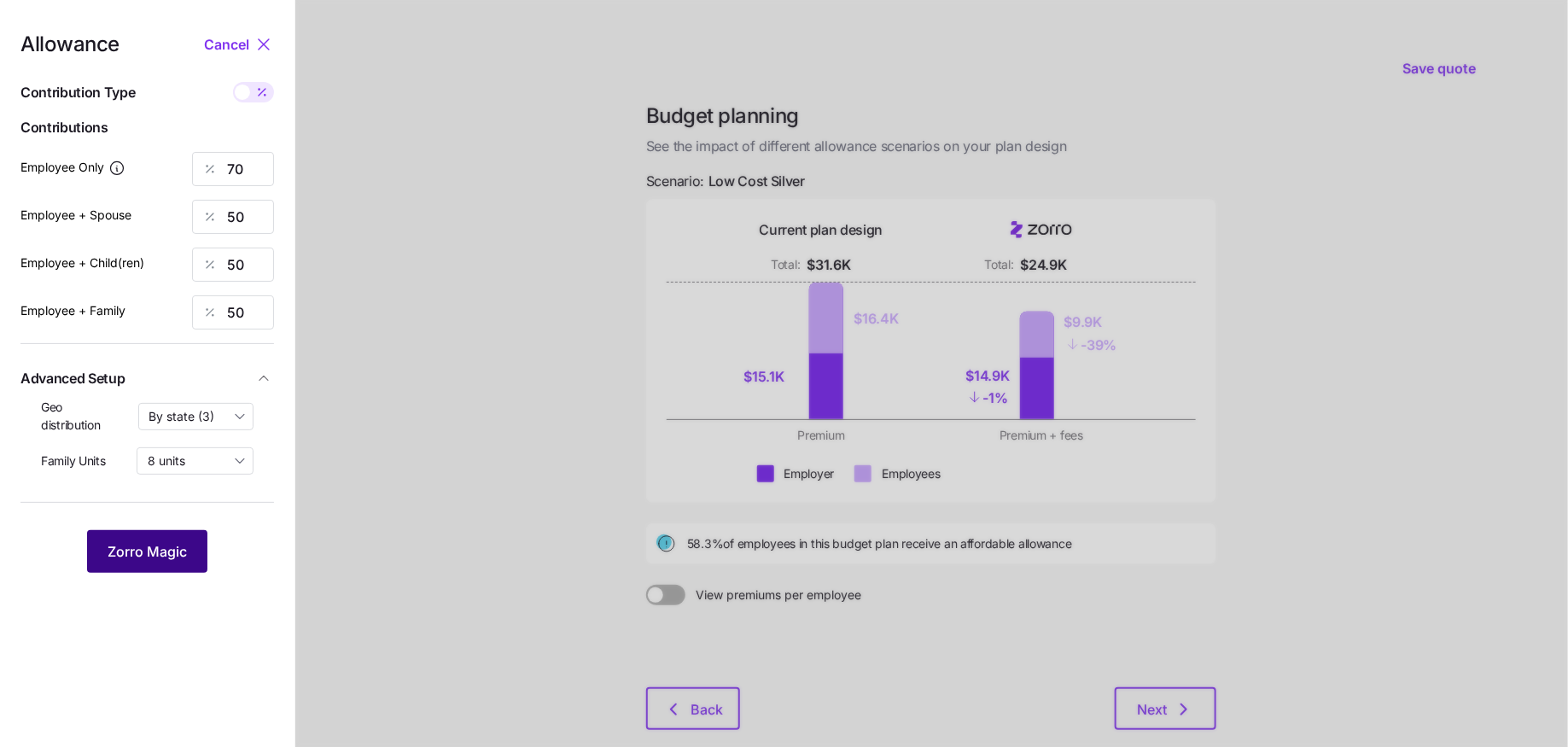 click on "Zorro Magic" at bounding box center (147, 551) 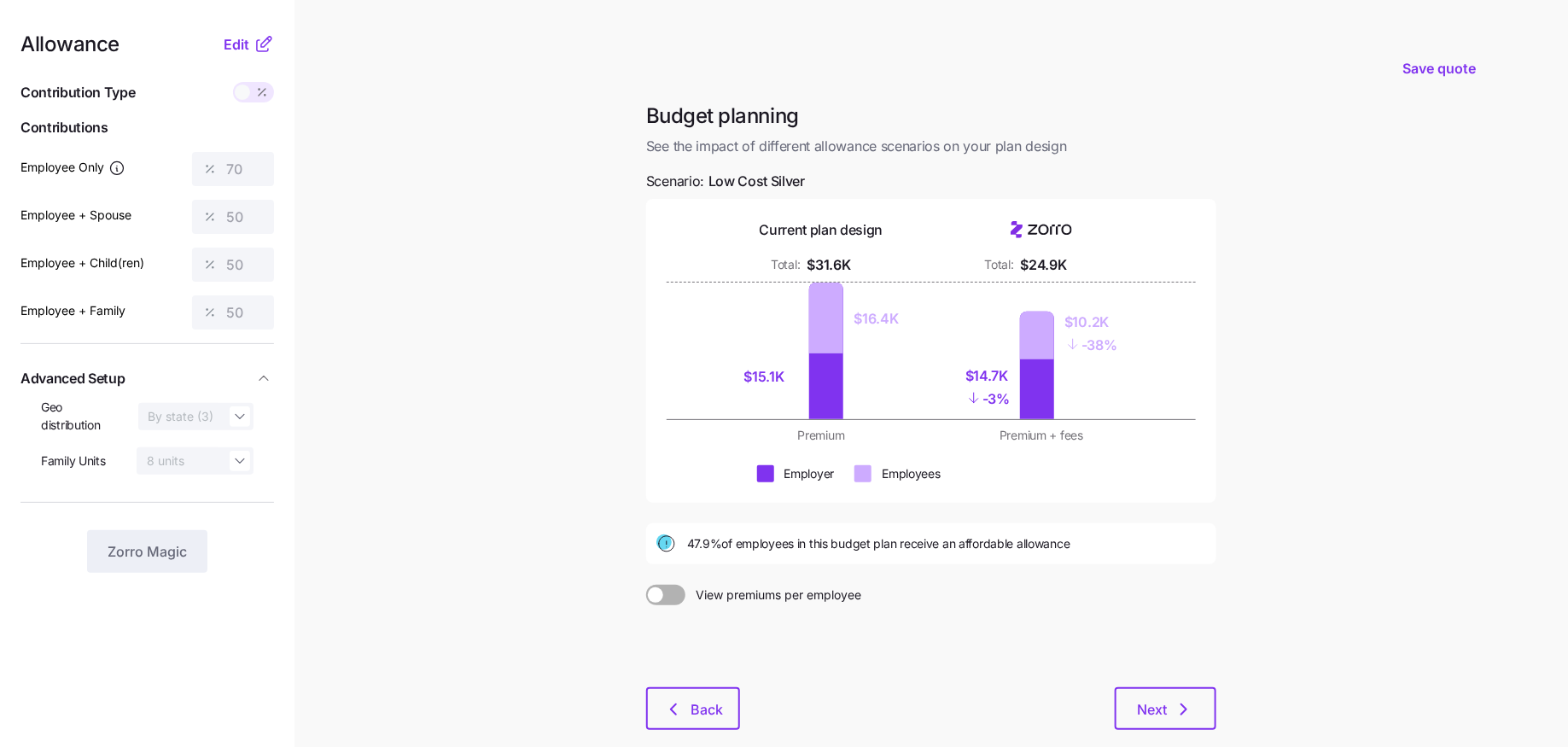 scroll, scrollTop: 90, scrollLeft: 0, axis: vertical 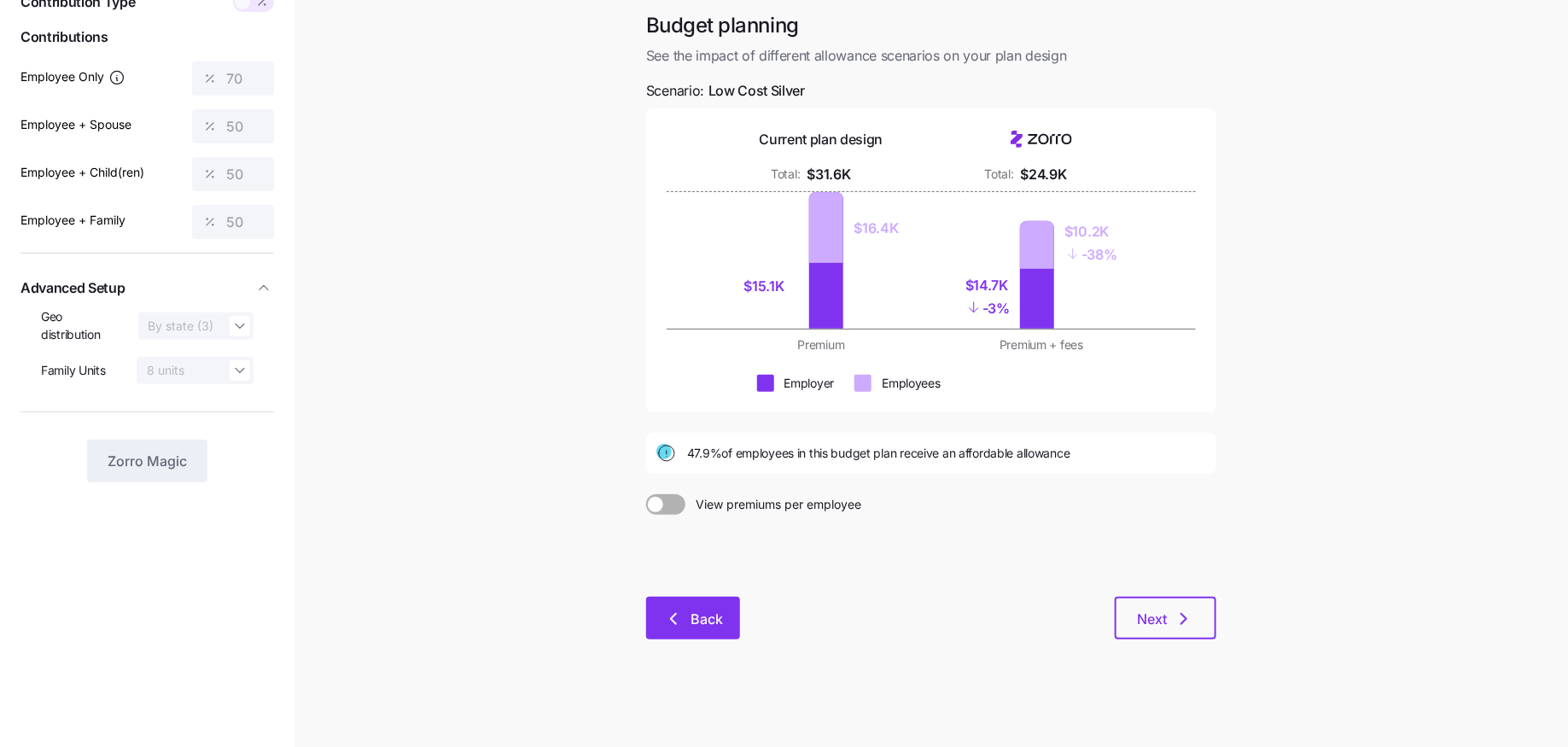 click 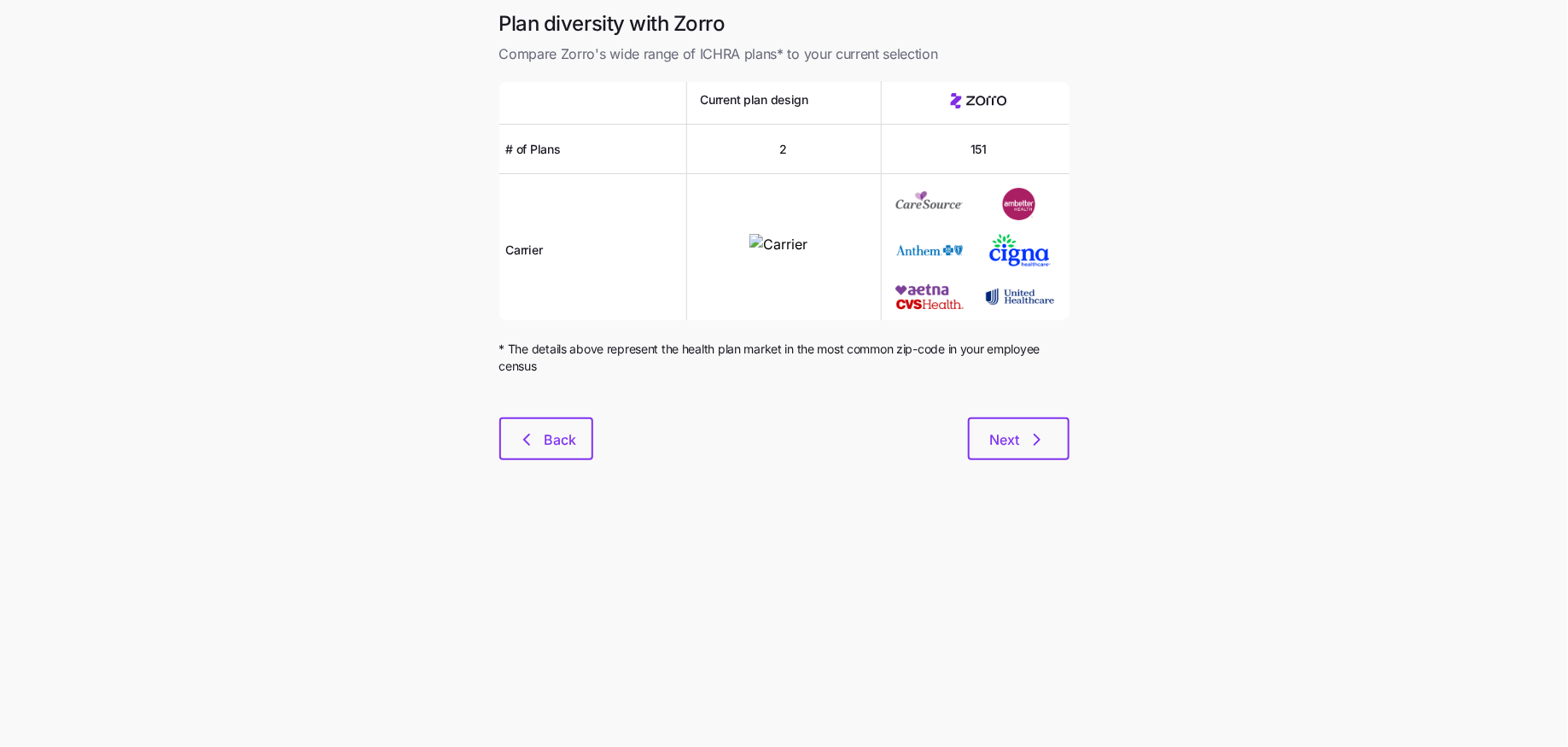 scroll, scrollTop: 0, scrollLeft: 0, axis: both 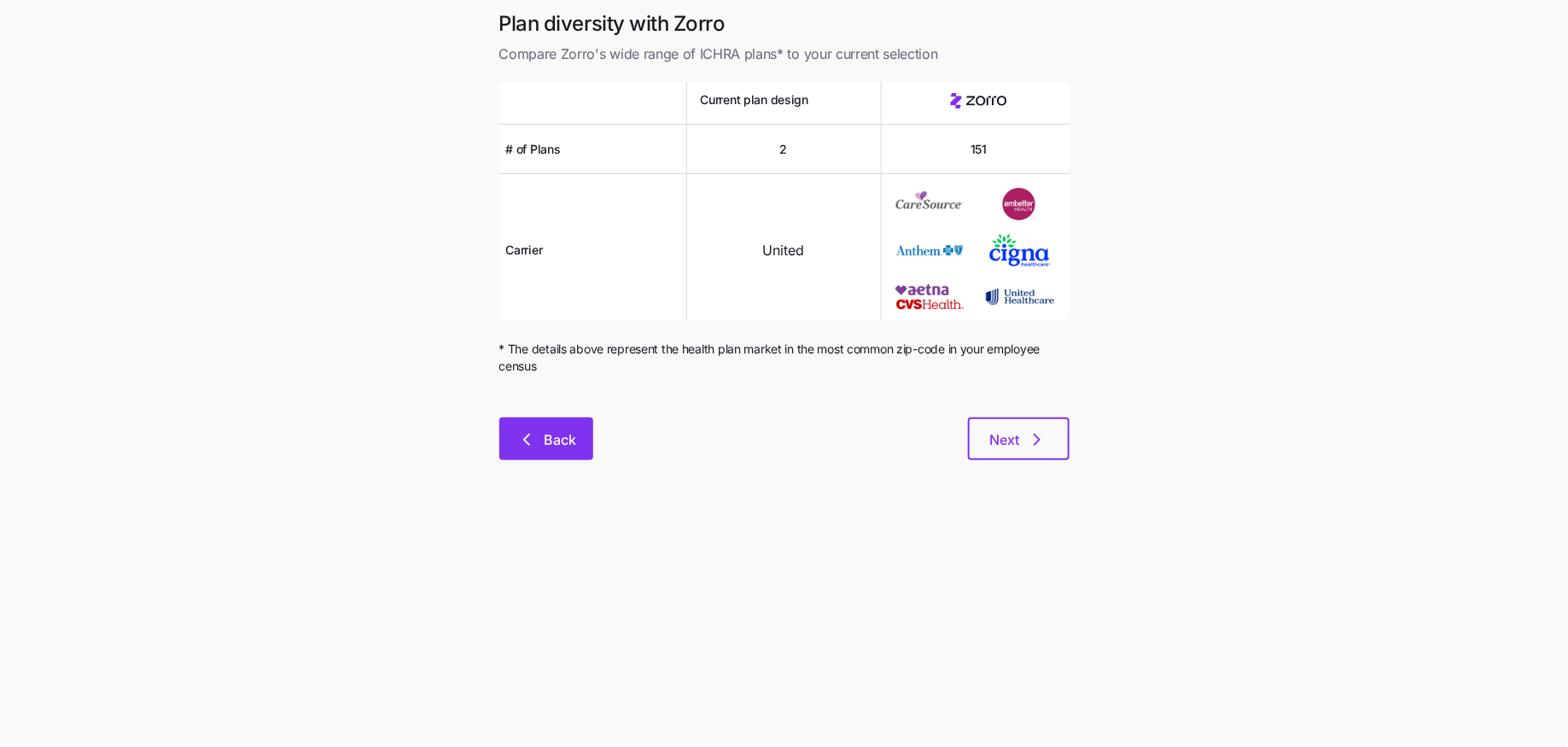 click on "Back" at bounding box center (546, 439) 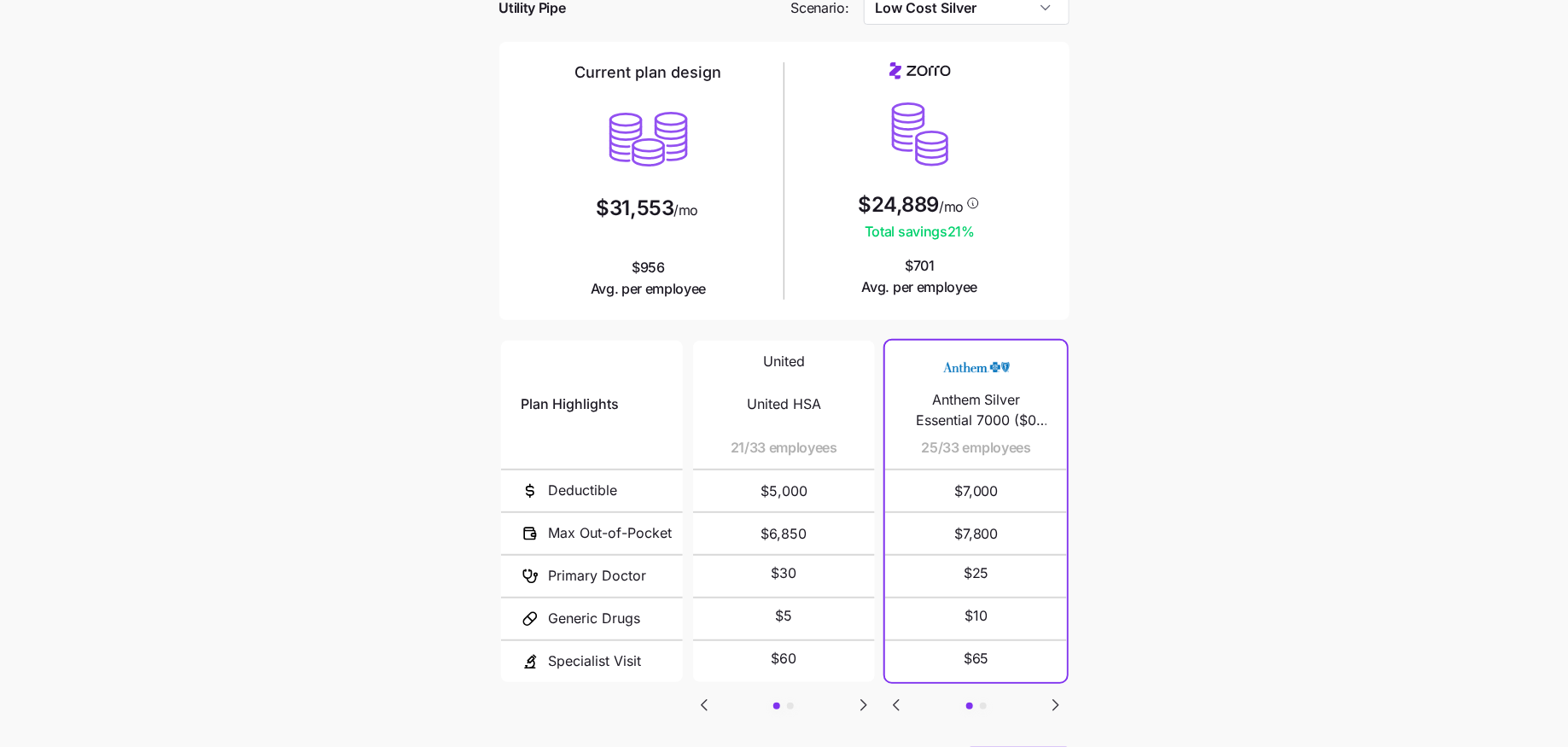 scroll, scrollTop: 95, scrollLeft: 0, axis: vertical 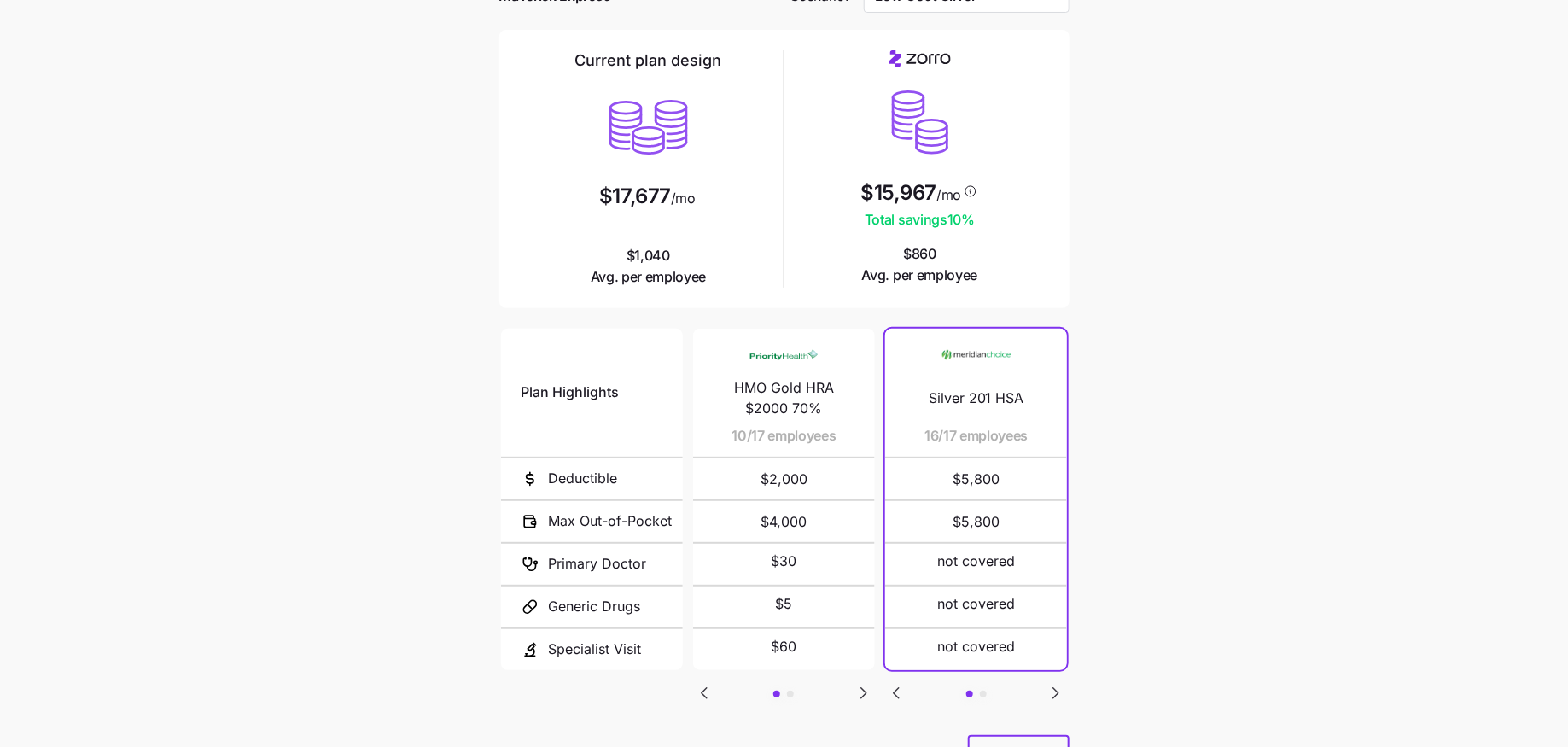 click 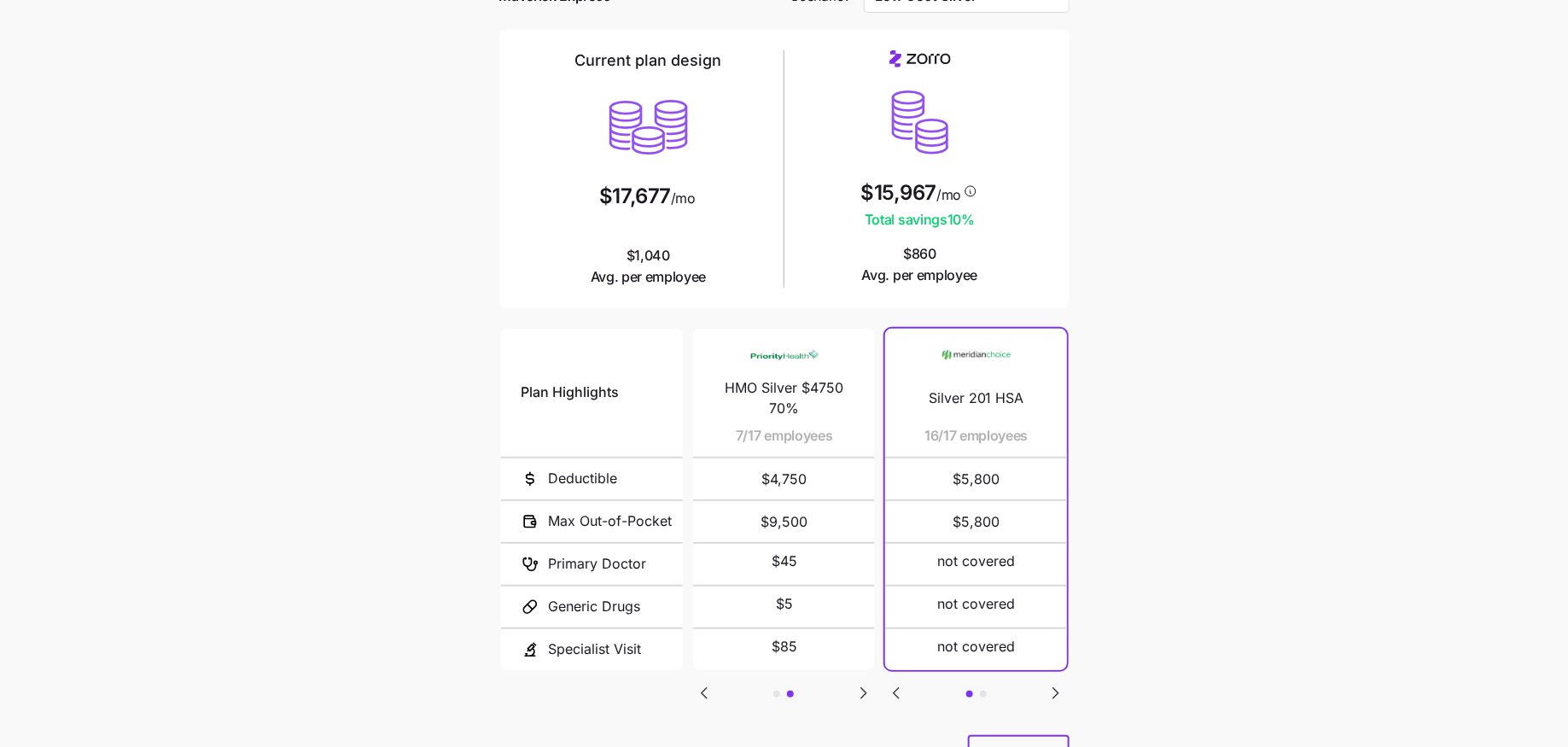 click 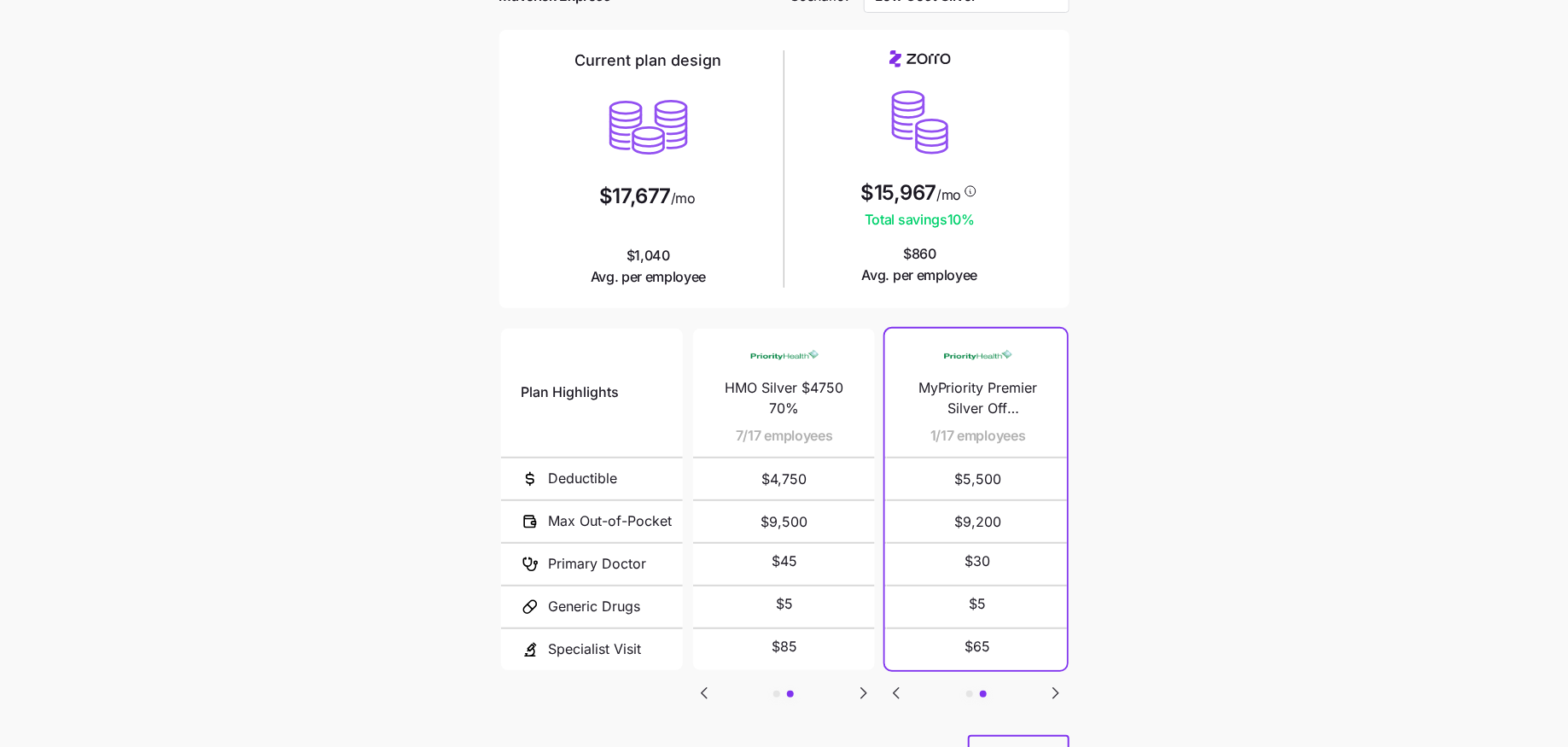 scroll, scrollTop: 0, scrollLeft: 0, axis: both 